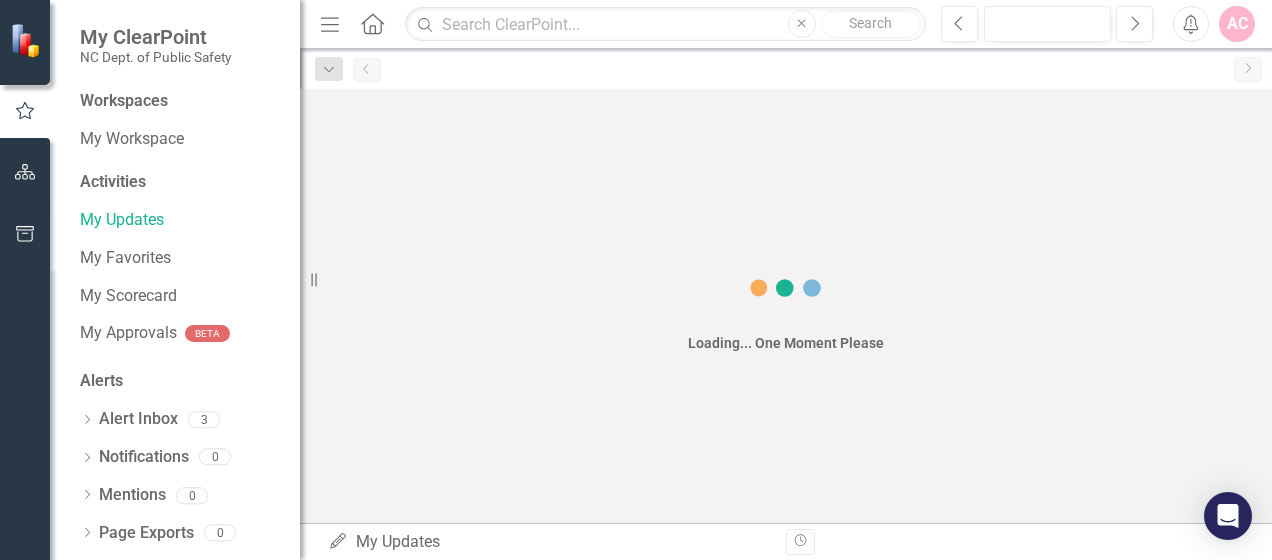 scroll, scrollTop: 0, scrollLeft: 0, axis: both 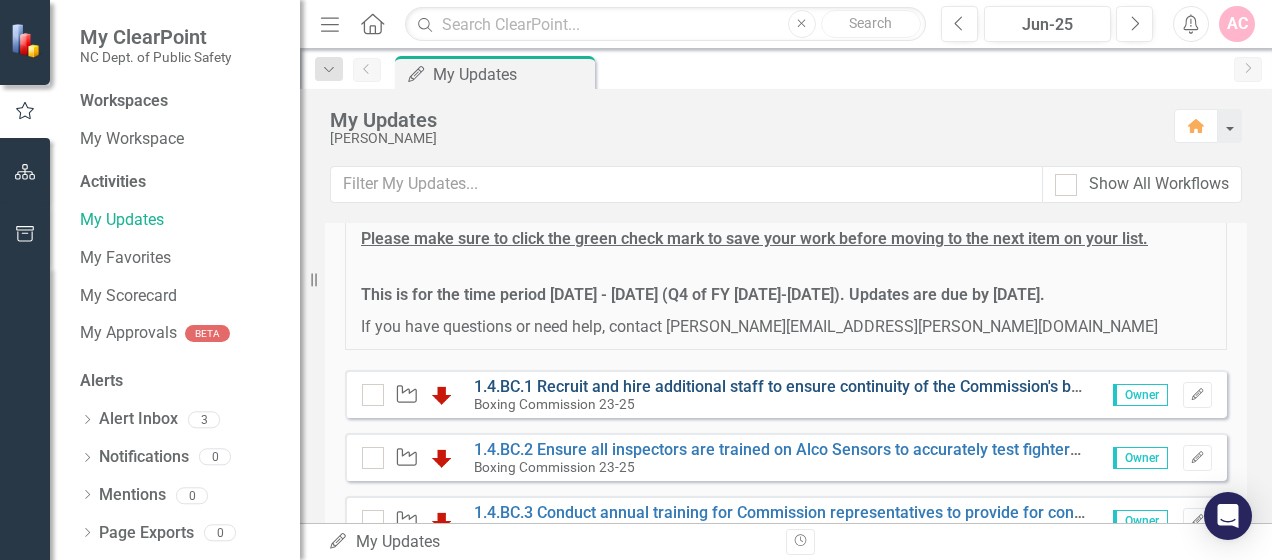 click on "1.4.BC.1 Recruit and hire additional staff to ensure continuity of the Commission's business operations in the supervision of combat sports." at bounding box center (971, 386) 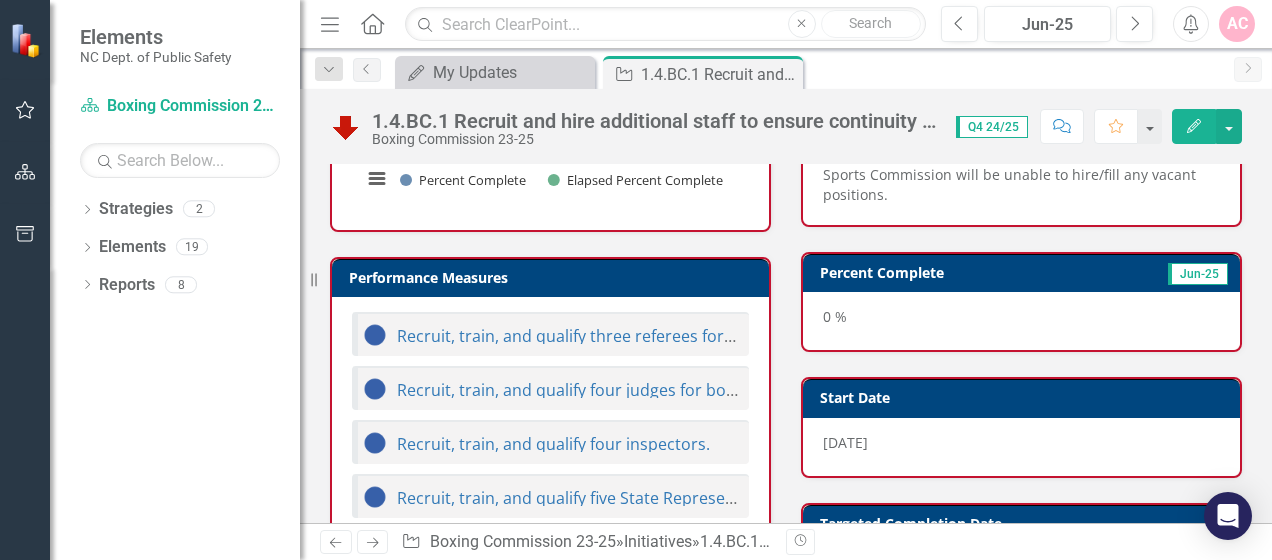scroll, scrollTop: 700, scrollLeft: 0, axis: vertical 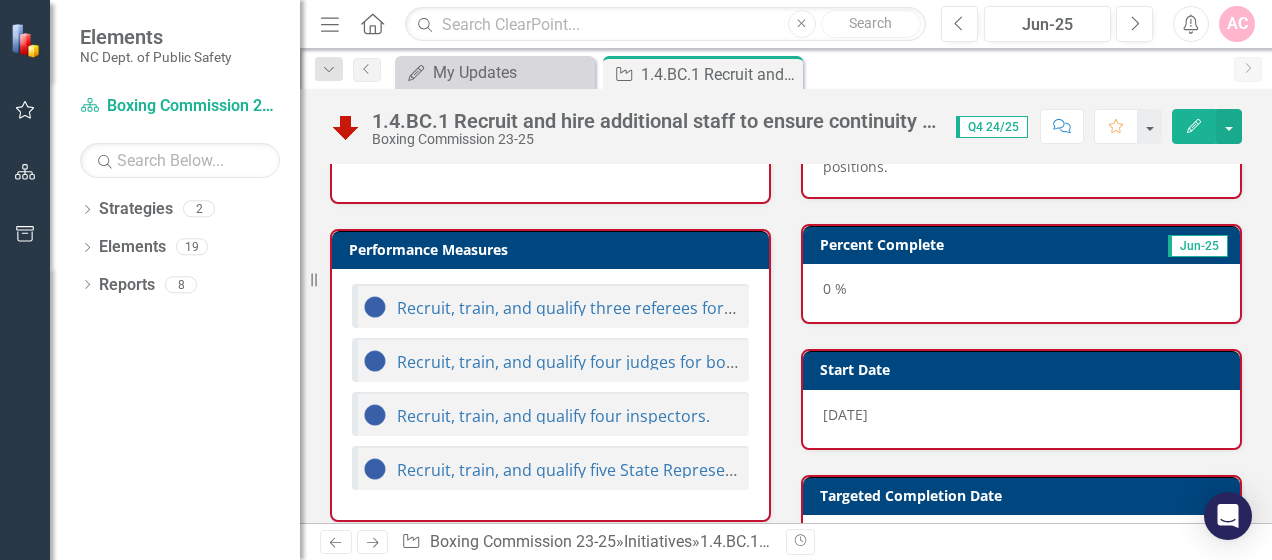 click on "0 %" at bounding box center (1021, 293) 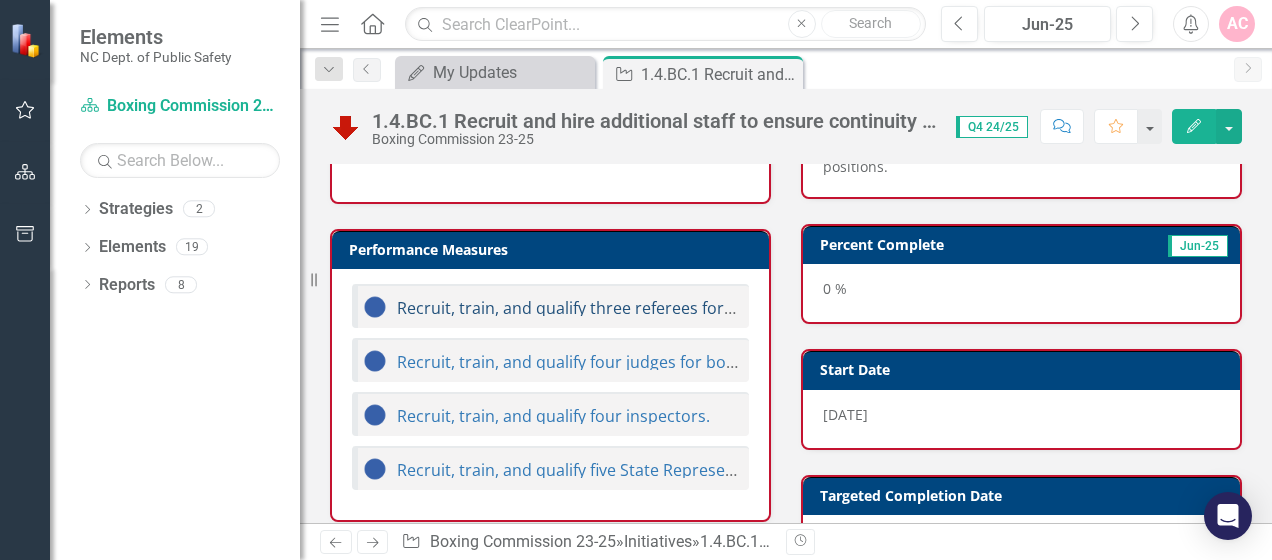 click on "Recruit, train, and qualify three referees for boxing, MMA, and kickboxing." at bounding box center (673, 308) 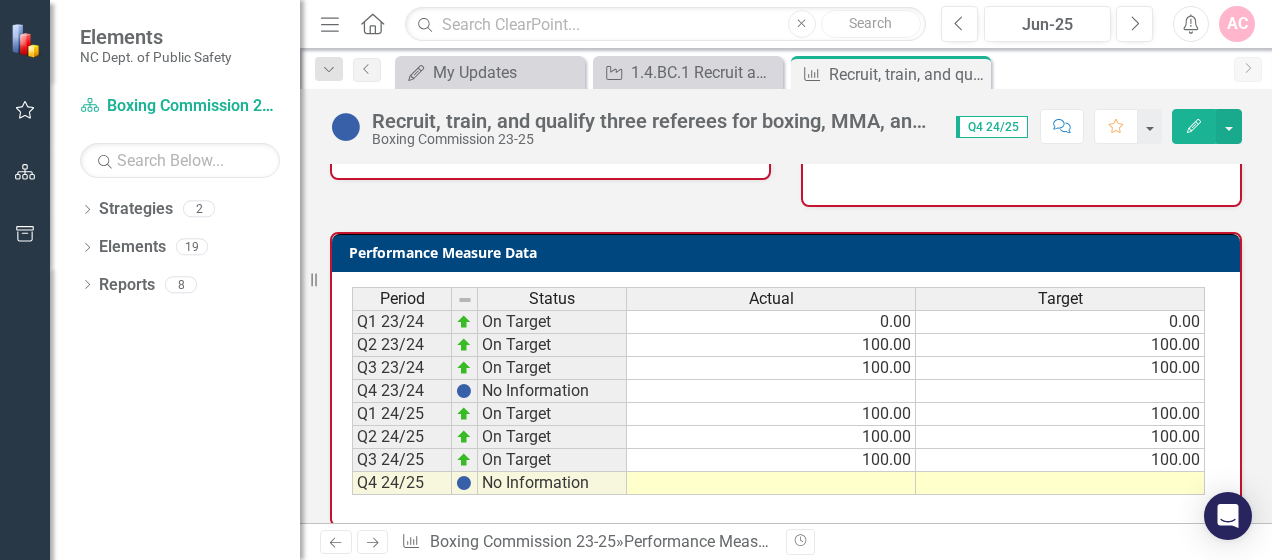 scroll, scrollTop: 372, scrollLeft: 0, axis: vertical 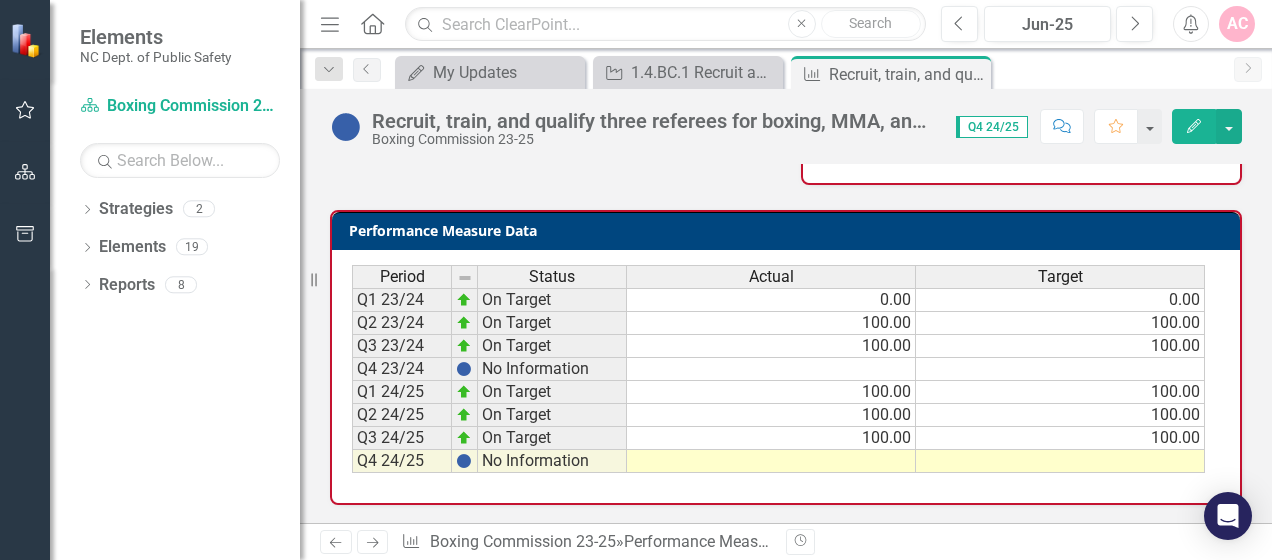 click at bounding box center (771, 461) 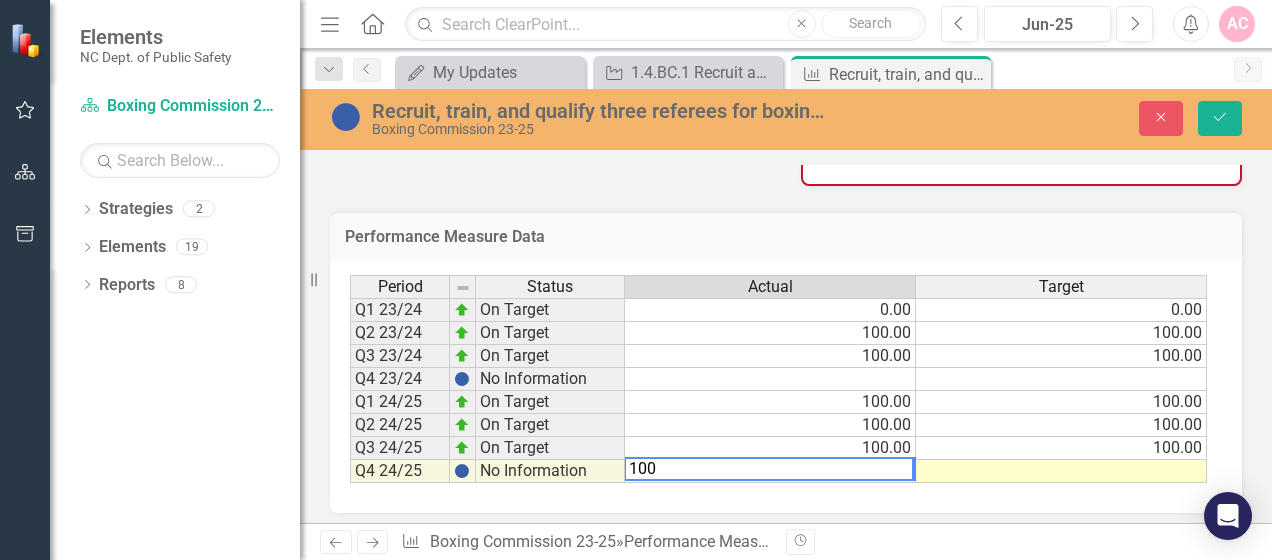 type on "100" 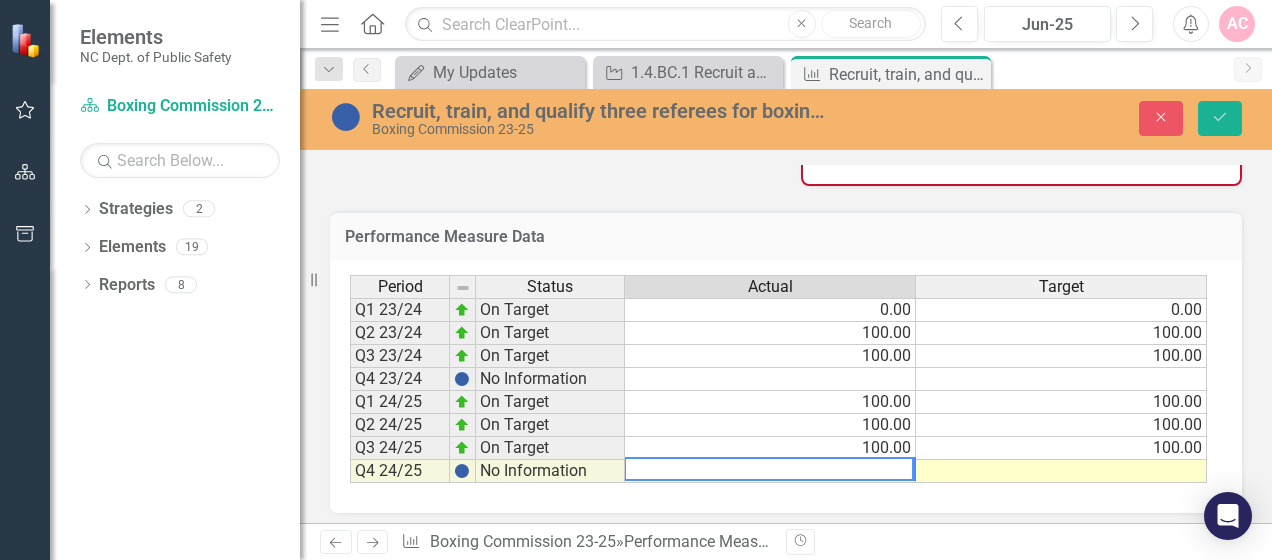 click at bounding box center [1061, 471] 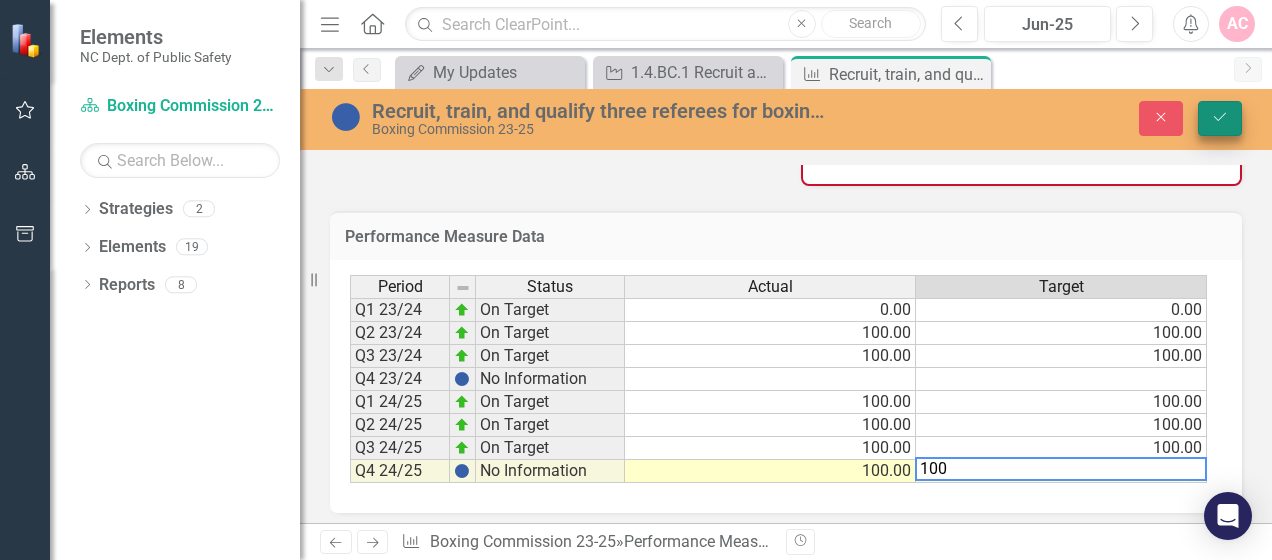 type on "100" 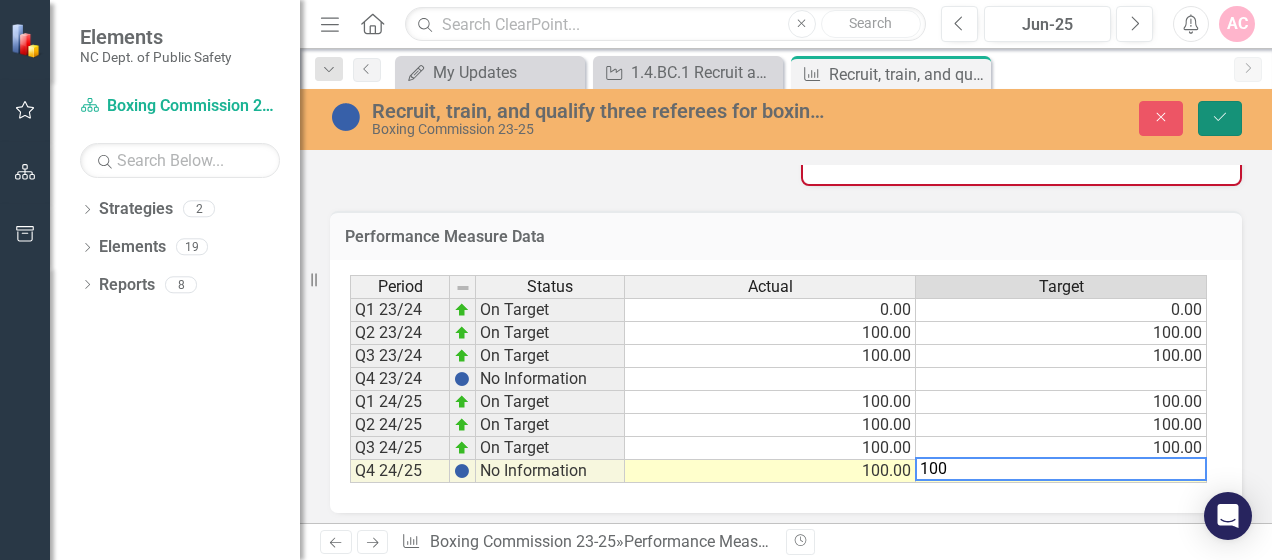 click on "Save" at bounding box center (1220, 118) 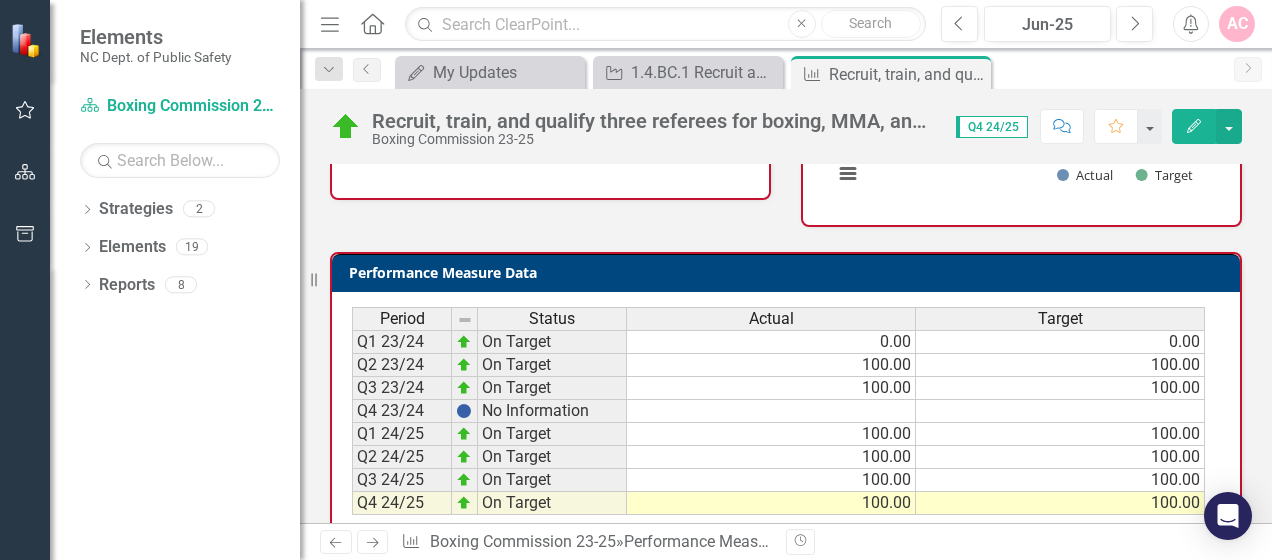 scroll, scrollTop: 372, scrollLeft: 0, axis: vertical 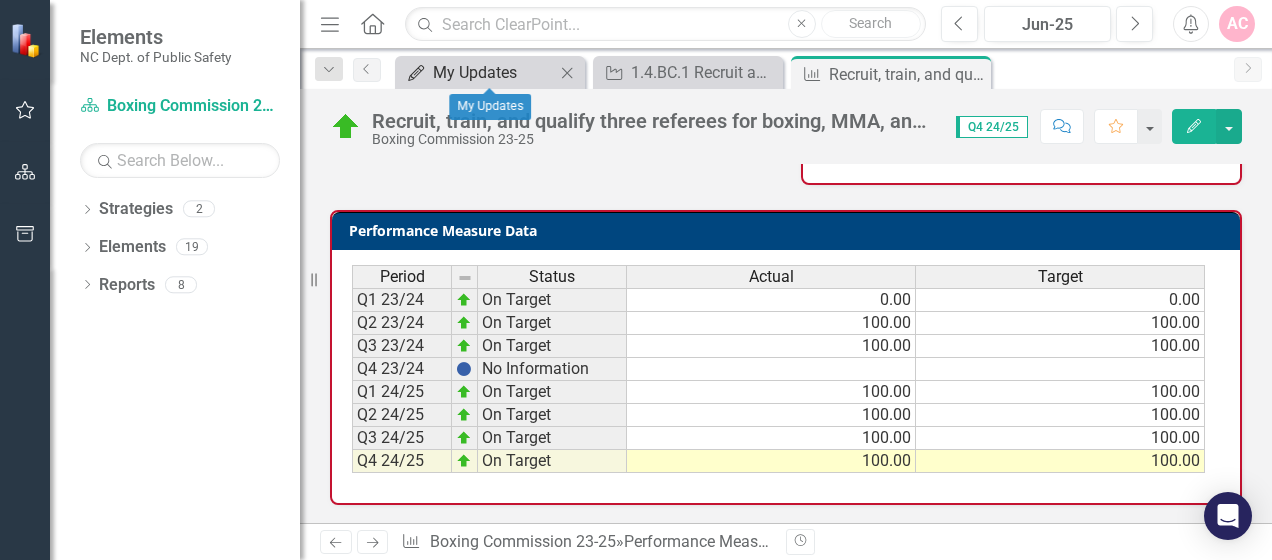 click on "My Updates" at bounding box center [494, 72] 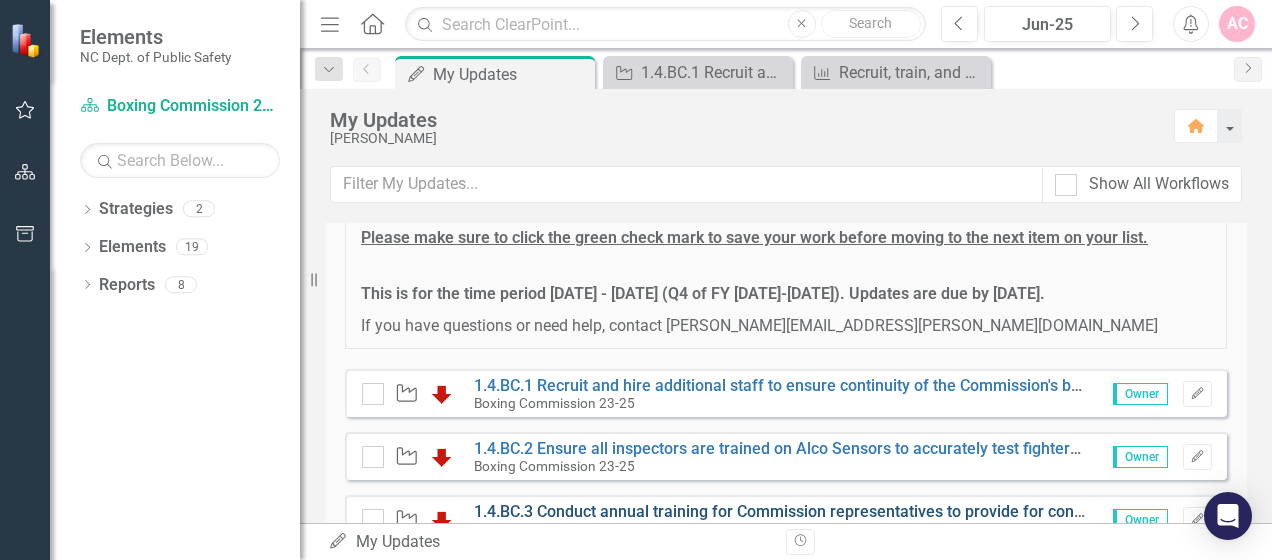 scroll, scrollTop: 300, scrollLeft: 0, axis: vertical 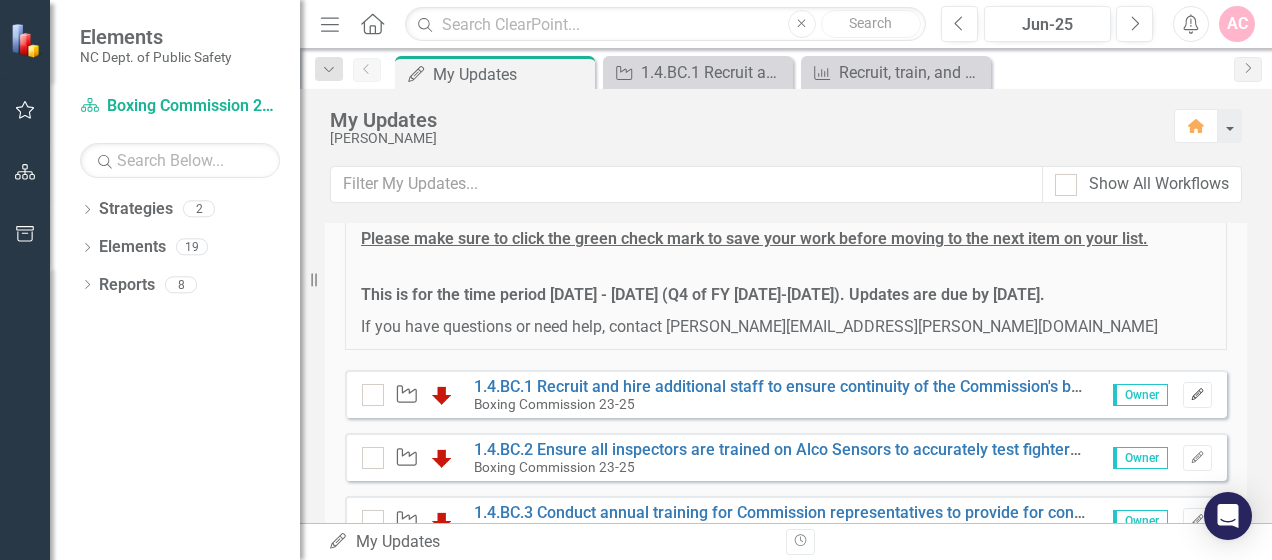 click on "Edit" 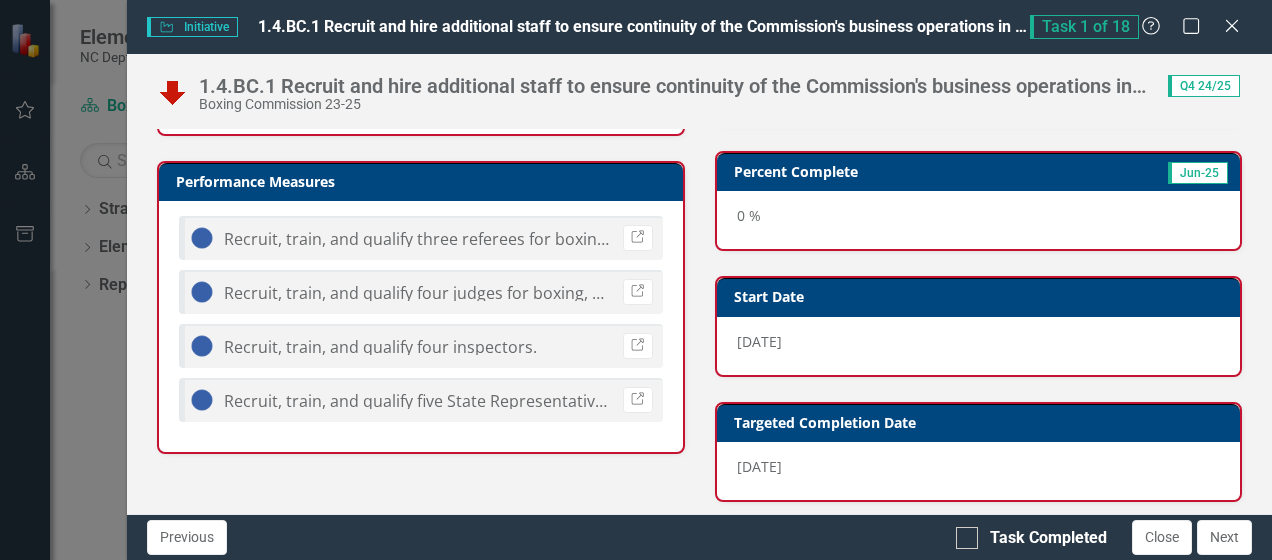 scroll, scrollTop: 722, scrollLeft: 0, axis: vertical 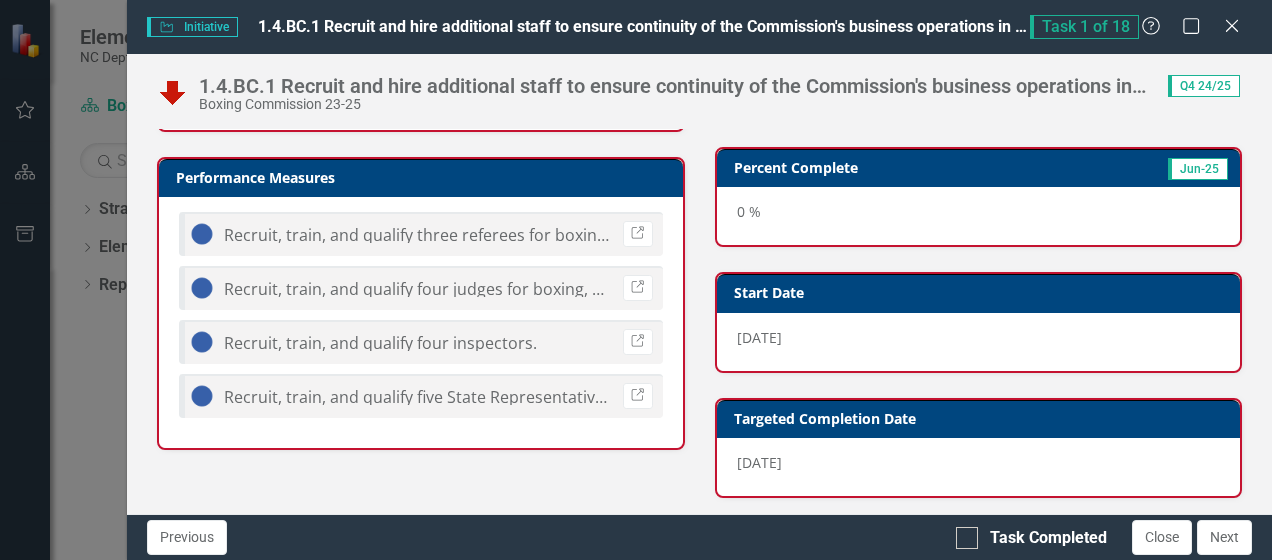 click on "Jun-25" at bounding box center (1198, 169) 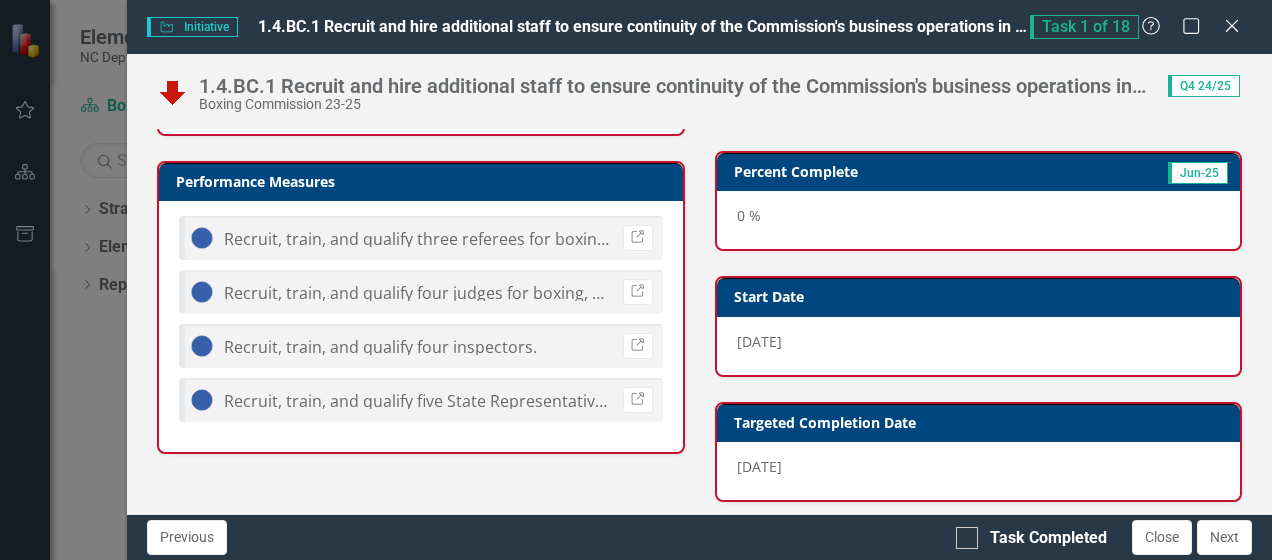 scroll, scrollTop: 722, scrollLeft: 0, axis: vertical 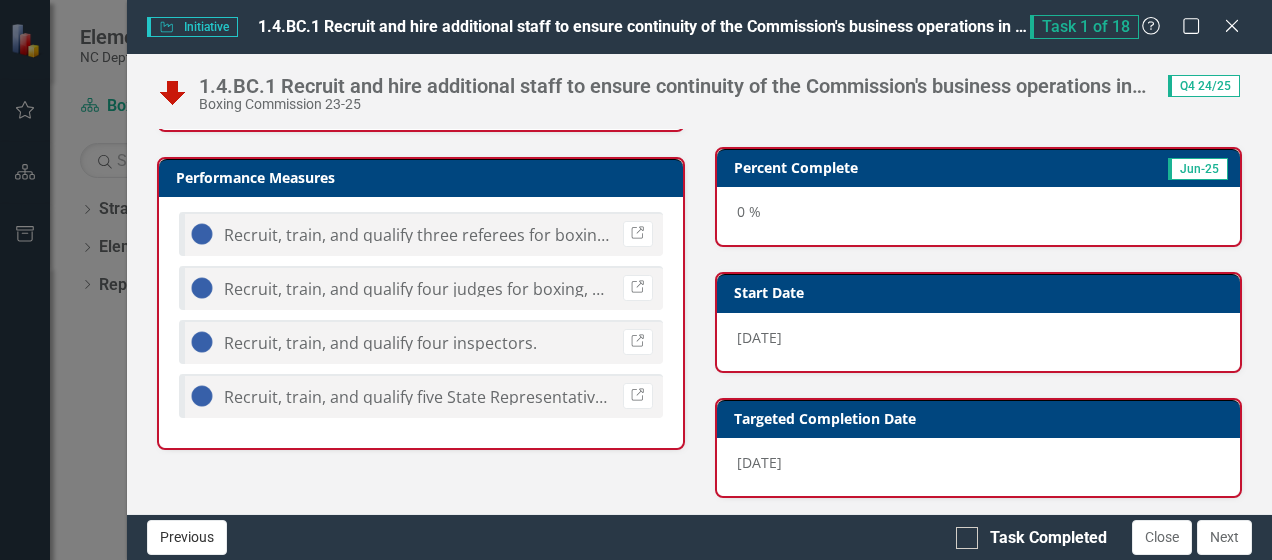 click on "Previous" at bounding box center [187, 537] 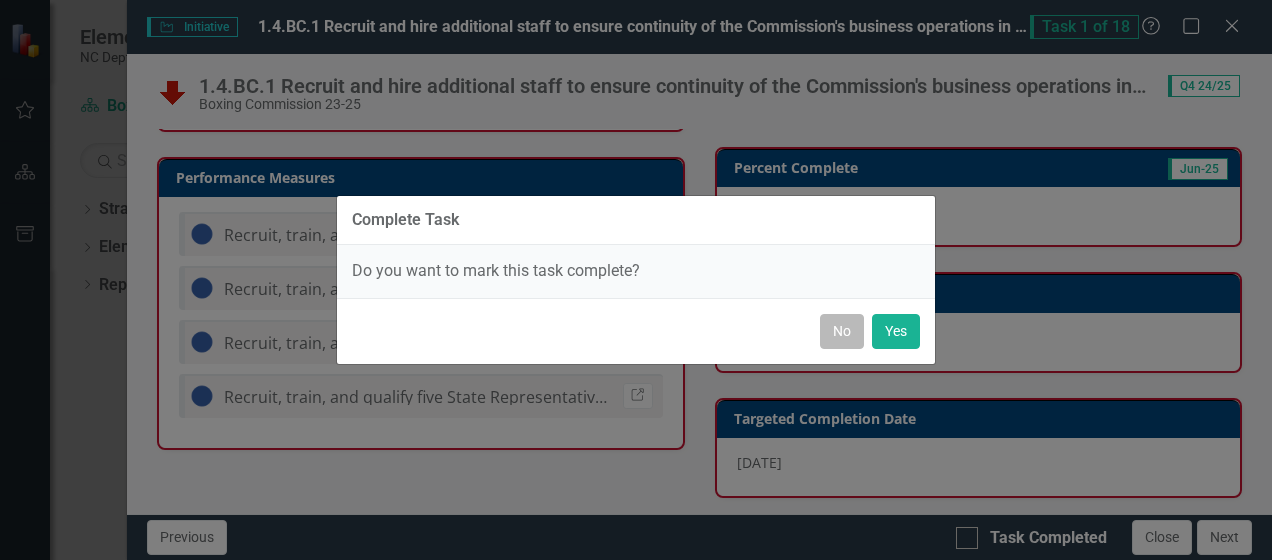 click on "No" at bounding box center (842, 331) 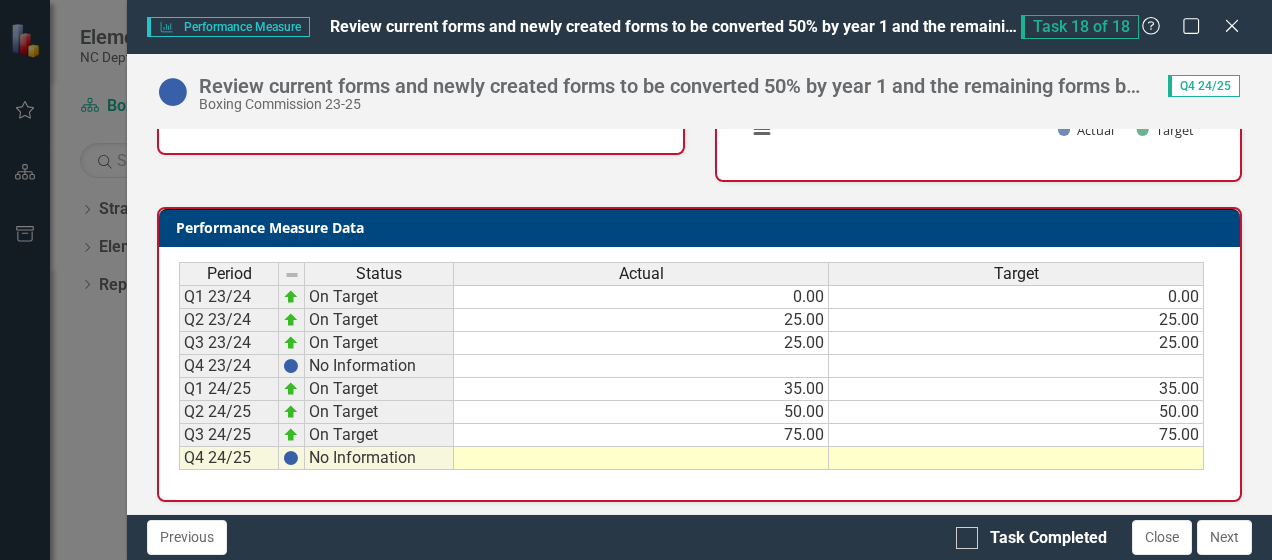 scroll, scrollTop: 346, scrollLeft: 0, axis: vertical 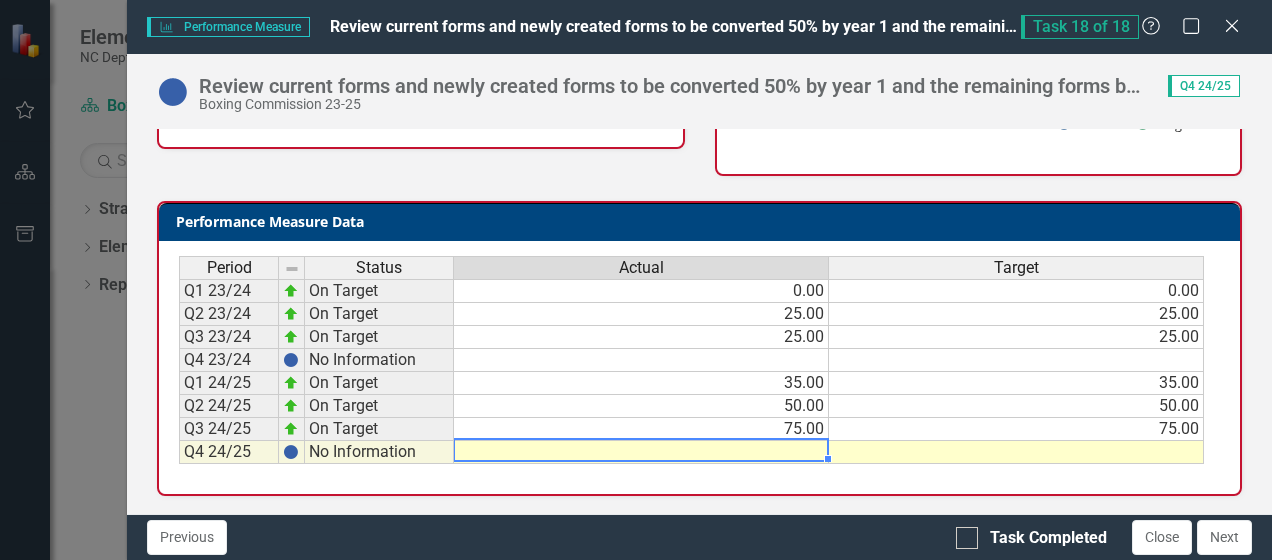 click at bounding box center (641, 452) 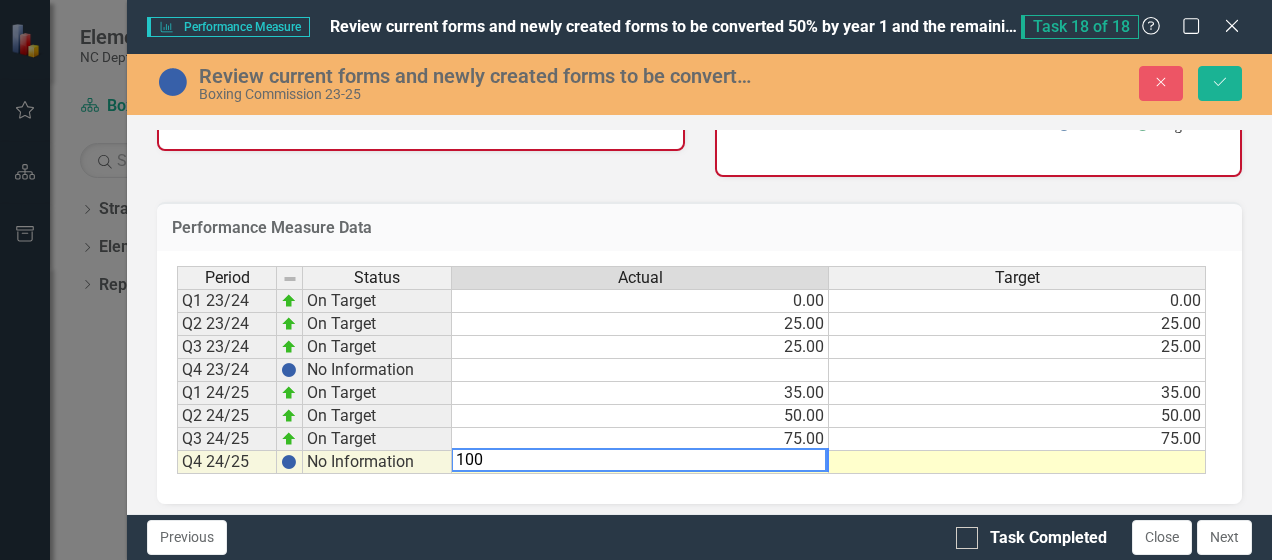 type on "100" 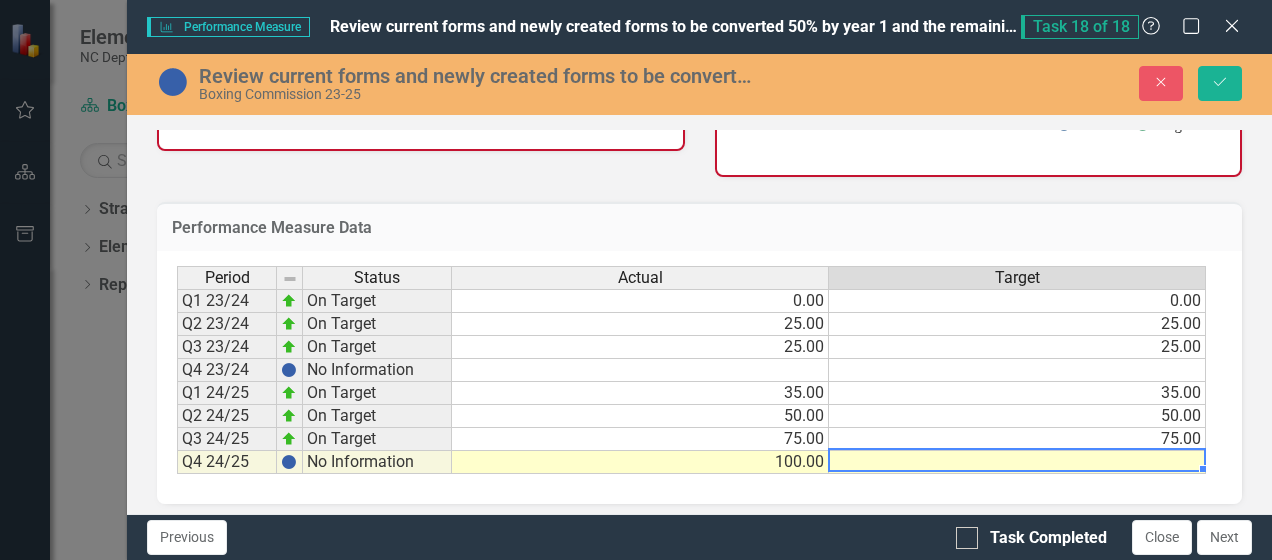 click at bounding box center [1017, 462] 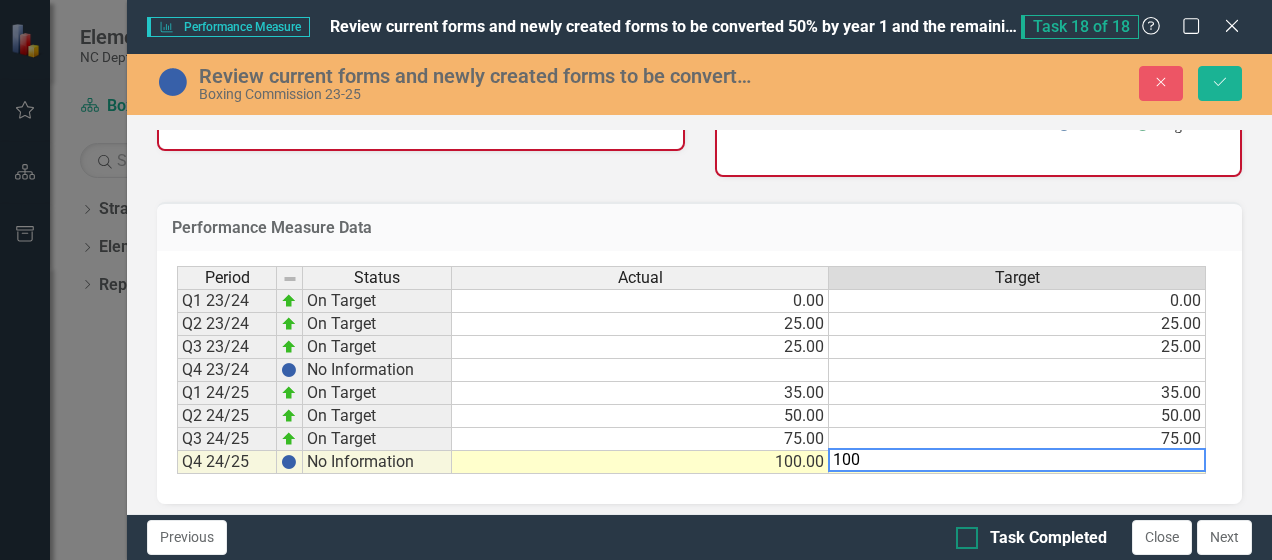 type on "100" 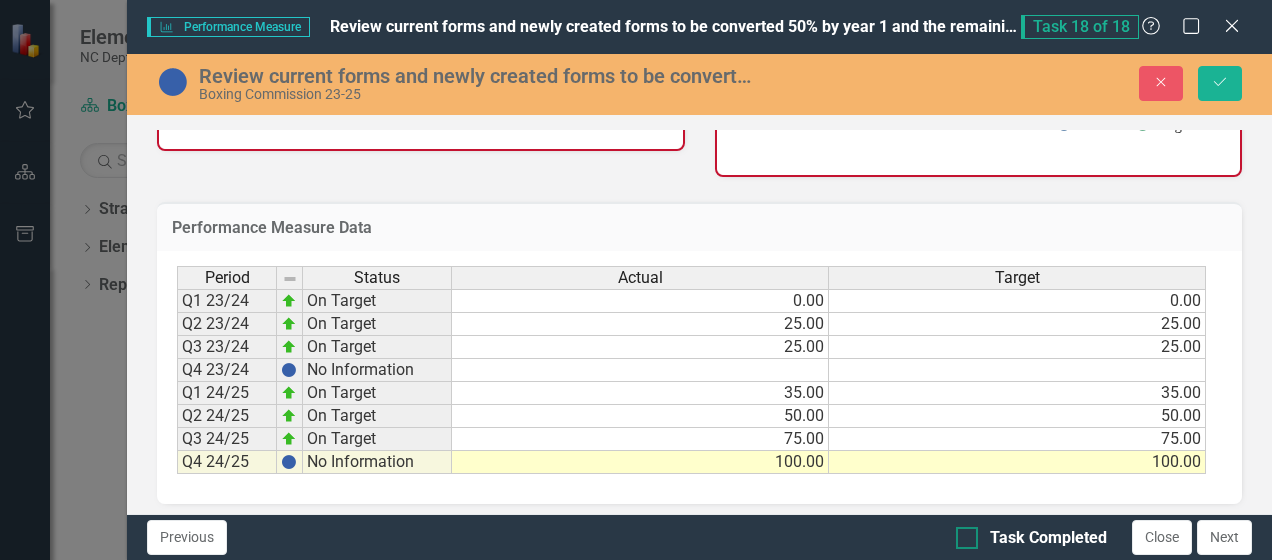 checkbox on "true" 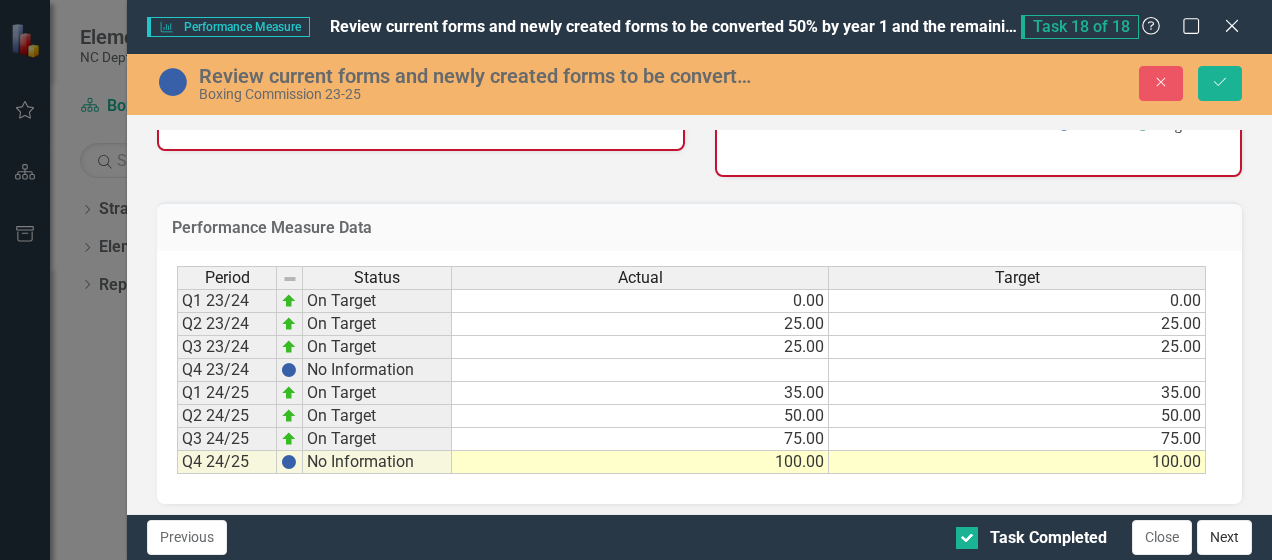 click on "Next" at bounding box center [1224, 537] 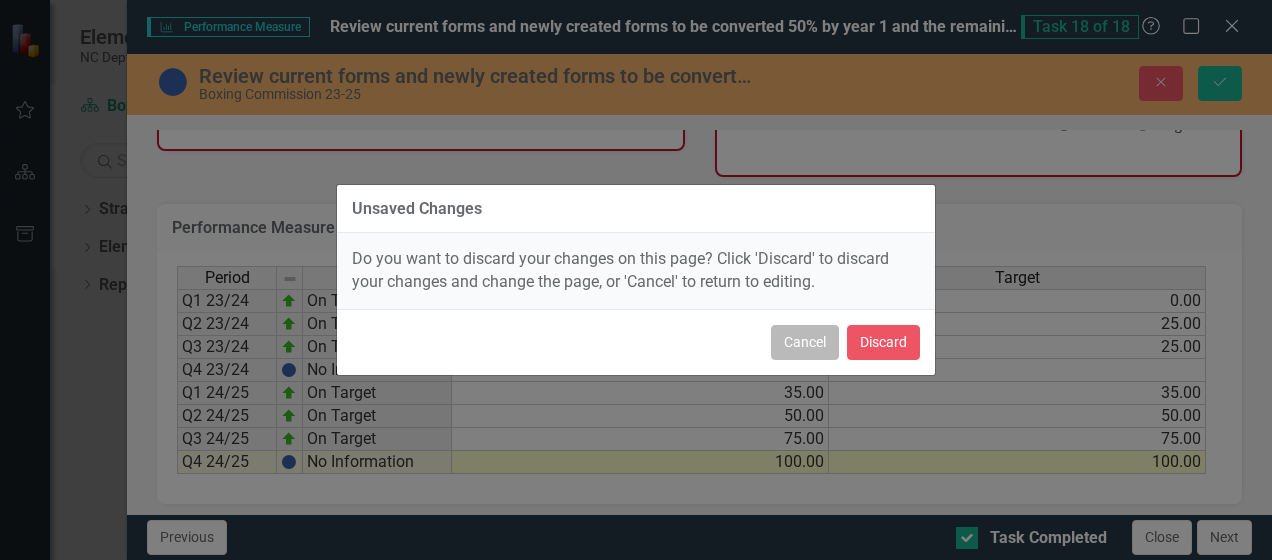 click on "Cancel" at bounding box center [805, 342] 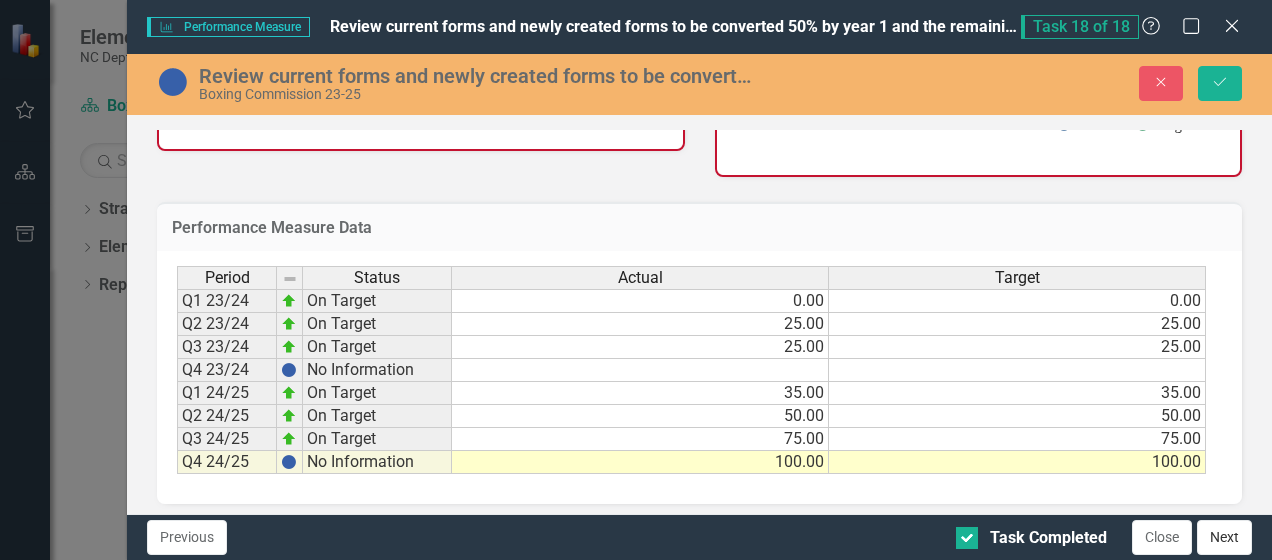 click on "Next" at bounding box center (1224, 537) 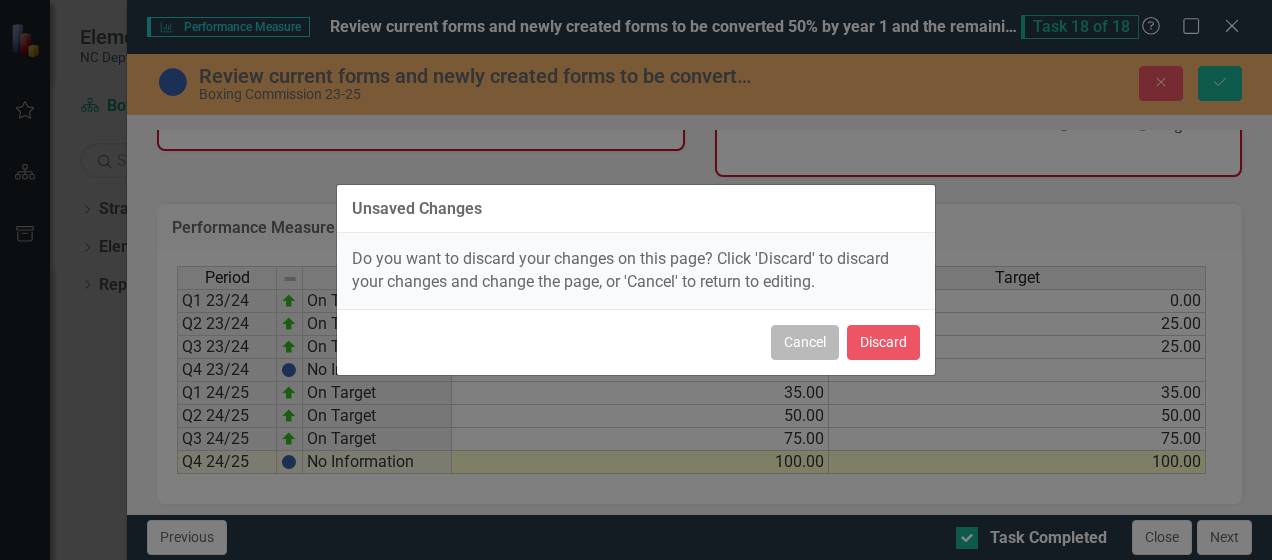 click on "Cancel" at bounding box center (805, 342) 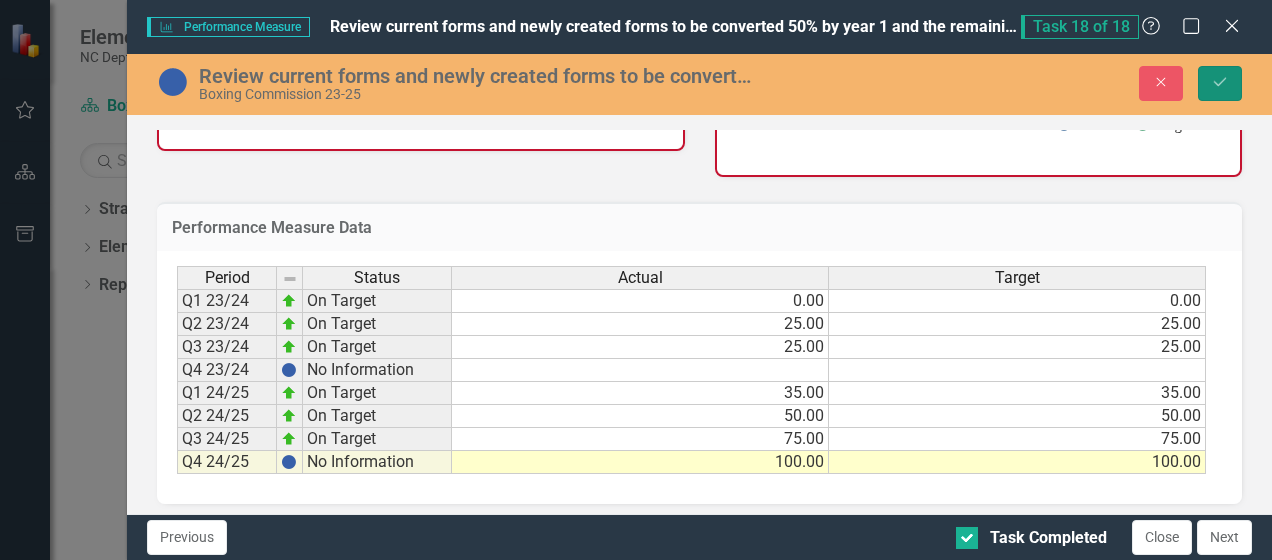 click on "Save" 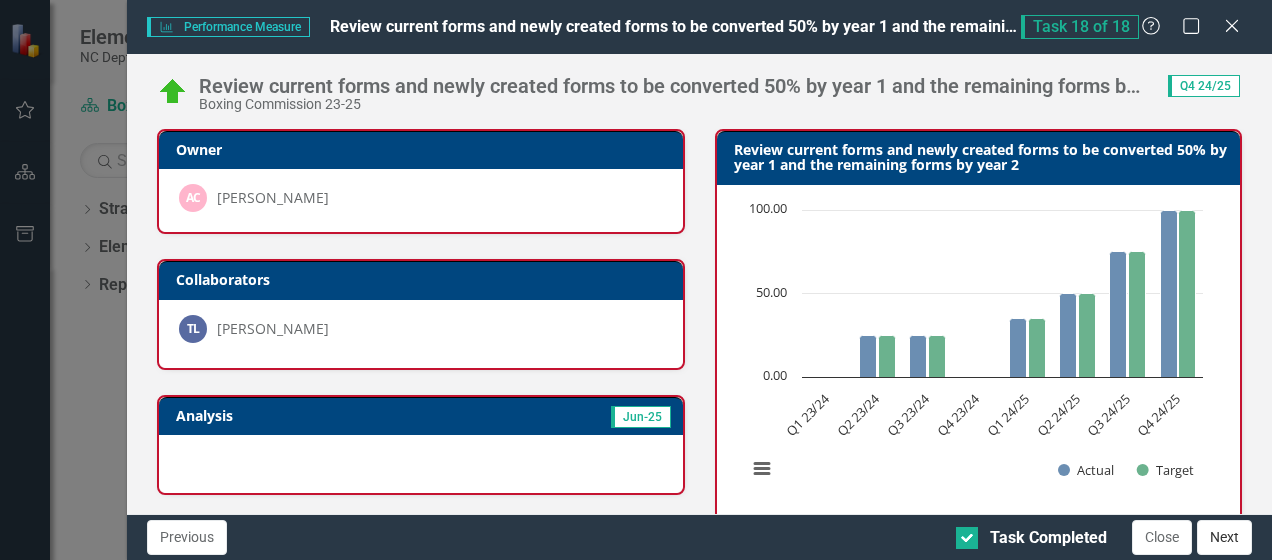 click on "Next" at bounding box center (1224, 537) 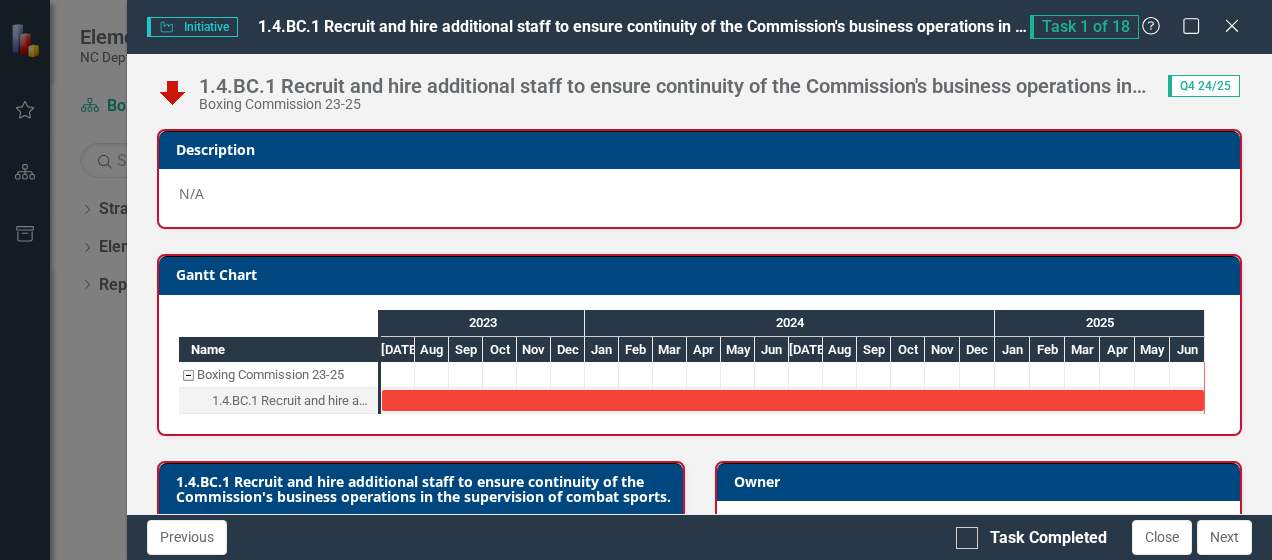 checkbox on "true" 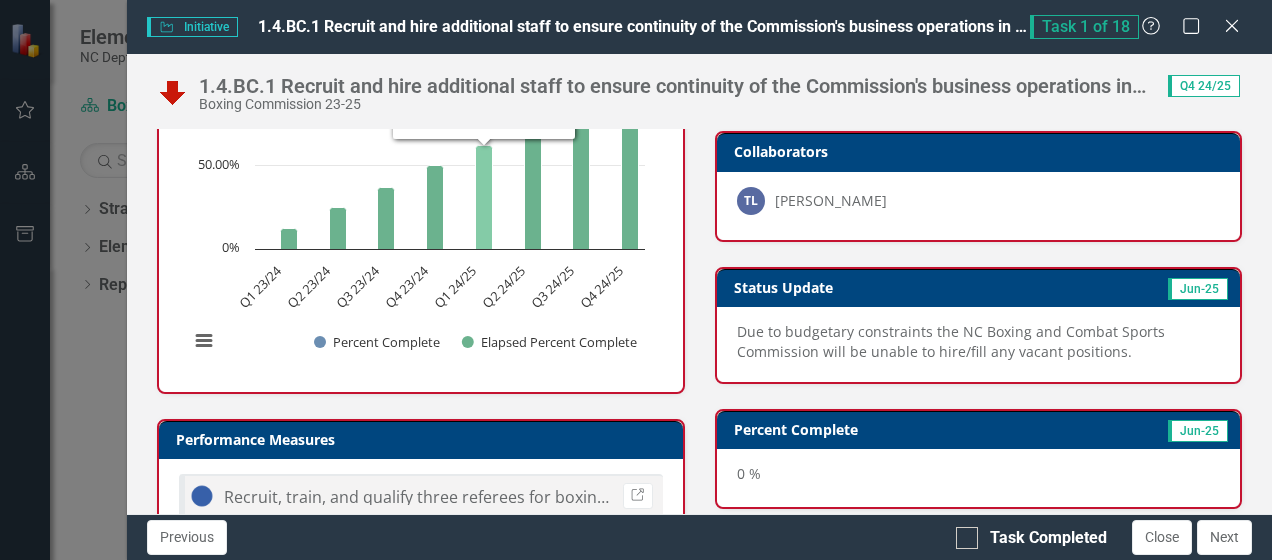 scroll, scrollTop: 522, scrollLeft: 0, axis: vertical 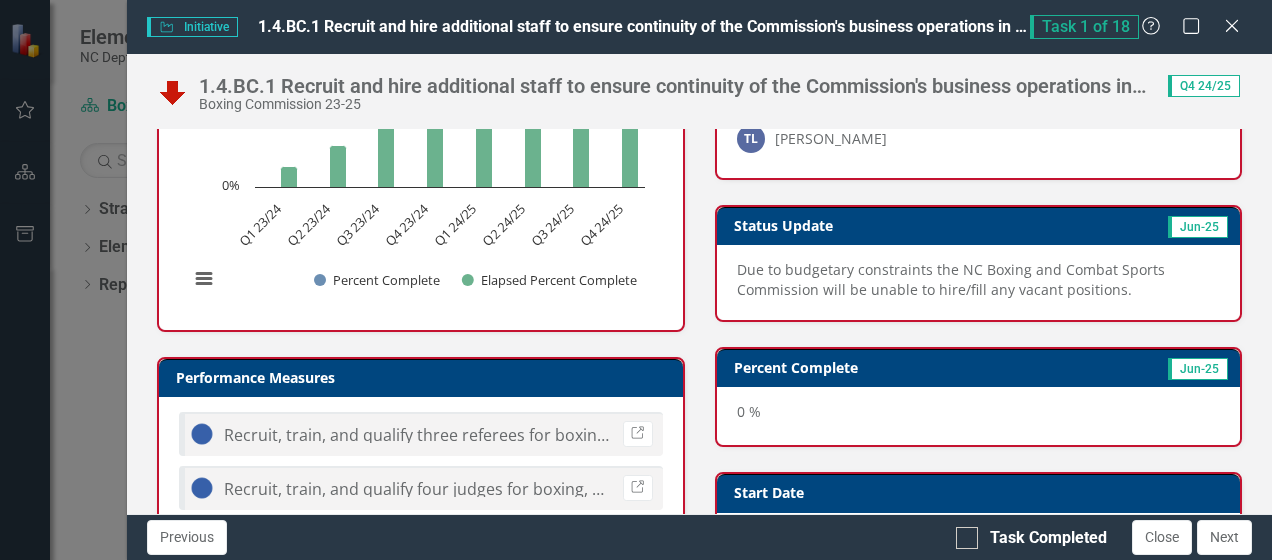 click on "Jun-25" at bounding box center (1198, 369) 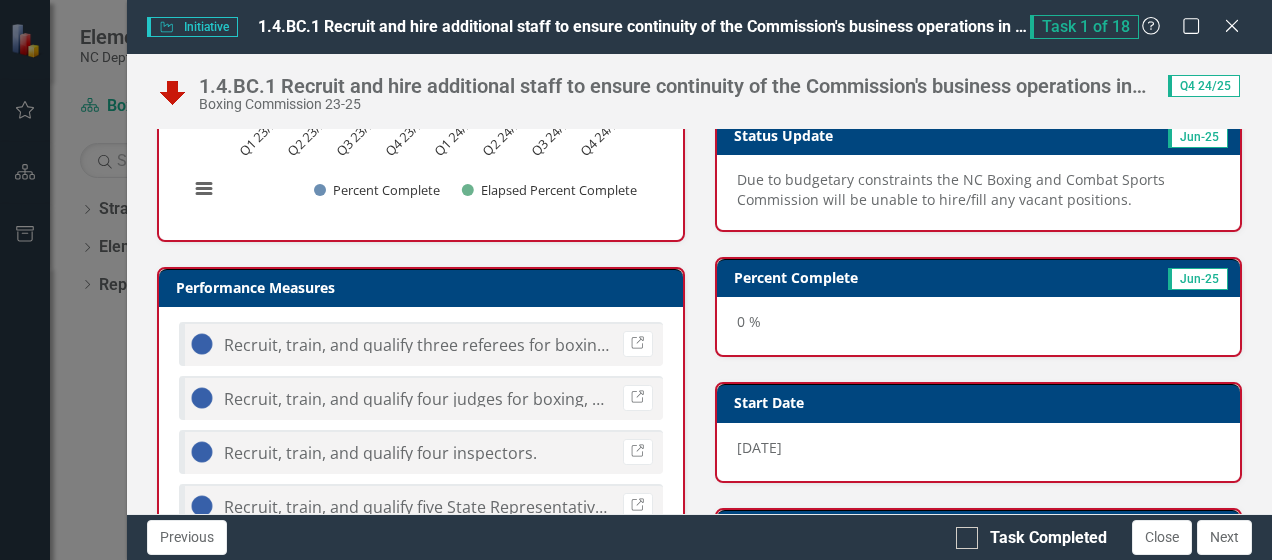 scroll, scrollTop: 700, scrollLeft: 0, axis: vertical 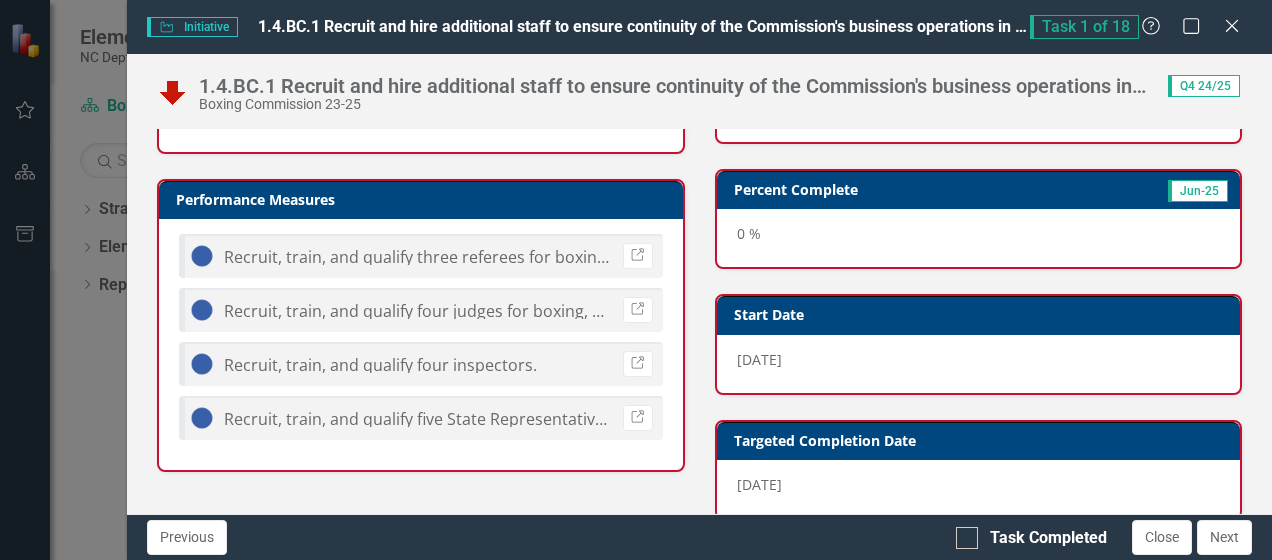 click on "Recruit, train, and qualify three referees for boxing, MMA, and kickboxing." at bounding box center (500, 257) 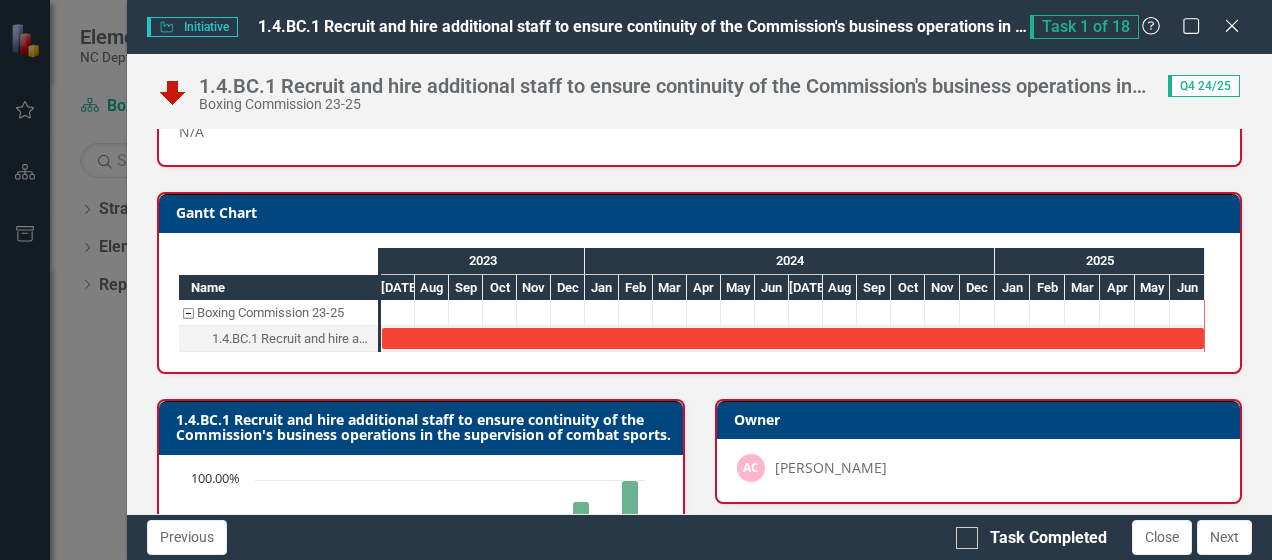 scroll, scrollTop: 0, scrollLeft: 0, axis: both 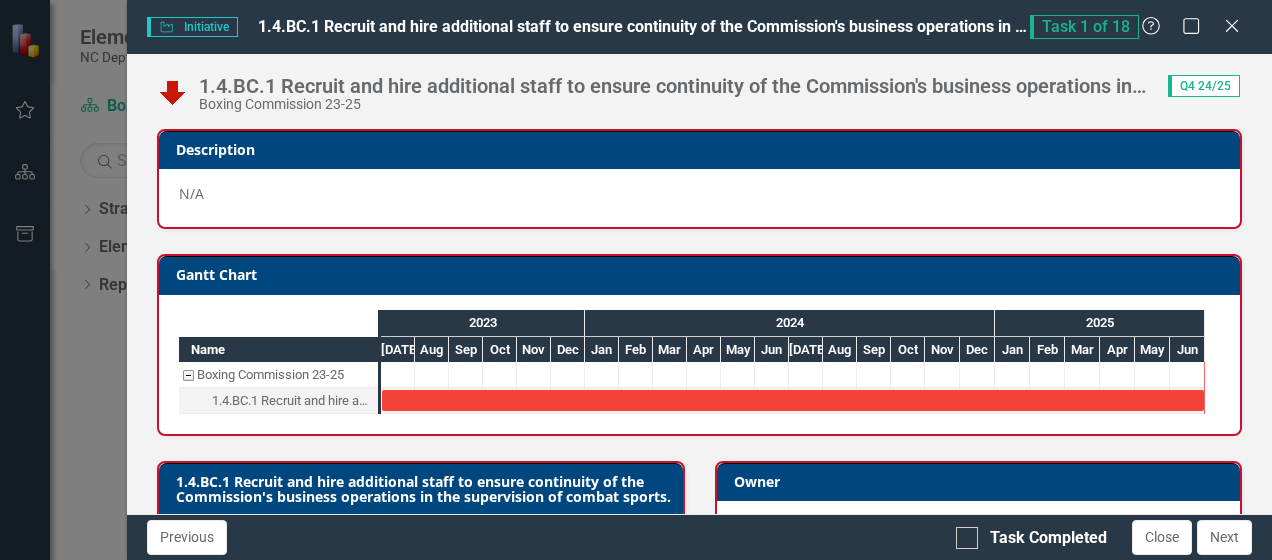 click on "Task 1 of 18" at bounding box center [1084, 27] 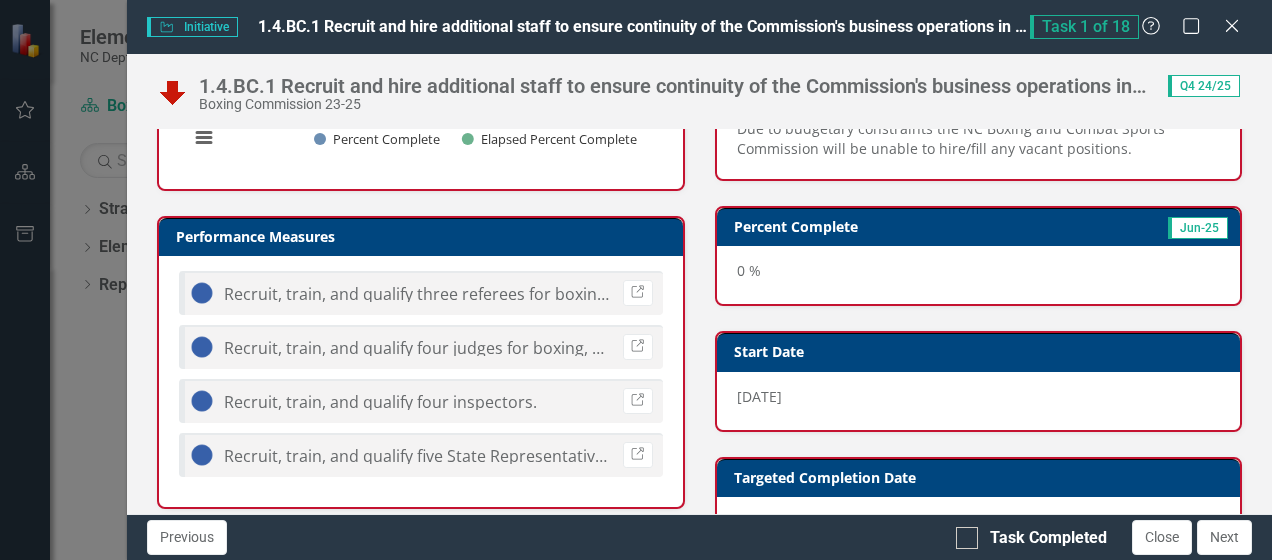 scroll, scrollTop: 722, scrollLeft: 0, axis: vertical 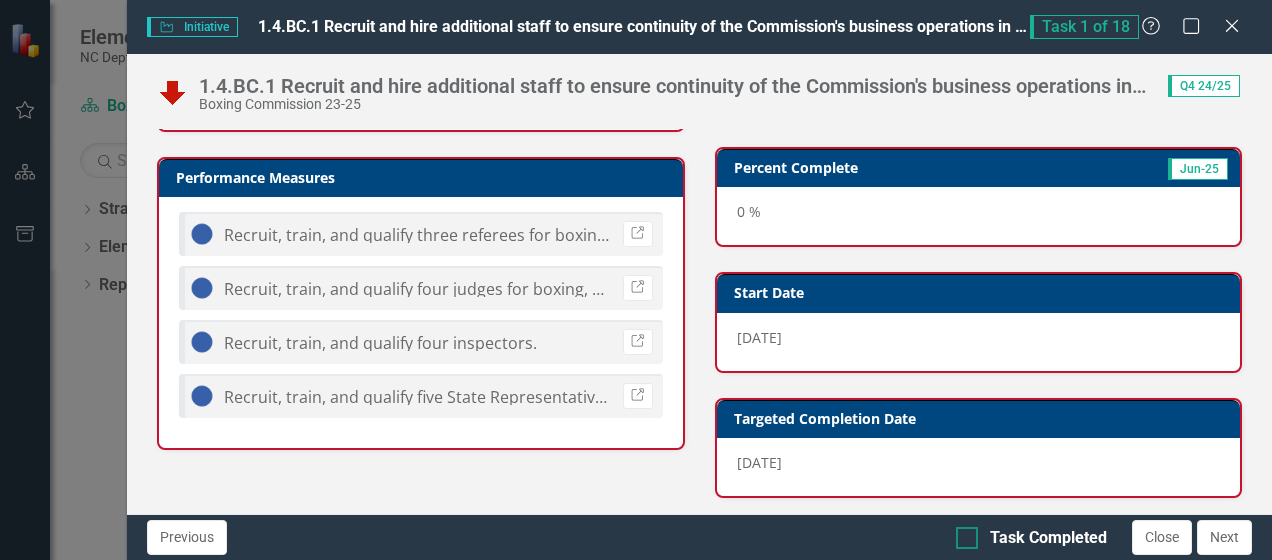 click on "Task Completed" at bounding box center (962, 533) 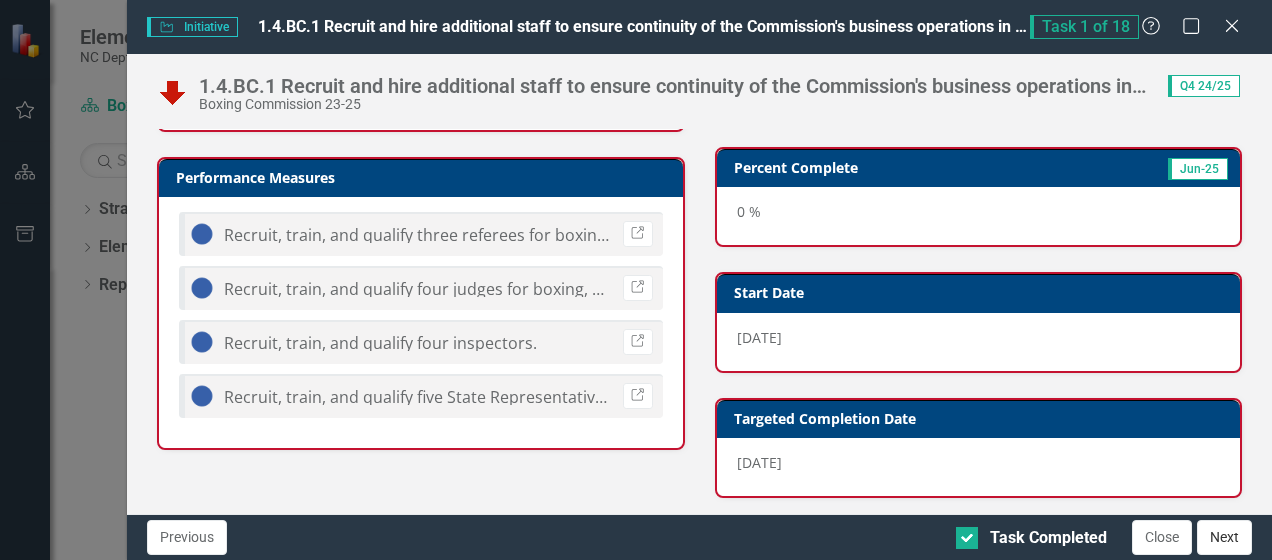 click on "Next" at bounding box center (1224, 537) 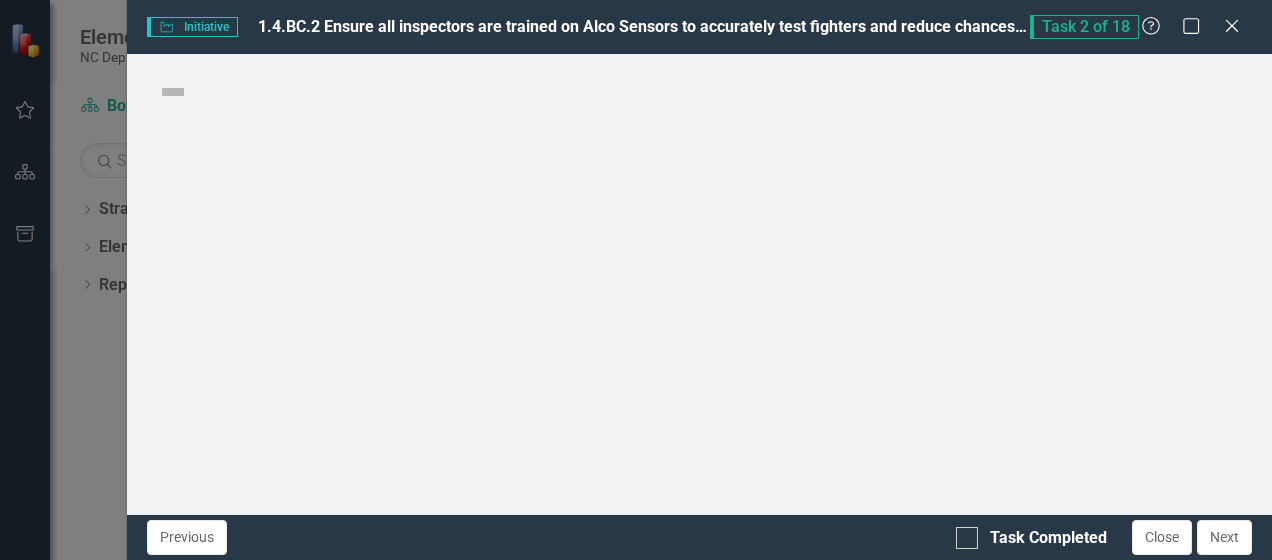 checkbox on "true" 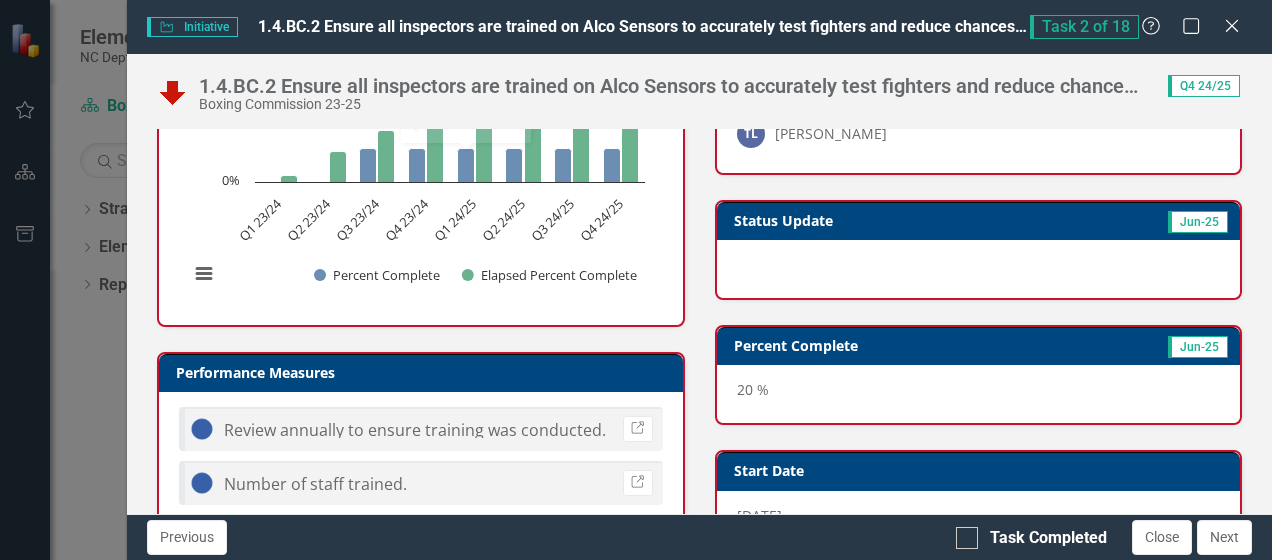 scroll, scrollTop: 600, scrollLeft: 0, axis: vertical 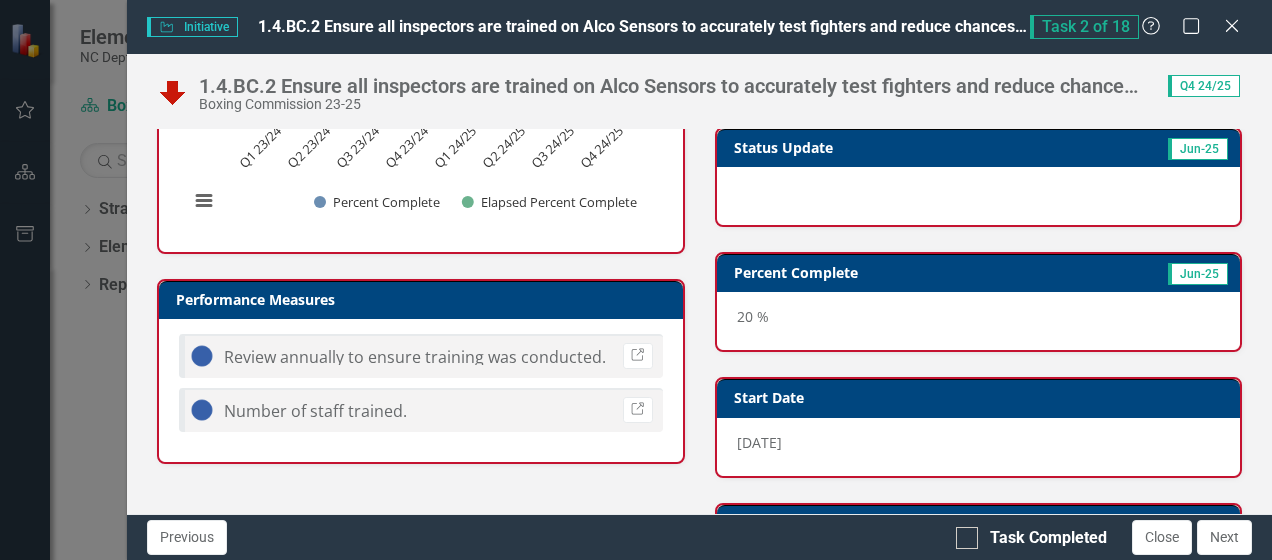 click on "Review annually to ensure training was conducted. Link" at bounding box center (420, 356) 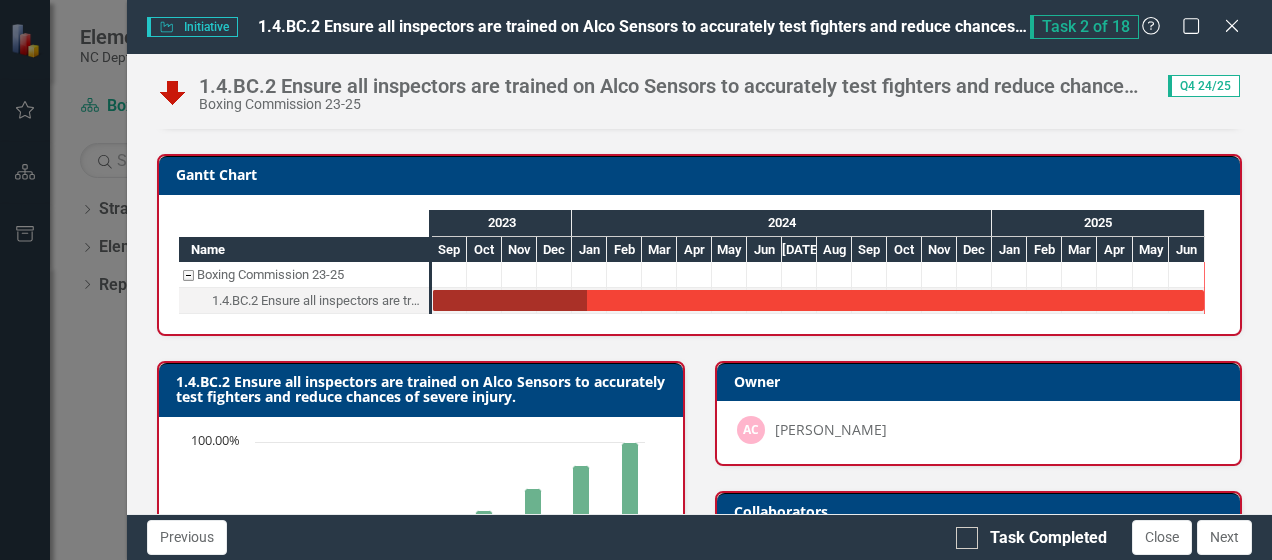 scroll, scrollTop: 0, scrollLeft: 0, axis: both 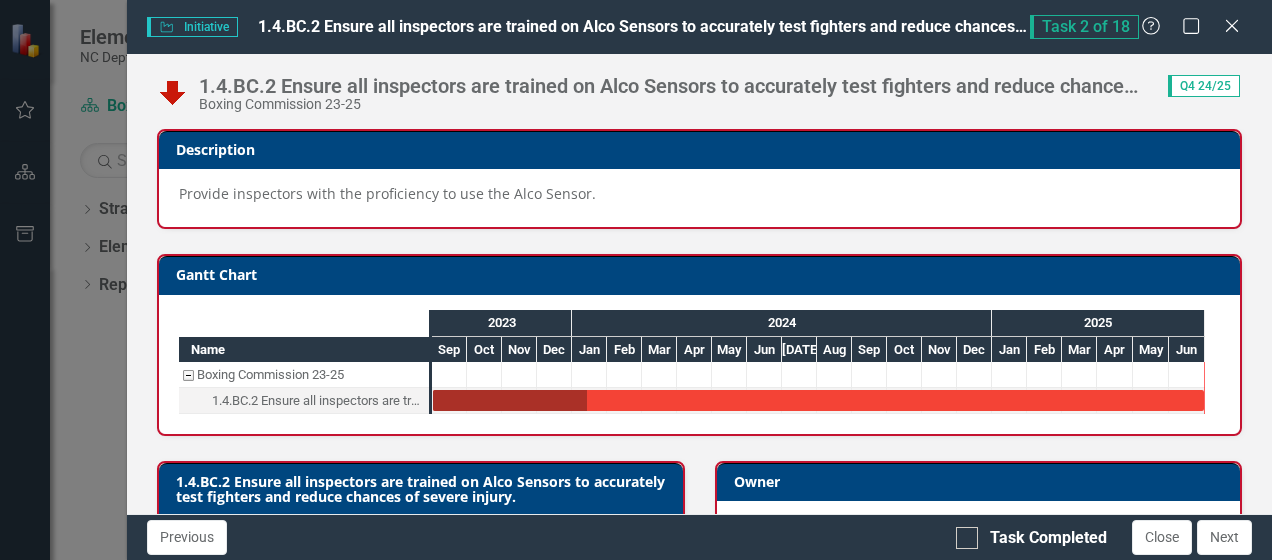 click on "Task 2 of 18" at bounding box center [1084, 27] 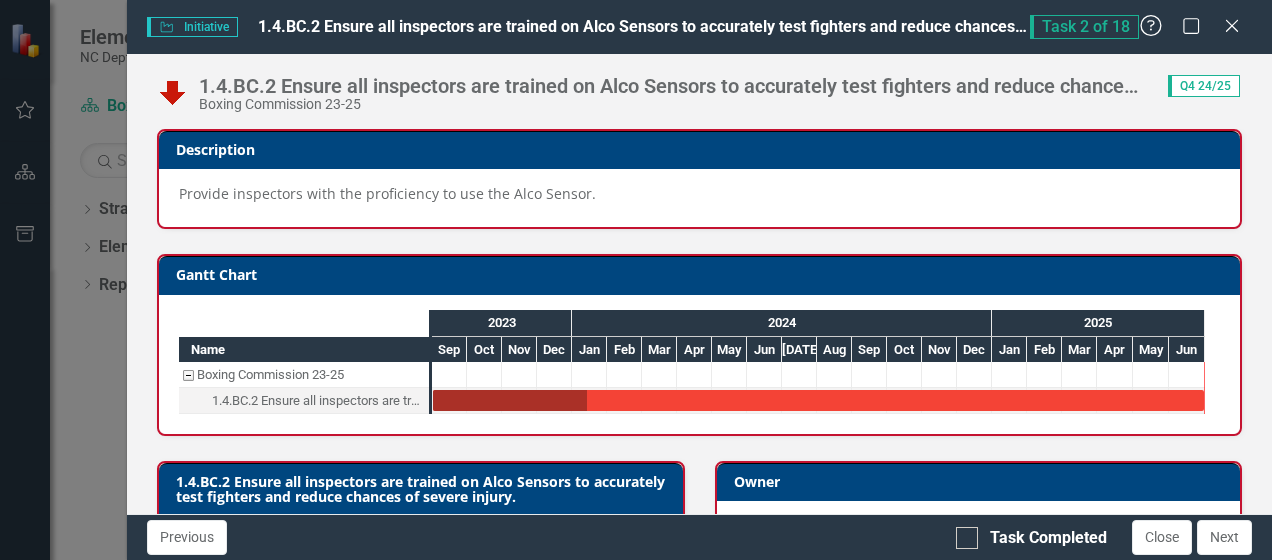 click on "Help" 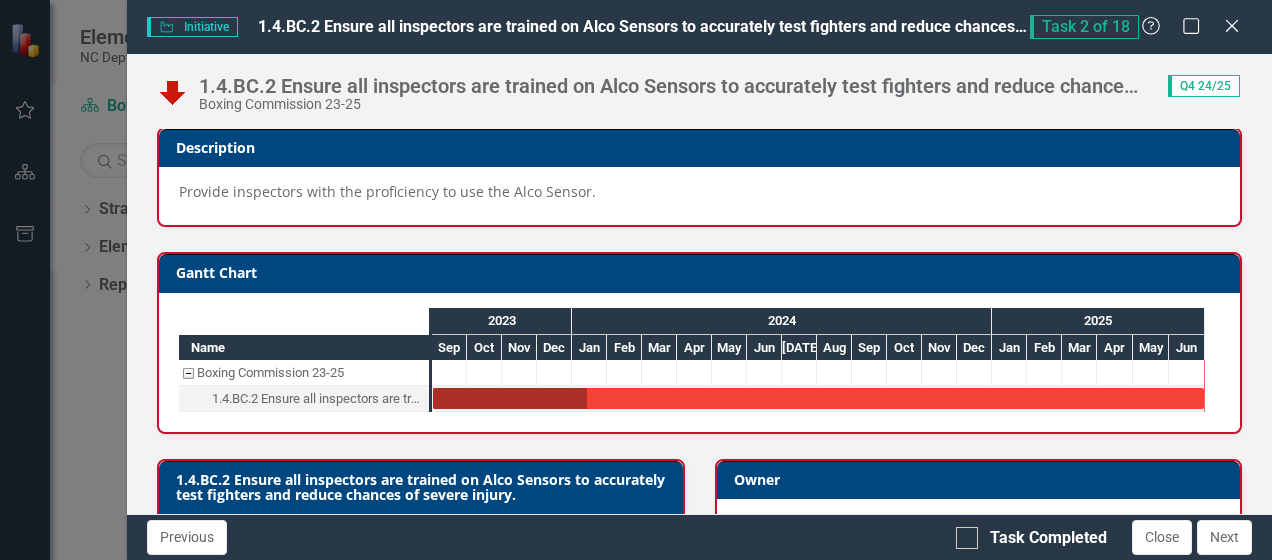 scroll, scrollTop: 0, scrollLeft: 0, axis: both 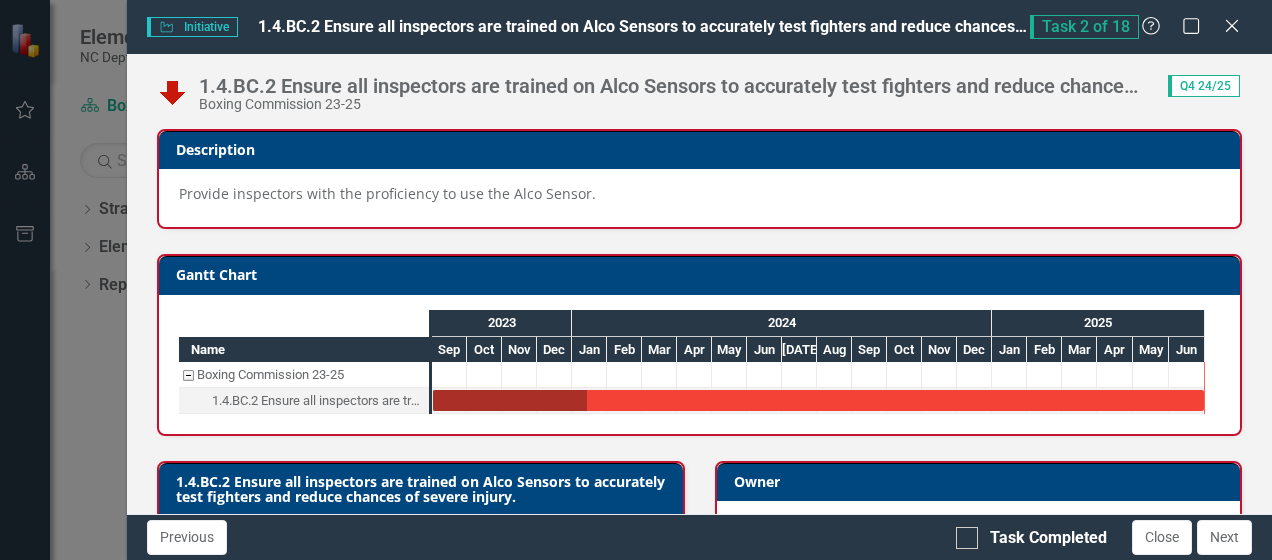 click on "Initiative Initiative" at bounding box center [192, 27] 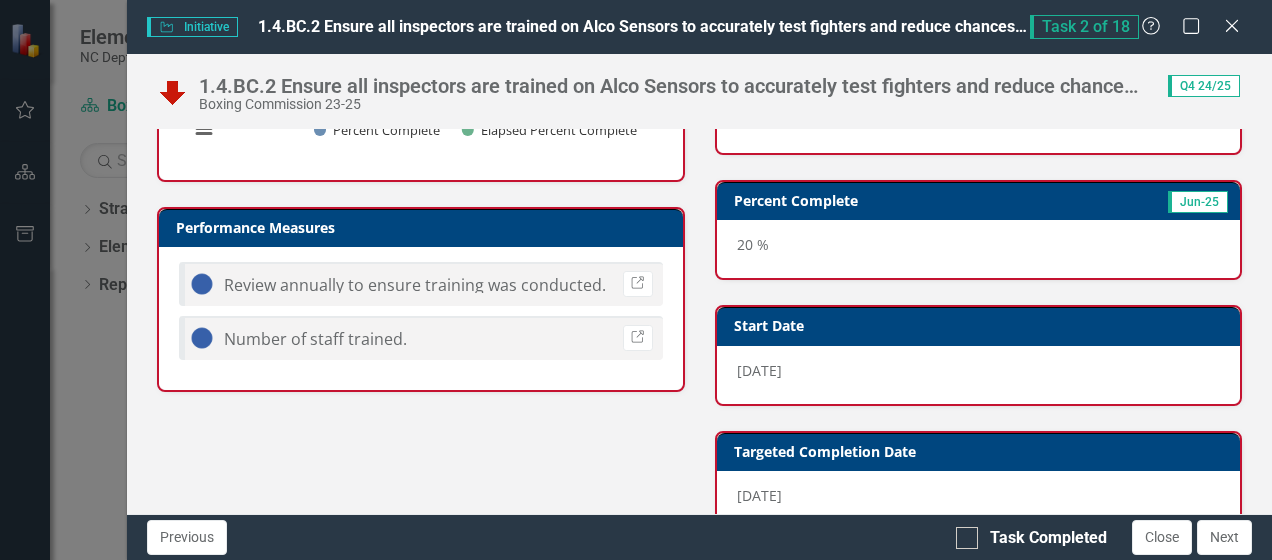 scroll, scrollTop: 700, scrollLeft: 0, axis: vertical 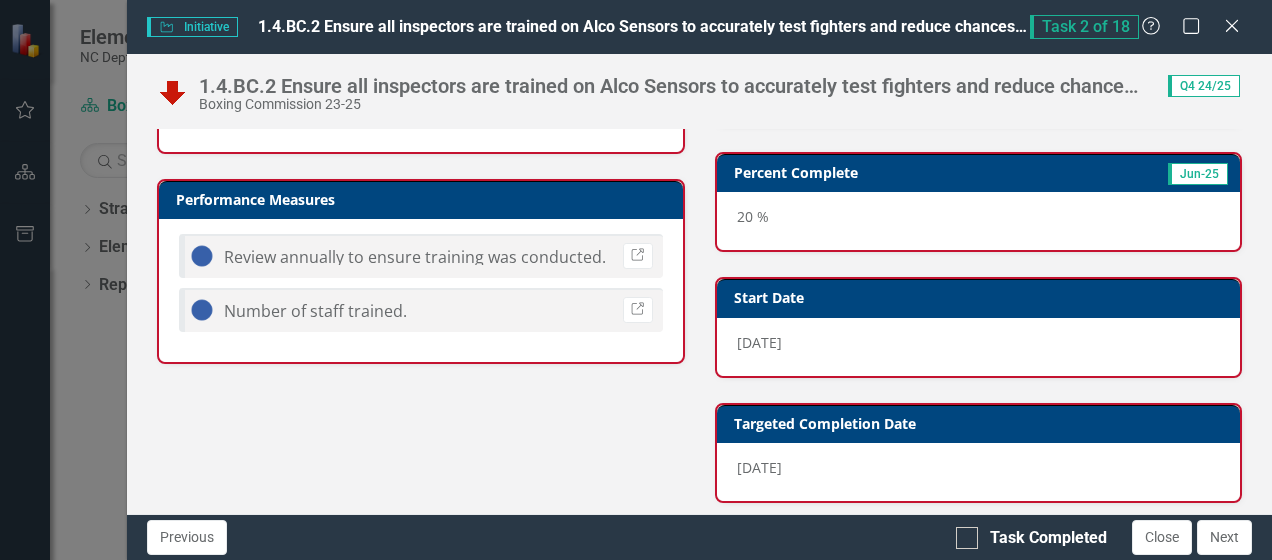 click on "Number of staff trained. Link" at bounding box center [420, 310] 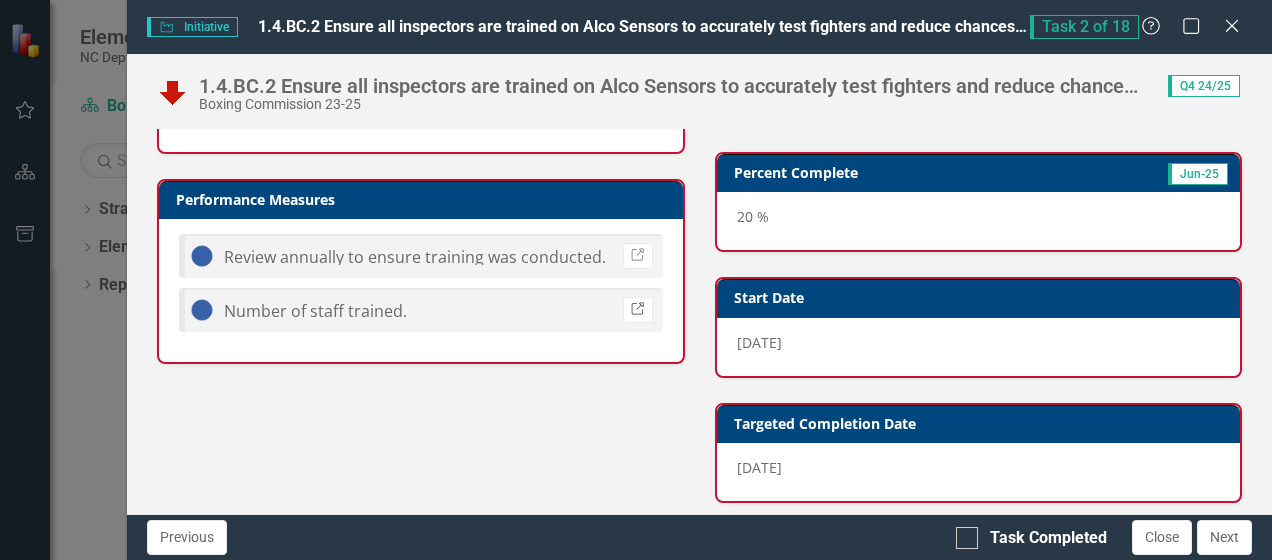 click on "Link" 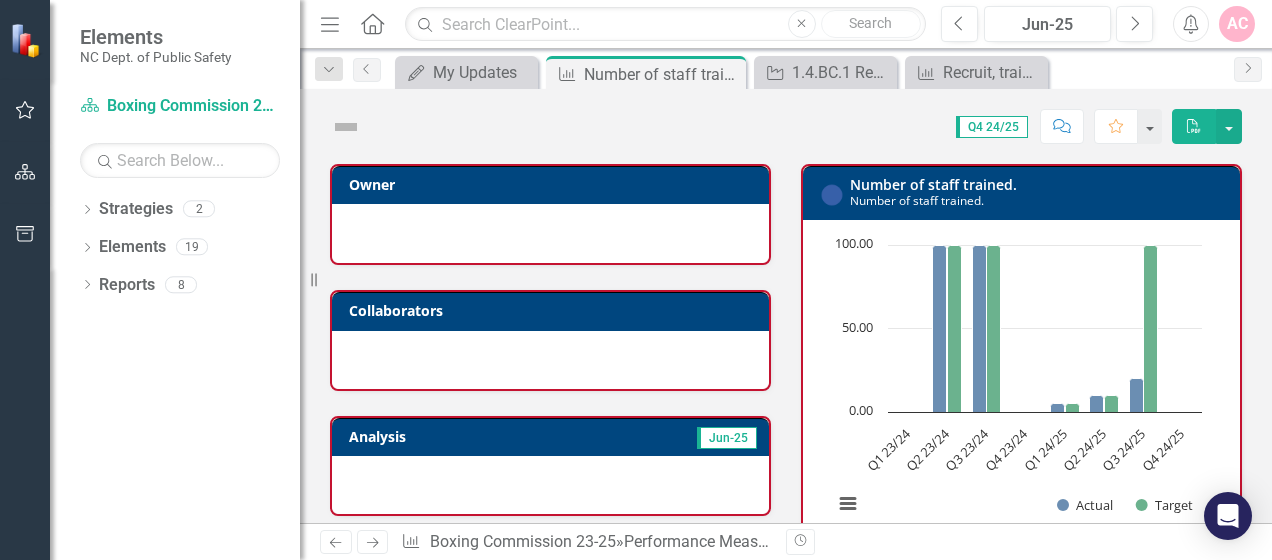 scroll, scrollTop: 0, scrollLeft: 0, axis: both 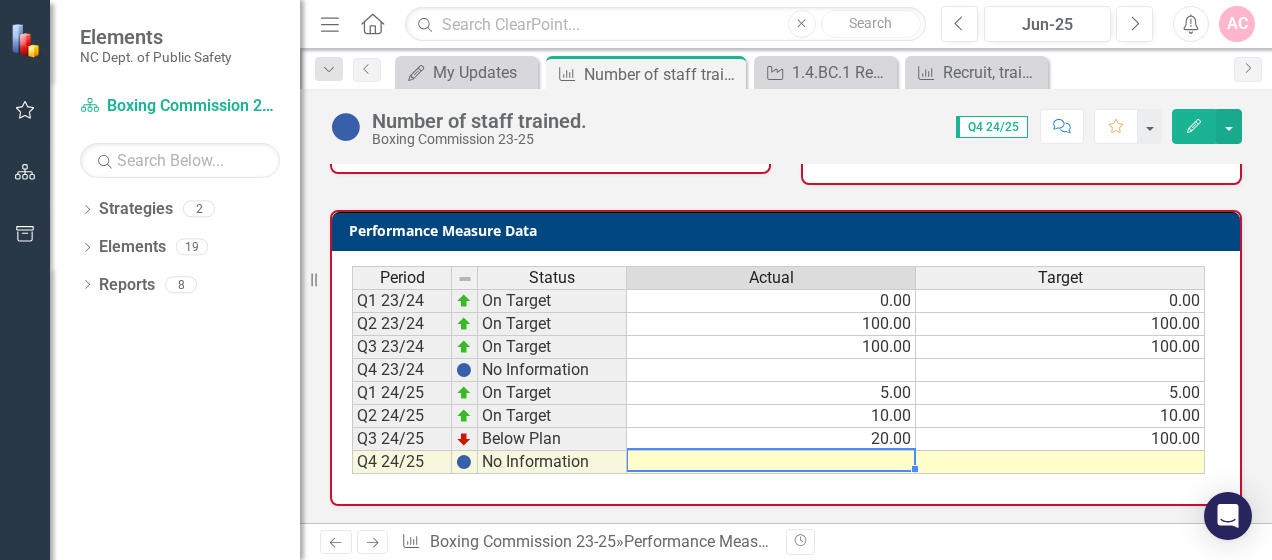 click at bounding box center (771, 462) 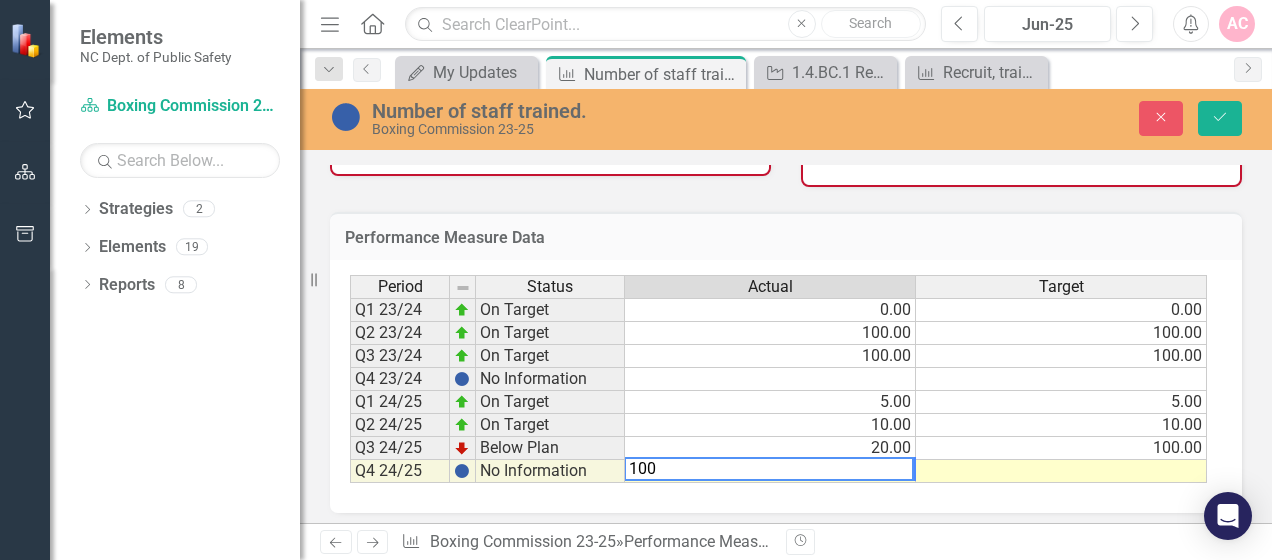 type on "100" 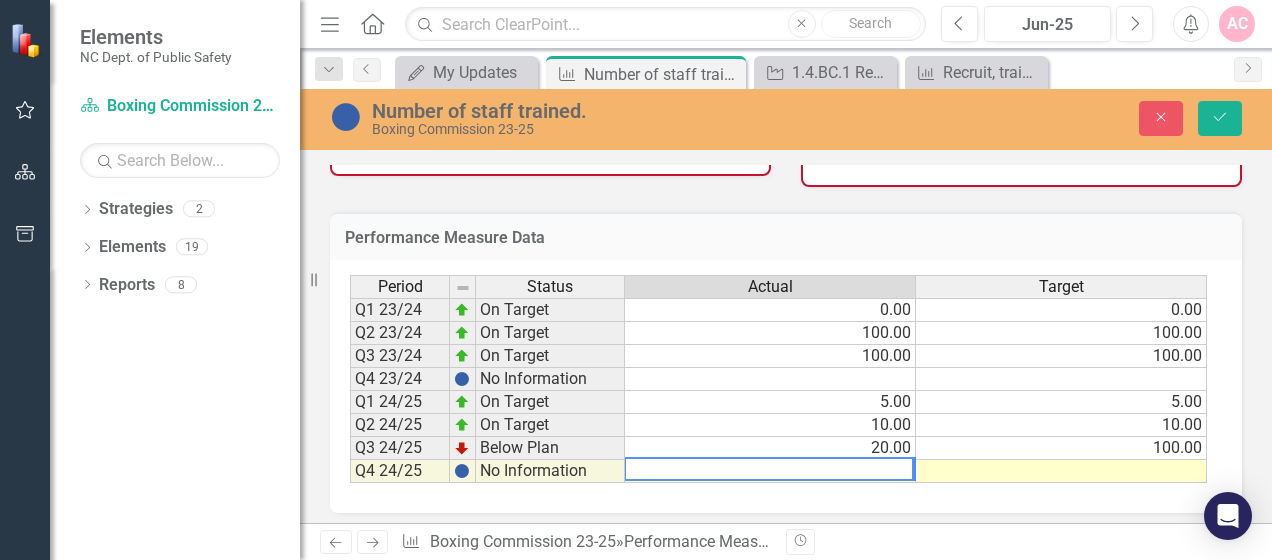 click at bounding box center (1061, 471) 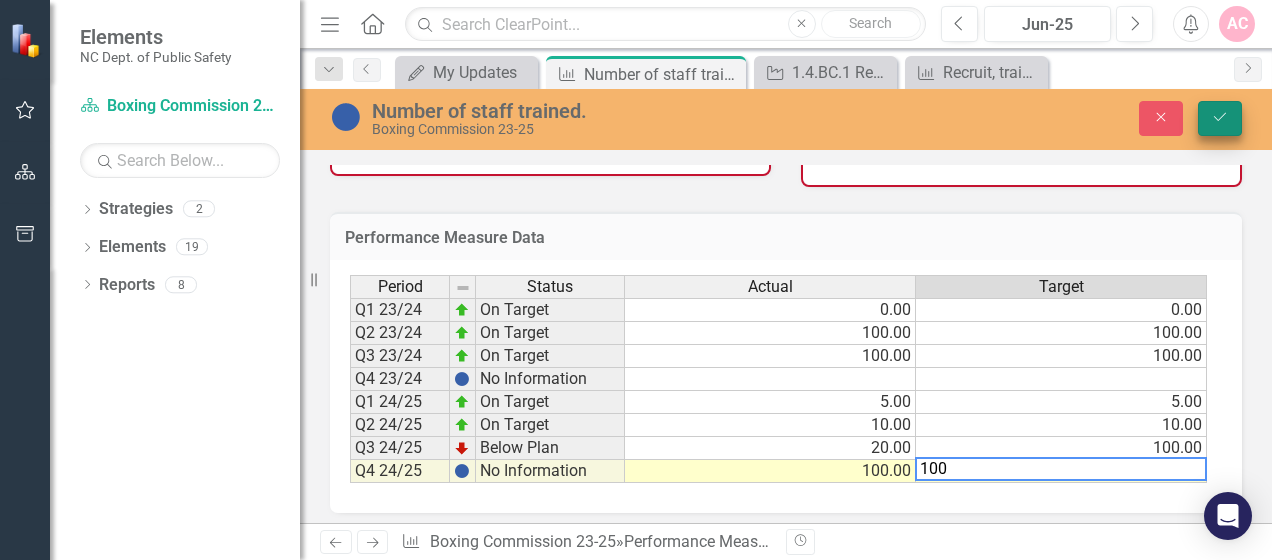 type on "100" 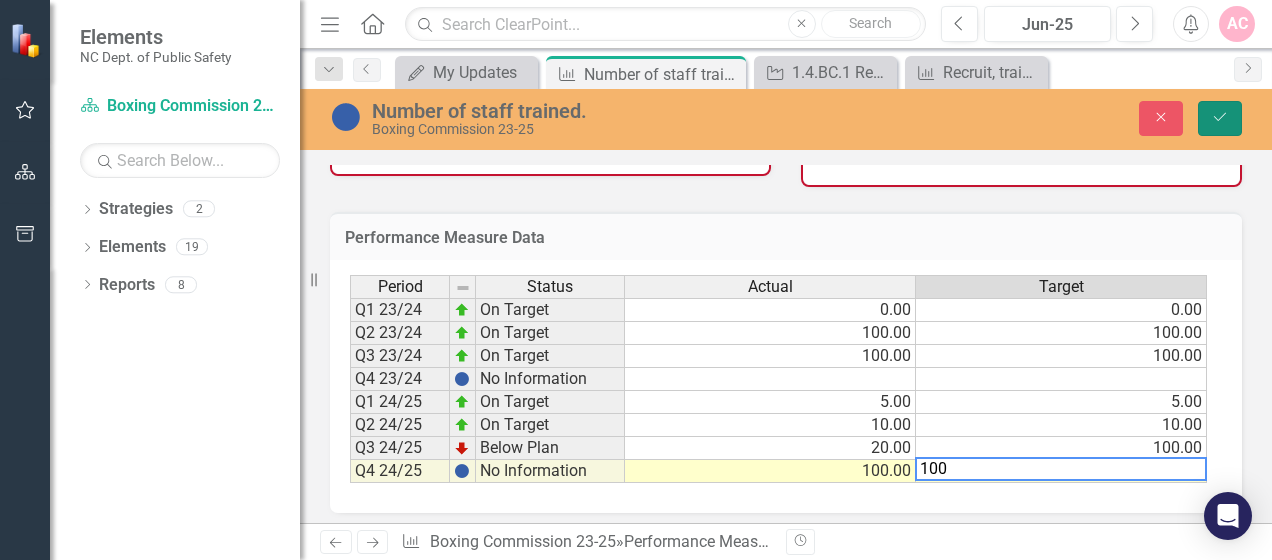 click 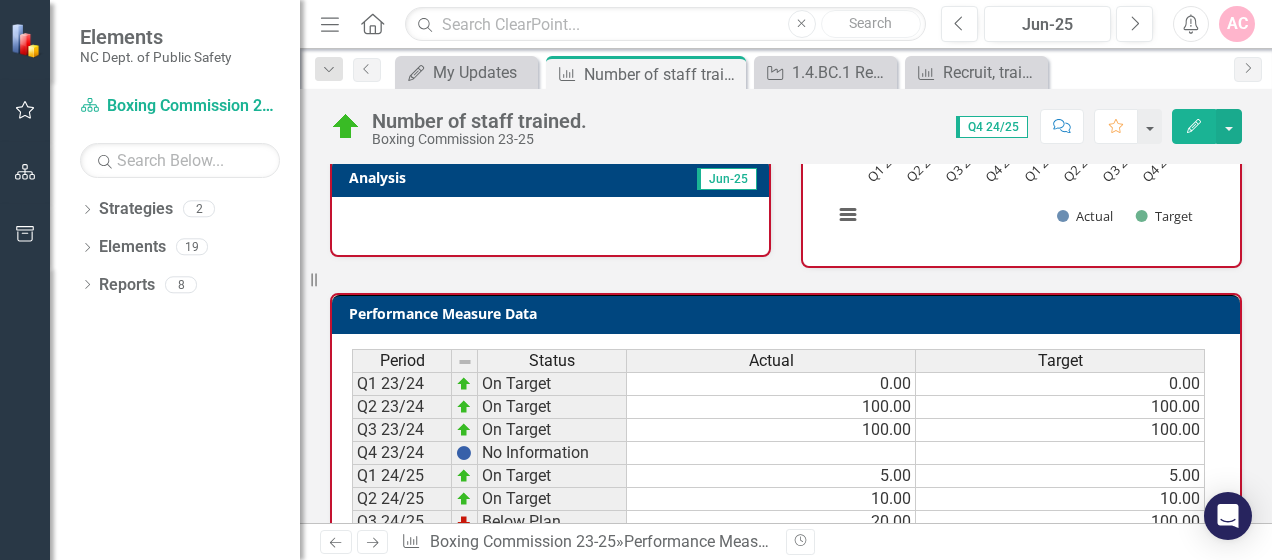 scroll, scrollTop: 356, scrollLeft: 0, axis: vertical 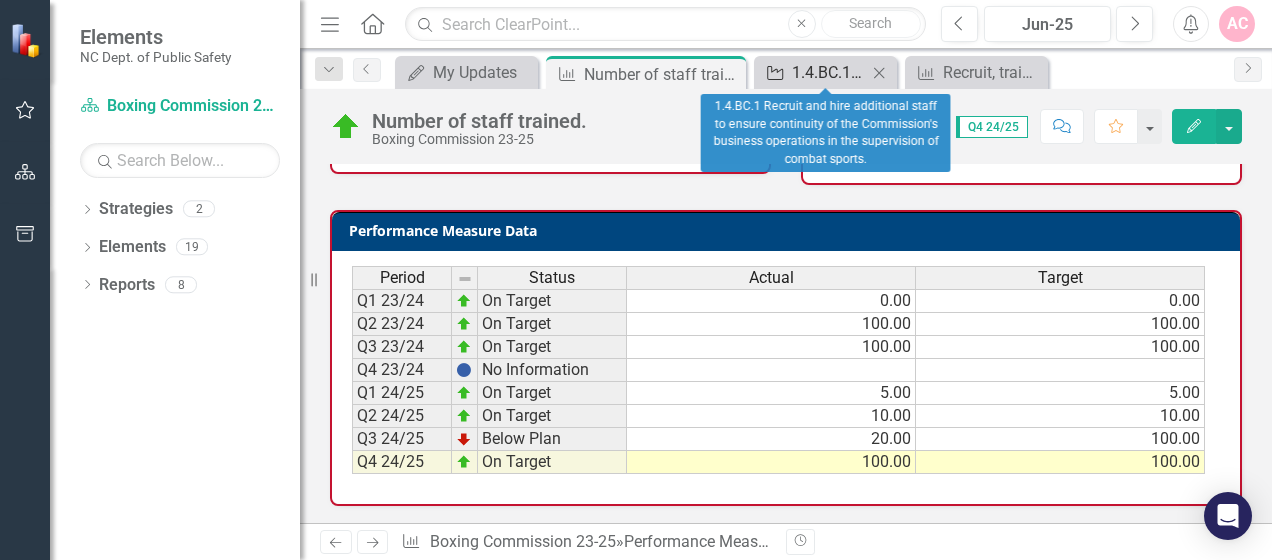 click on "1.4.BC.1 Recruit and hire additional staff to ensure continuity of the Commission's business operations in the supervision of combat sports." at bounding box center [829, 72] 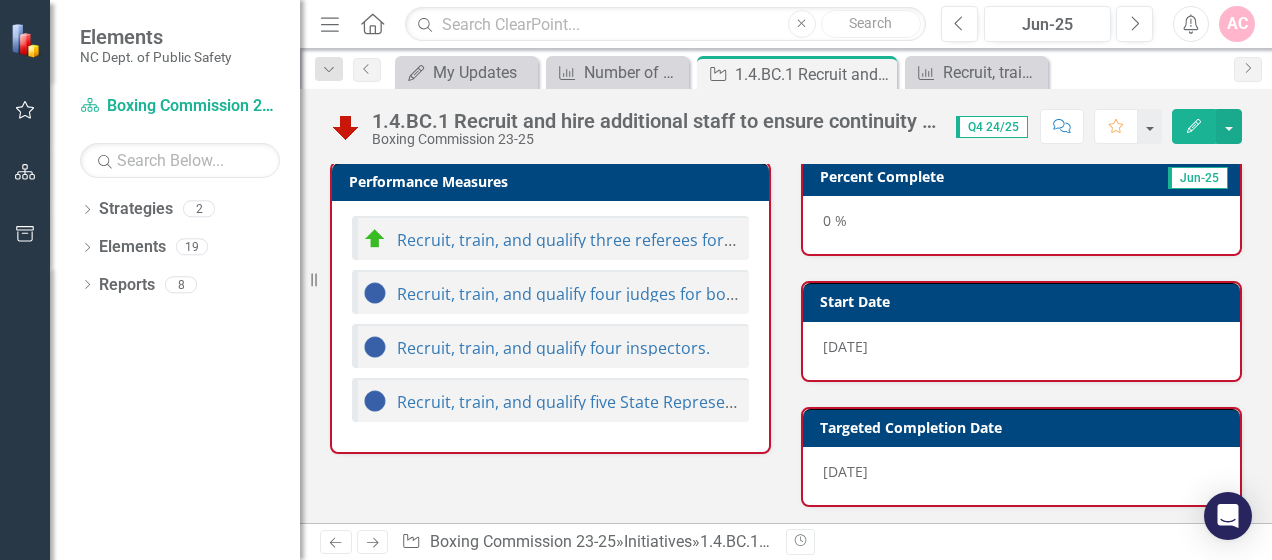 scroll, scrollTop: 668, scrollLeft: 0, axis: vertical 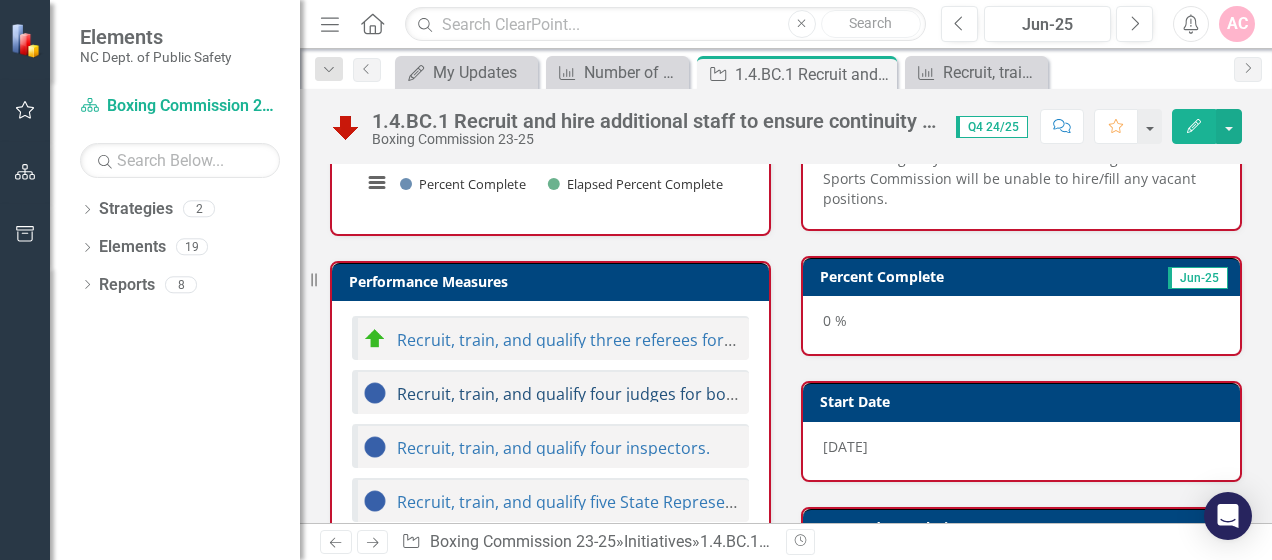 click on "Recruit, train, and qualify four judges for boxing, MMA, and kickboxing." at bounding box center [662, 394] 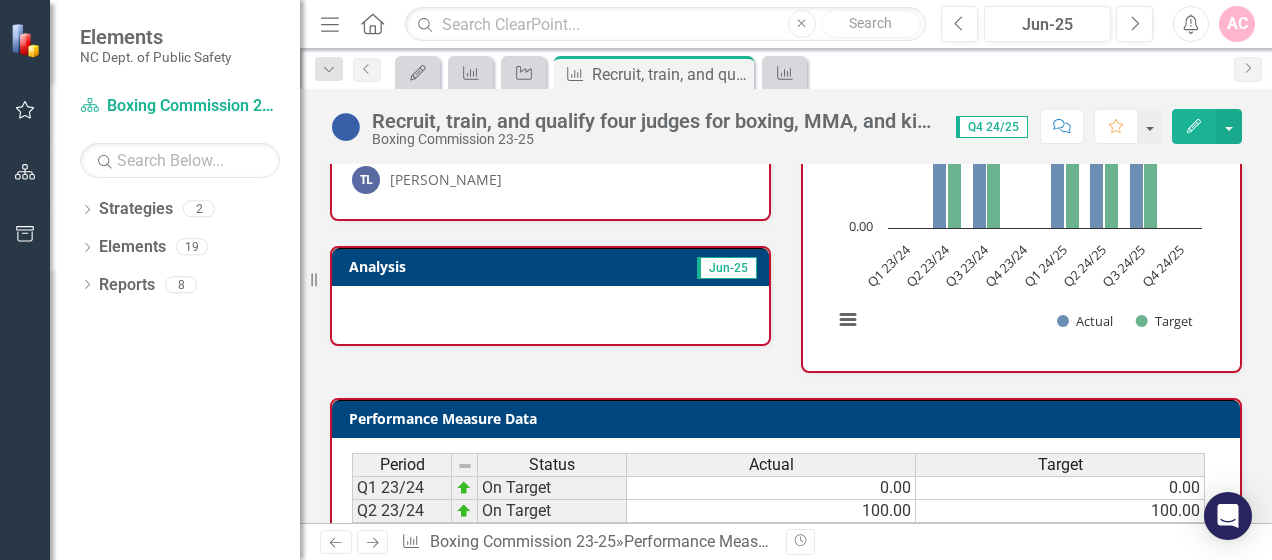 scroll, scrollTop: 372, scrollLeft: 0, axis: vertical 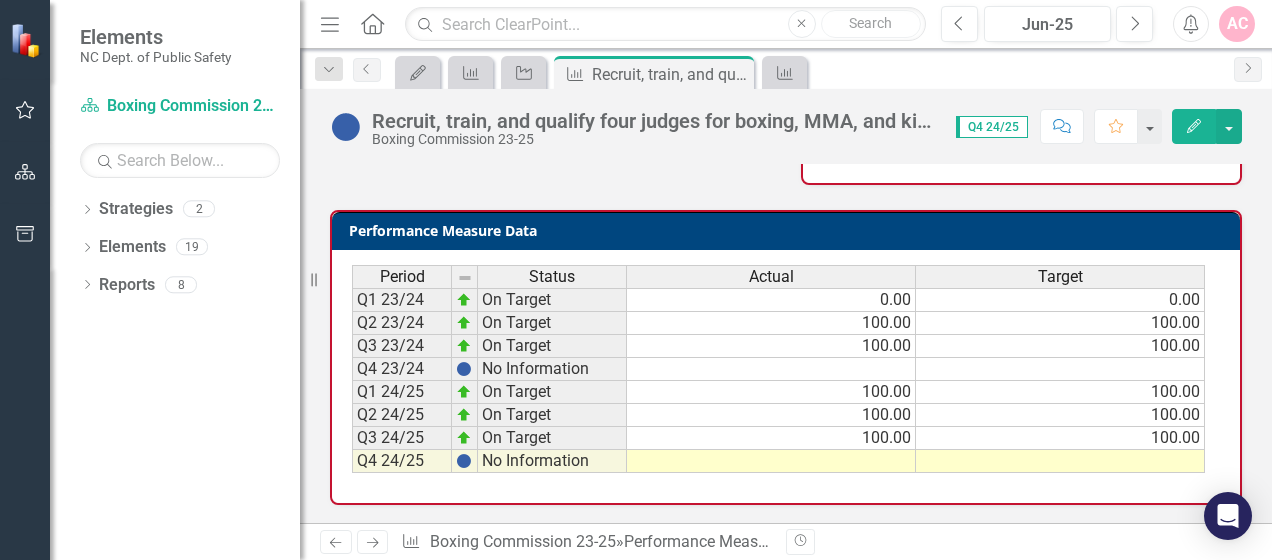 click at bounding box center [771, 461] 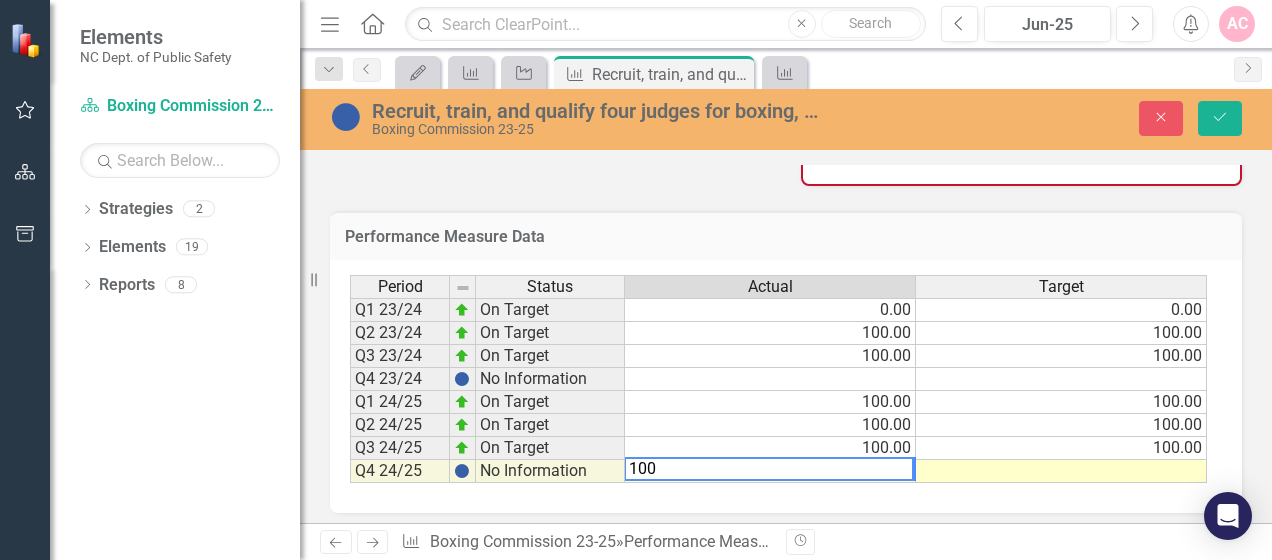type on "100" 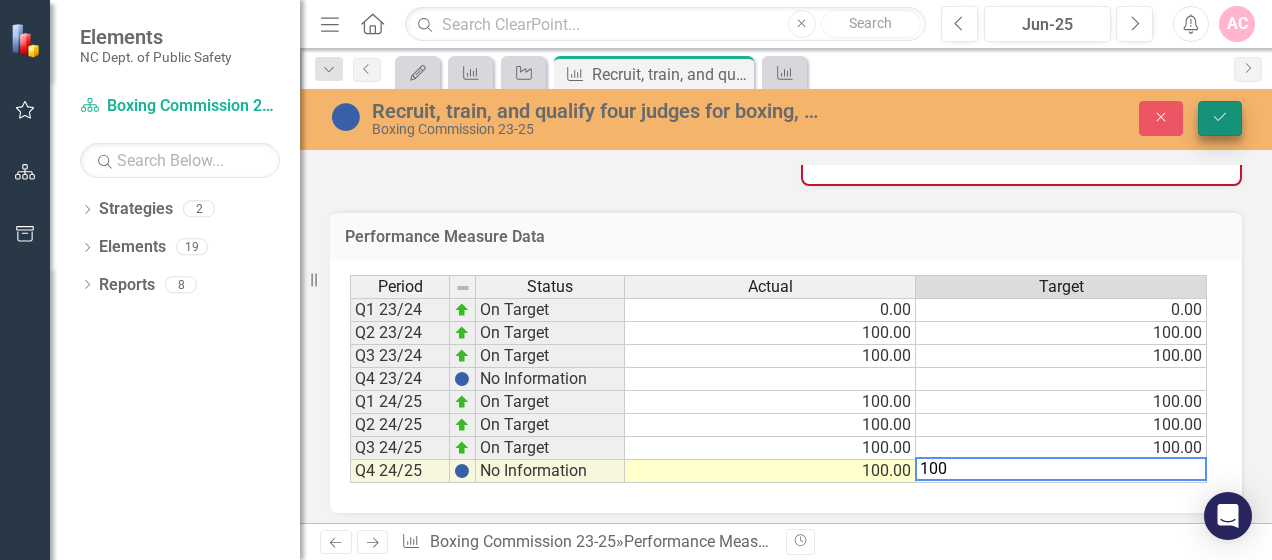 type on "100" 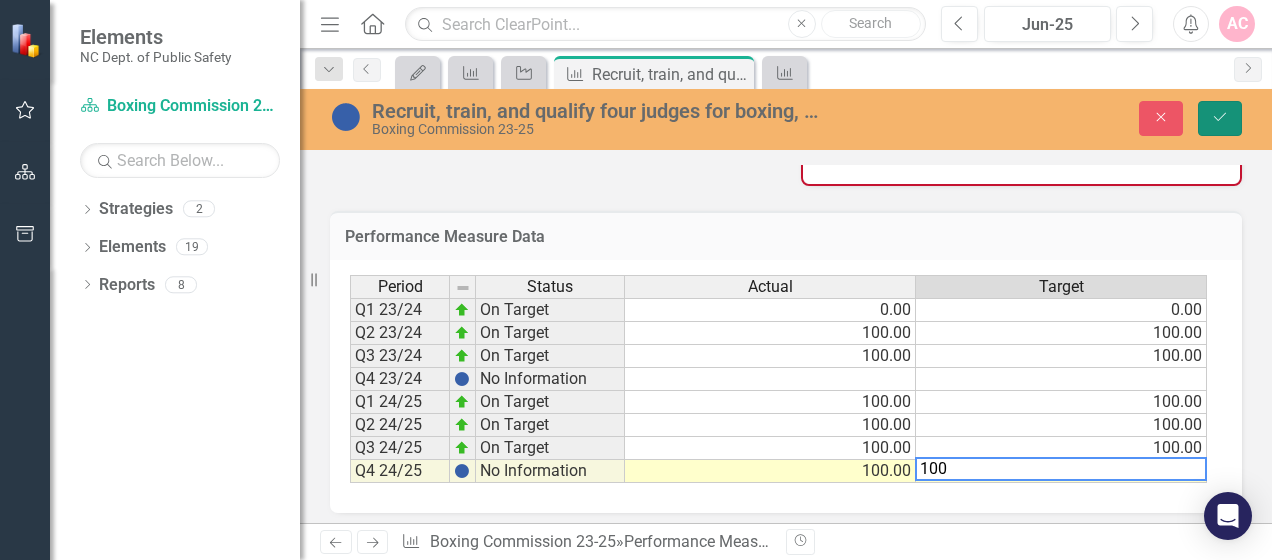 click on "Save" 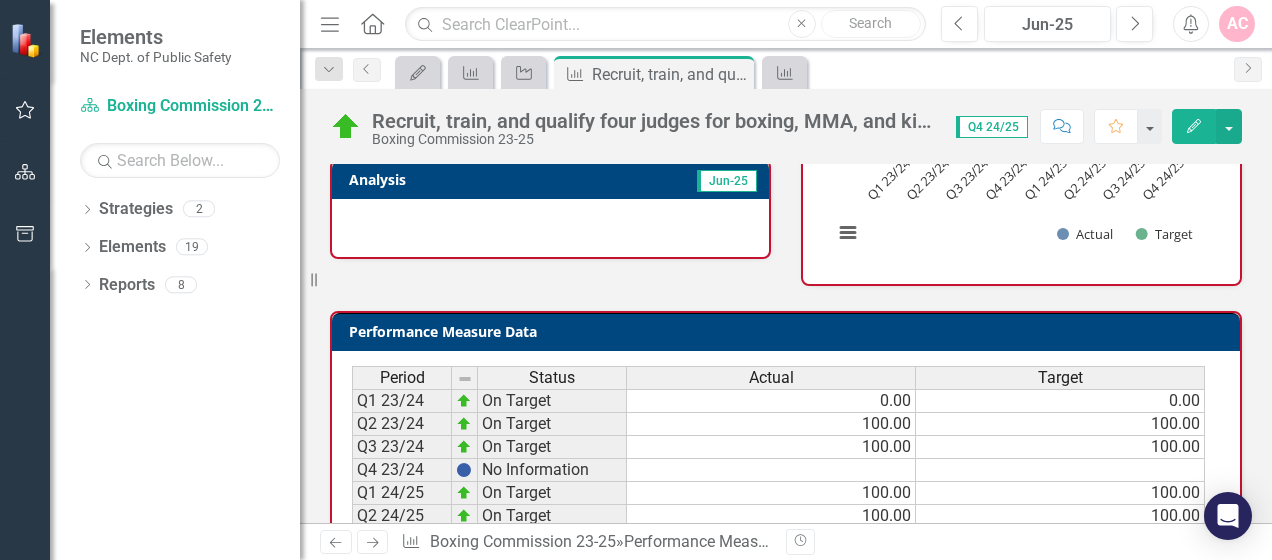 scroll, scrollTop: 372, scrollLeft: 0, axis: vertical 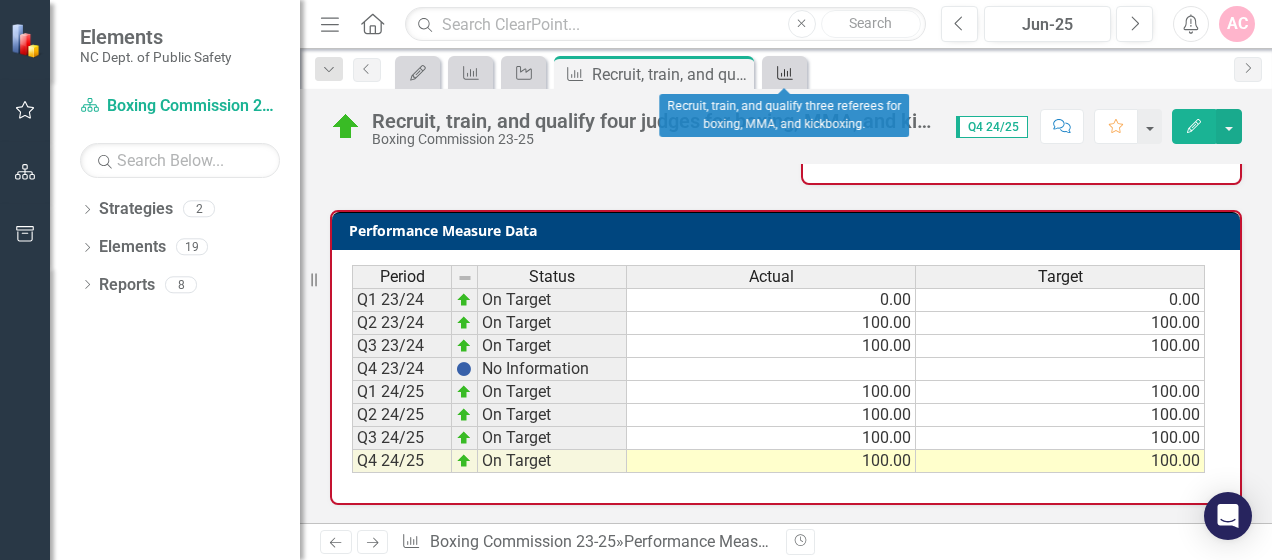click on "Performance Measure" 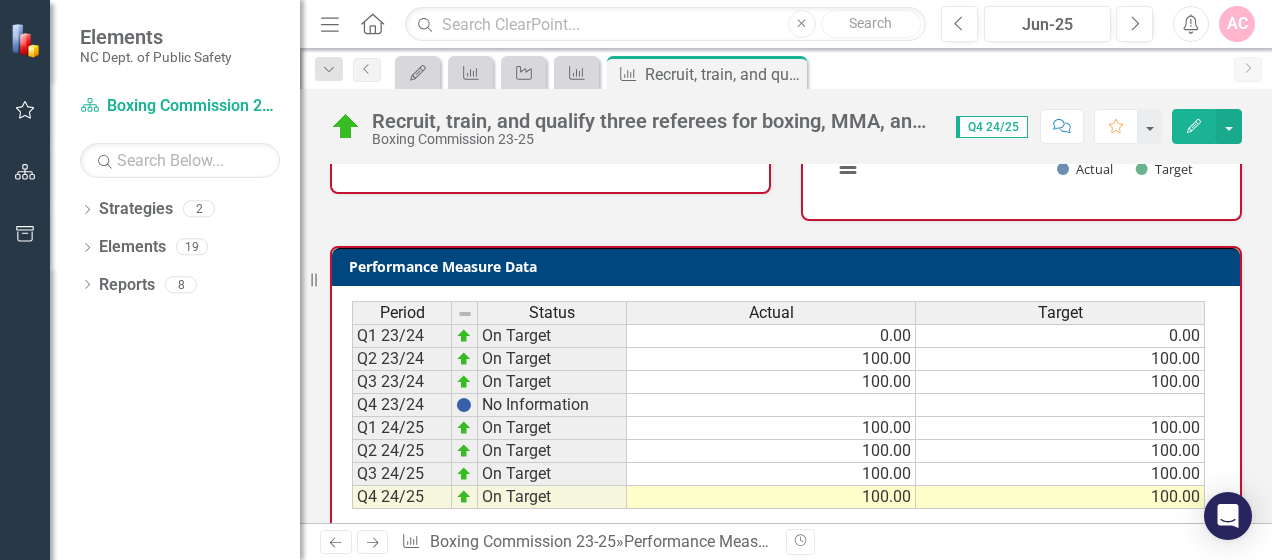 scroll, scrollTop: 372, scrollLeft: 0, axis: vertical 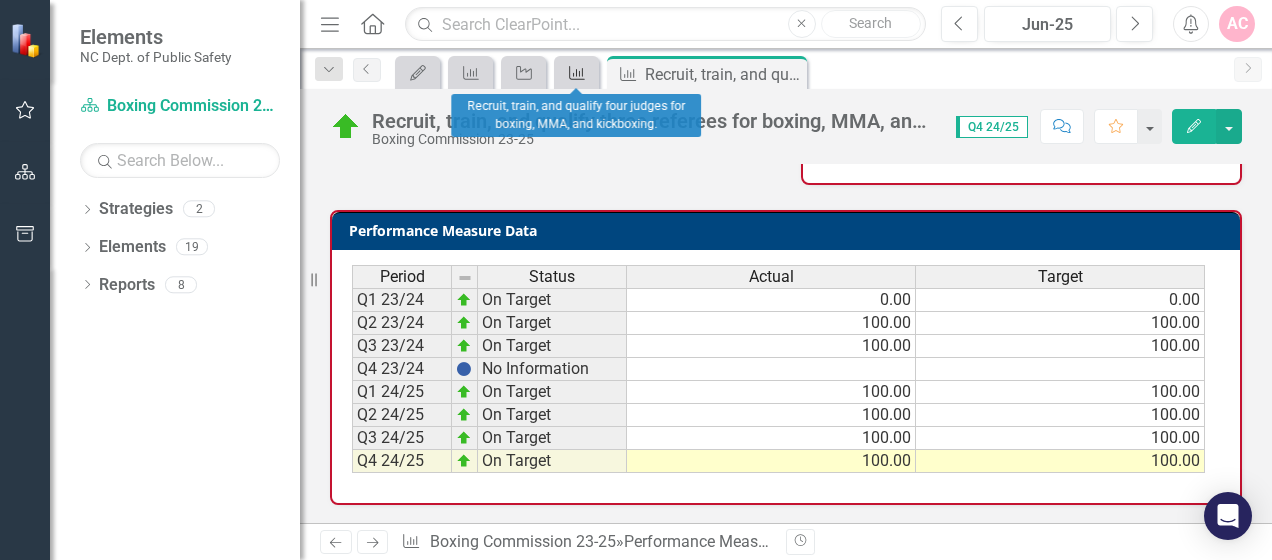 click on "Performance Measure" 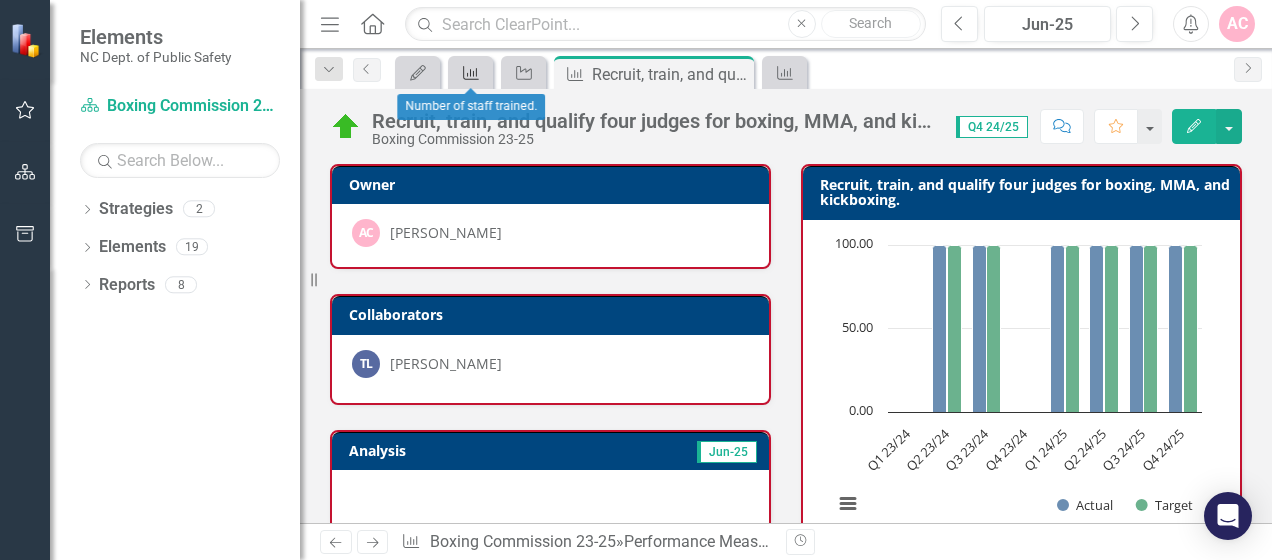 click 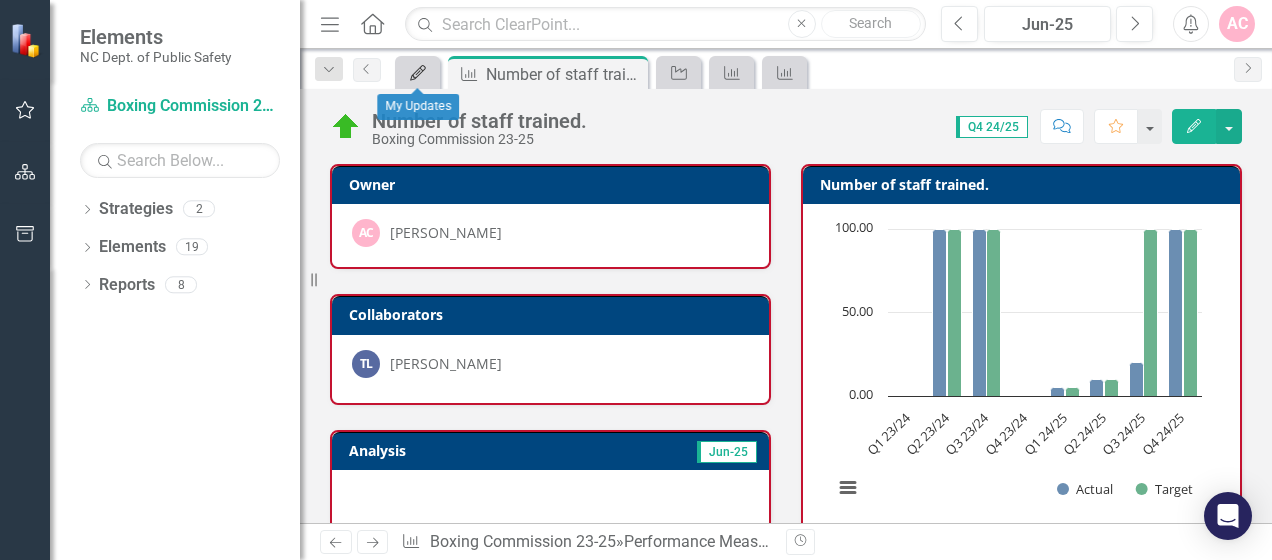 click 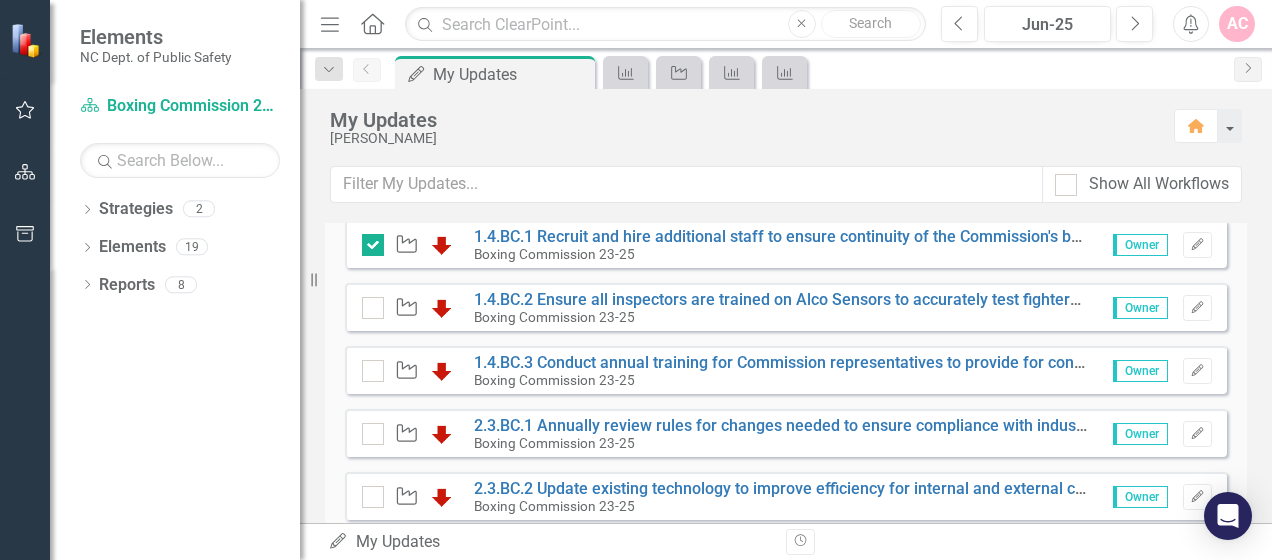 scroll, scrollTop: 400, scrollLeft: 0, axis: vertical 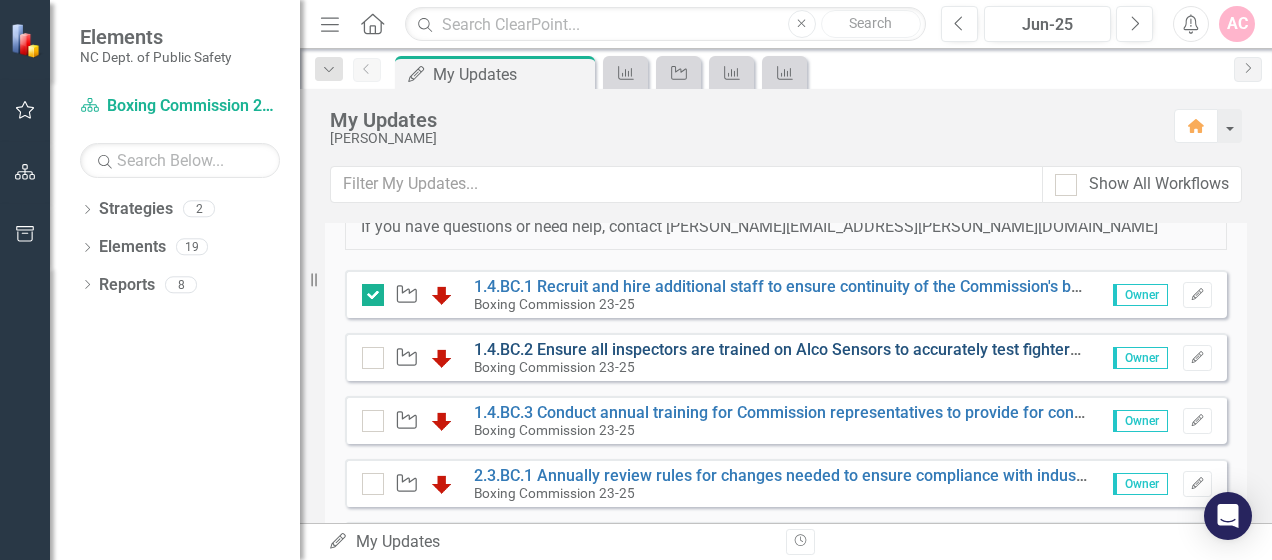 click on "1.4.BC.2 Ensure all inspectors are trained on Alco Sensors to accurately test fighters and reduce chances of severe injury." at bounding box center [910, 349] 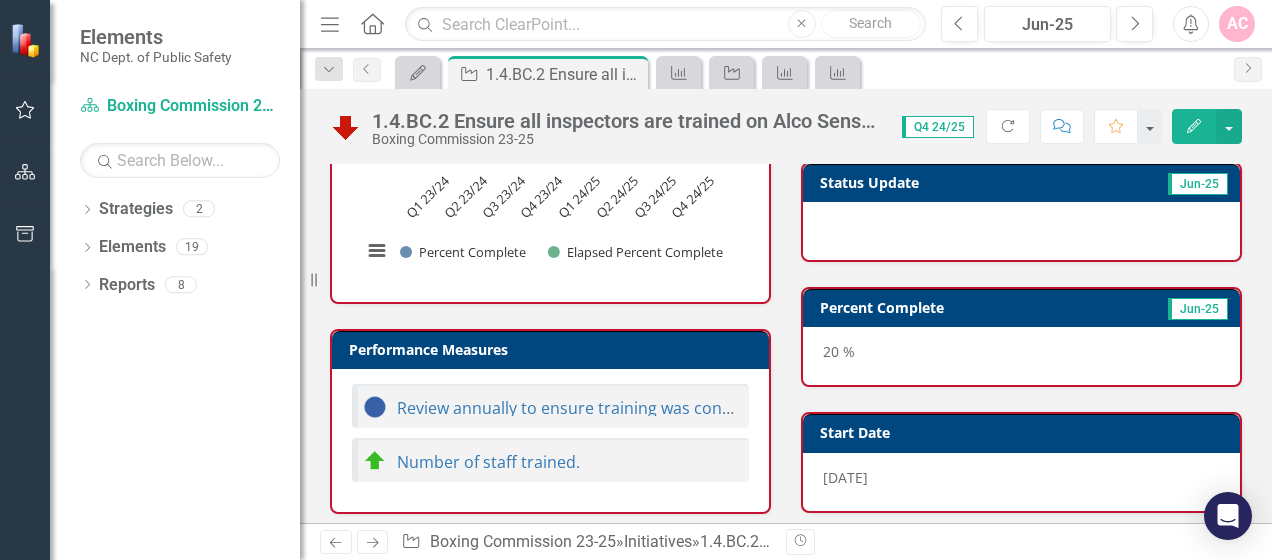 scroll, scrollTop: 700, scrollLeft: 0, axis: vertical 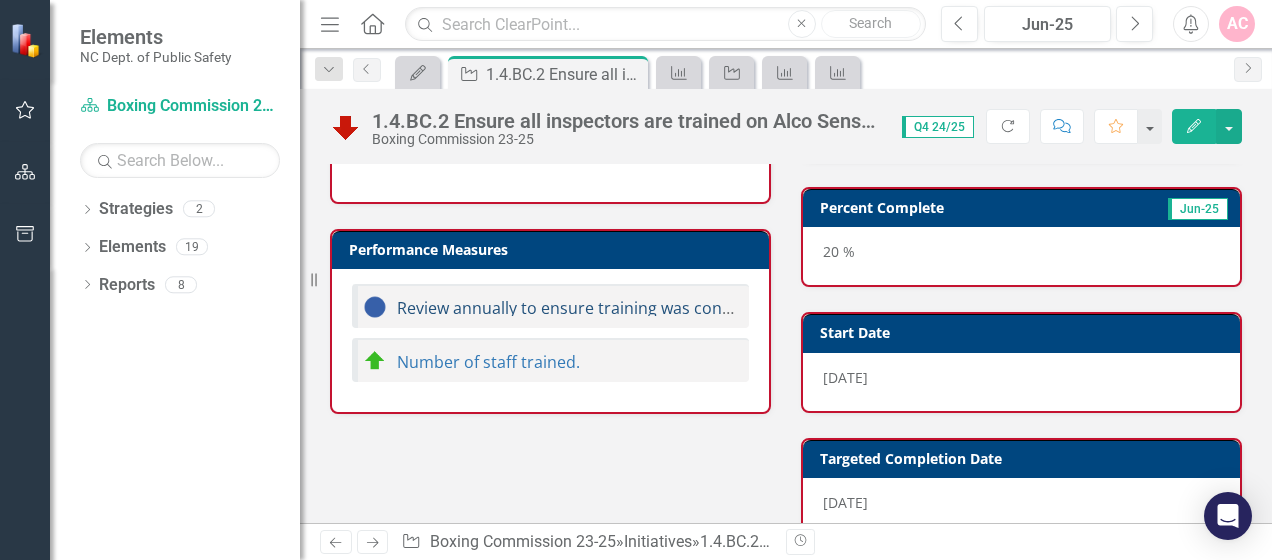 click on "Review annually to ensure training was conducted." at bounding box center (588, 308) 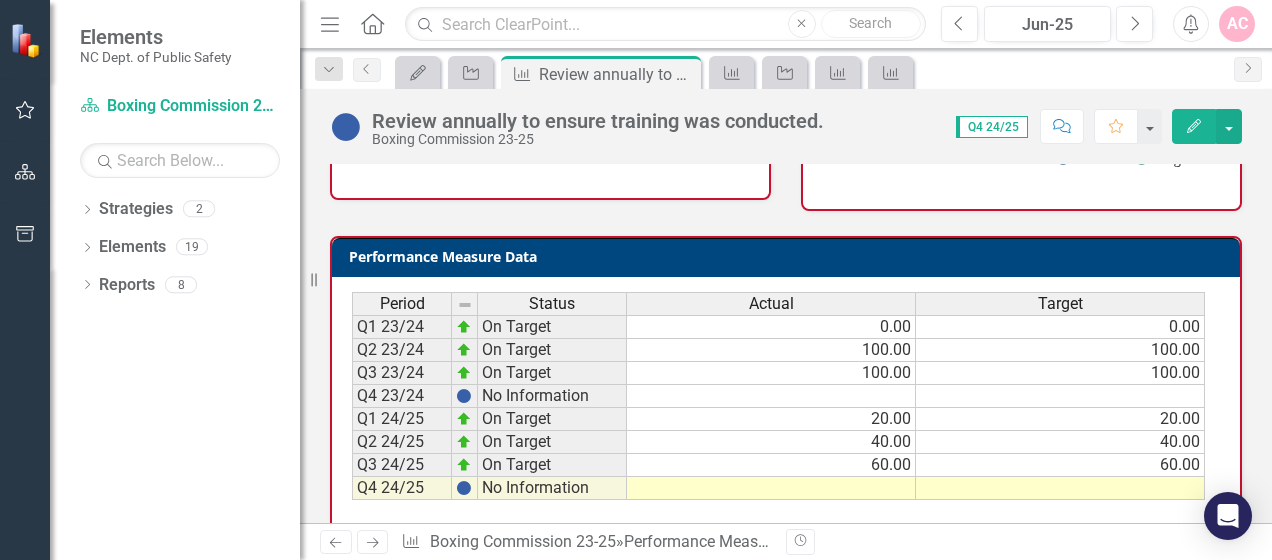 scroll, scrollTop: 356, scrollLeft: 0, axis: vertical 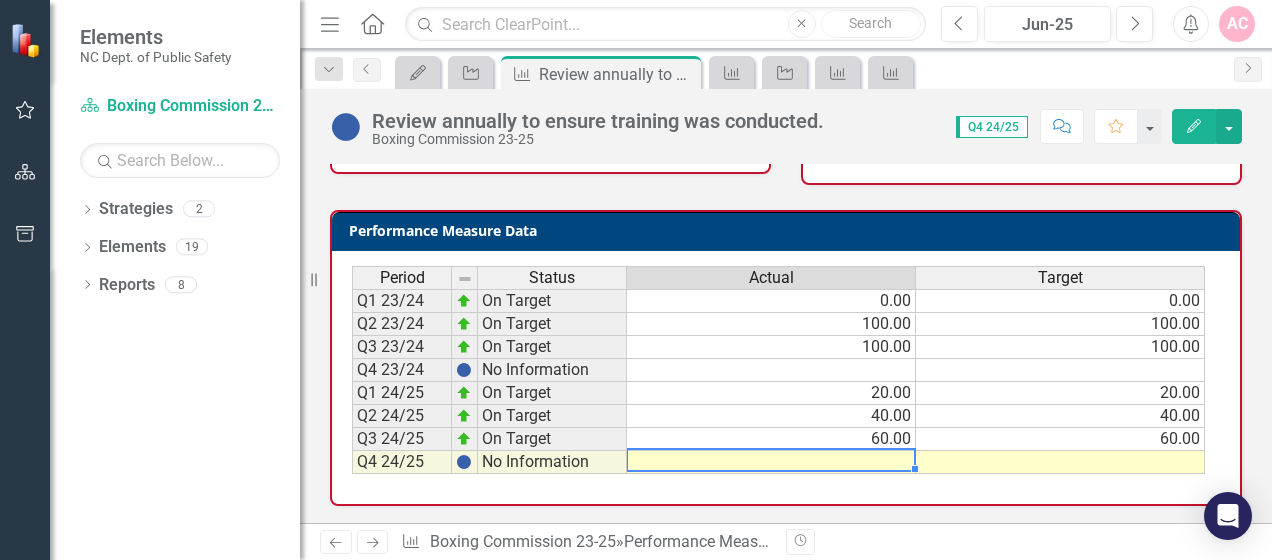 click at bounding box center [771, 462] 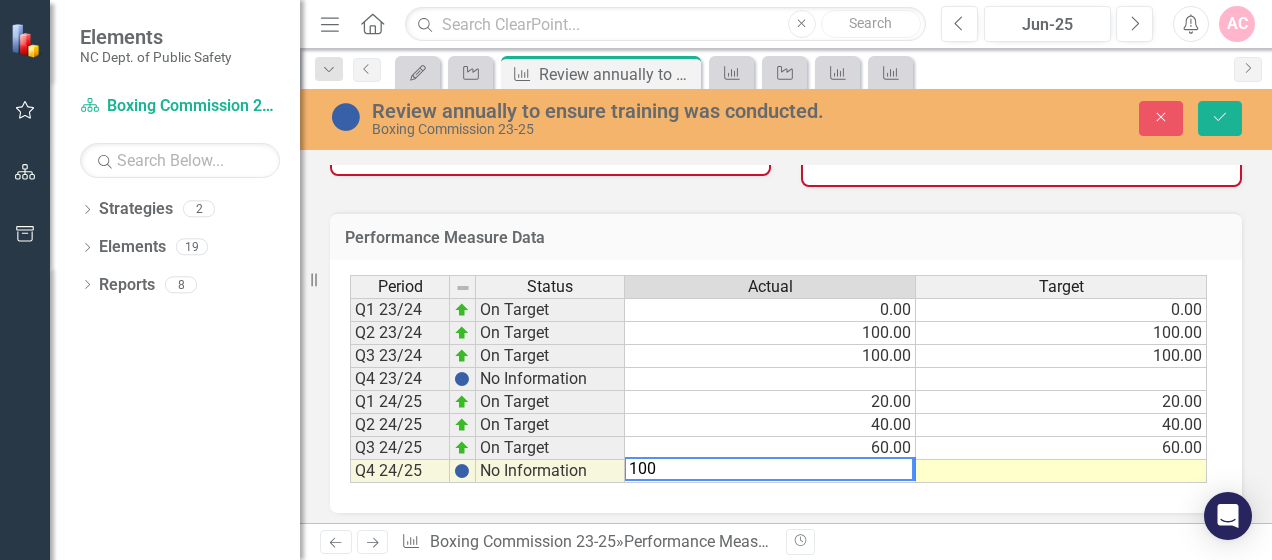 type on "100" 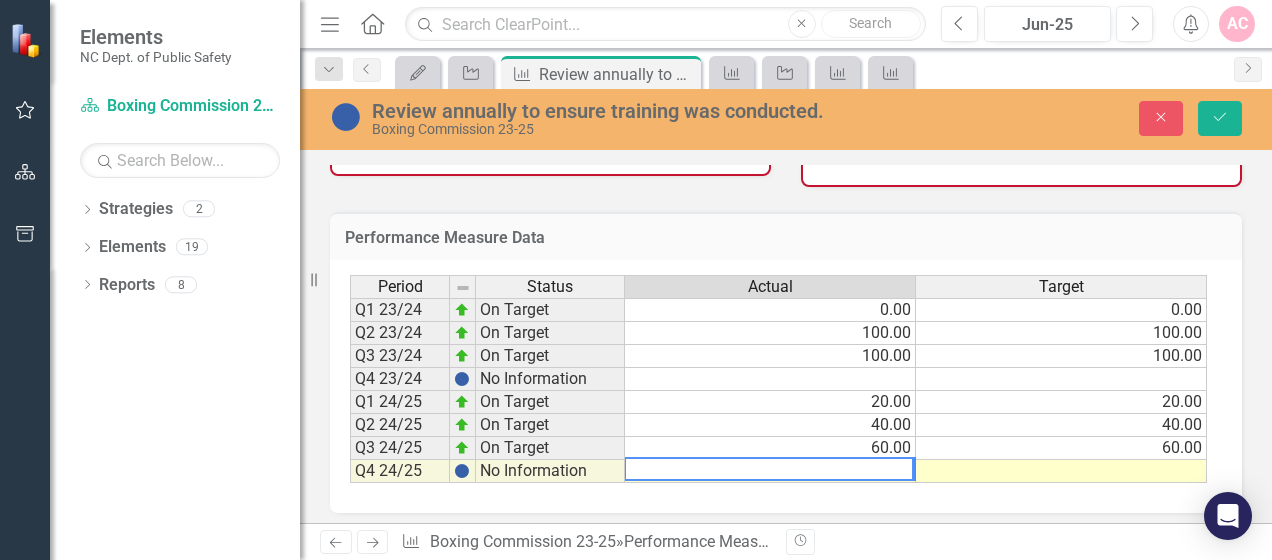click at bounding box center (1061, 471) 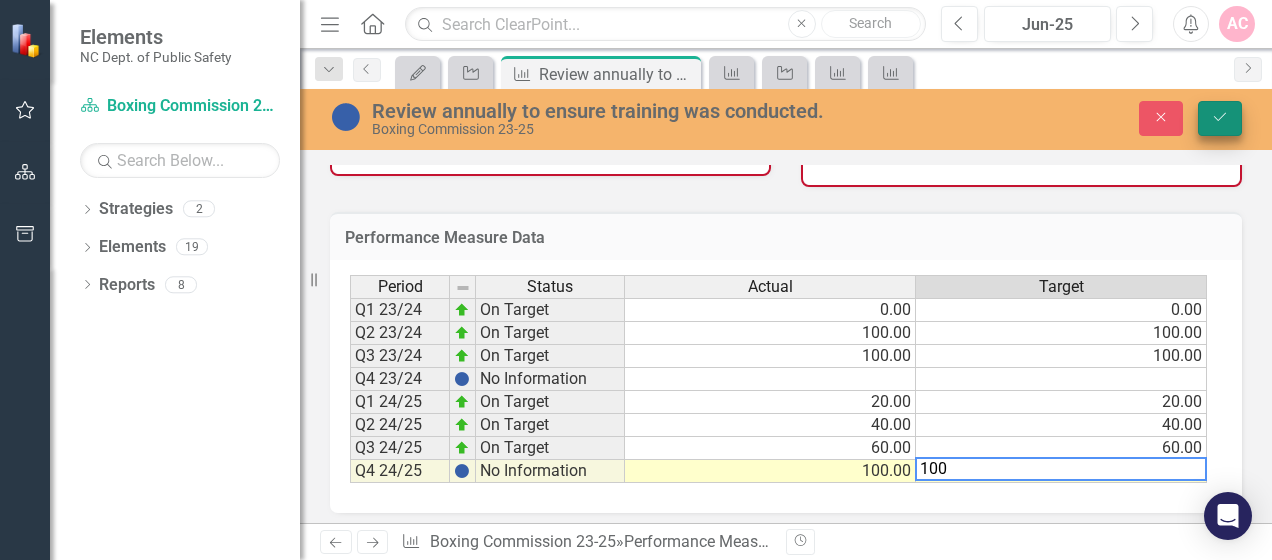 type on "100" 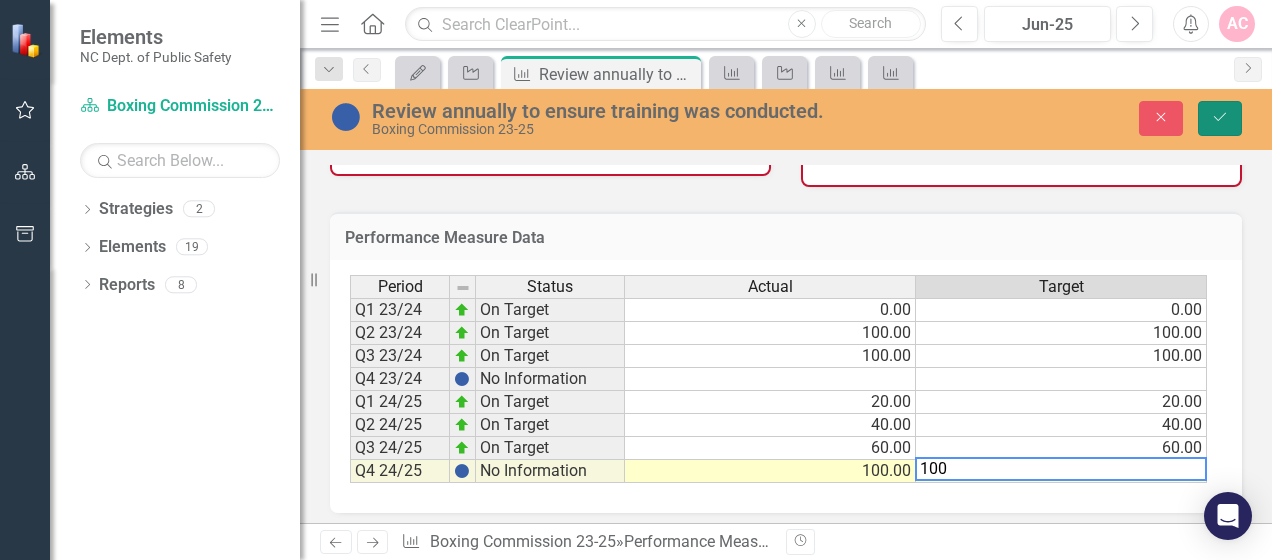 click on "Save" 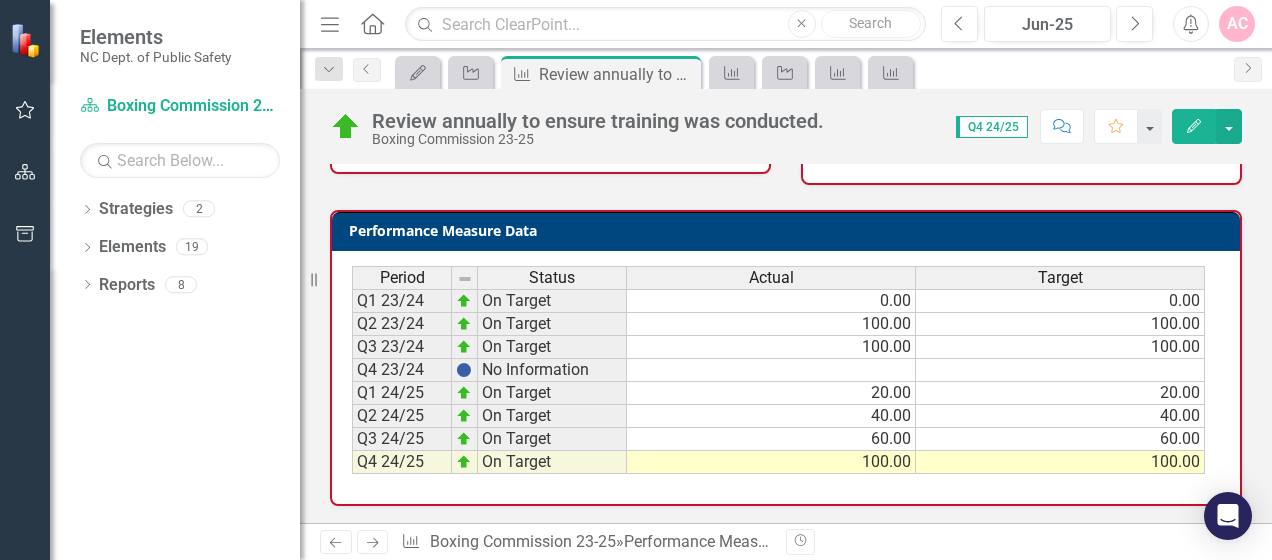 scroll, scrollTop: 156, scrollLeft: 0, axis: vertical 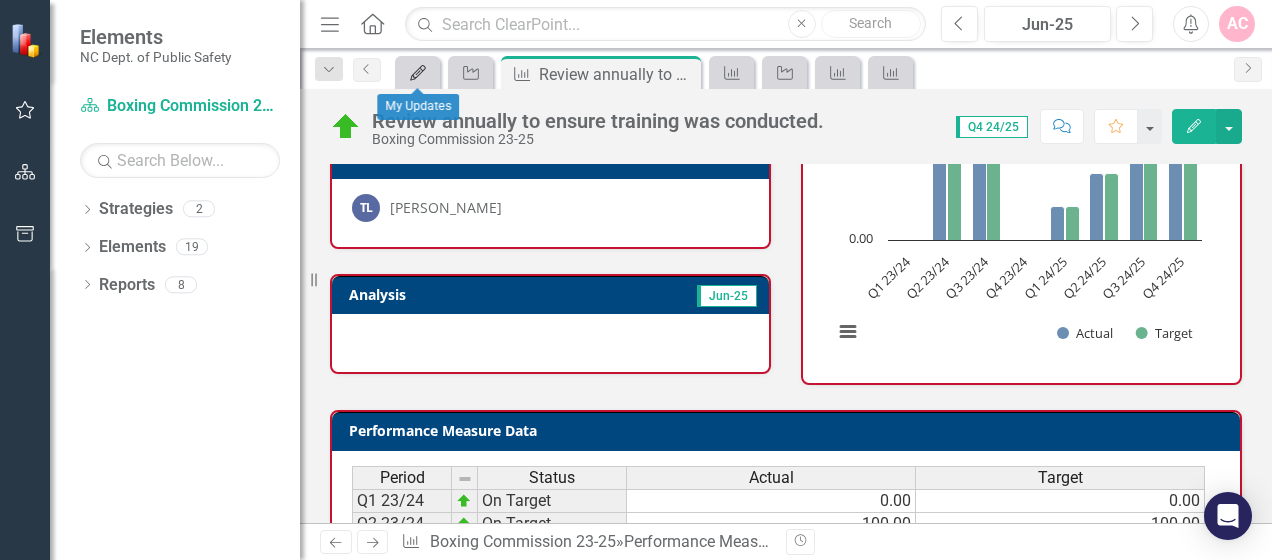 click on "My Updates" 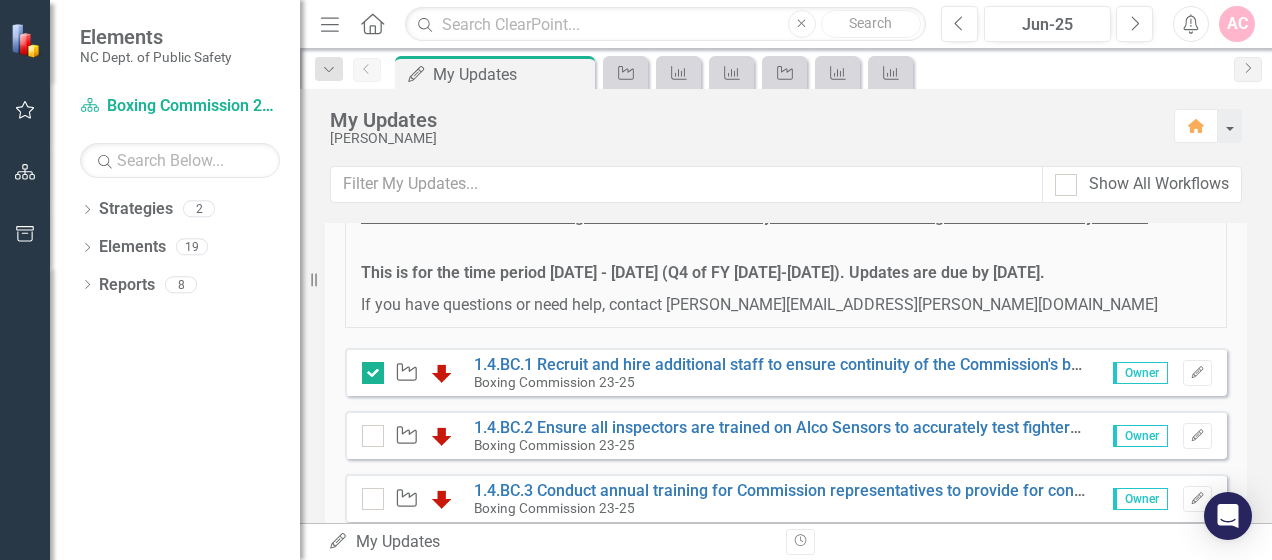 scroll, scrollTop: 400, scrollLeft: 0, axis: vertical 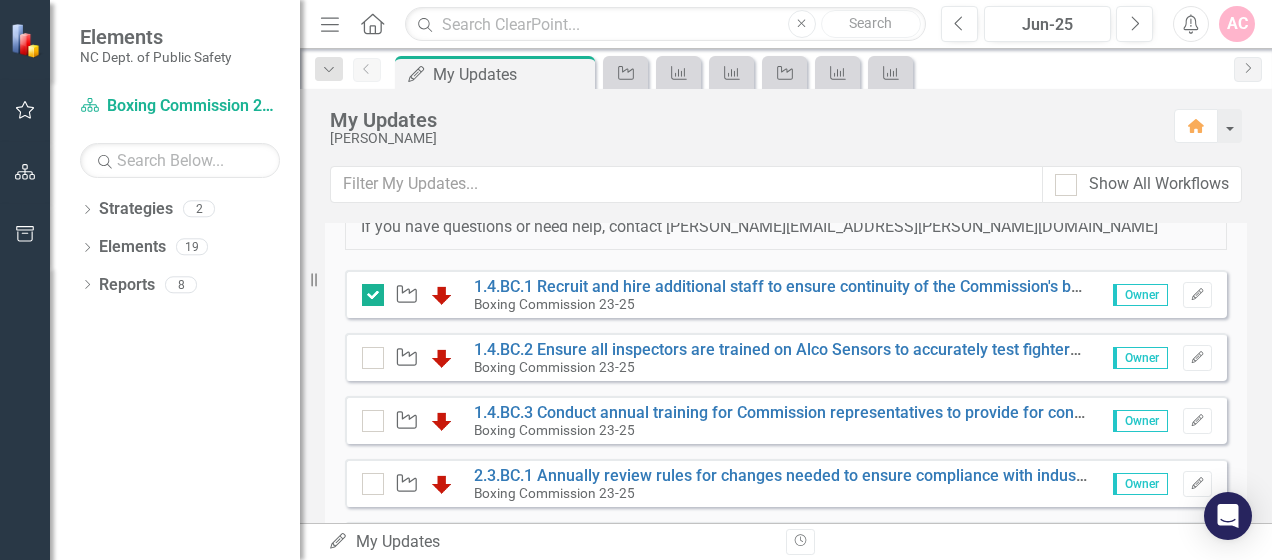 click on "Initiative 1.4.BC.1 Recruit and hire additional staff to ensure continuity of the Commission's business operations in the supervision of combat sports. Boxing Commission 23-25 Owner Edit" at bounding box center (786, 294) 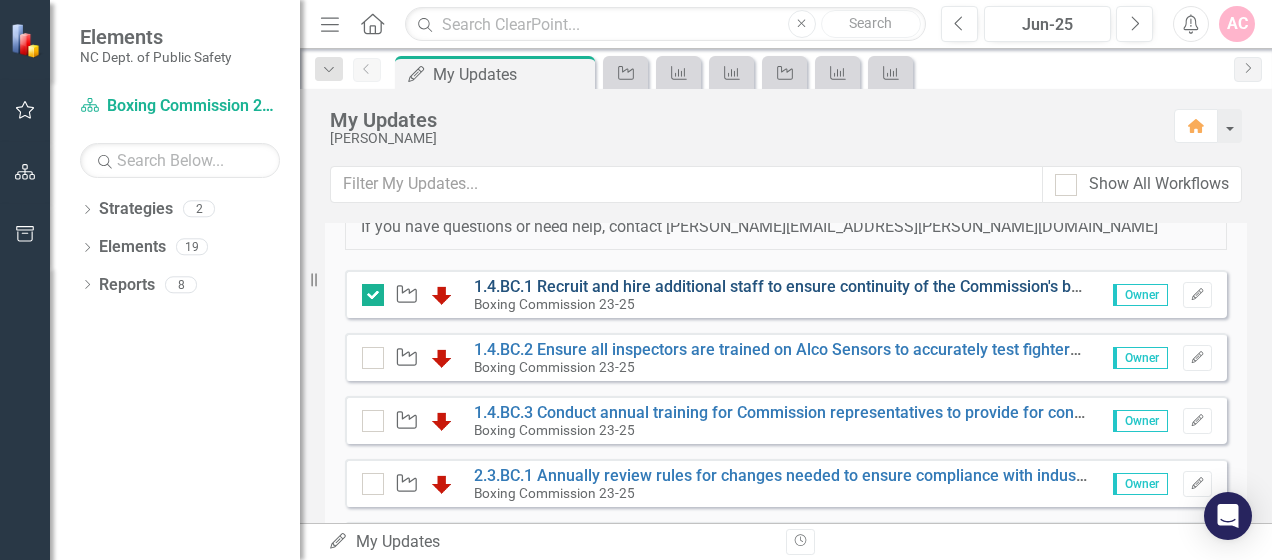 click on "1.4.BC.1 Recruit and hire additional staff to ensure continuity of the Commission's business operations in the supervision of combat sports." at bounding box center [971, 286] 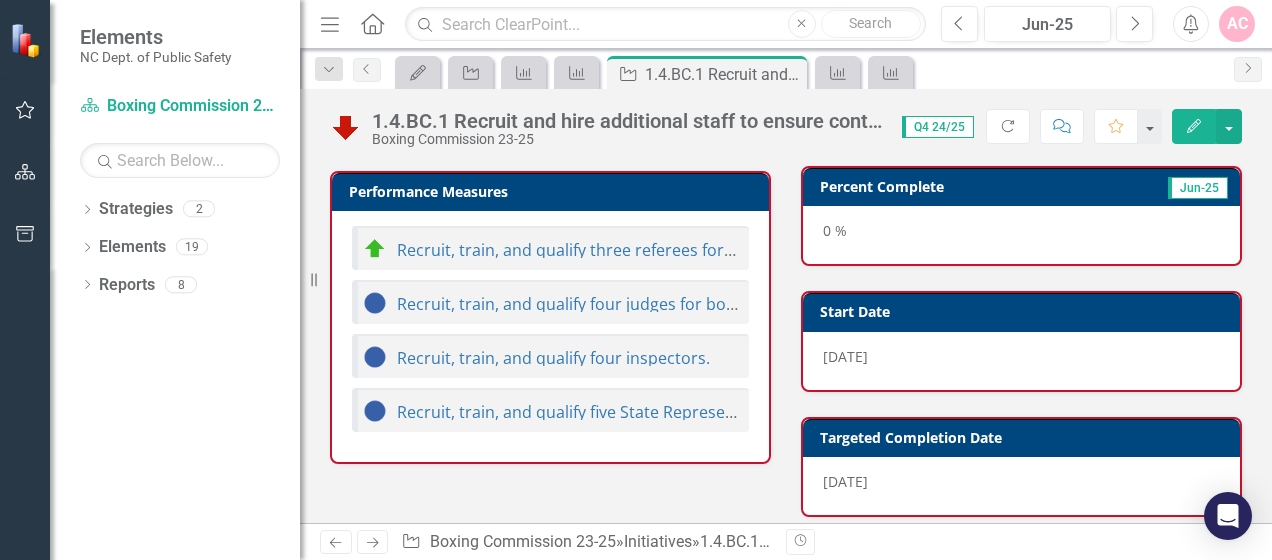 scroll, scrollTop: 768, scrollLeft: 0, axis: vertical 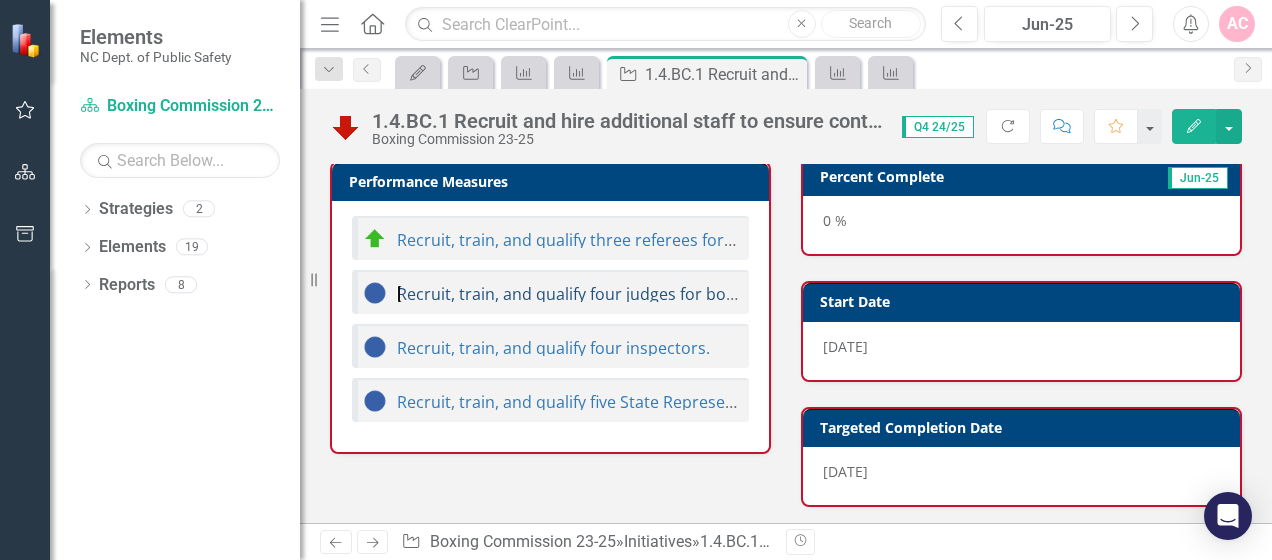 click on "Recruit, train, and qualify four judges for boxing, MMA, and kickboxing." at bounding box center [662, 294] 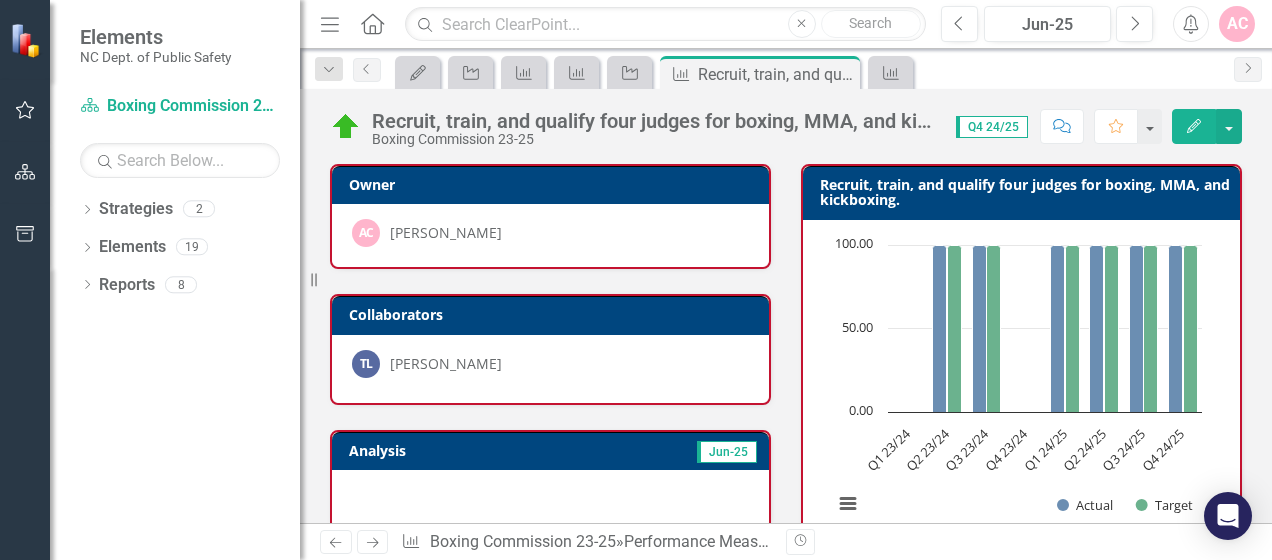 scroll, scrollTop: 372, scrollLeft: 0, axis: vertical 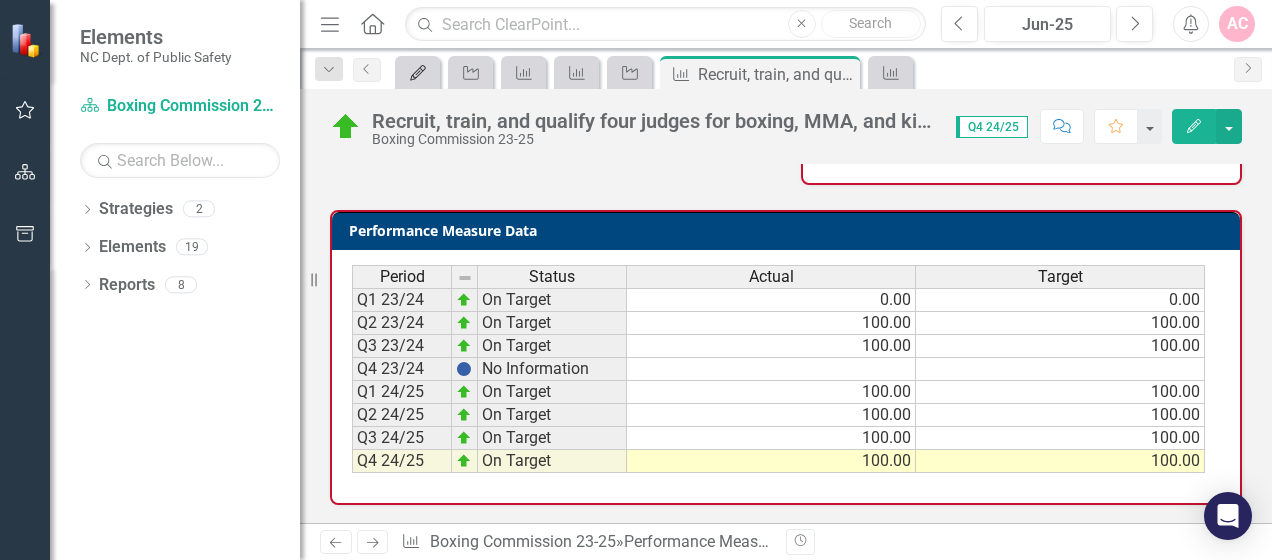 click on "My Updates" 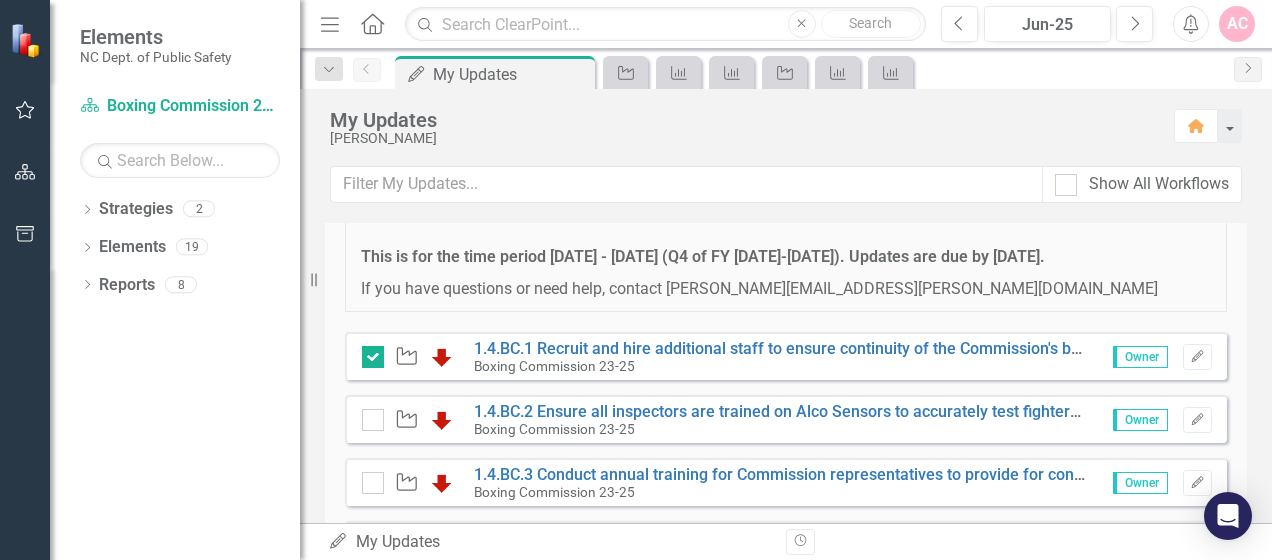 scroll, scrollTop: 300, scrollLeft: 0, axis: vertical 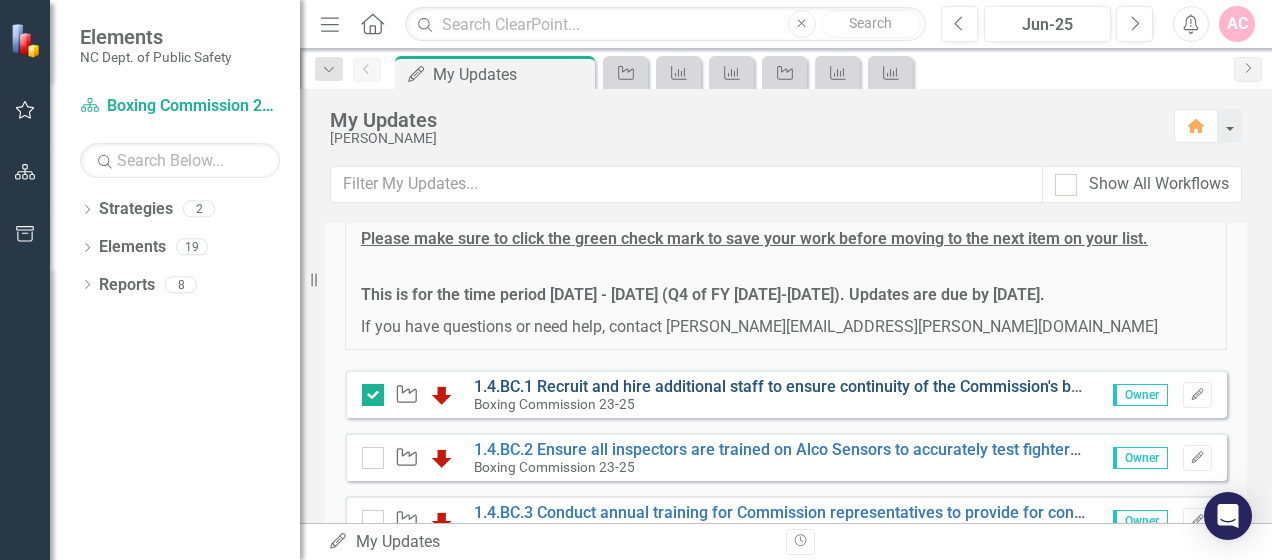 click on "1.4.BC.1 Recruit and hire additional staff to ensure continuity of the Commission's business operations in the supervision of combat sports." at bounding box center (971, 386) 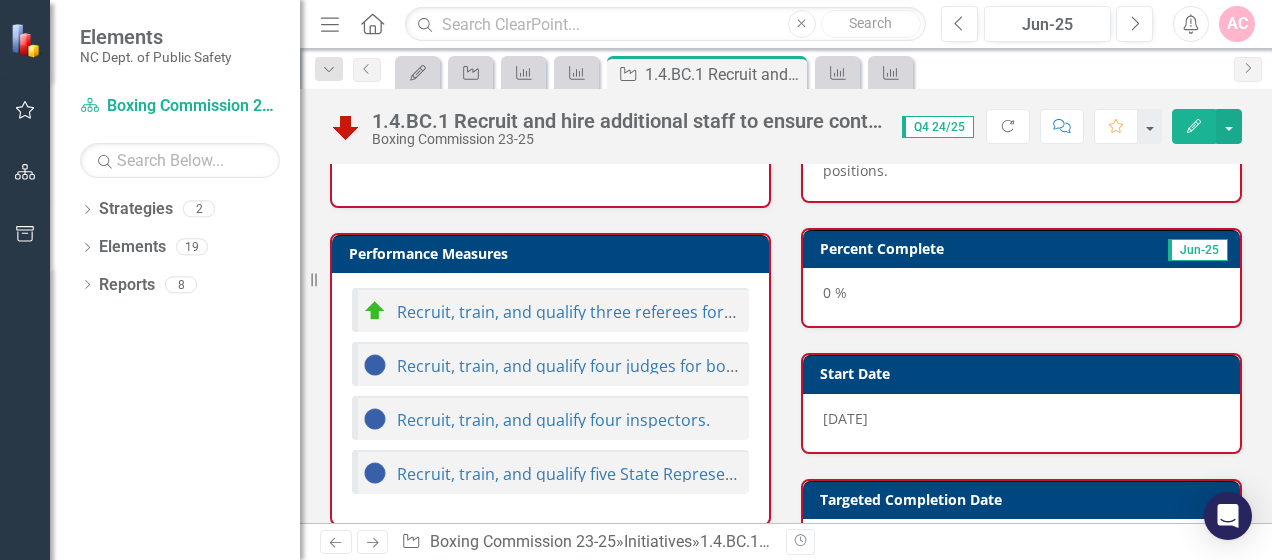 scroll, scrollTop: 768, scrollLeft: 0, axis: vertical 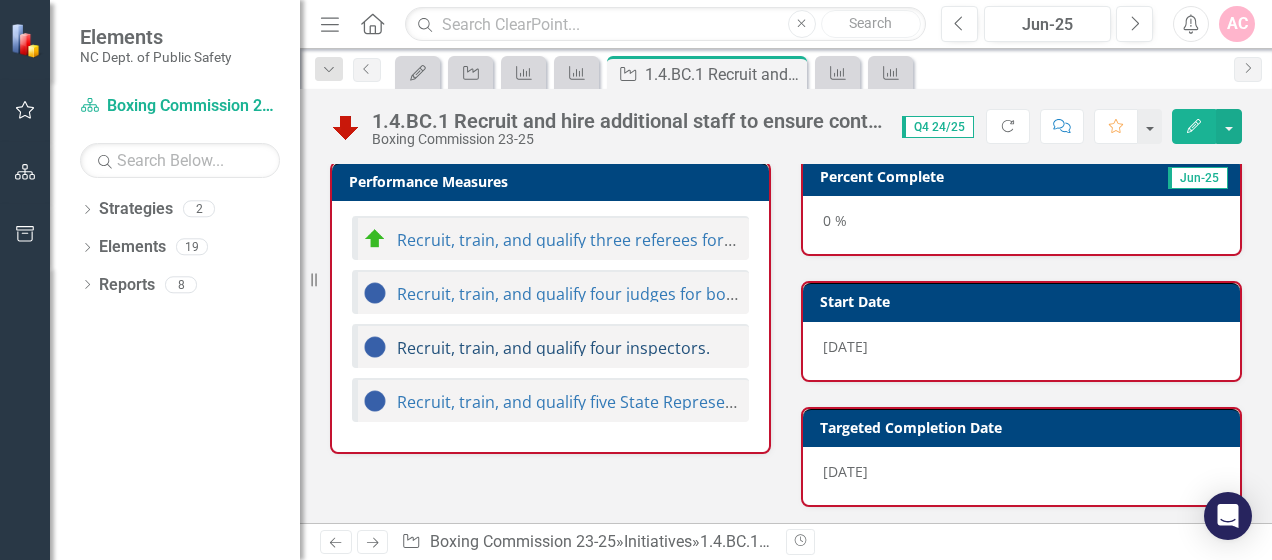 click on "Recruit, train, and qualify four inspectors." at bounding box center (553, 348) 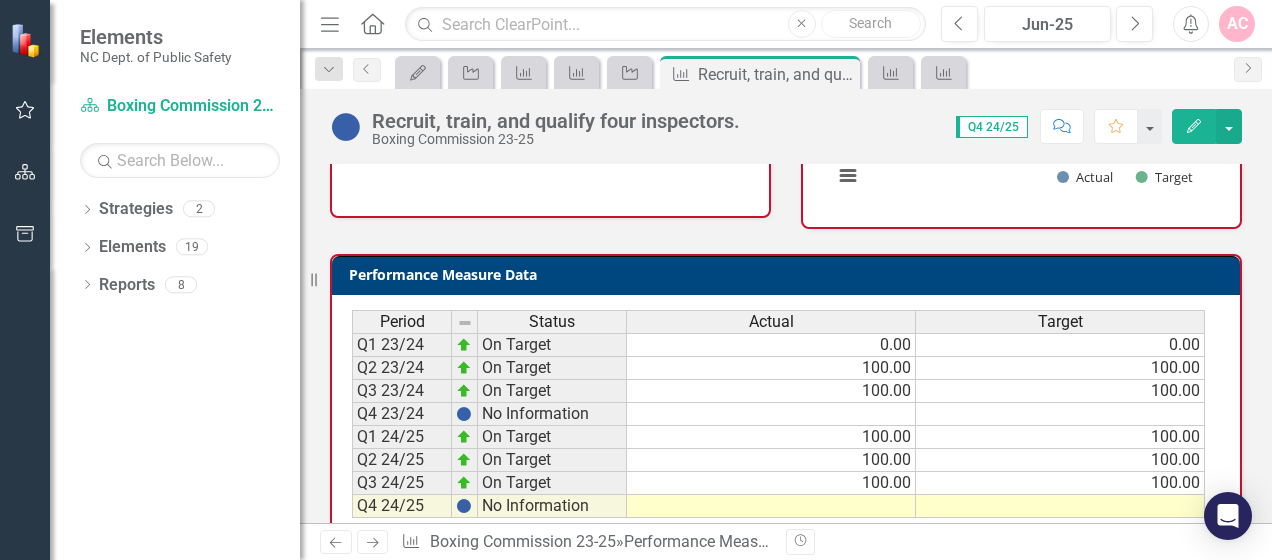 scroll, scrollTop: 356, scrollLeft: 0, axis: vertical 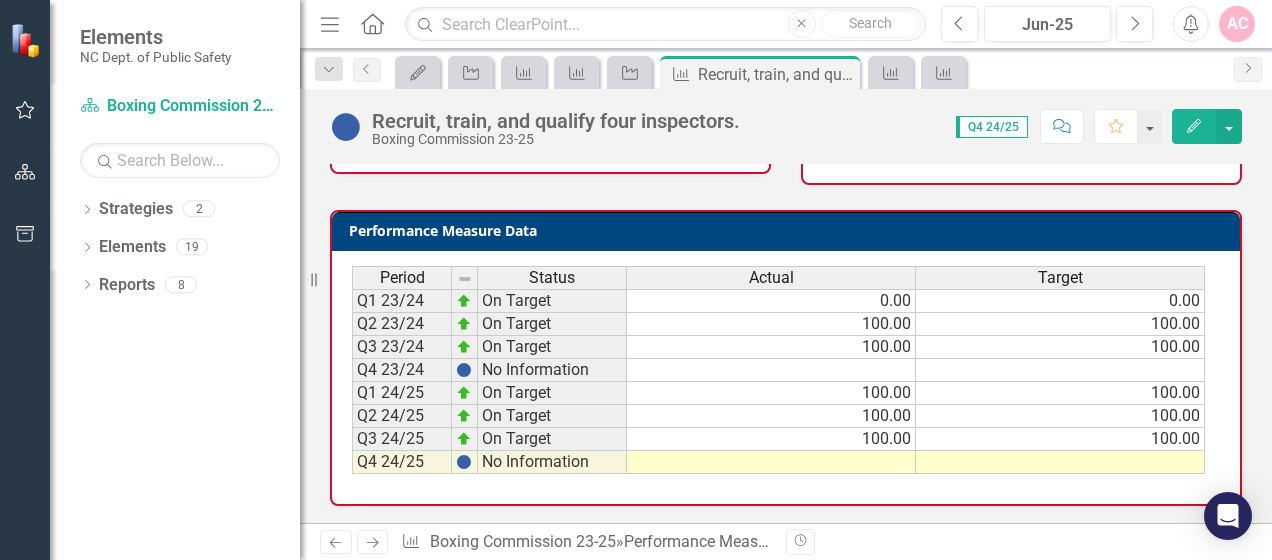 click at bounding box center [771, 462] 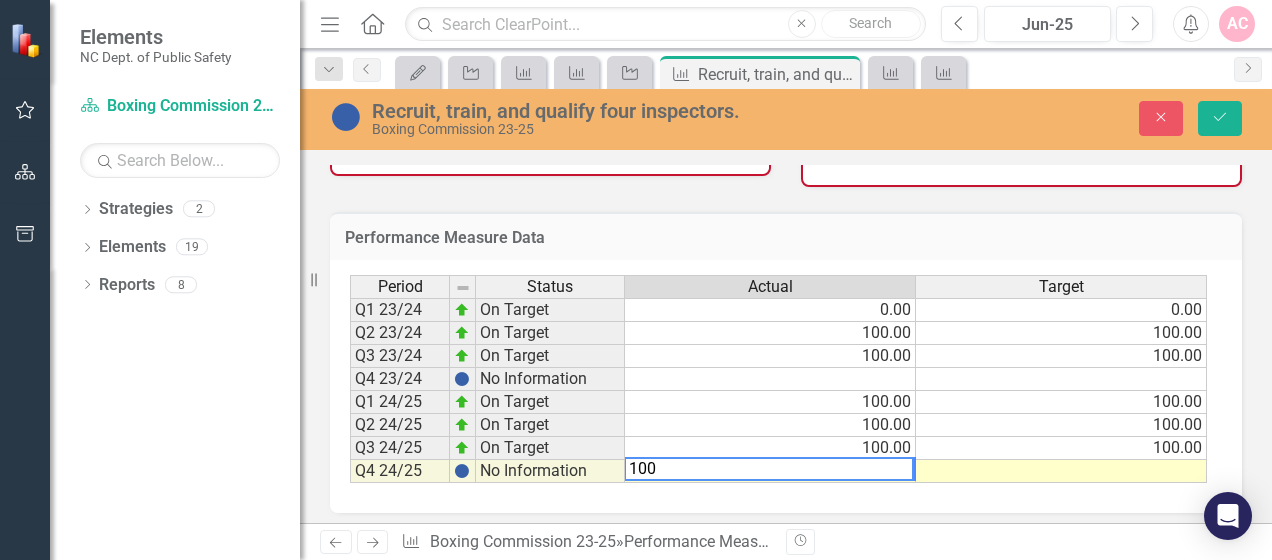 type on "100" 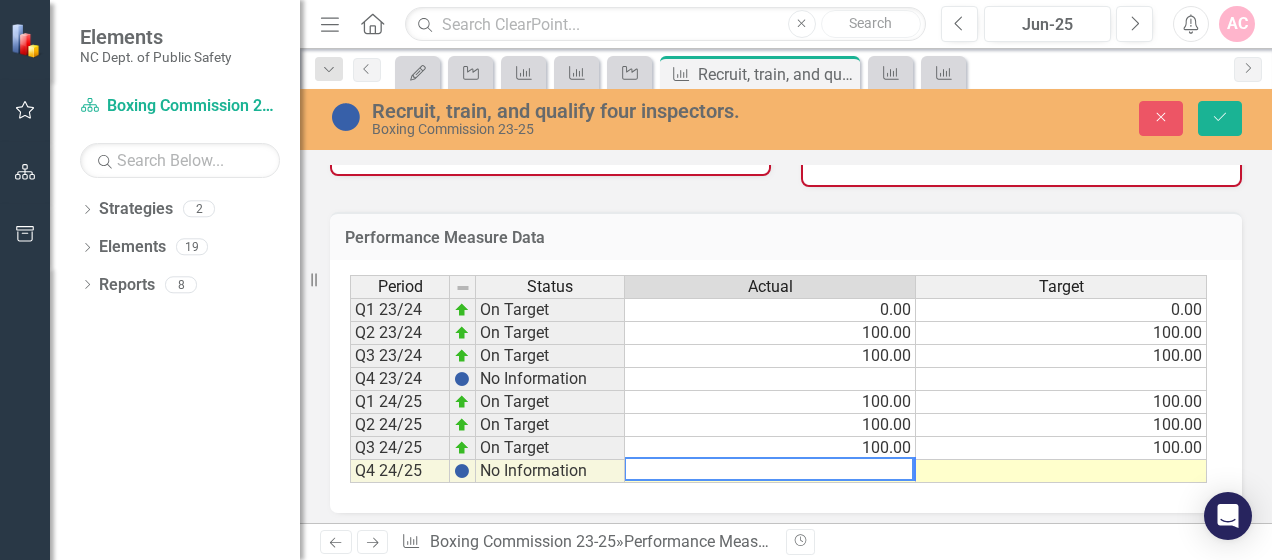 click at bounding box center [1061, 471] 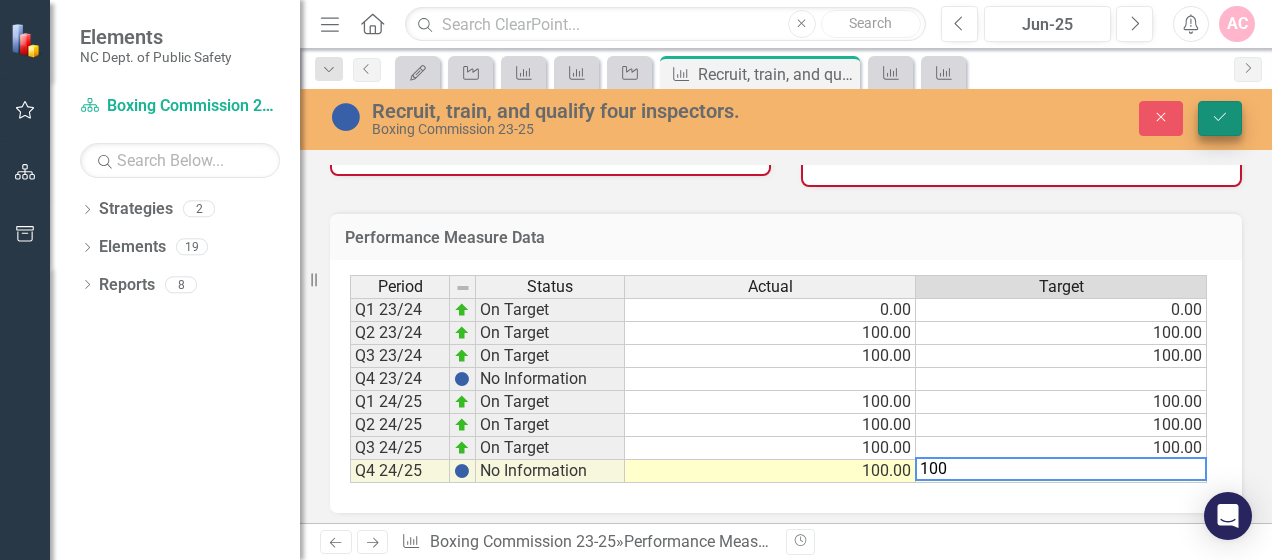 type on "100" 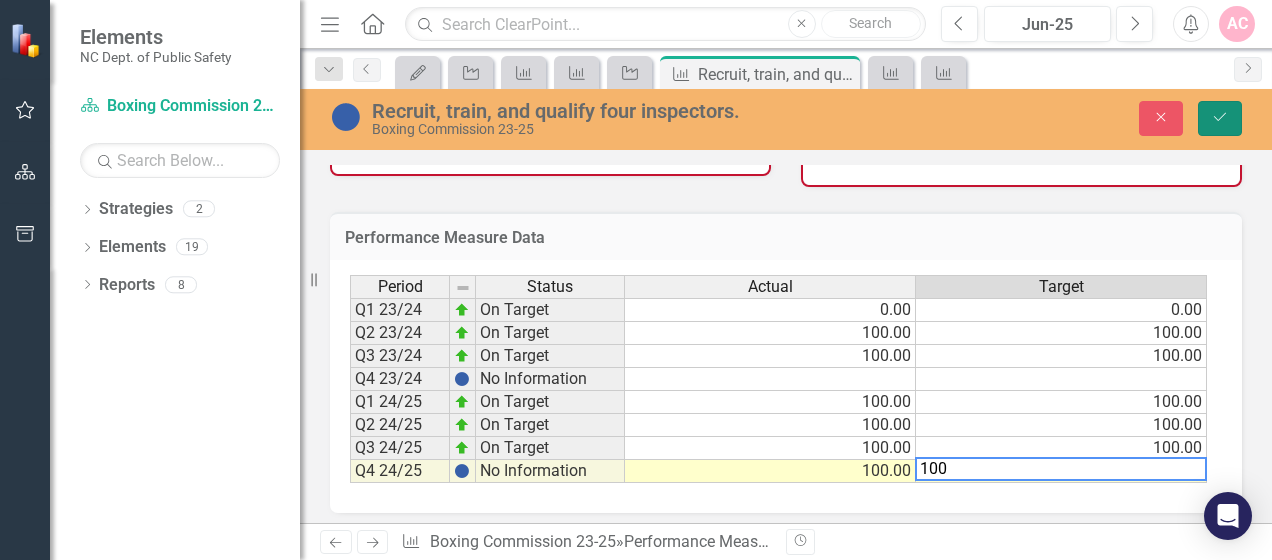 click on "Save" at bounding box center (1220, 118) 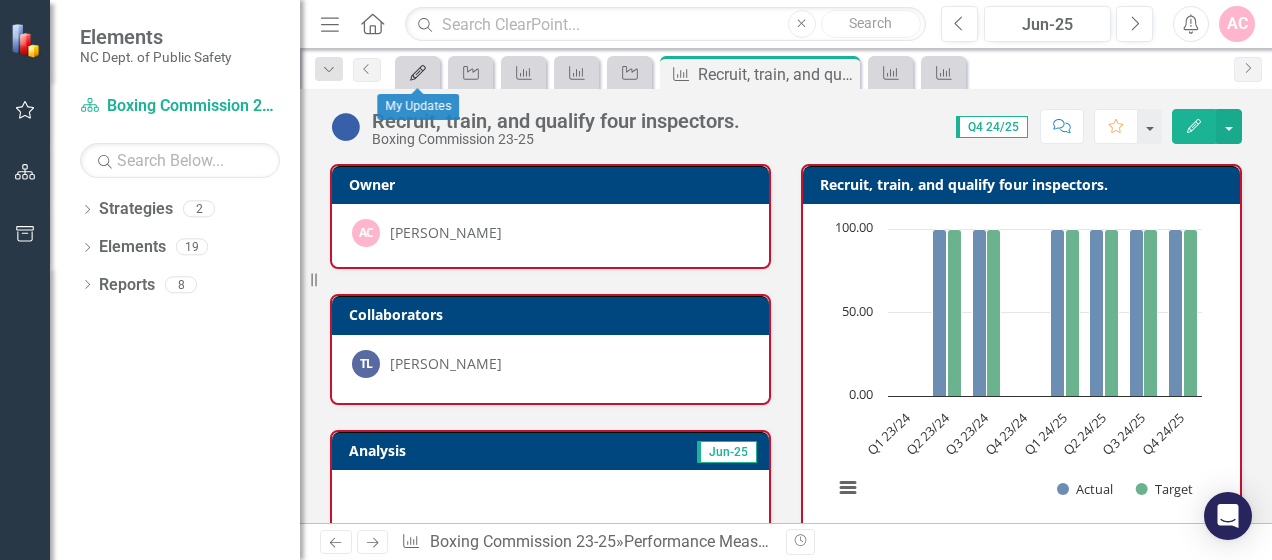 click on "My Updates" 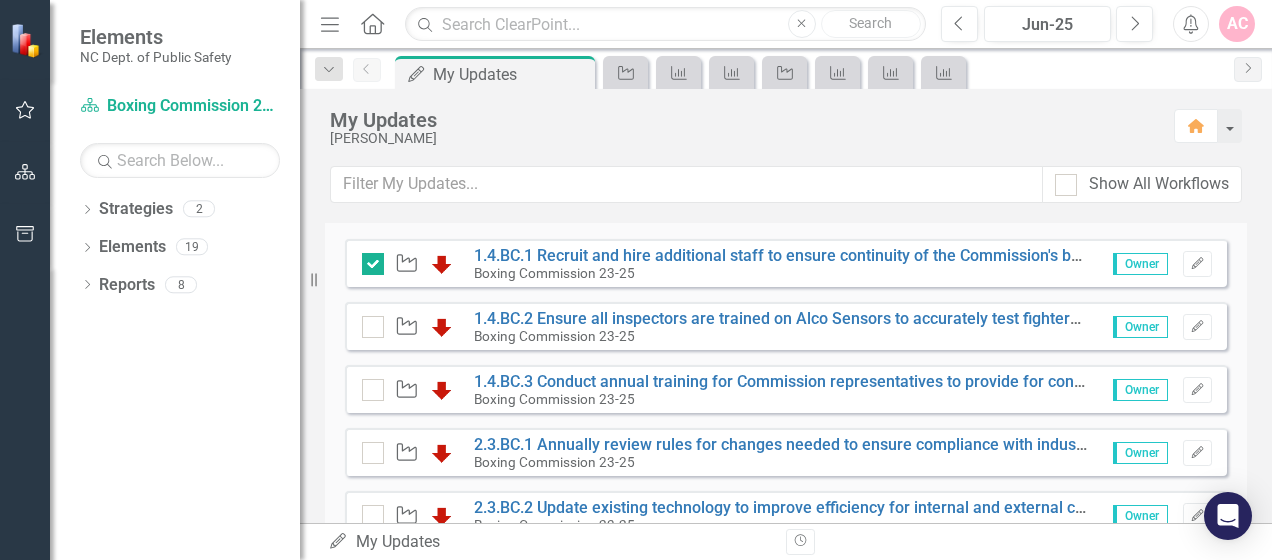 scroll, scrollTop: 400, scrollLeft: 0, axis: vertical 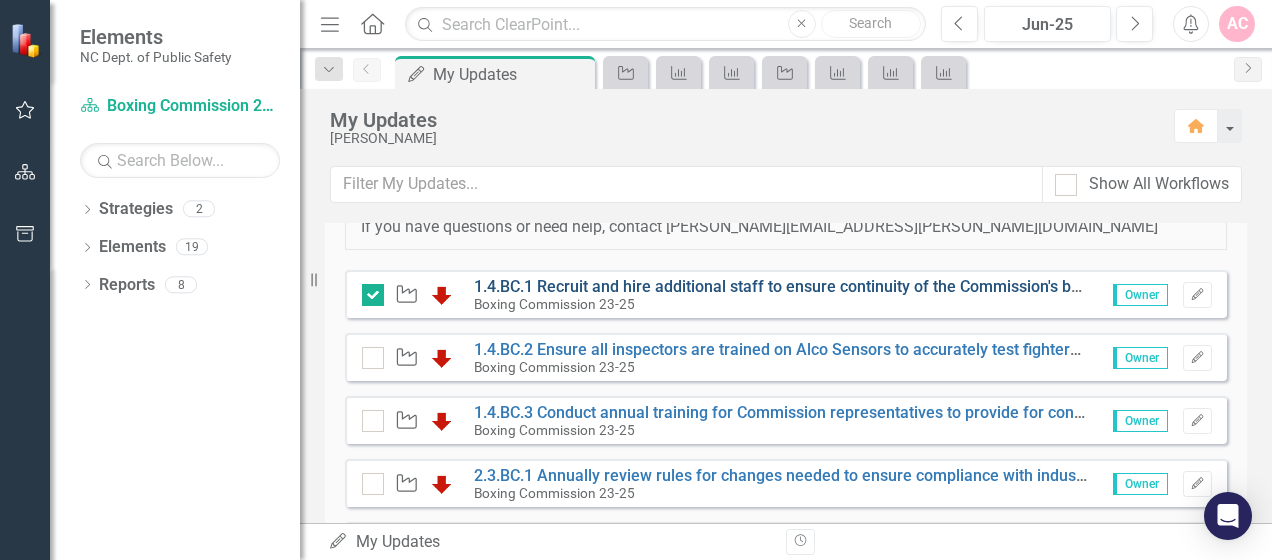 click on "1.4.BC.1 Recruit and hire additional staff to ensure continuity of the Commission's business operations in the supervision of combat sports." at bounding box center [971, 286] 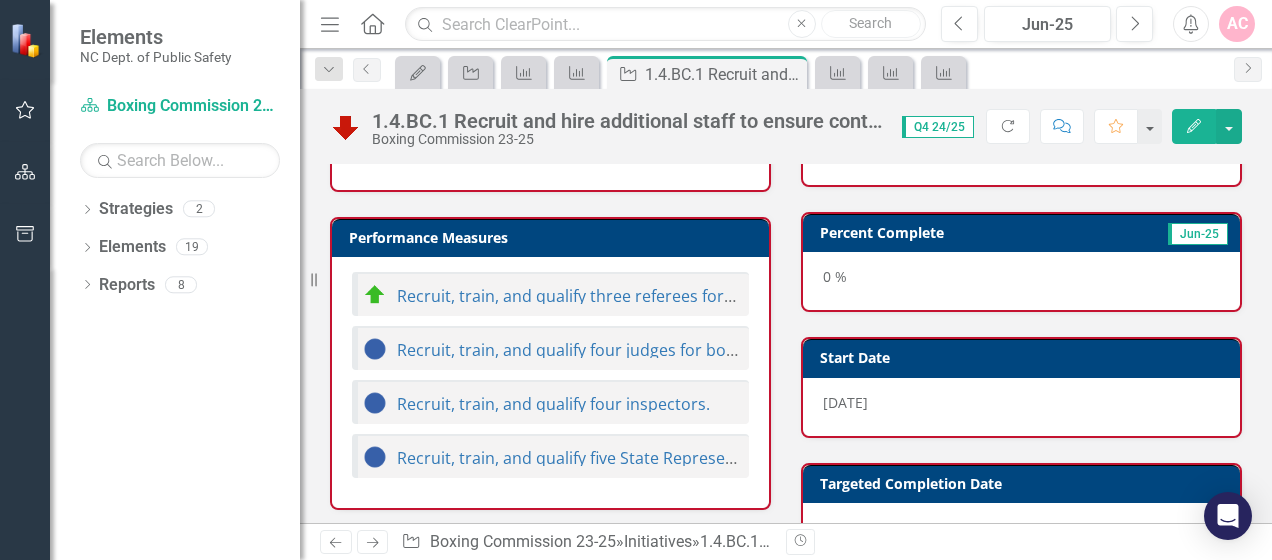 scroll, scrollTop: 768, scrollLeft: 0, axis: vertical 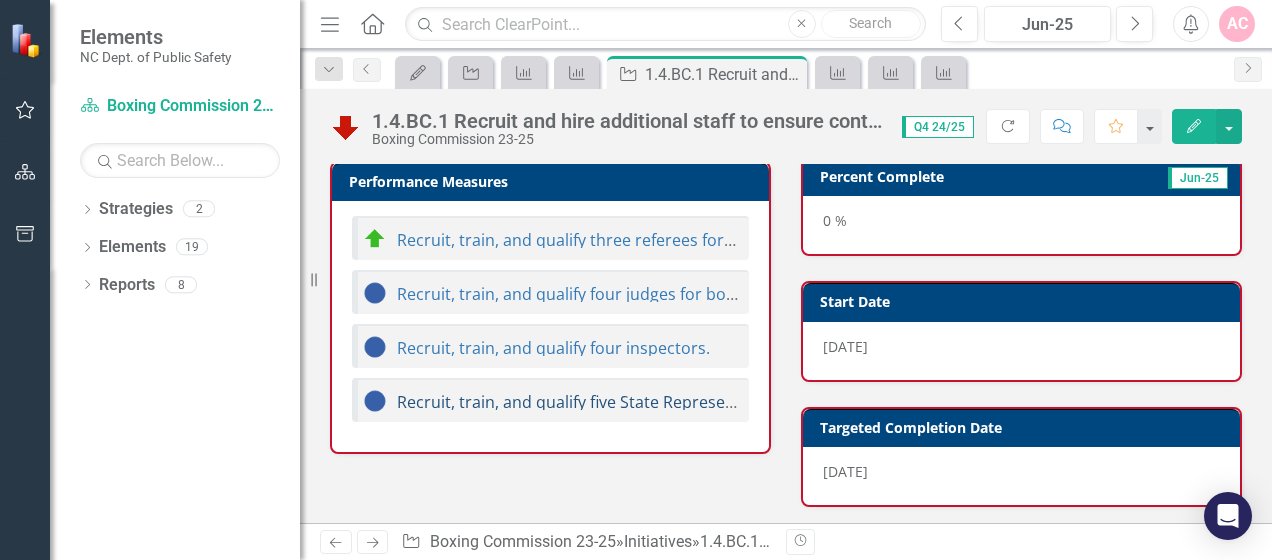 click on "Recruit, train, and qualify five State Representatives." at bounding box center (593, 402) 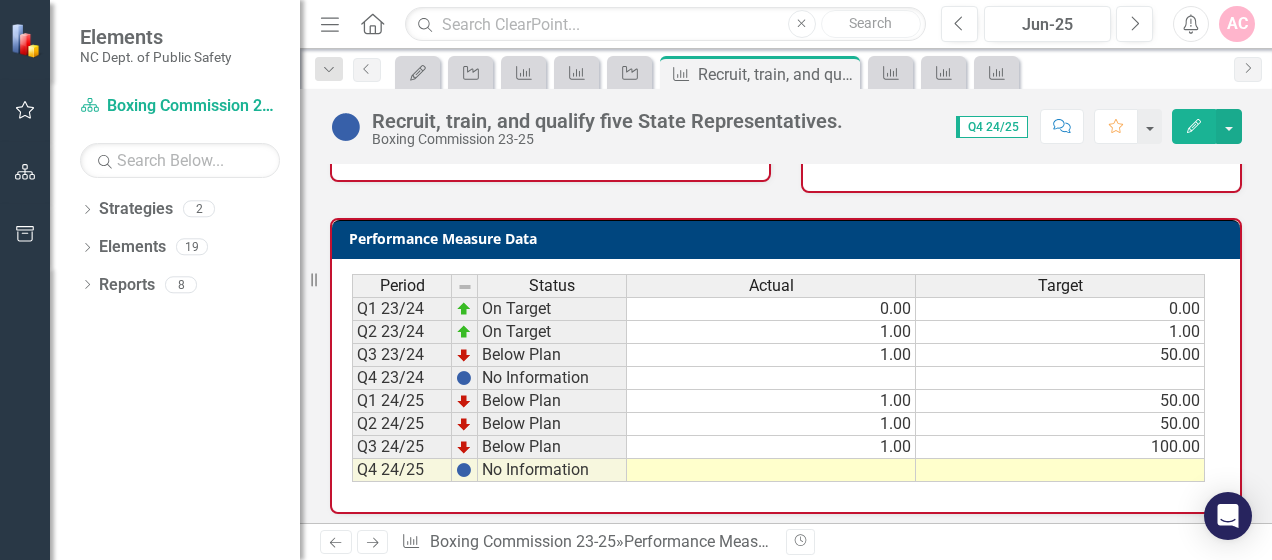 scroll, scrollTop: 356, scrollLeft: 0, axis: vertical 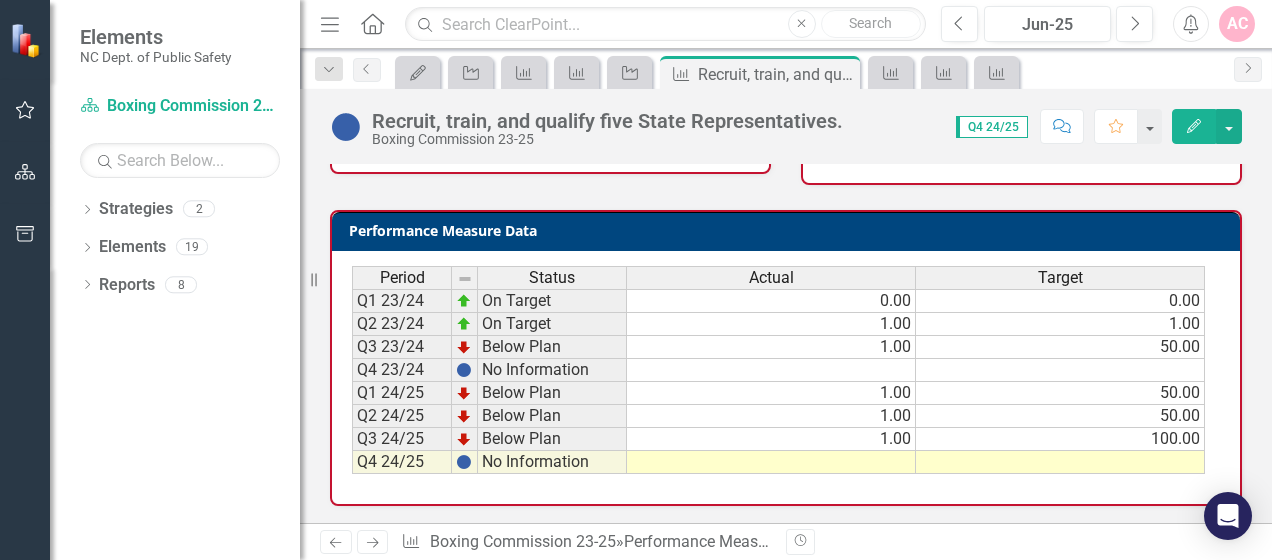 click at bounding box center [771, 462] 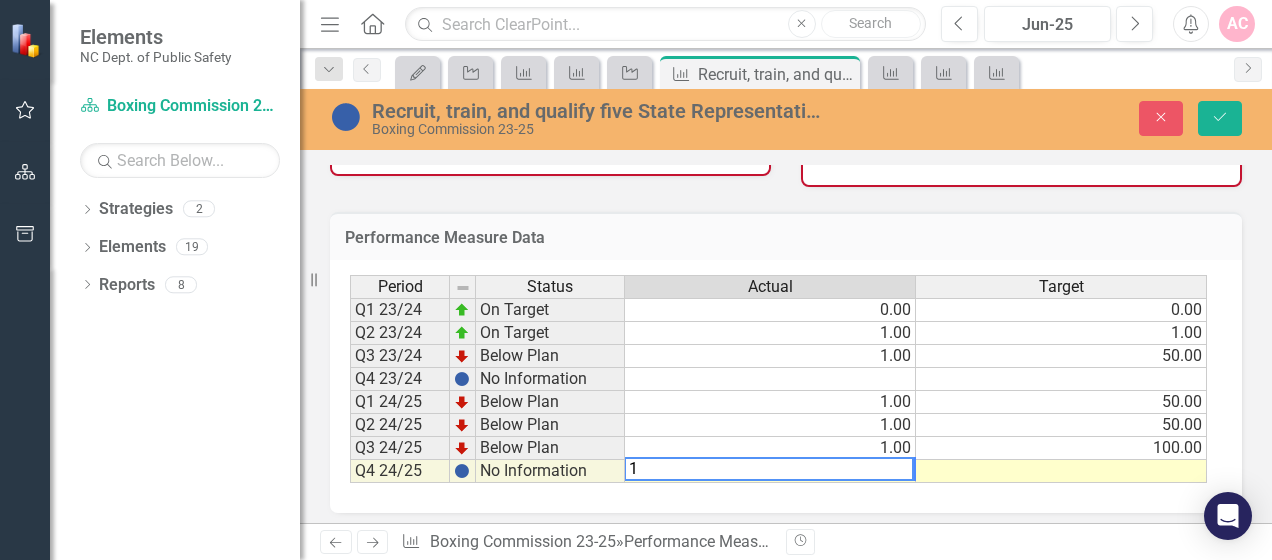 type on "1" 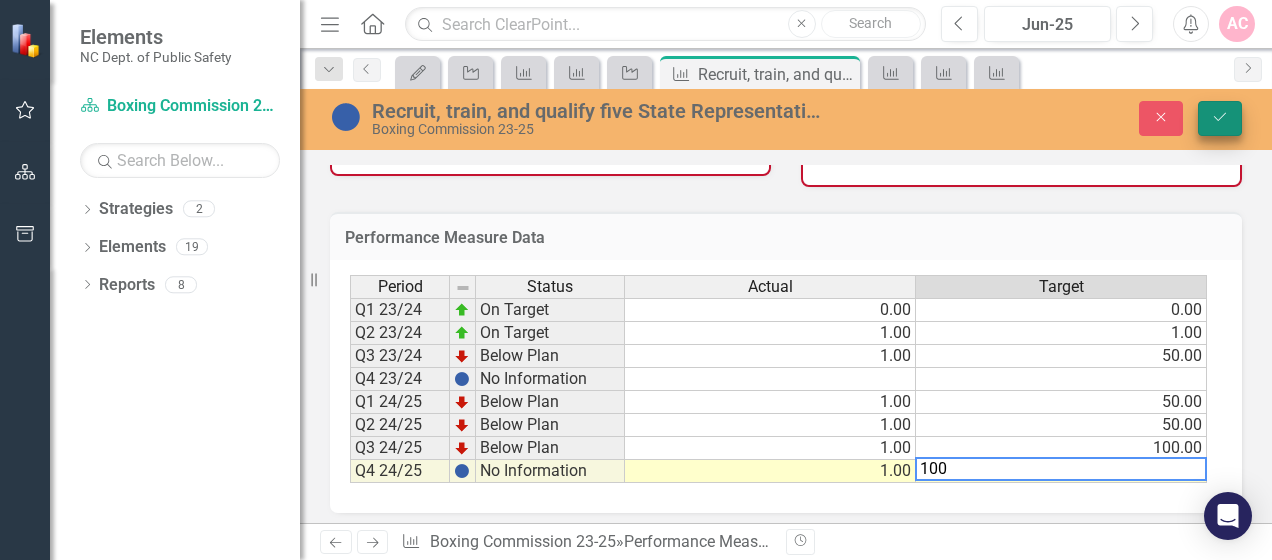 type on "100" 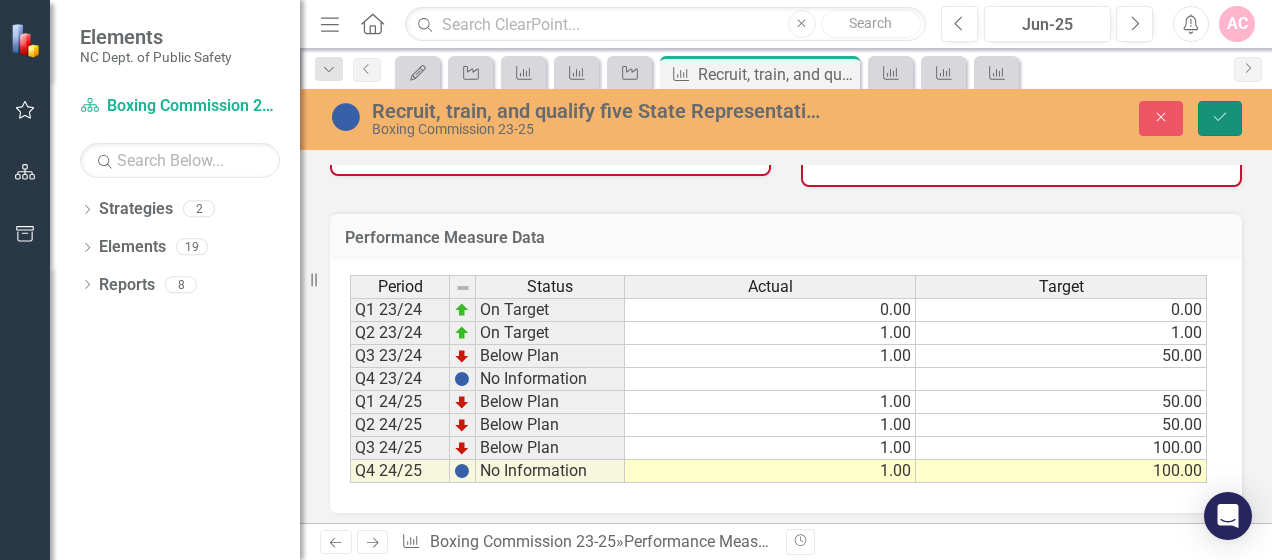click 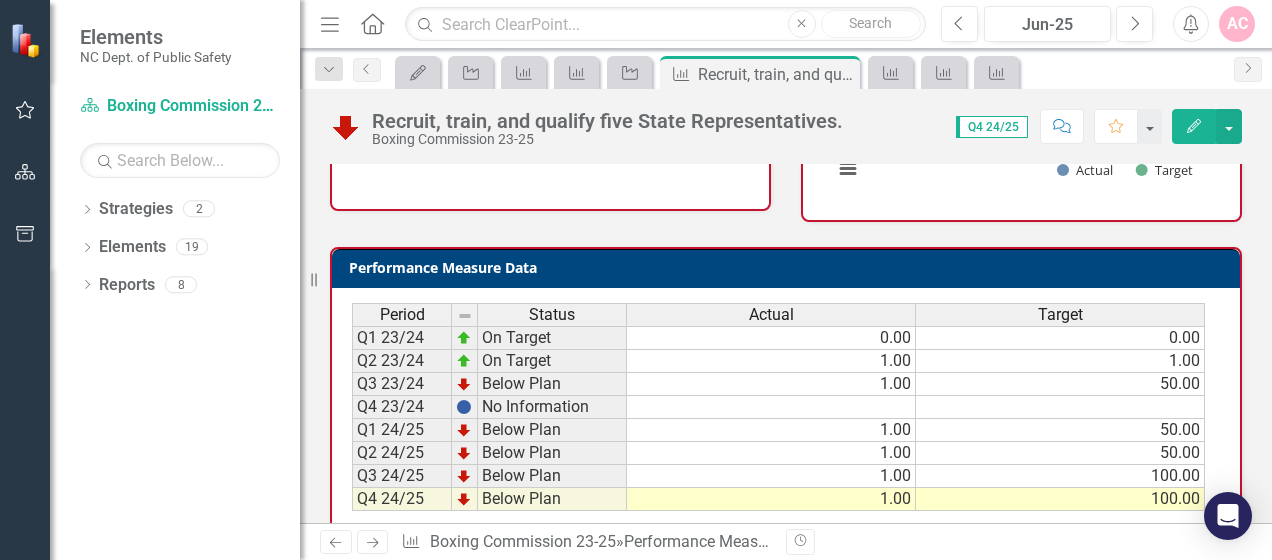 scroll, scrollTop: 356, scrollLeft: 0, axis: vertical 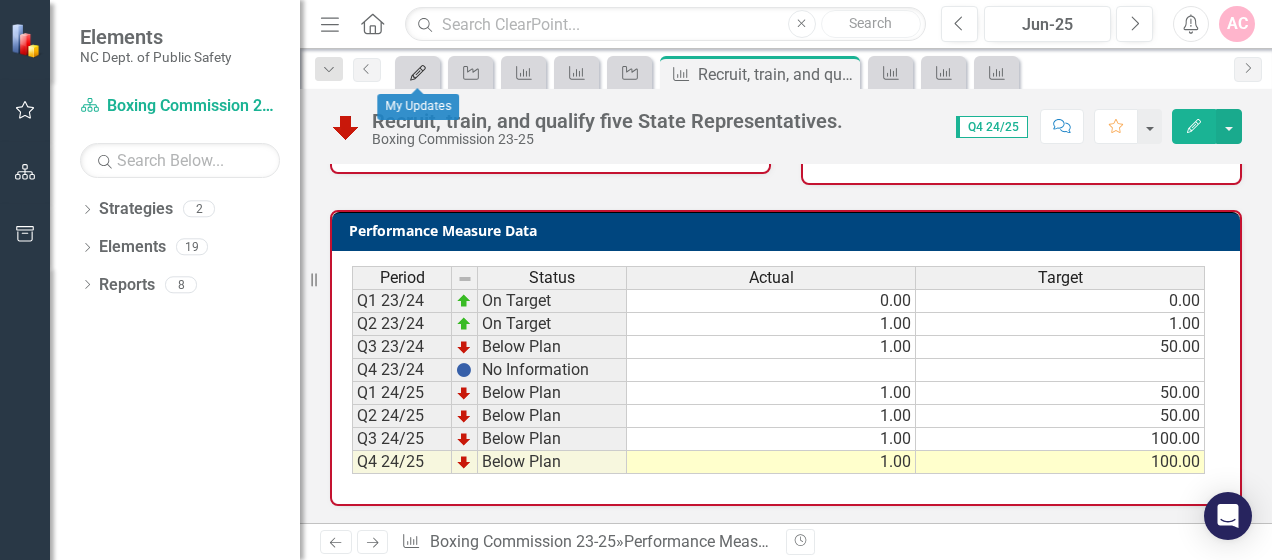click on "My Updates" at bounding box center (414, 72) 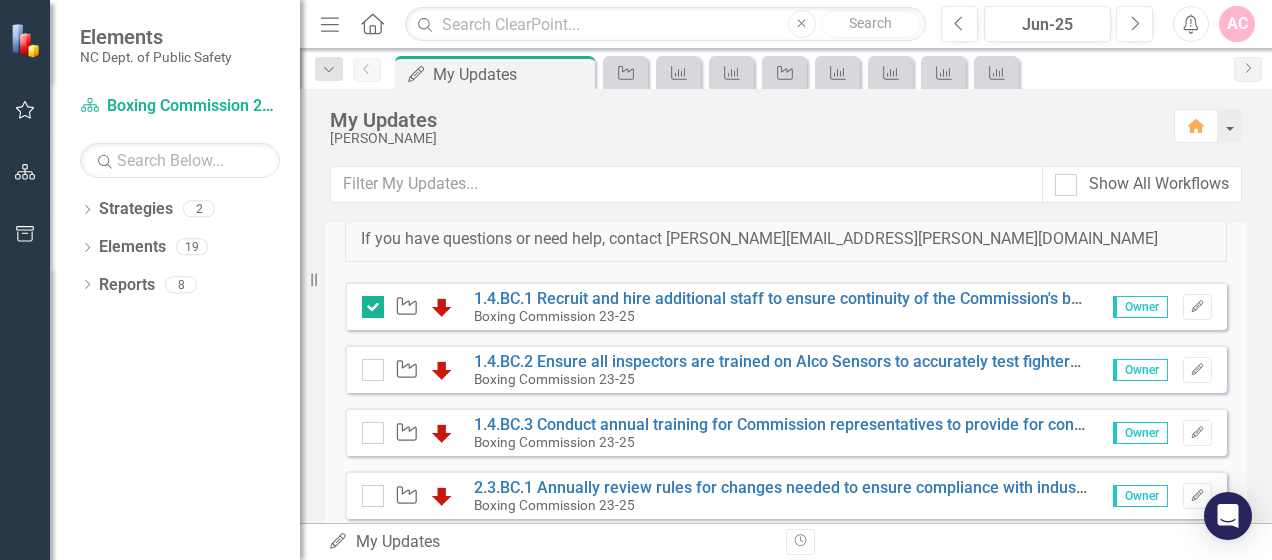 scroll, scrollTop: 400, scrollLeft: 0, axis: vertical 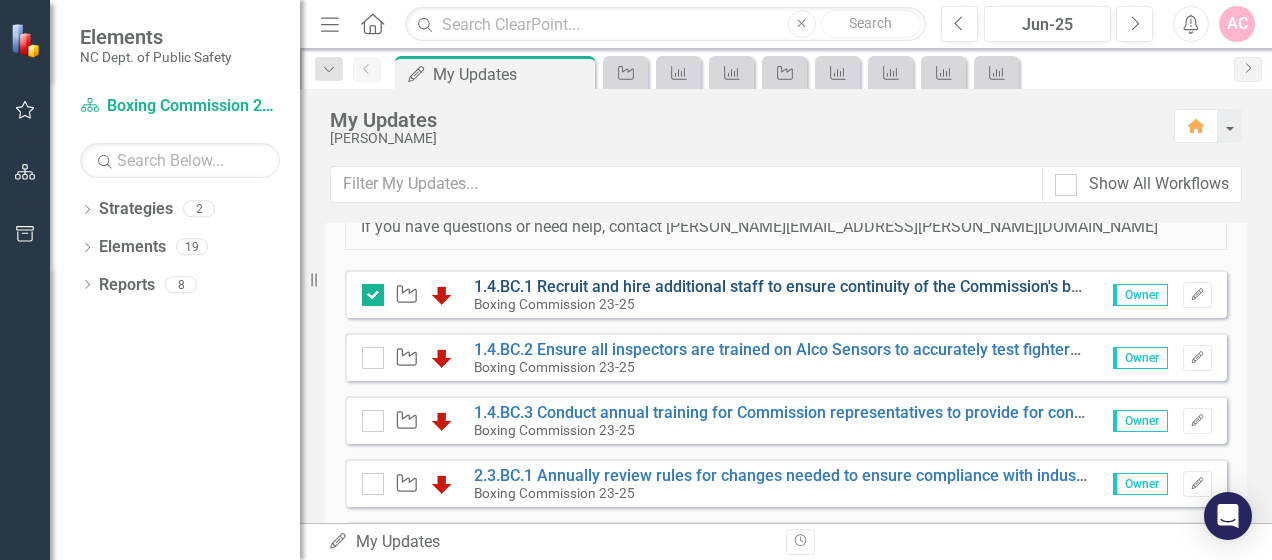 click on "1.4.BC.1 Recruit and hire additional staff to ensure continuity of the Commission's business operations in the supervision of combat sports." at bounding box center (971, 286) 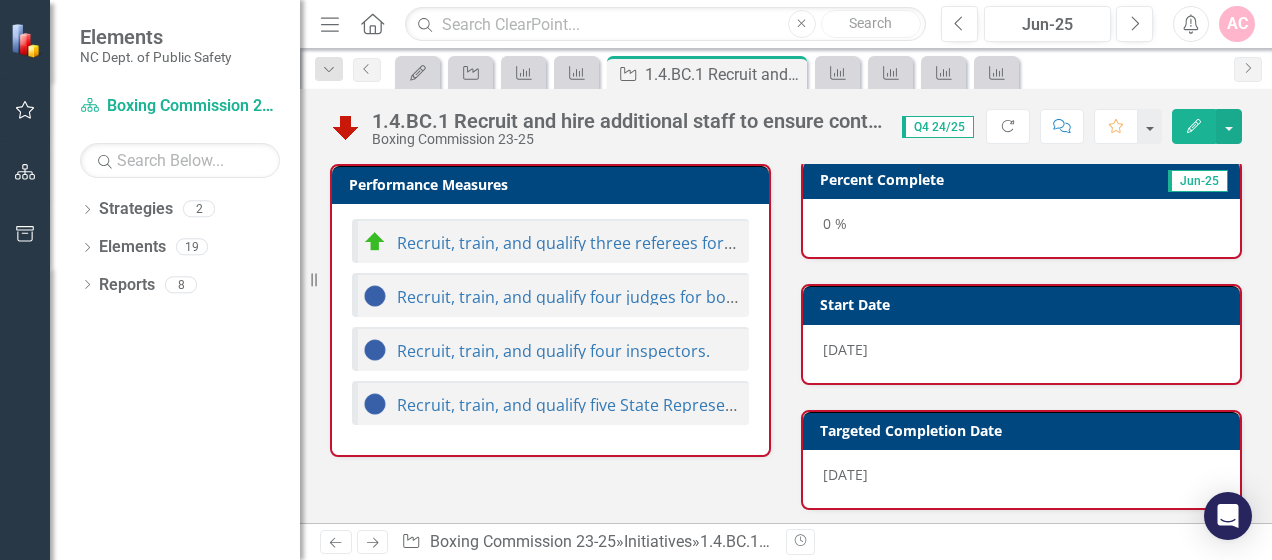 scroll, scrollTop: 768, scrollLeft: 0, axis: vertical 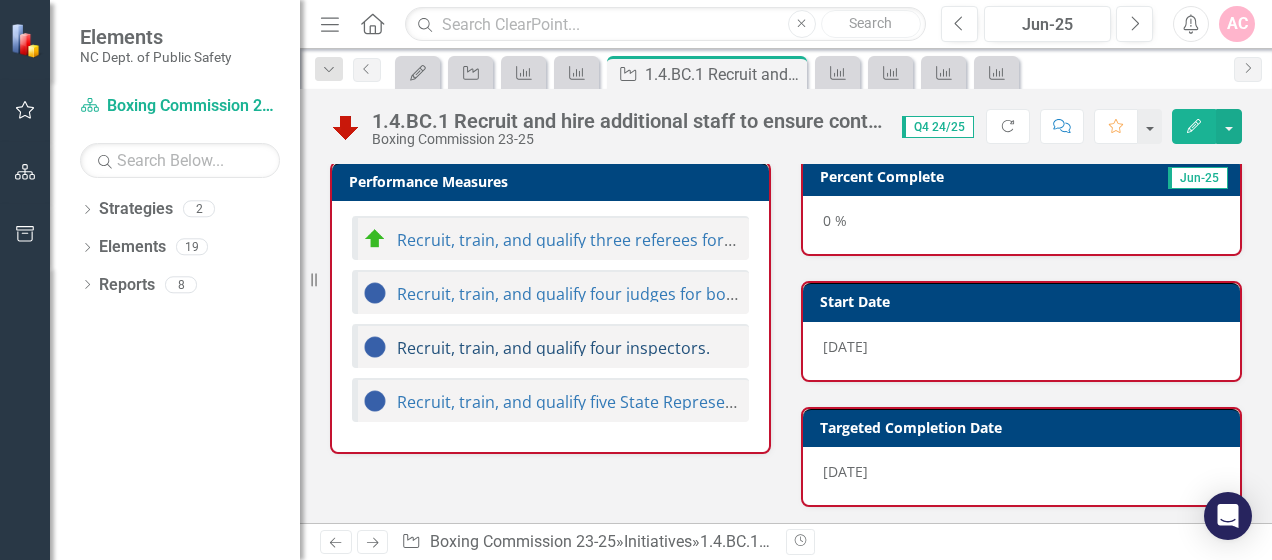 click on "Recruit, train, and qualify four inspectors." at bounding box center [553, 348] 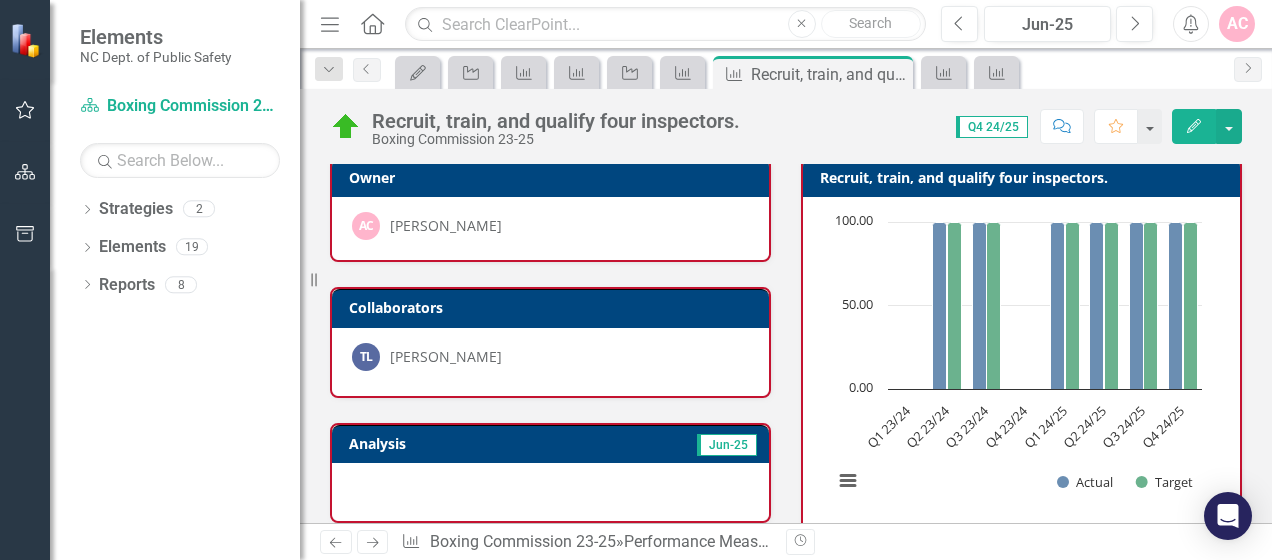scroll, scrollTop: 0, scrollLeft: 0, axis: both 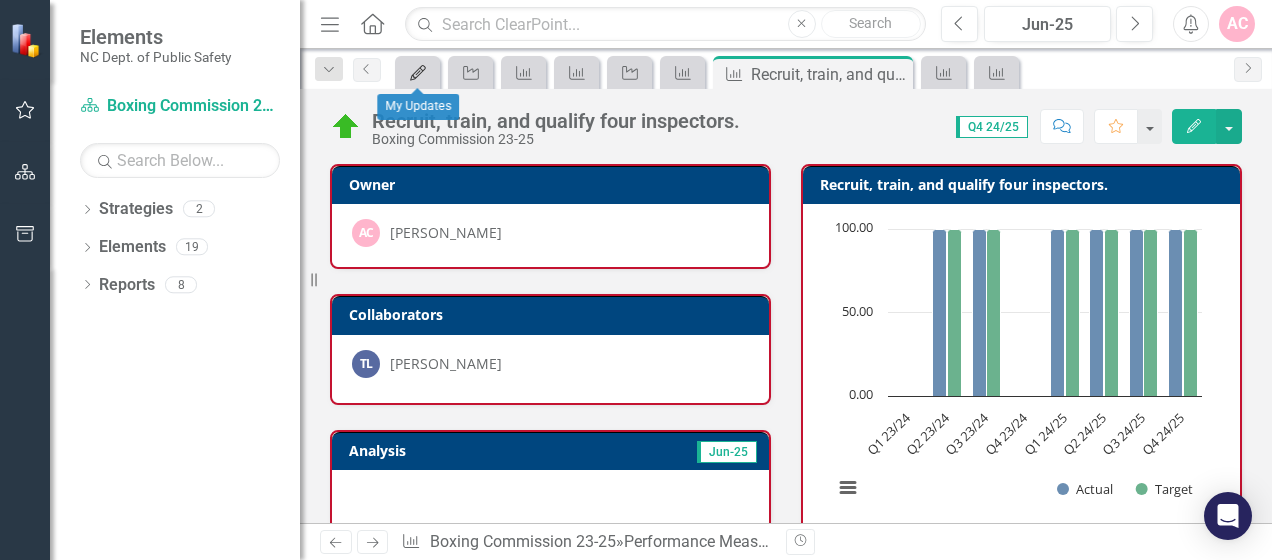 click on "My Updates" 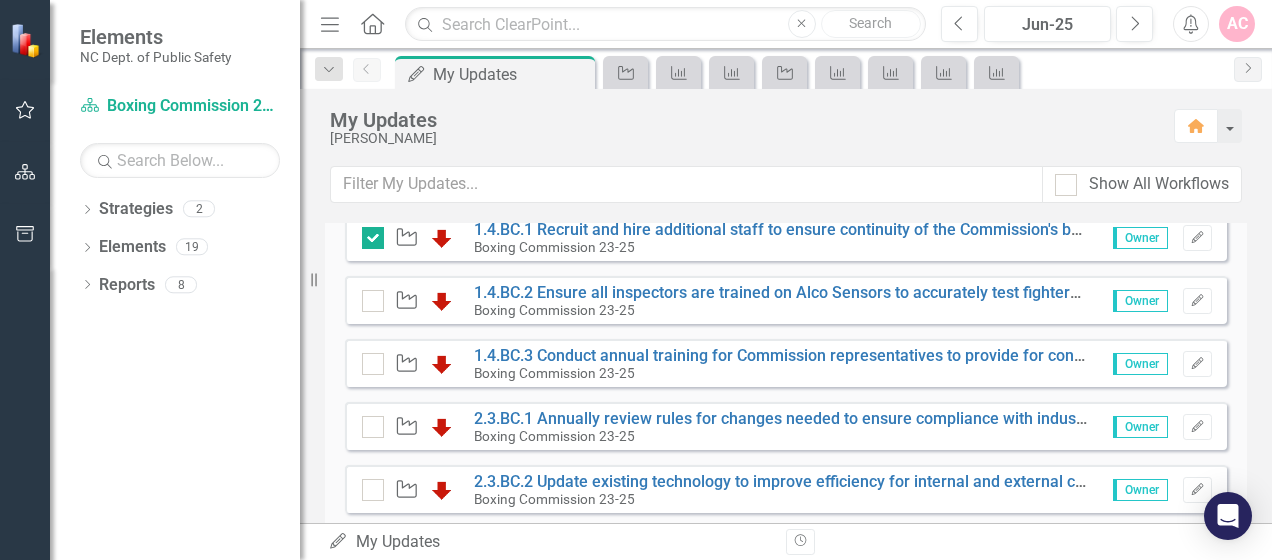 scroll, scrollTop: 400, scrollLeft: 0, axis: vertical 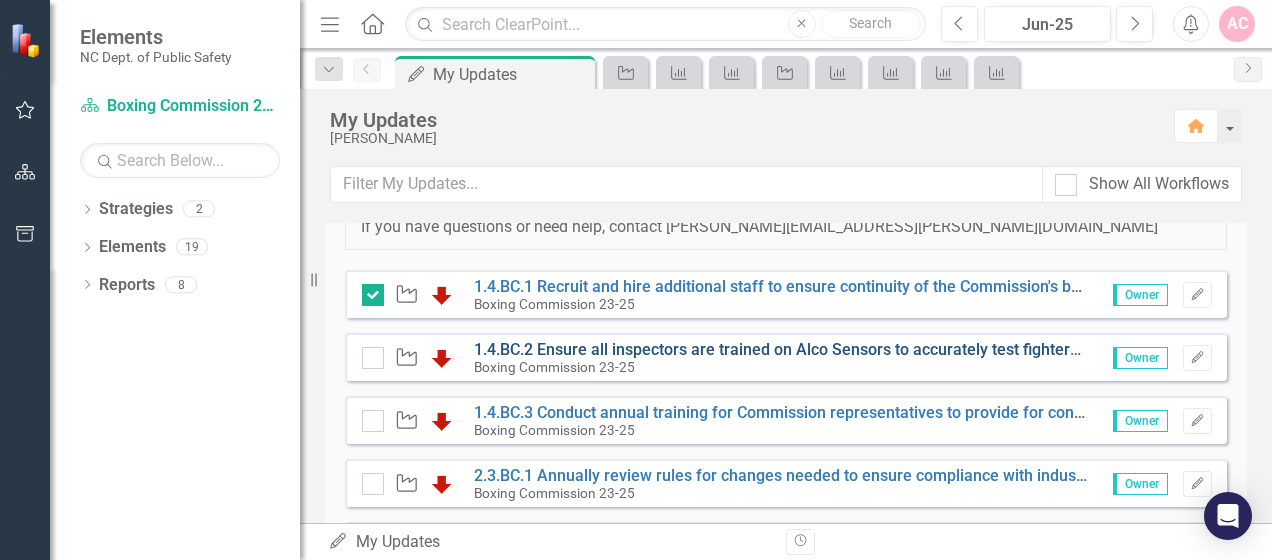 click on "1.4.BC.2 Ensure all inspectors are trained on Alco Sensors to accurately test fighters and reduce chances of severe injury." at bounding box center (910, 349) 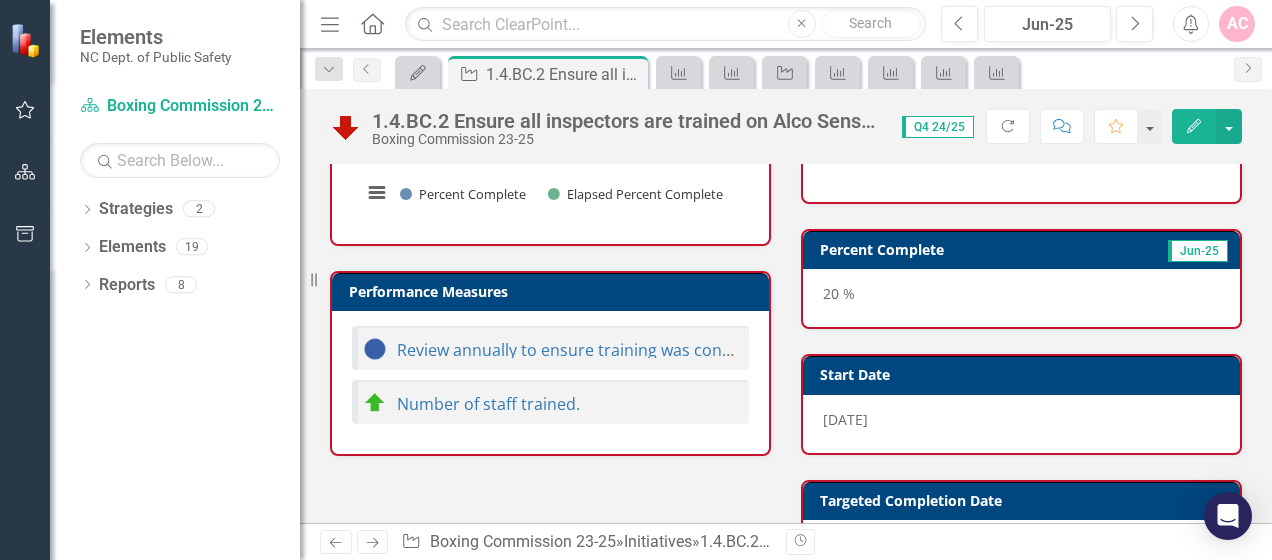 scroll, scrollTop: 631, scrollLeft: 0, axis: vertical 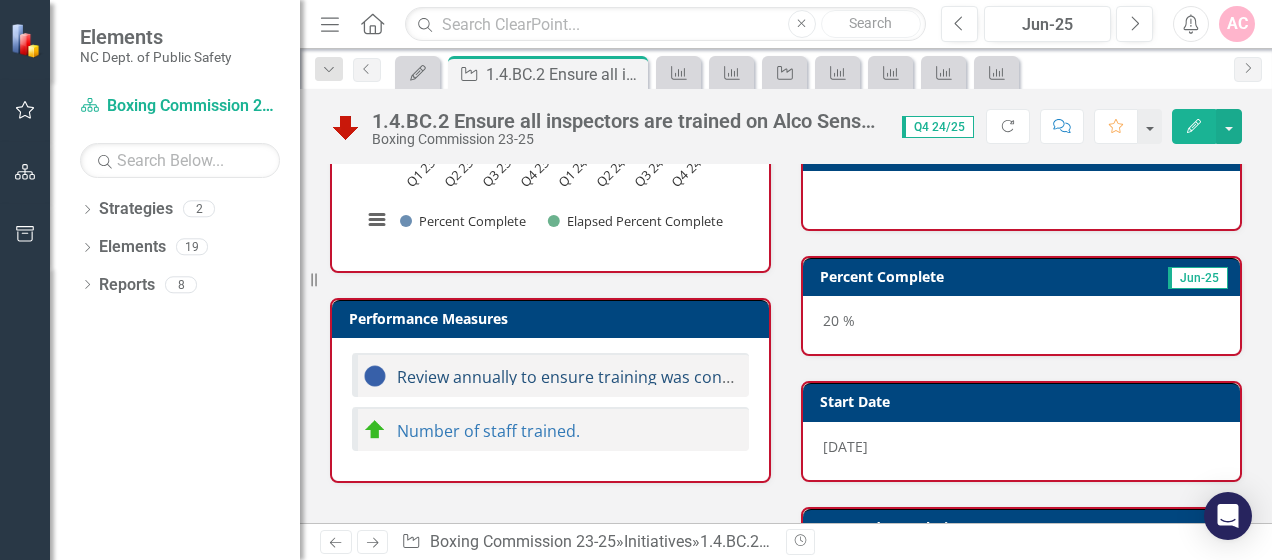 click on "Review annually to ensure training was conducted." at bounding box center (588, 377) 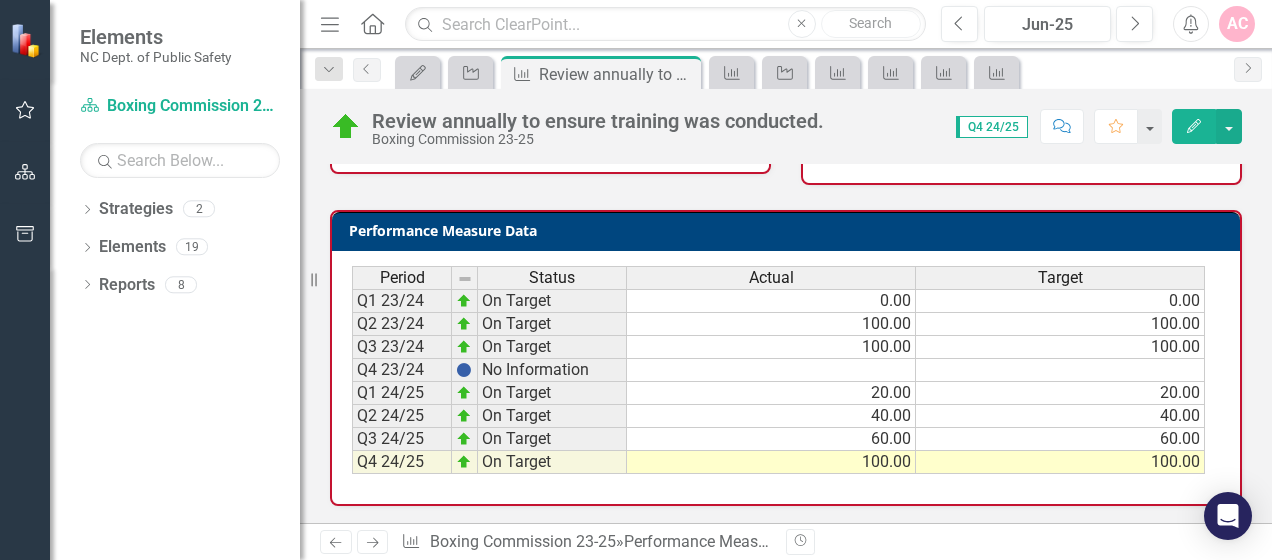 scroll, scrollTop: 0, scrollLeft: 0, axis: both 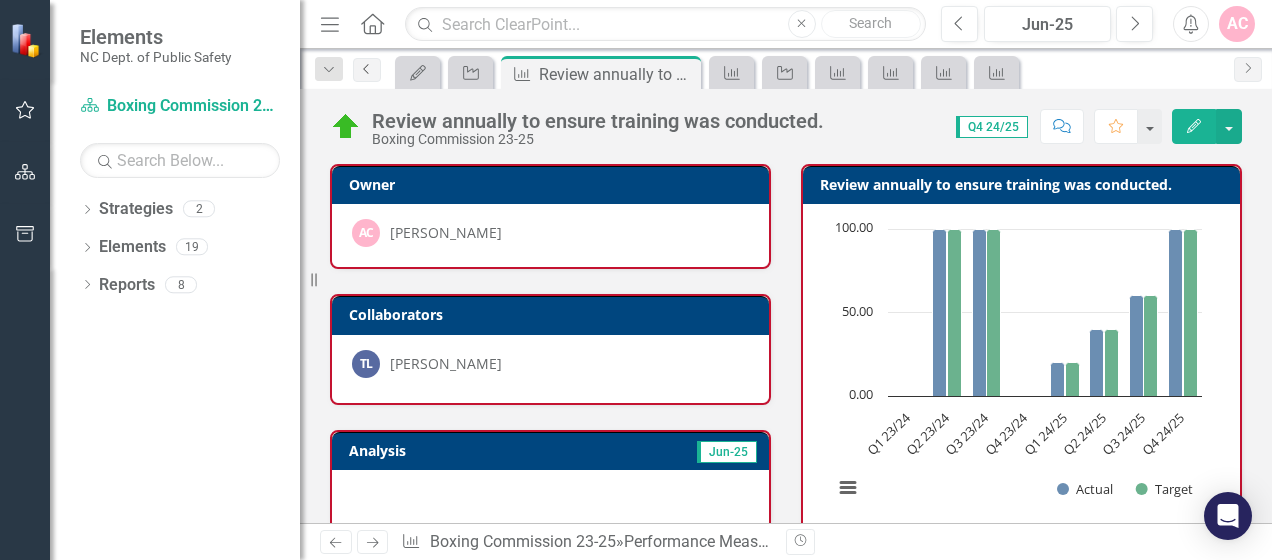 click on "Previous" 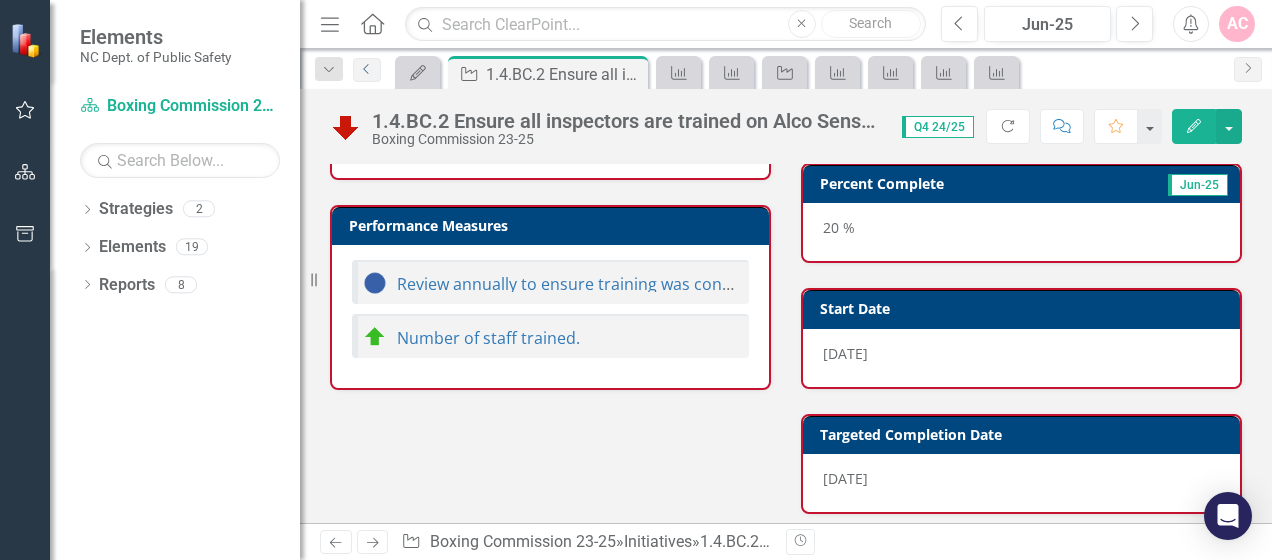 scroll, scrollTop: 731, scrollLeft: 0, axis: vertical 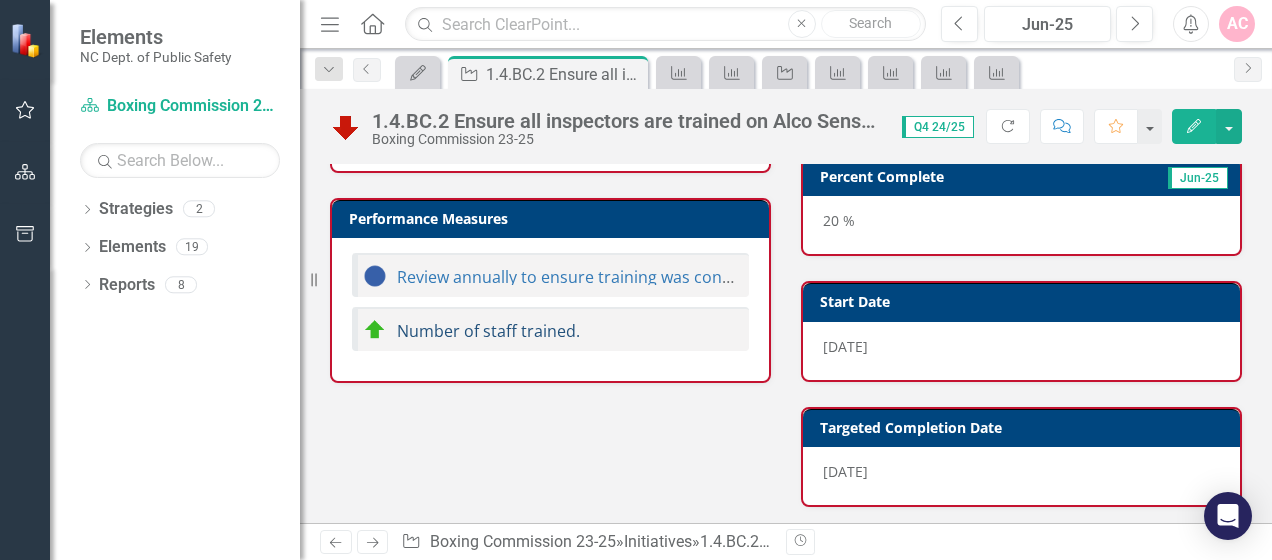 click on "Number of staff trained." at bounding box center (488, 331) 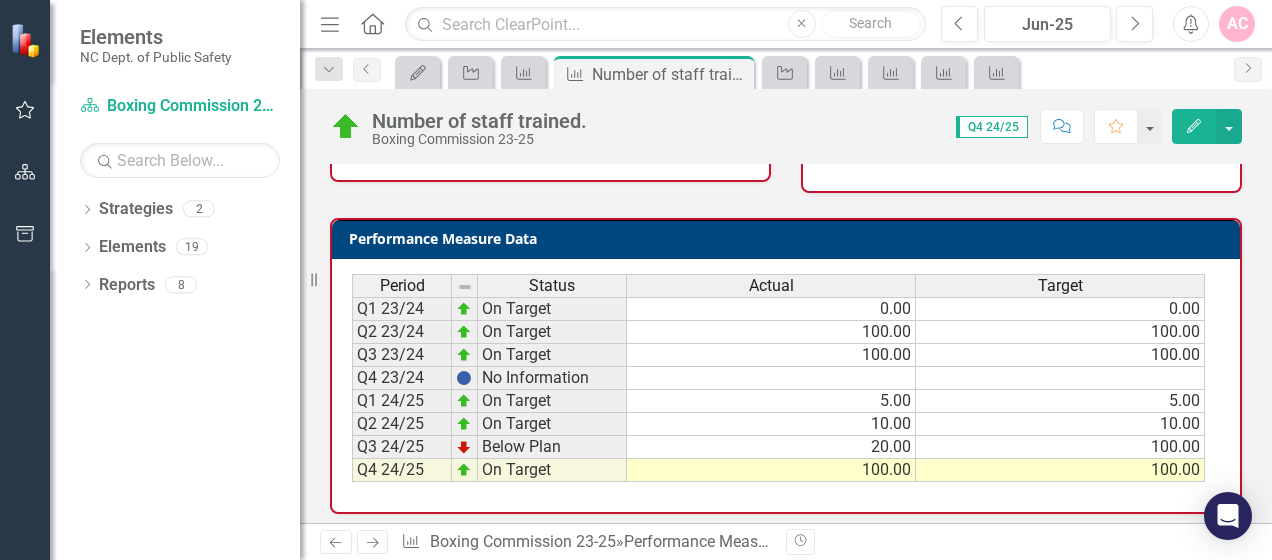 scroll, scrollTop: 356, scrollLeft: 0, axis: vertical 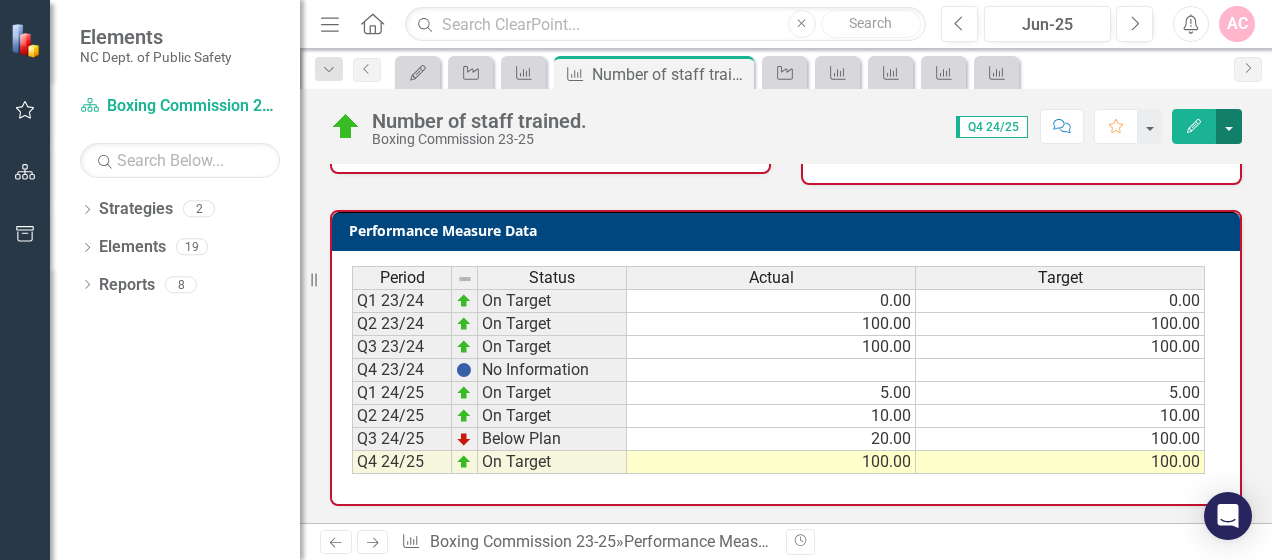 click at bounding box center (1229, 126) 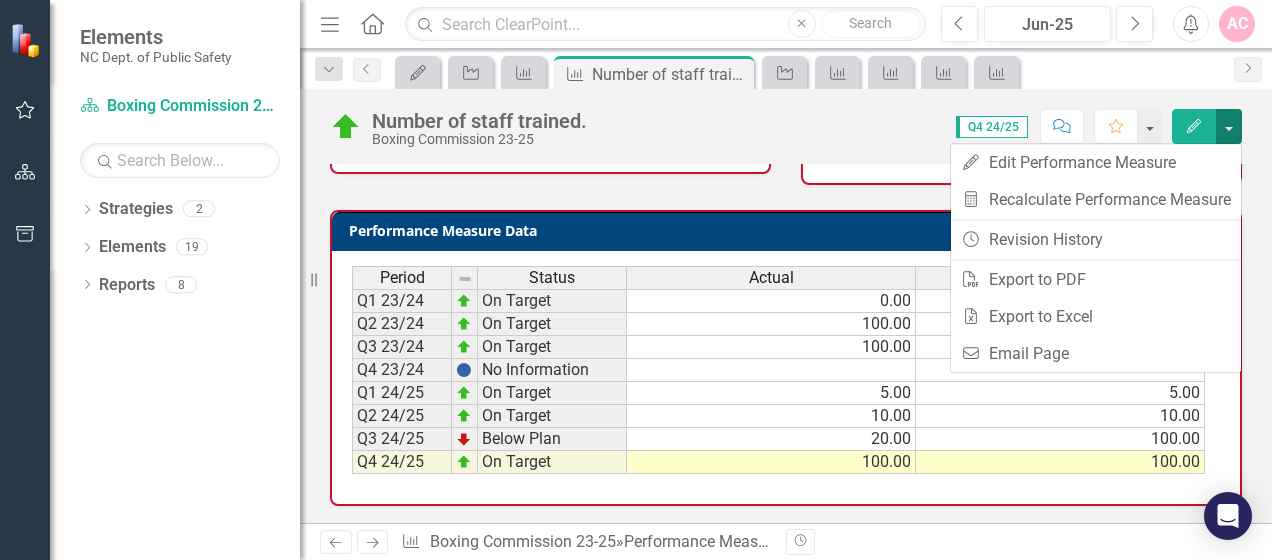 click at bounding box center (1229, 126) 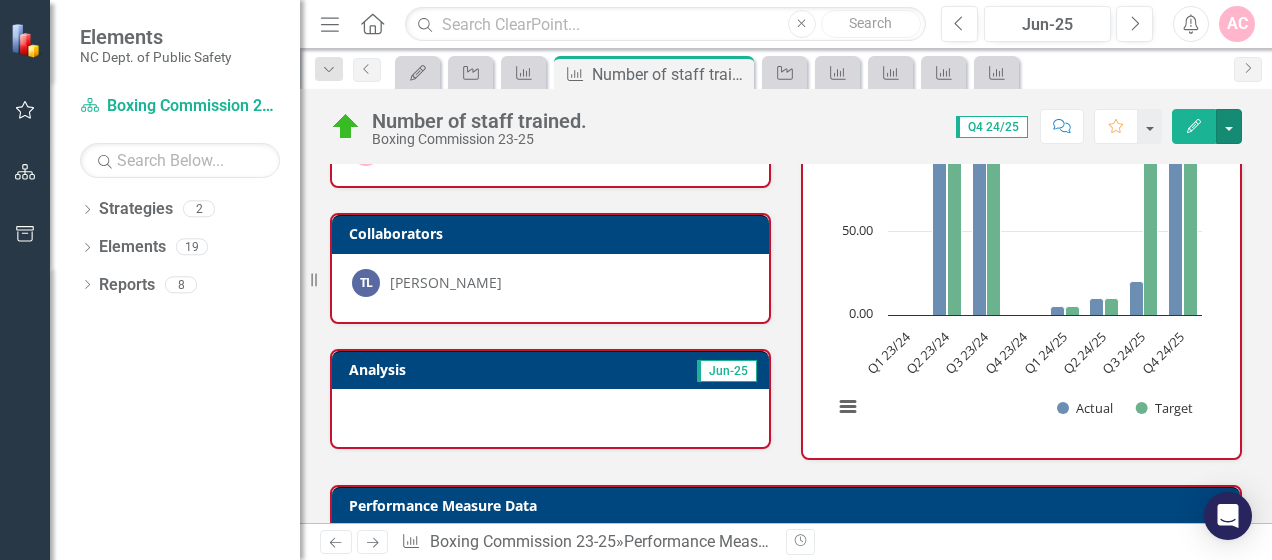 scroll, scrollTop: 56, scrollLeft: 0, axis: vertical 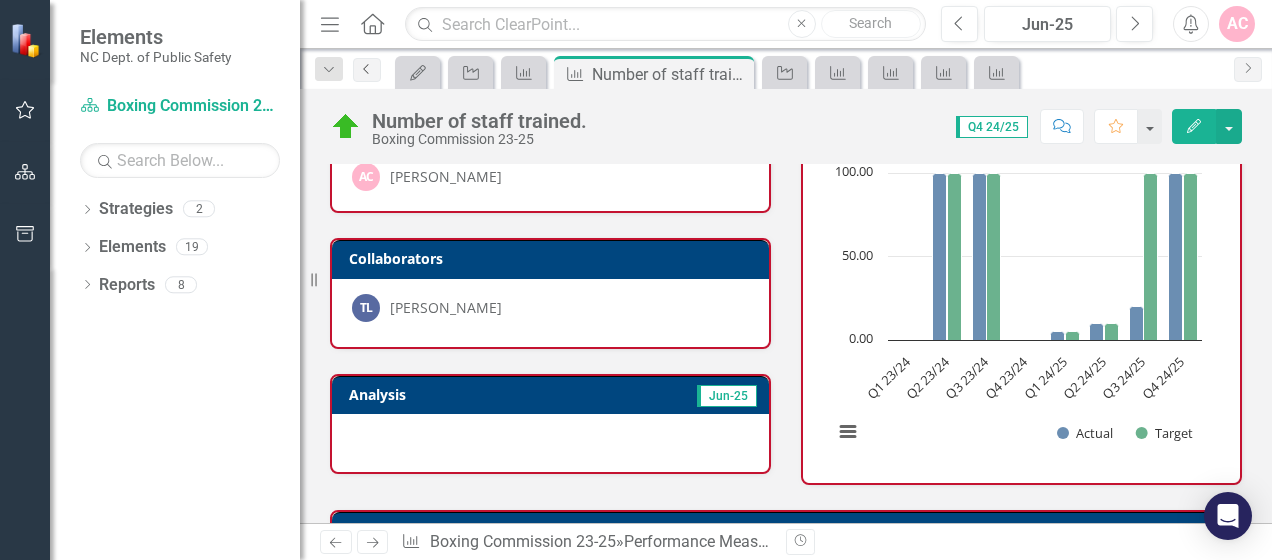 click on "Previous" 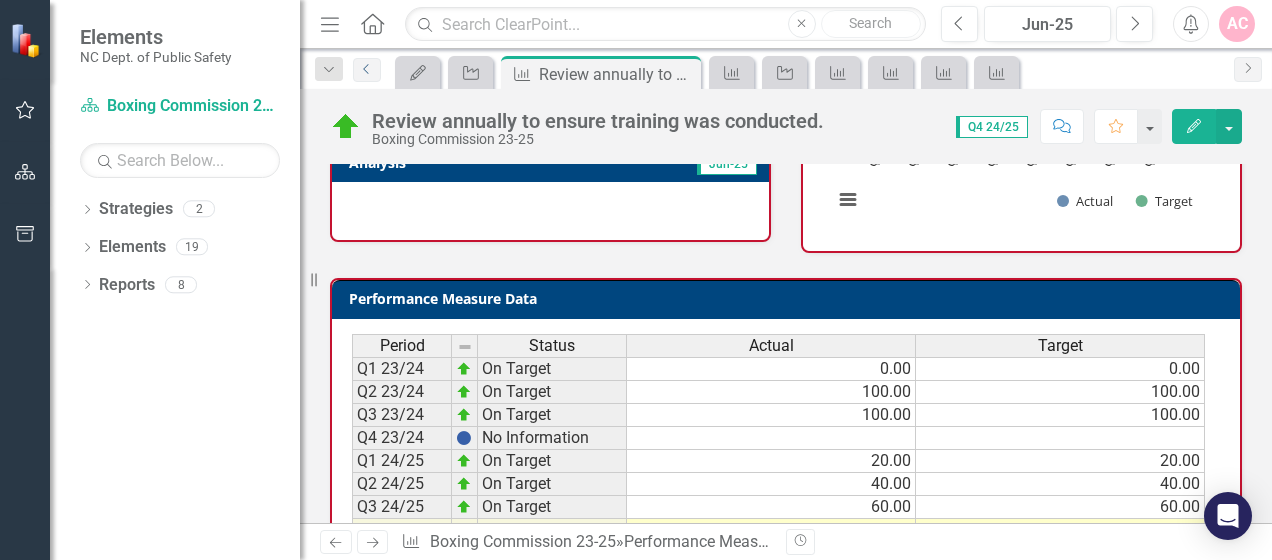 scroll, scrollTop: 256, scrollLeft: 0, axis: vertical 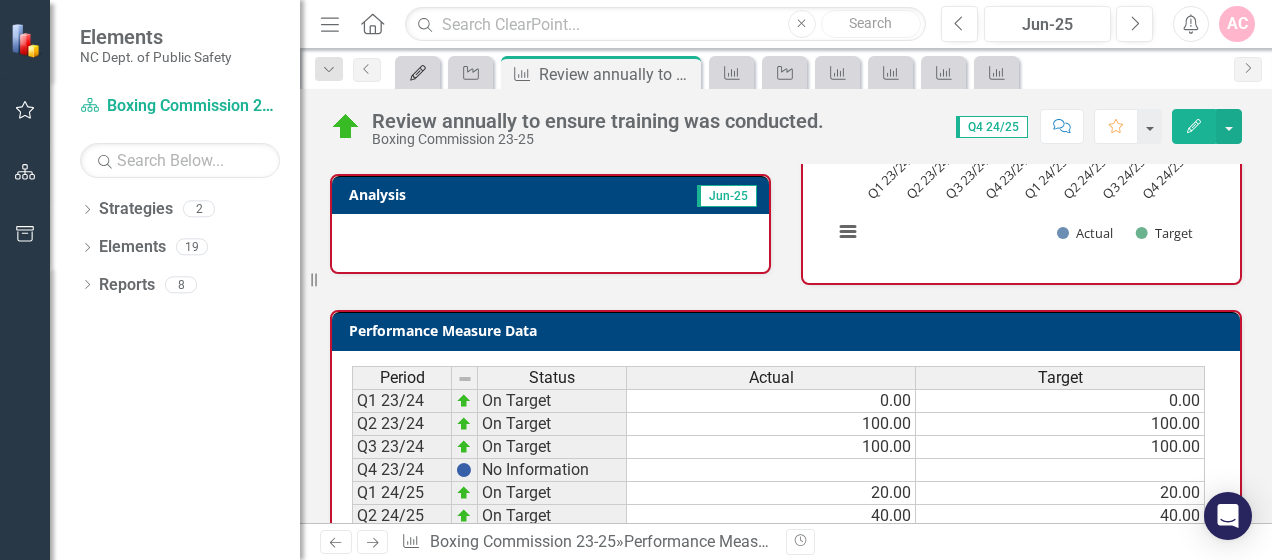 click 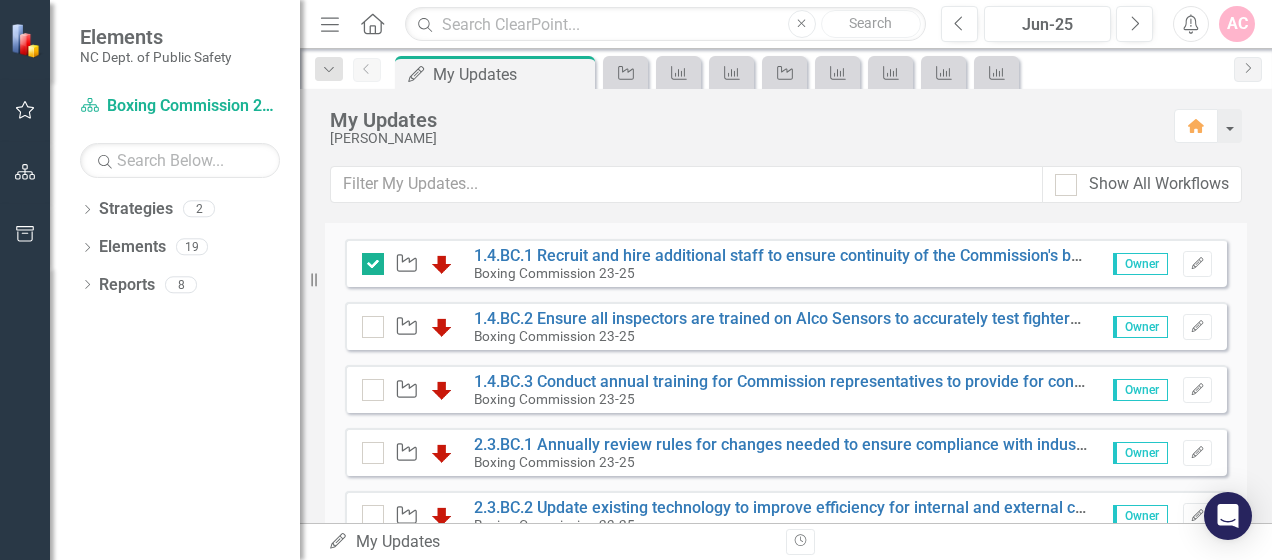 scroll, scrollTop: 400, scrollLeft: 0, axis: vertical 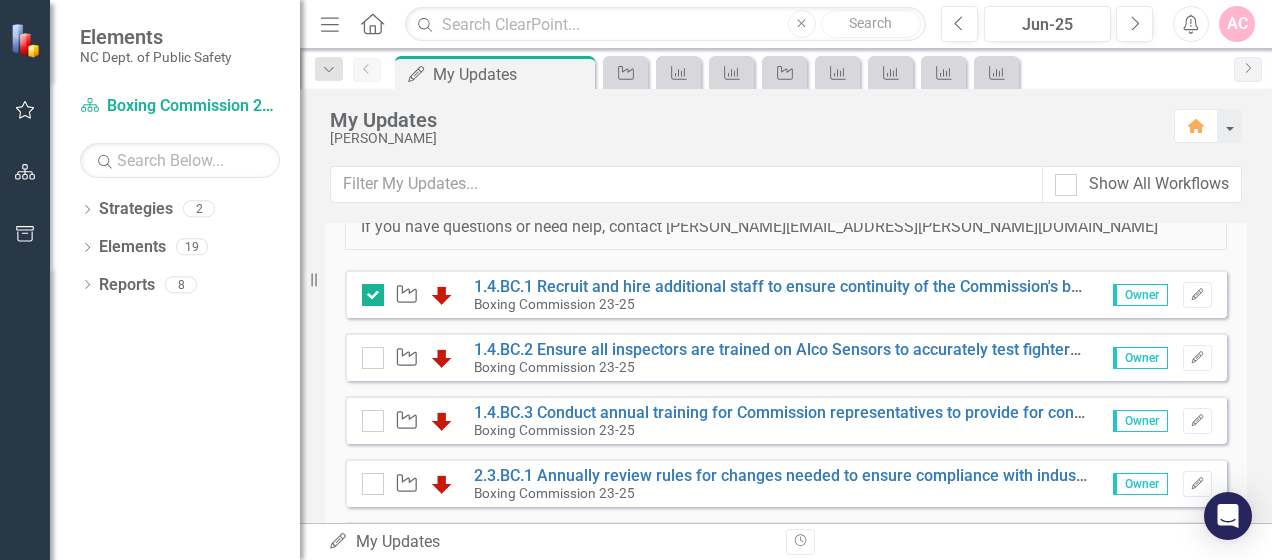 click on "Owner" at bounding box center (1140, 358) 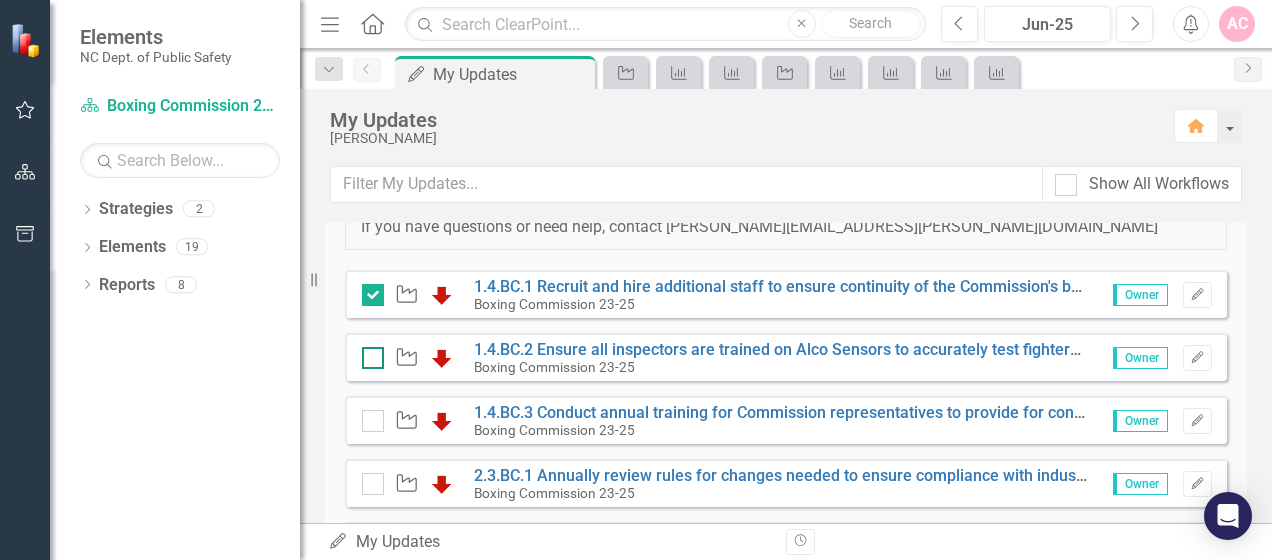 click at bounding box center (373, 358) 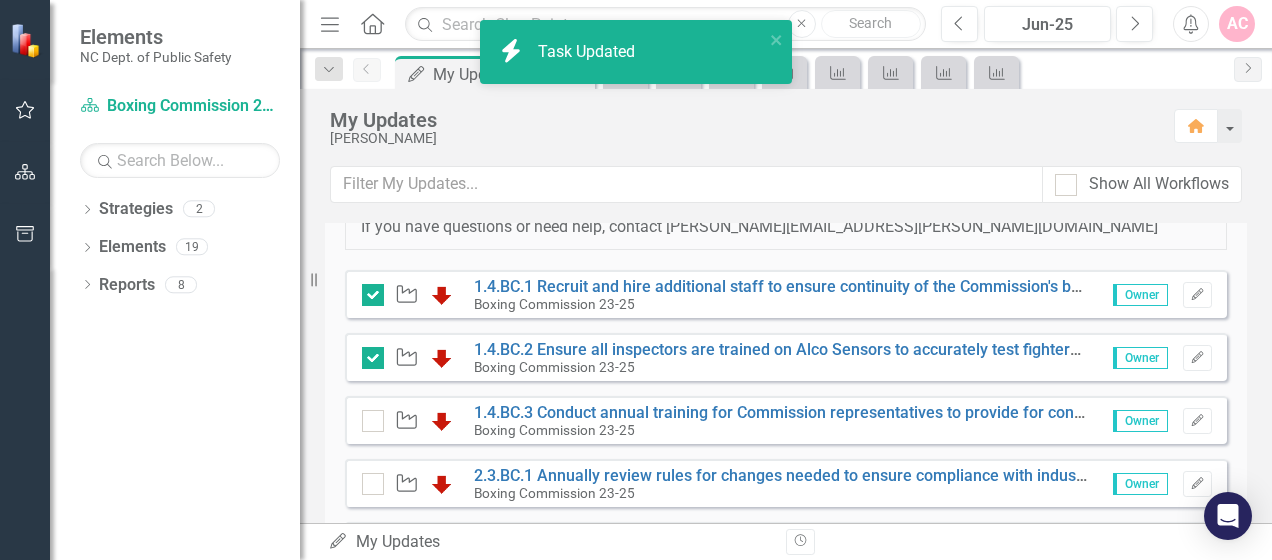 checkbox on "true" 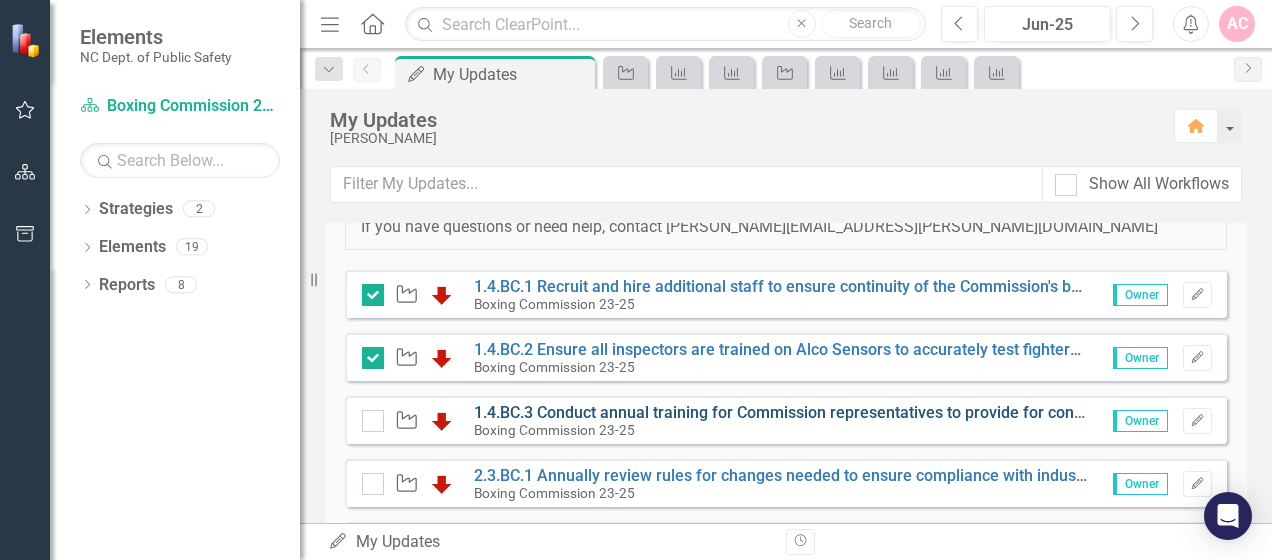 click on "1.4.BC.3 Conduct annual training for Commission representatives to provide for consistent and accurate operational supervision of combat sporting events." at bounding box center (1031, 412) 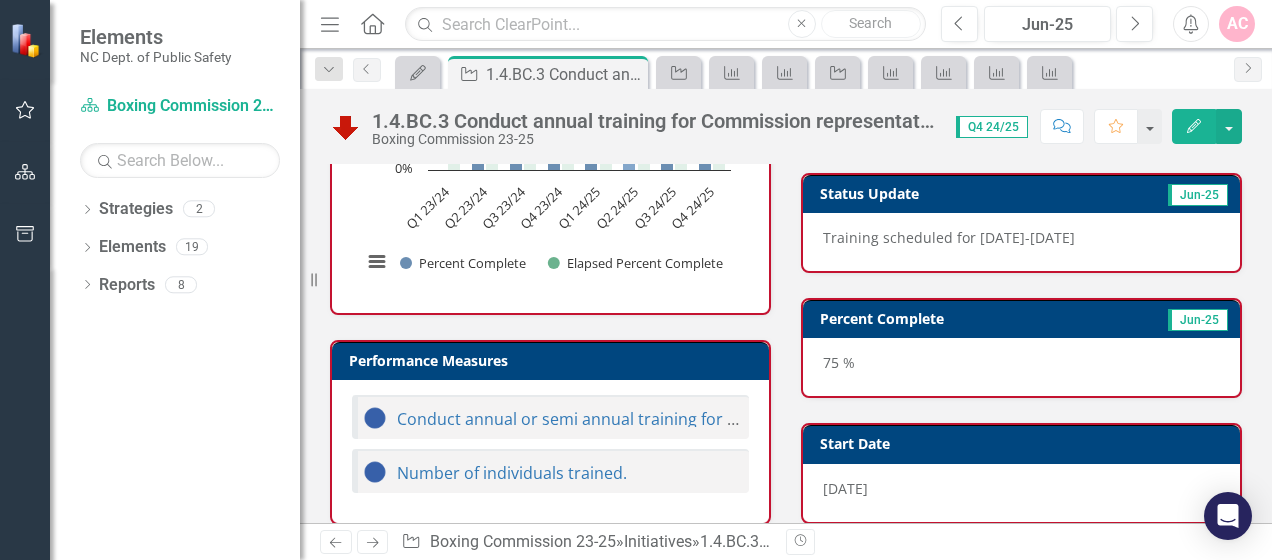 scroll, scrollTop: 731, scrollLeft: 0, axis: vertical 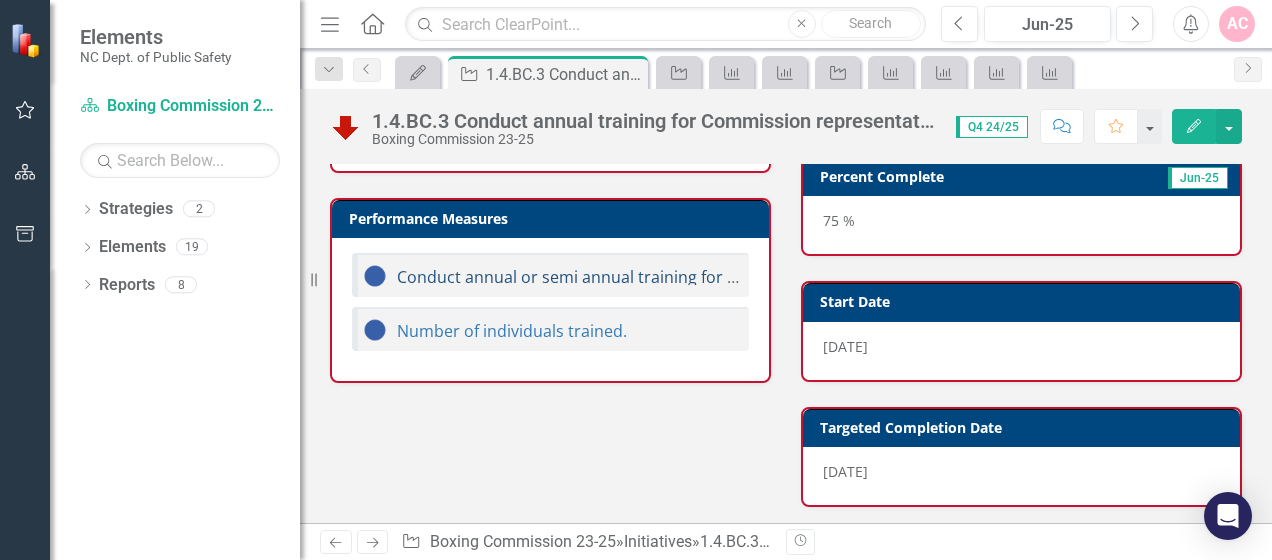 click on "Conduct annual or semi annual training for State Representatives." at bounding box center (646, 277) 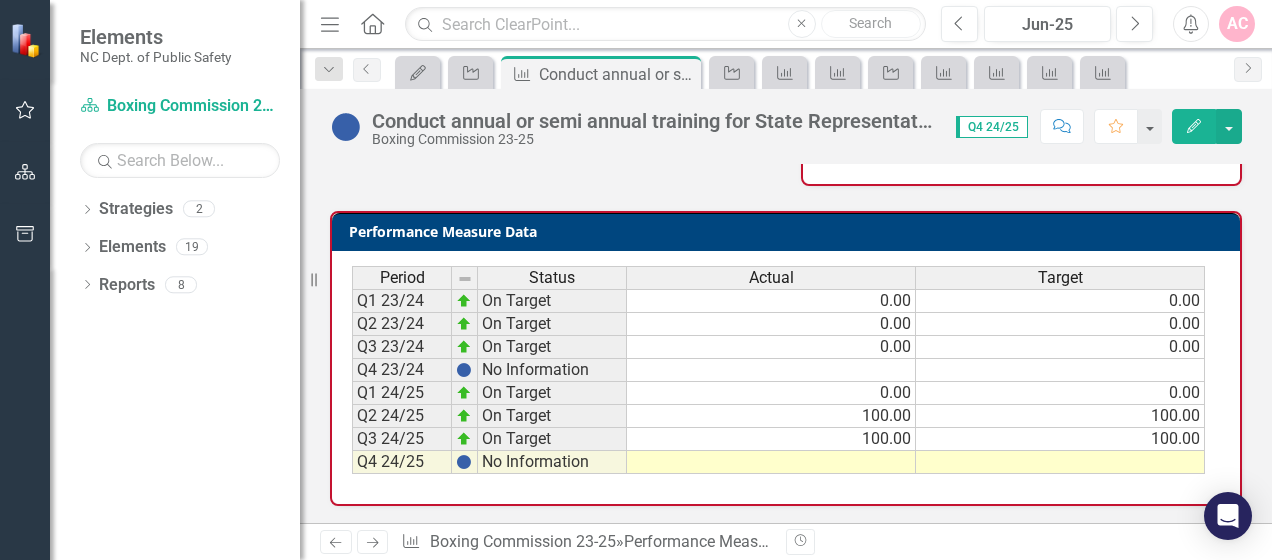 scroll, scrollTop: 372, scrollLeft: 0, axis: vertical 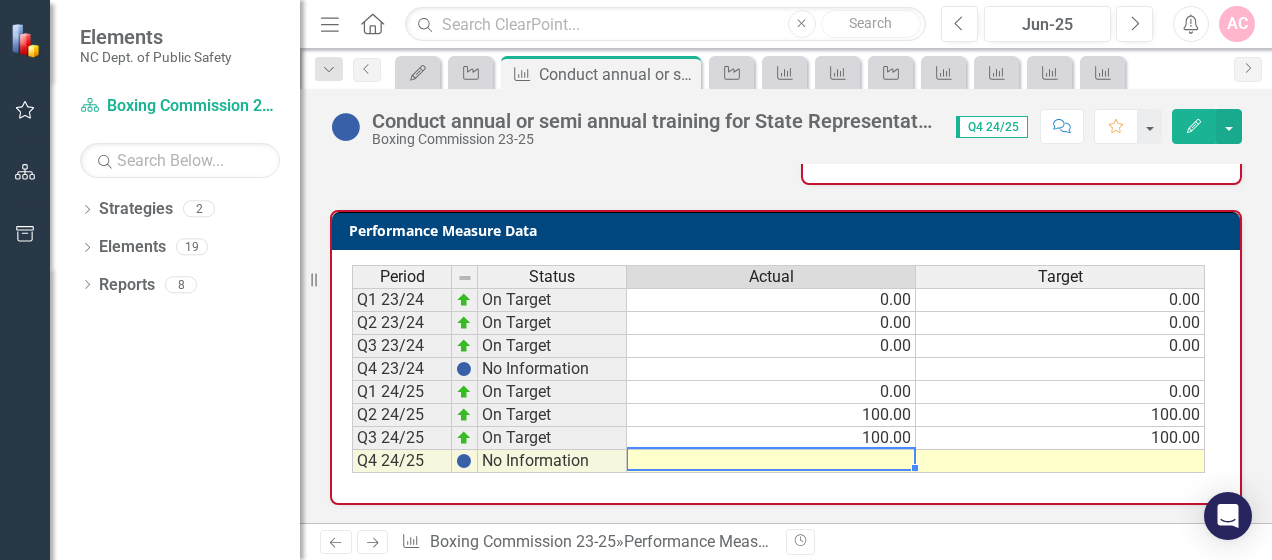 click at bounding box center (771, 461) 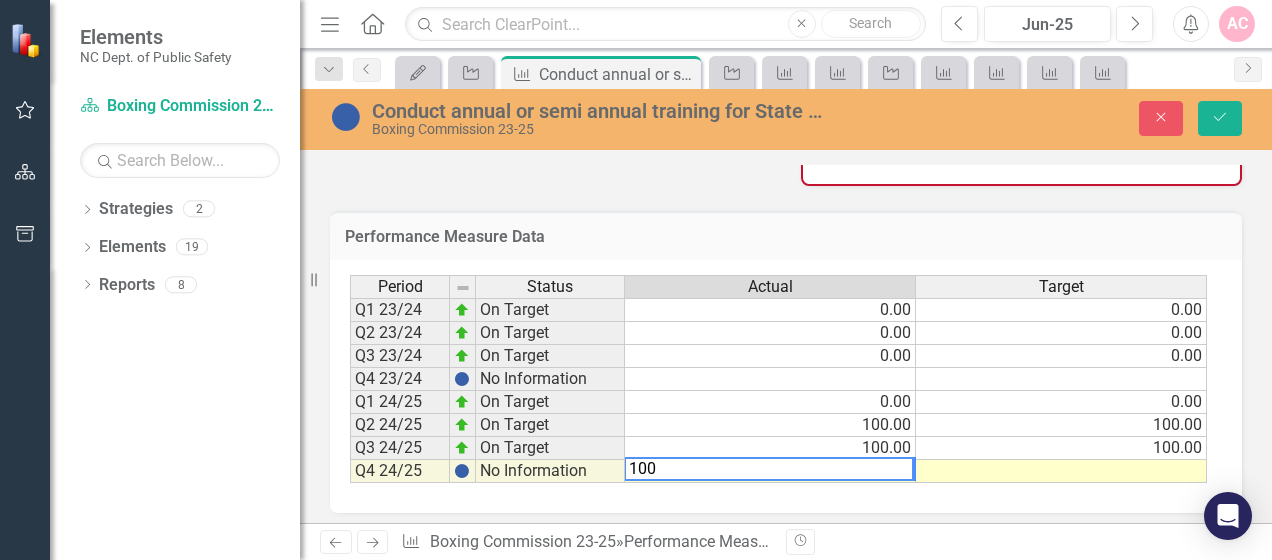 type on "100" 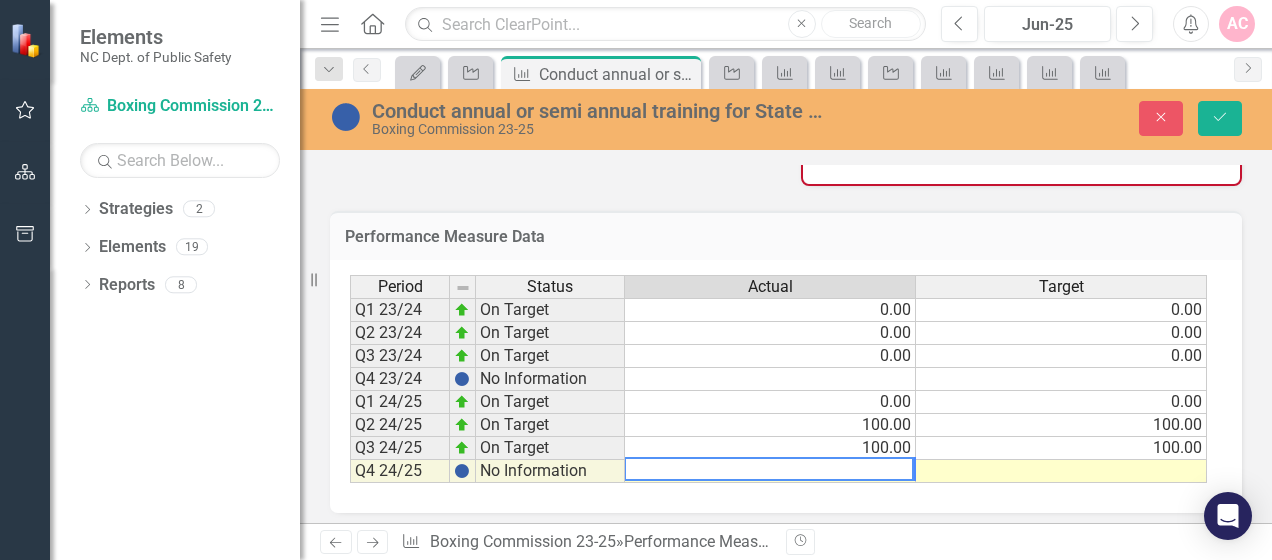 click at bounding box center [1061, 471] 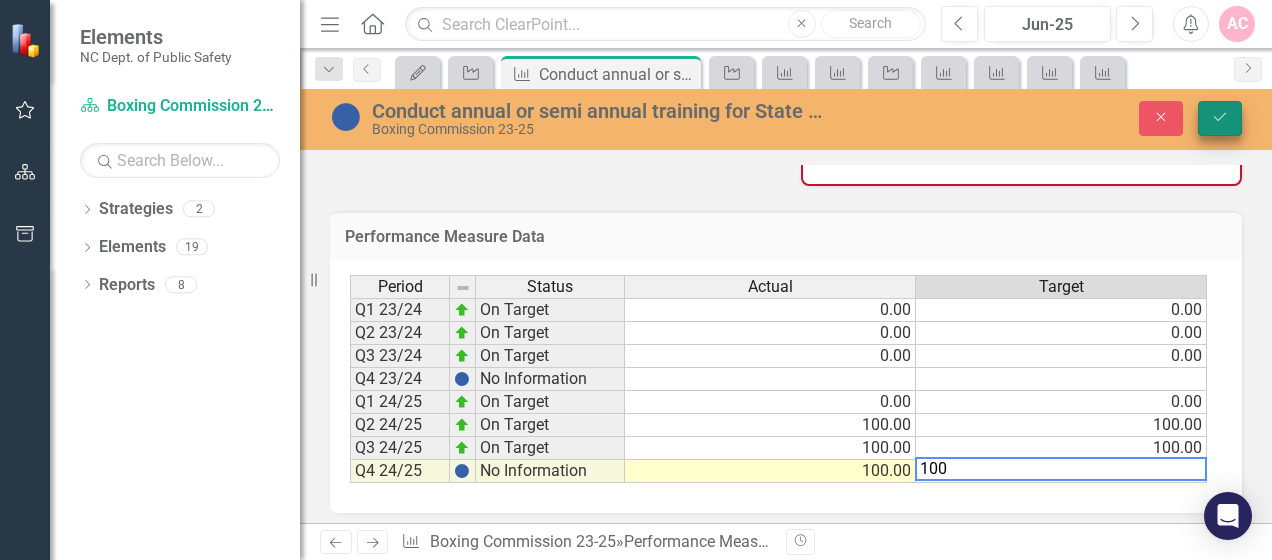 type on "100" 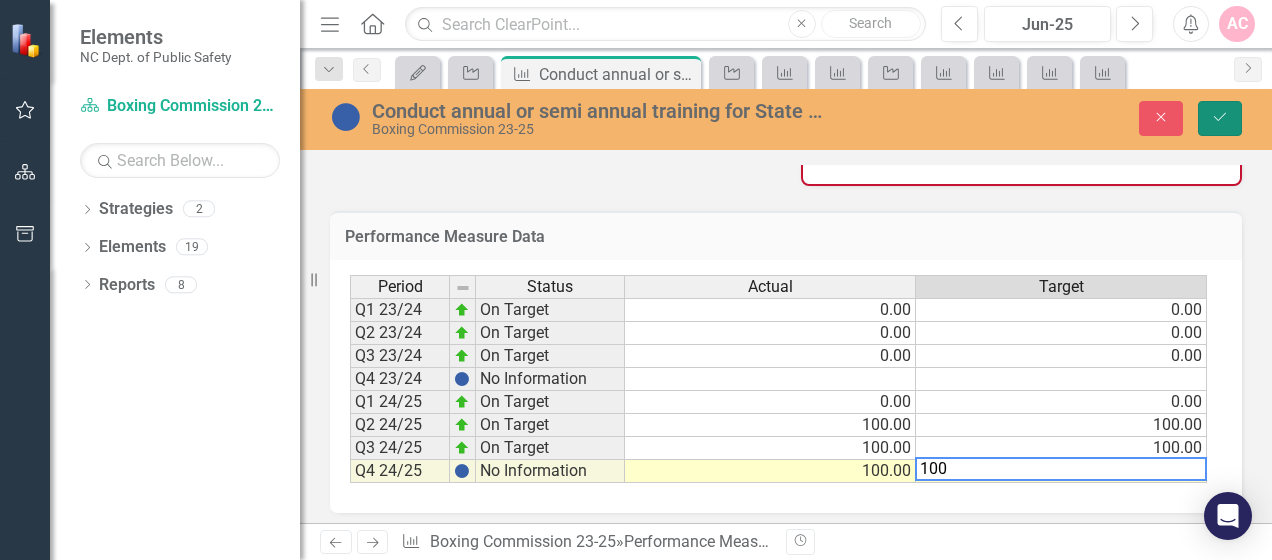 click on "Save" 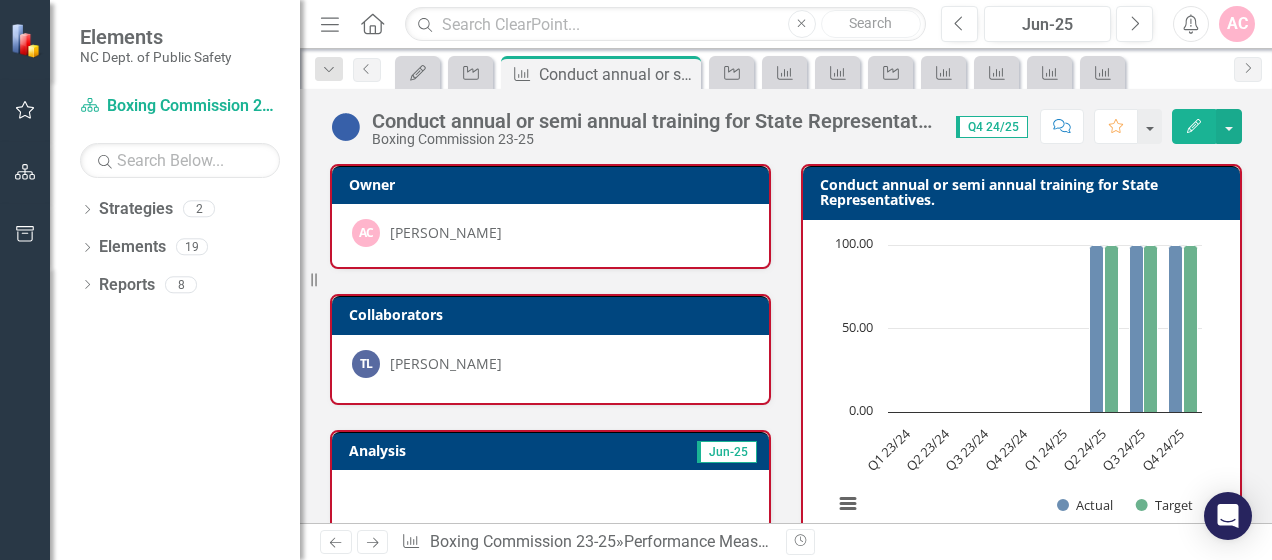 scroll, scrollTop: 372, scrollLeft: 0, axis: vertical 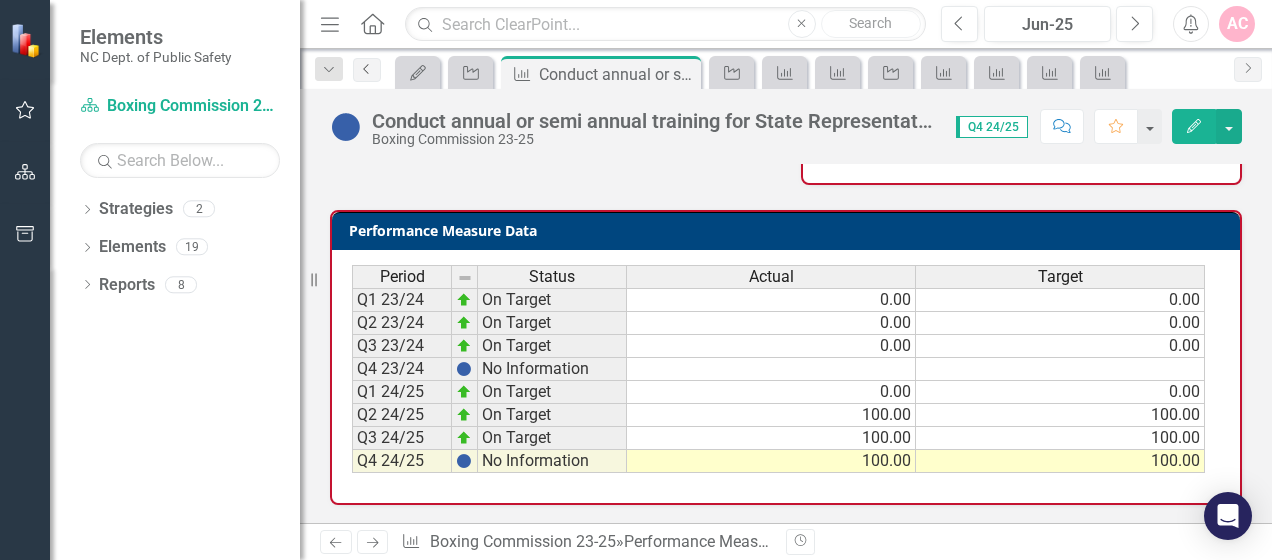 click on "Previous" 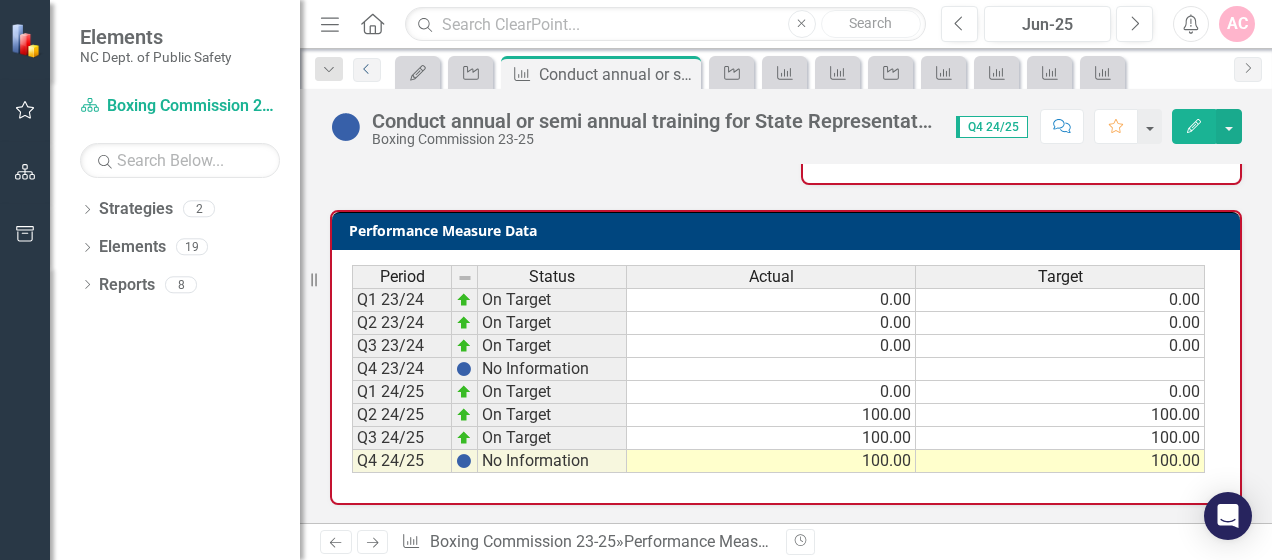 scroll, scrollTop: 0, scrollLeft: 0, axis: both 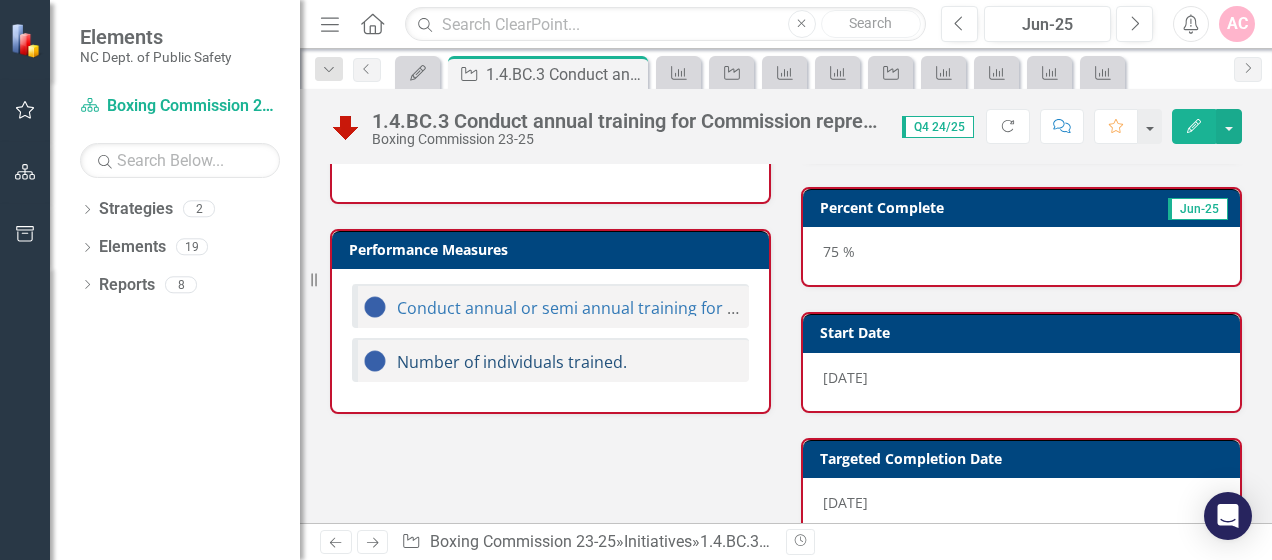 click on "Number of individuals trained." at bounding box center (512, 362) 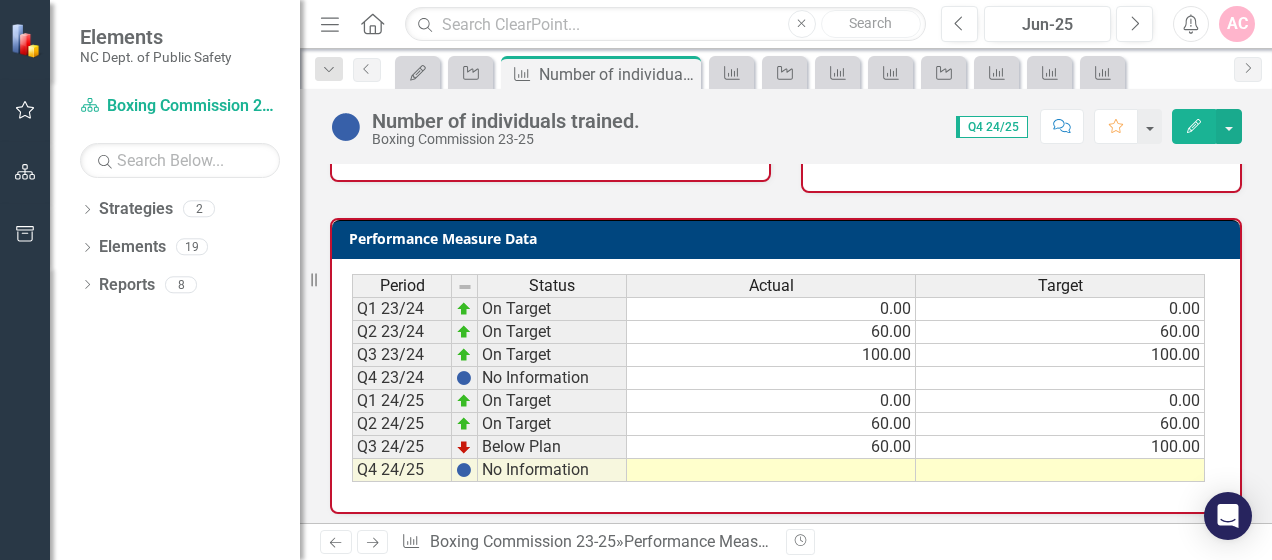scroll, scrollTop: 356, scrollLeft: 0, axis: vertical 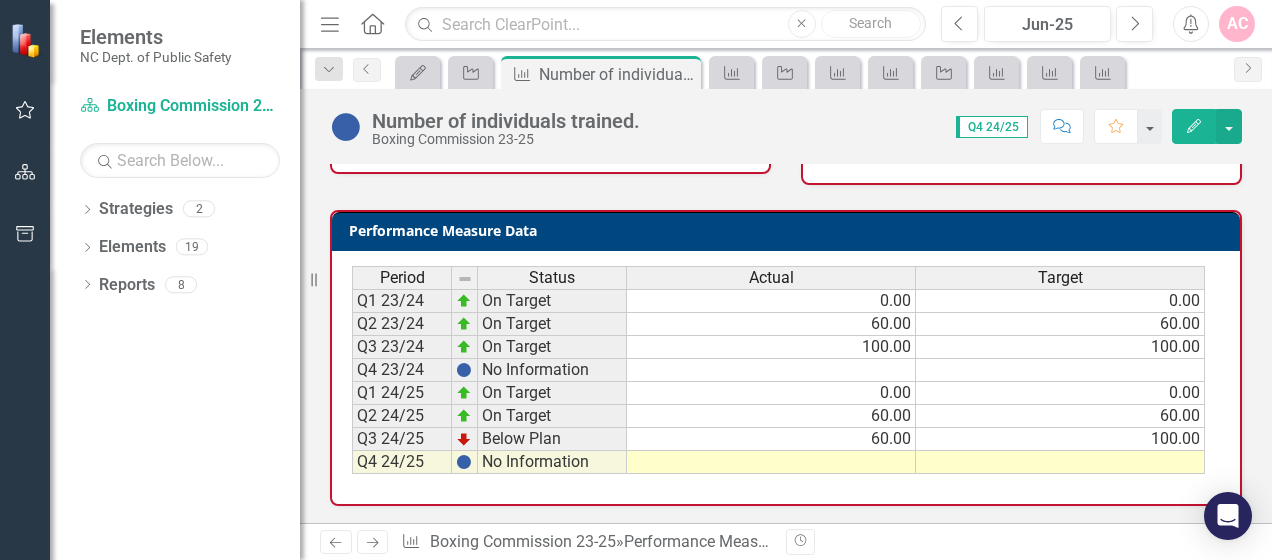 click at bounding box center (771, 462) 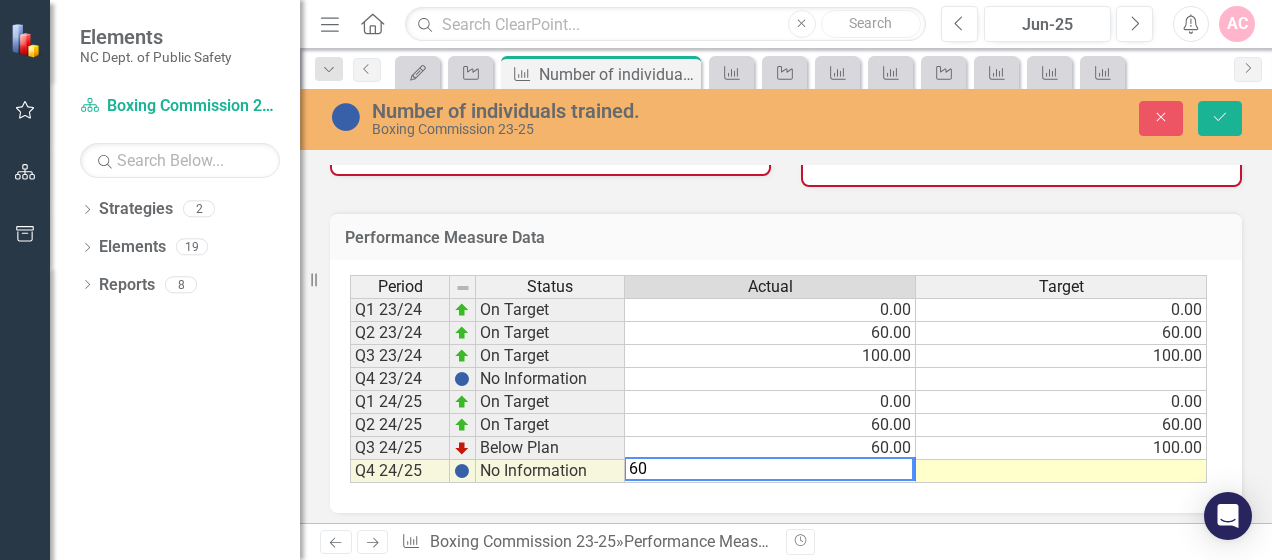 type on "60" 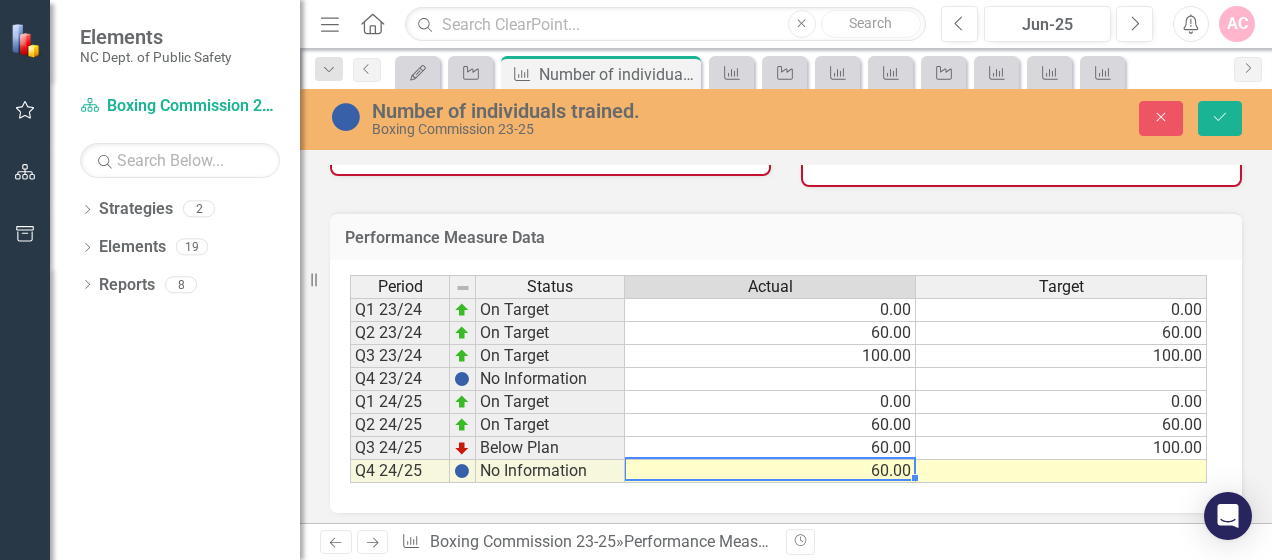 click on "60.00" at bounding box center [770, 471] 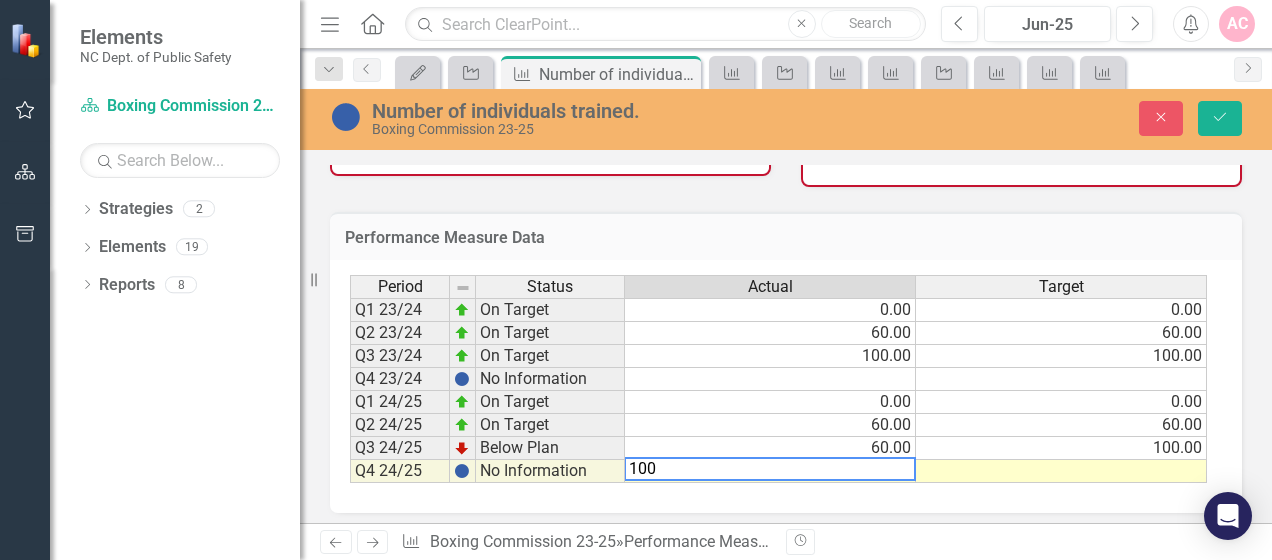type on "100" 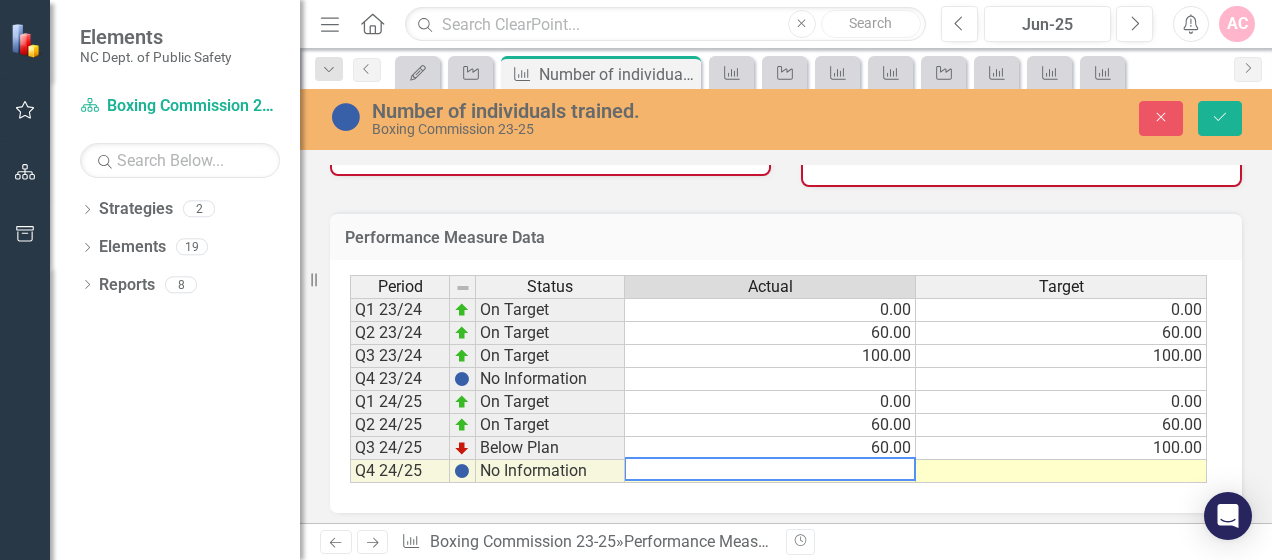 click at bounding box center [1061, 471] 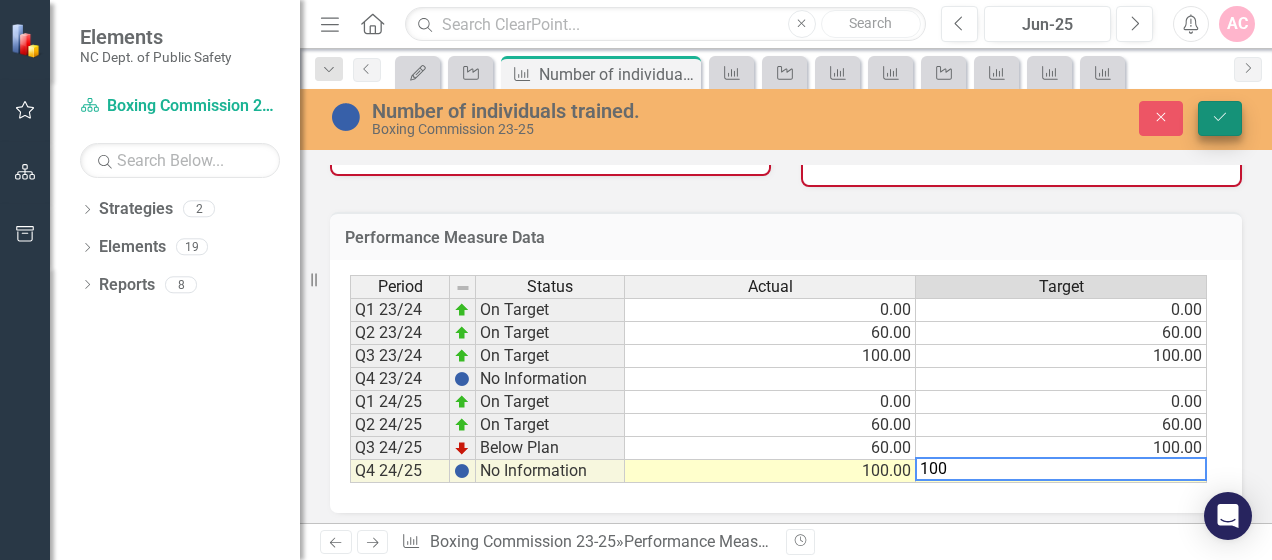 type on "100" 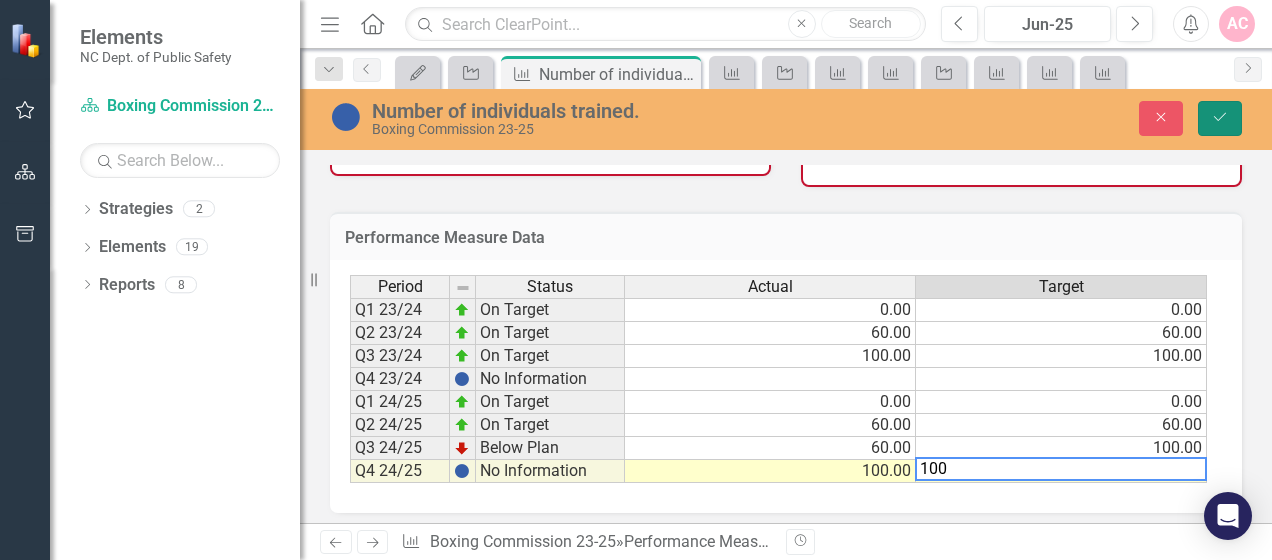 click on "Save" at bounding box center [1220, 118] 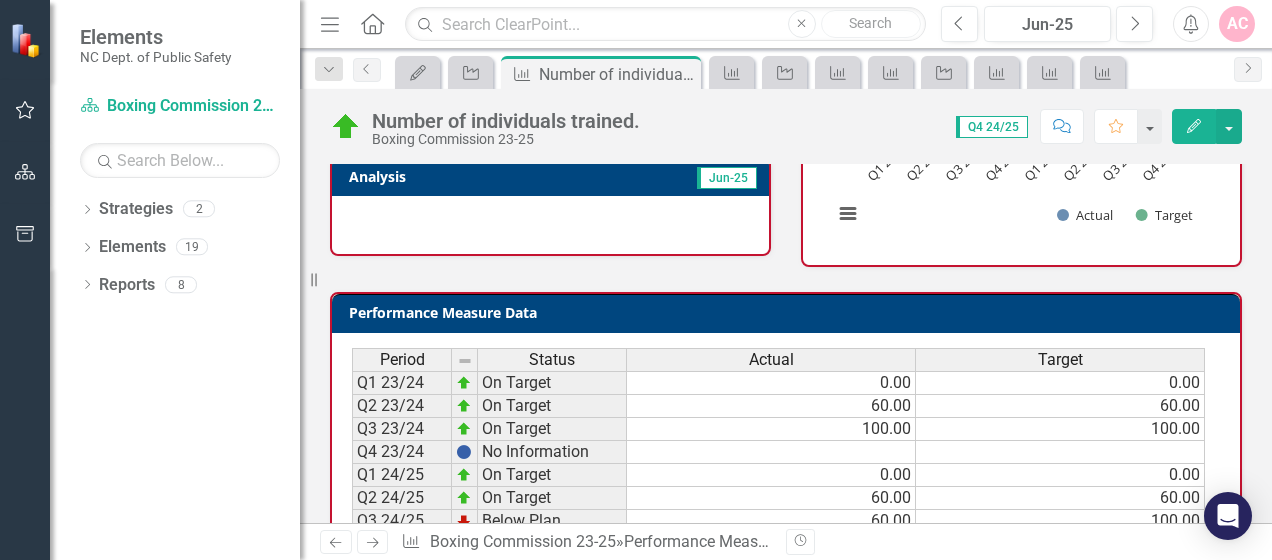 scroll, scrollTop: 356, scrollLeft: 0, axis: vertical 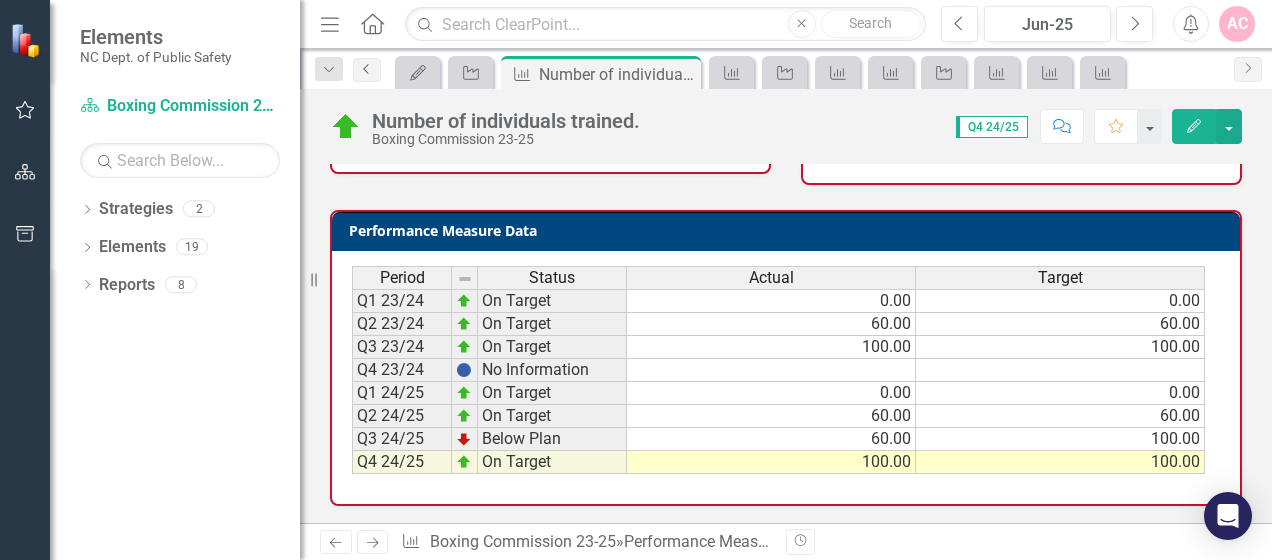 click on "Previous" 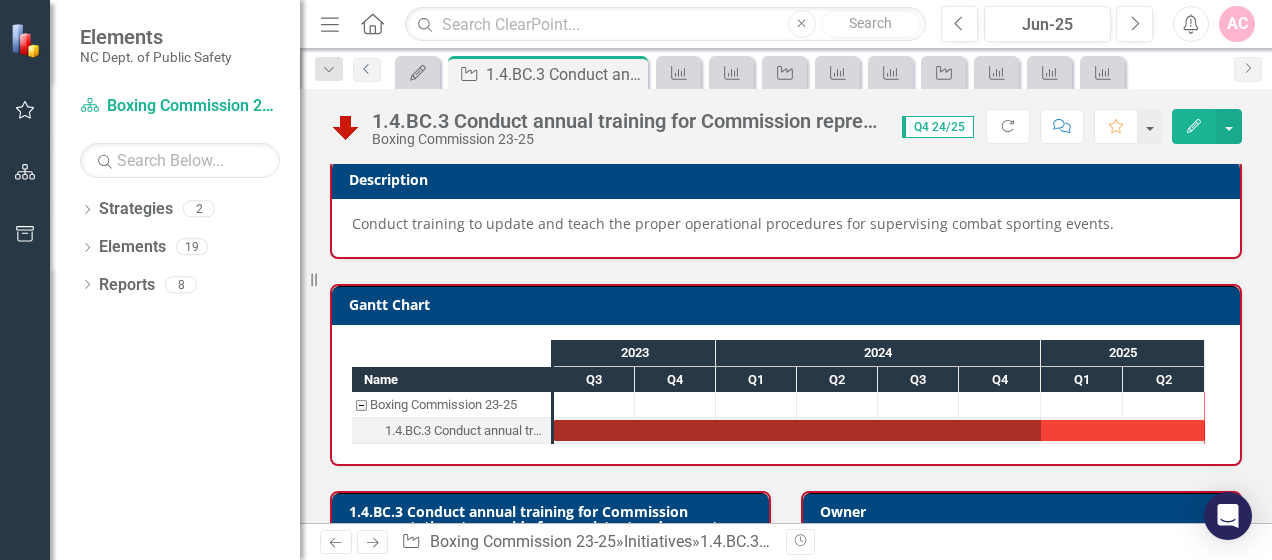 scroll, scrollTop: 0, scrollLeft: 0, axis: both 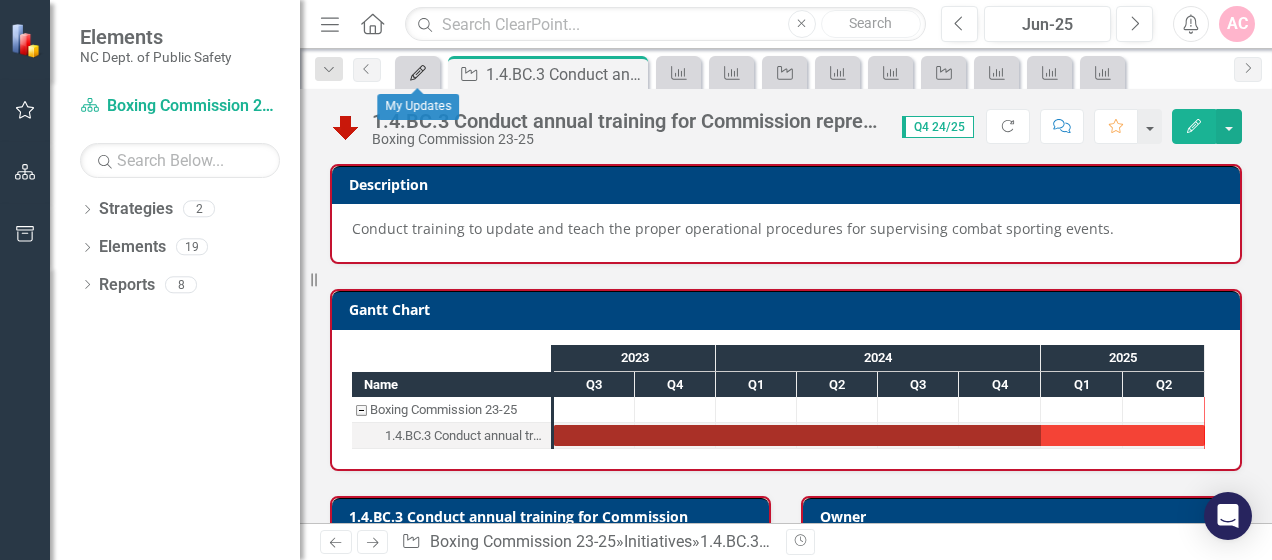 click on "My Updates" 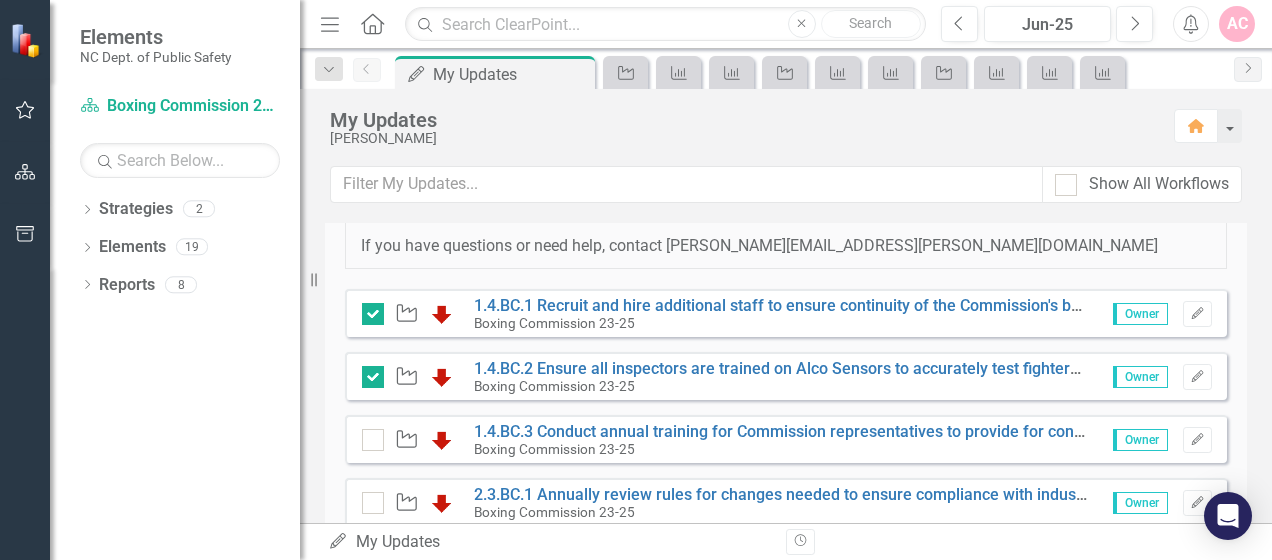 scroll, scrollTop: 500, scrollLeft: 0, axis: vertical 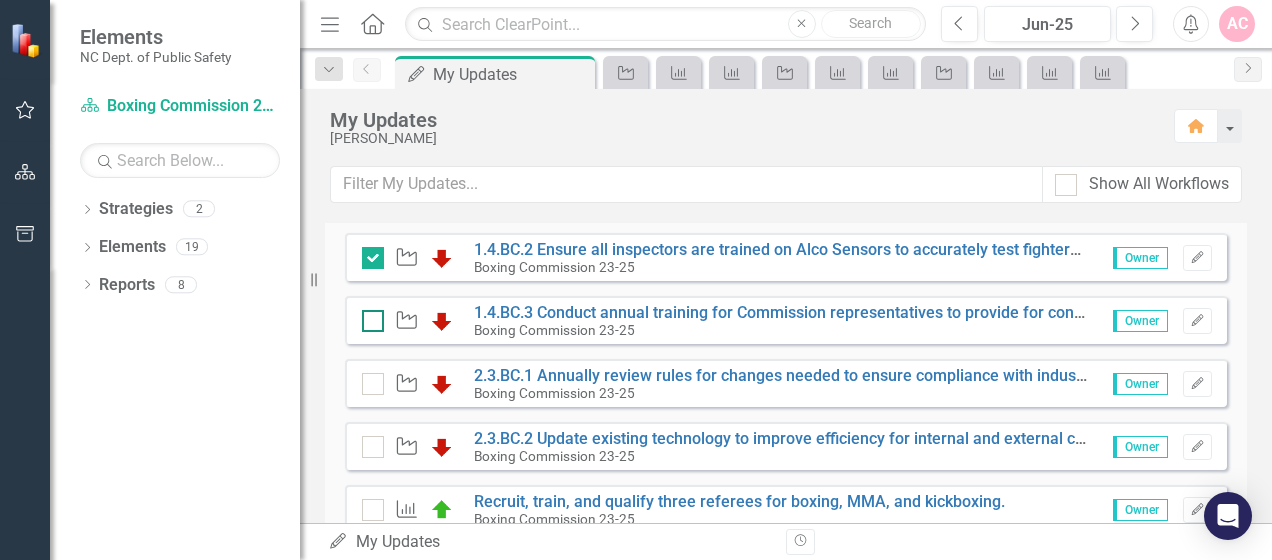 click at bounding box center (373, 321) 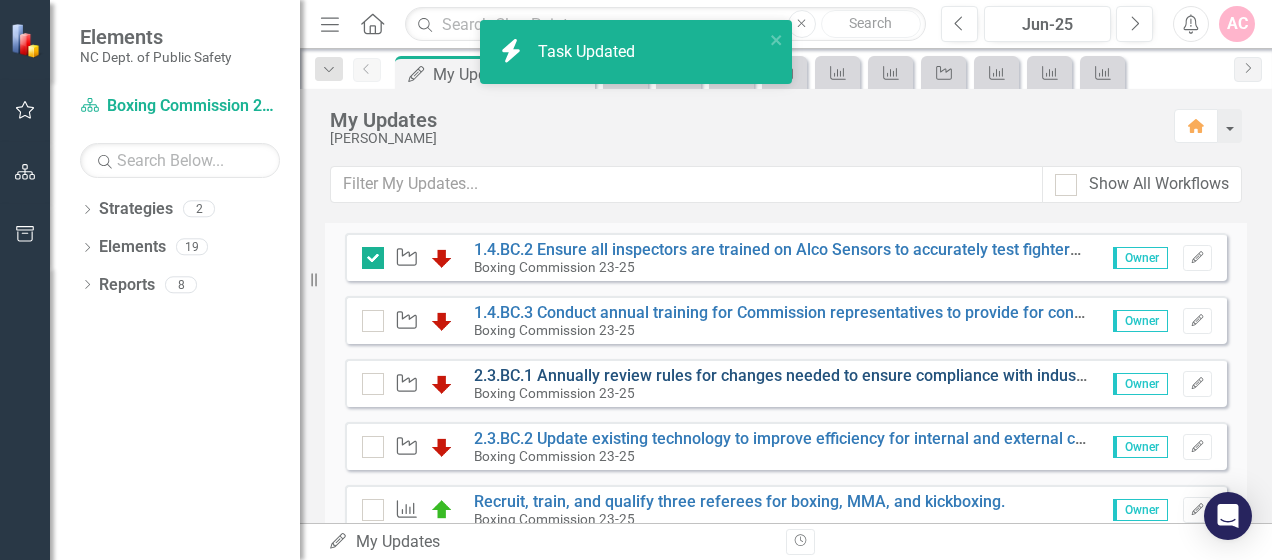 checkbox on "true" 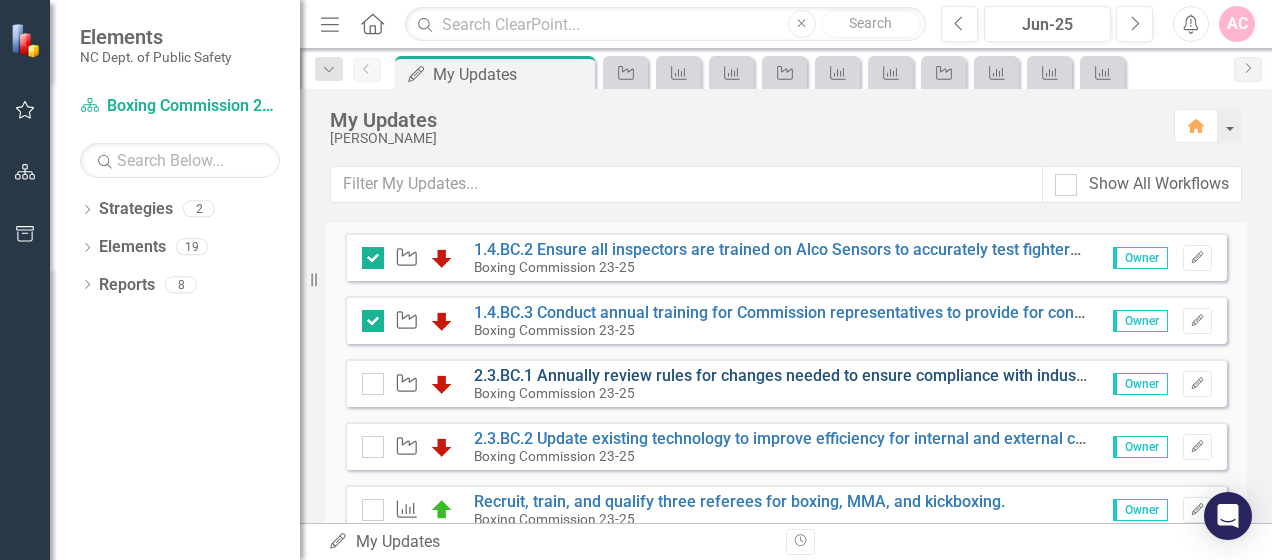 click on "2.3.BC.1 Annually review rules for changes needed to ensure compliance with industry norms and increase fighter safety." at bounding box center [909, 375] 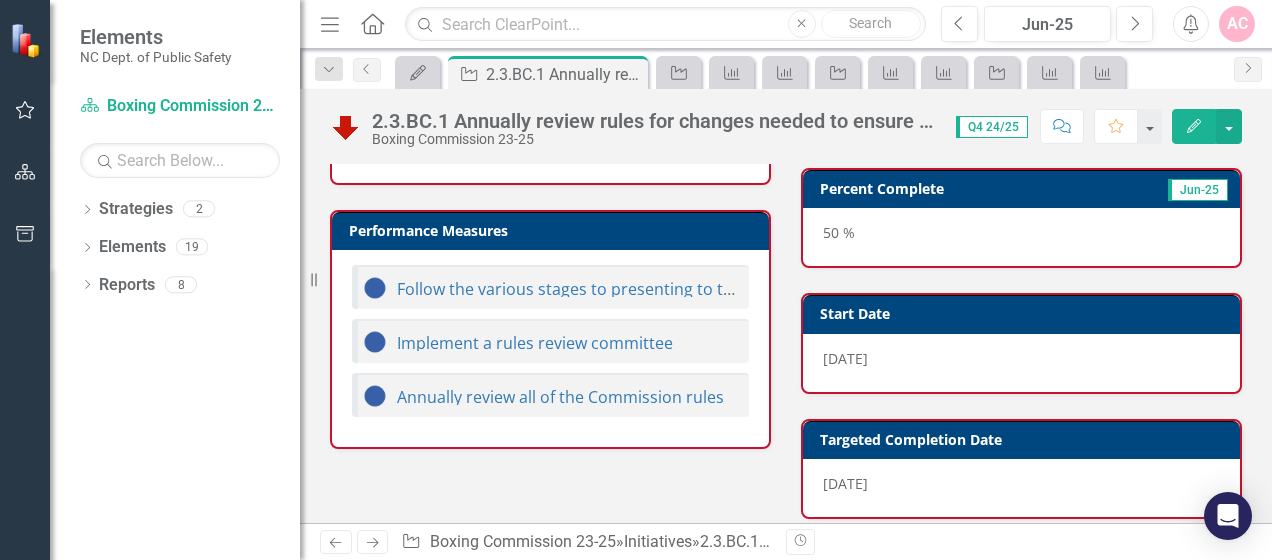 scroll, scrollTop: 748, scrollLeft: 0, axis: vertical 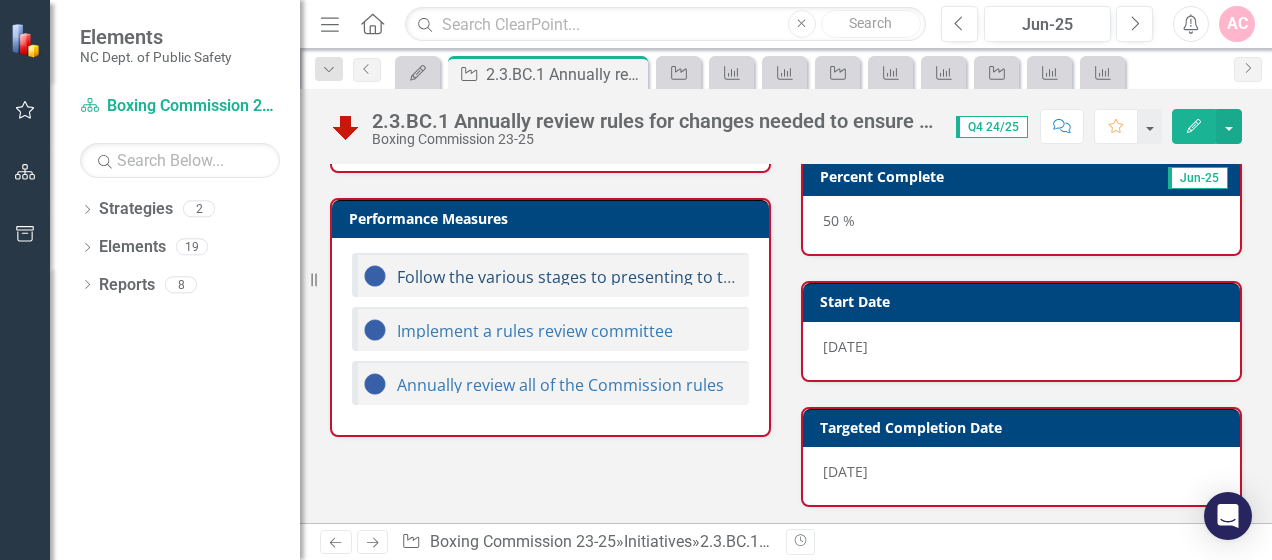 click on "Follow the various stages to presenting to the Rules Committee" at bounding box center (636, 277) 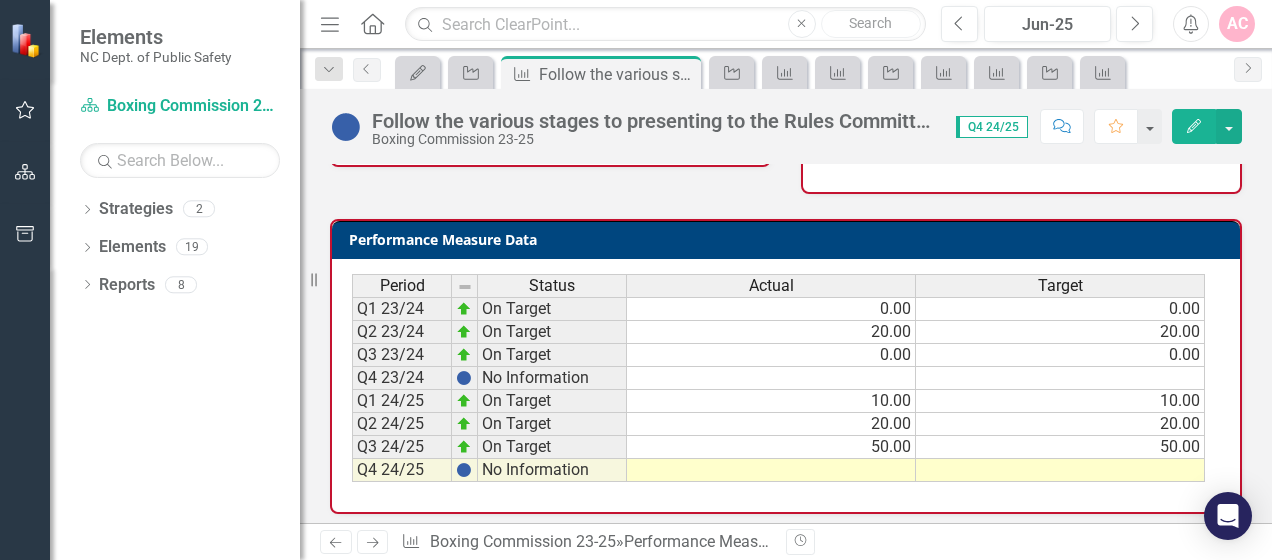 scroll, scrollTop: 372, scrollLeft: 0, axis: vertical 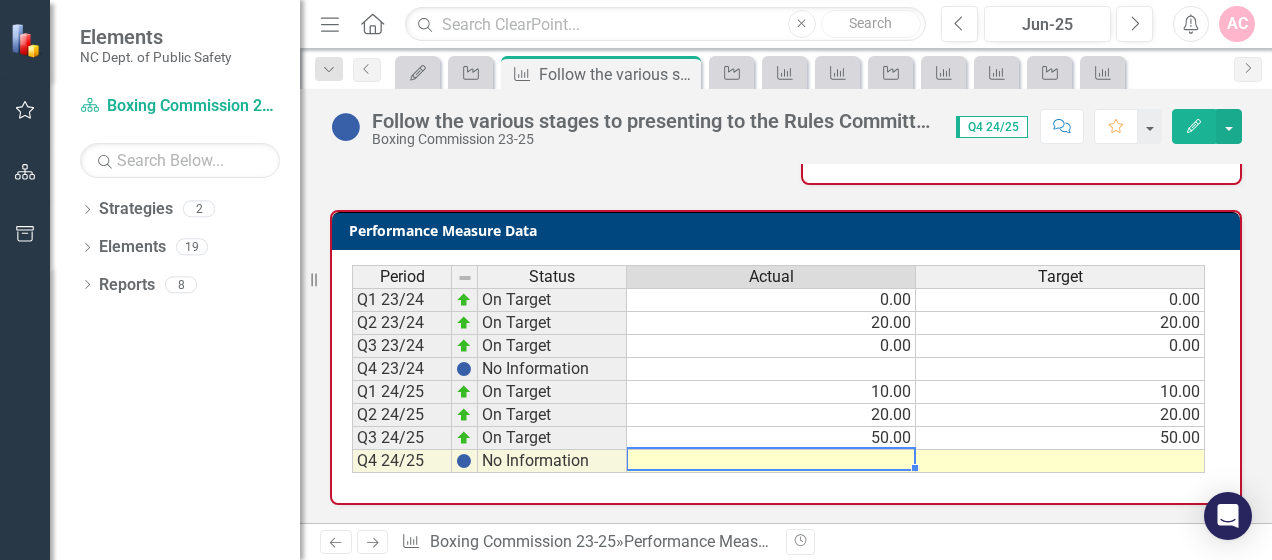 click at bounding box center [771, 461] 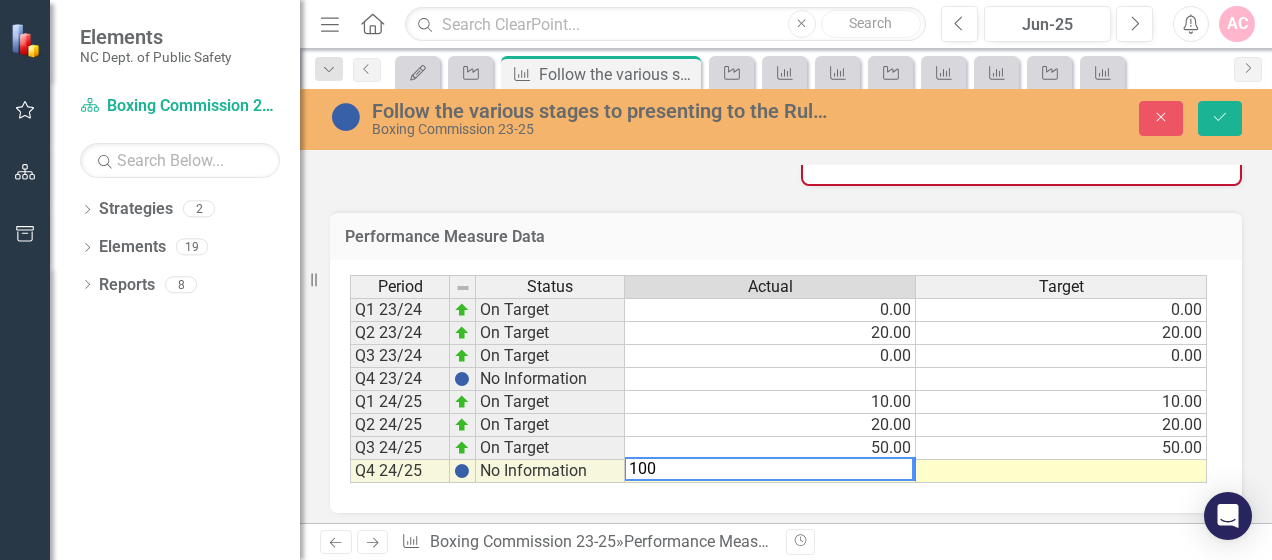 type on "100" 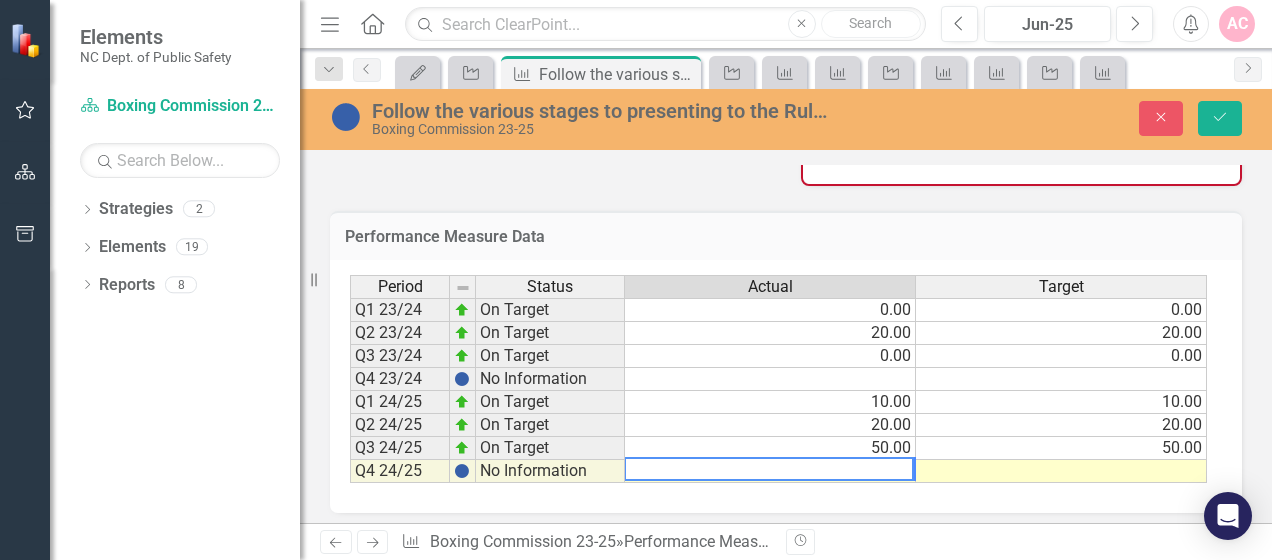 click at bounding box center (1061, 471) 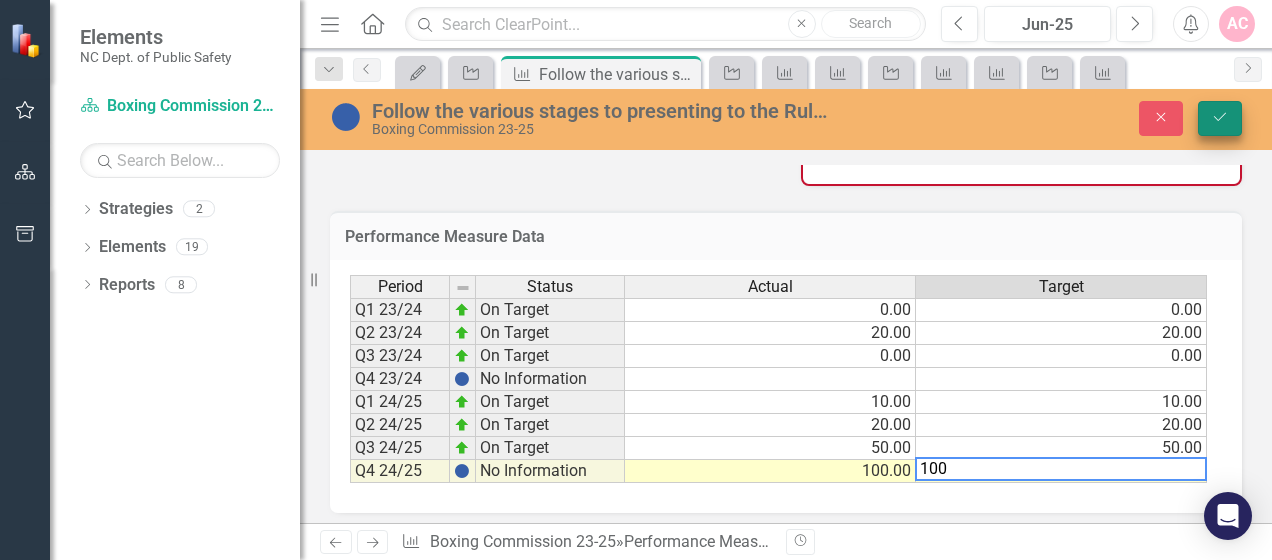 type on "100" 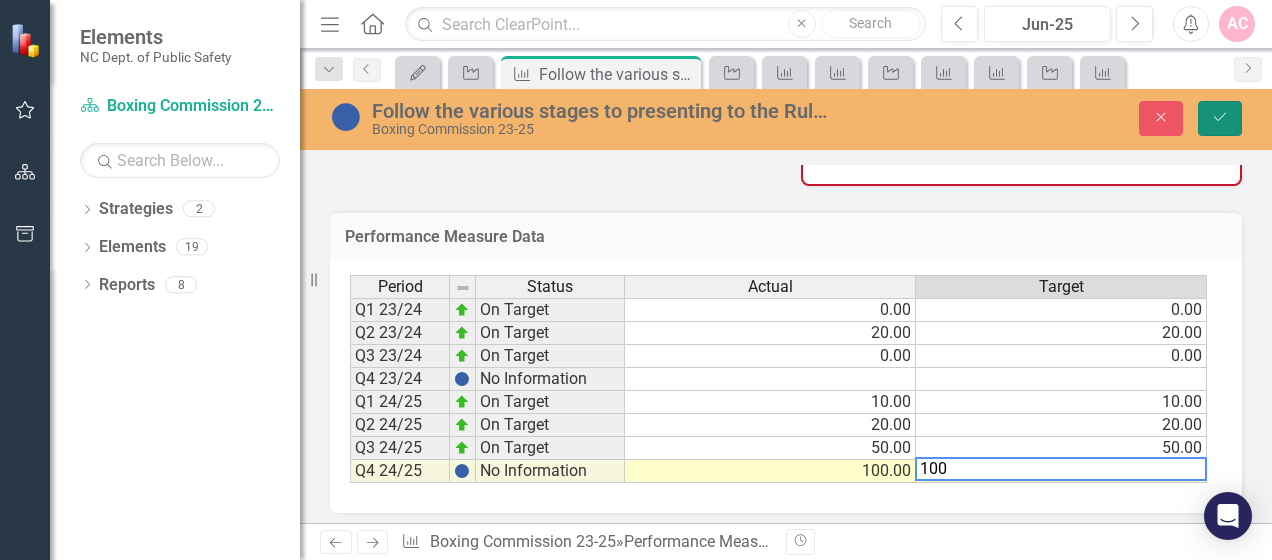 click on "Save" 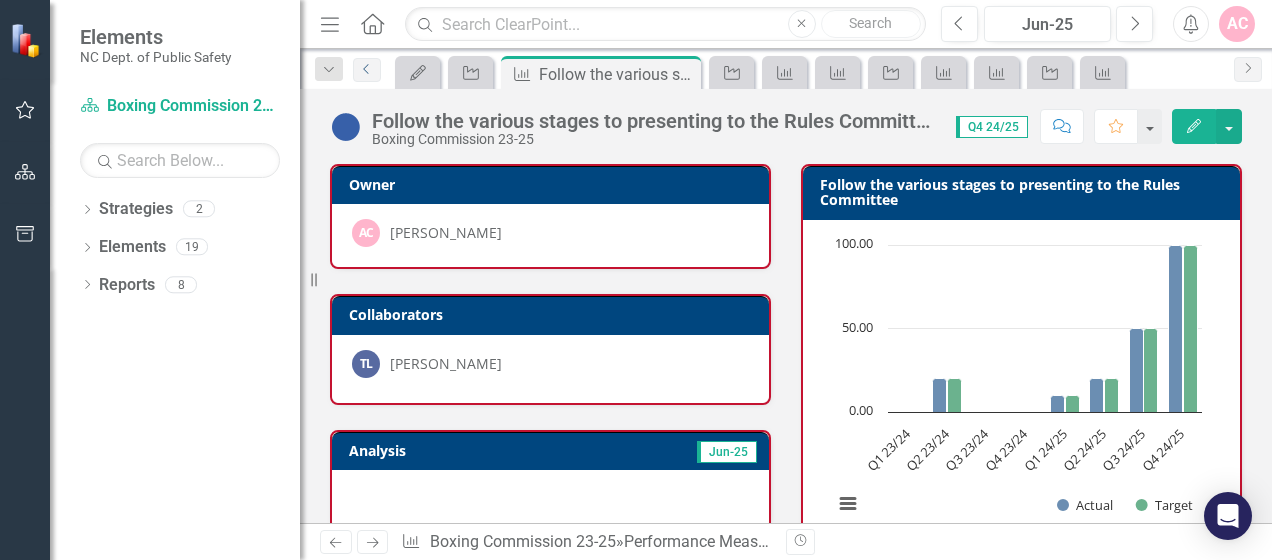 click on "Previous" 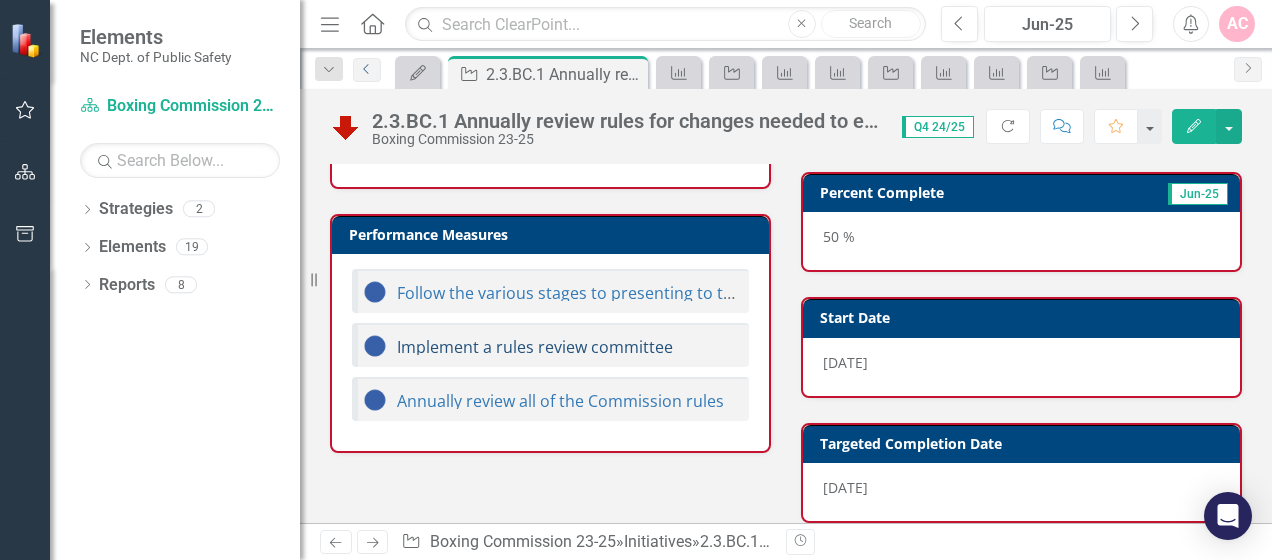 scroll, scrollTop: 748, scrollLeft: 0, axis: vertical 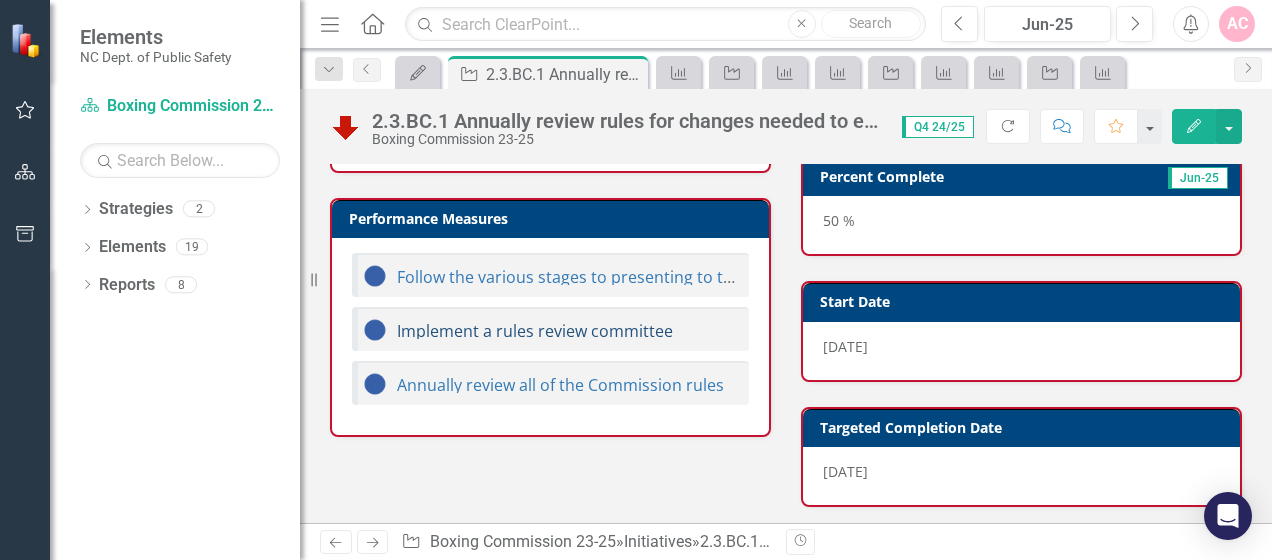 click on "Implement a rules review committee" at bounding box center [535, 331] 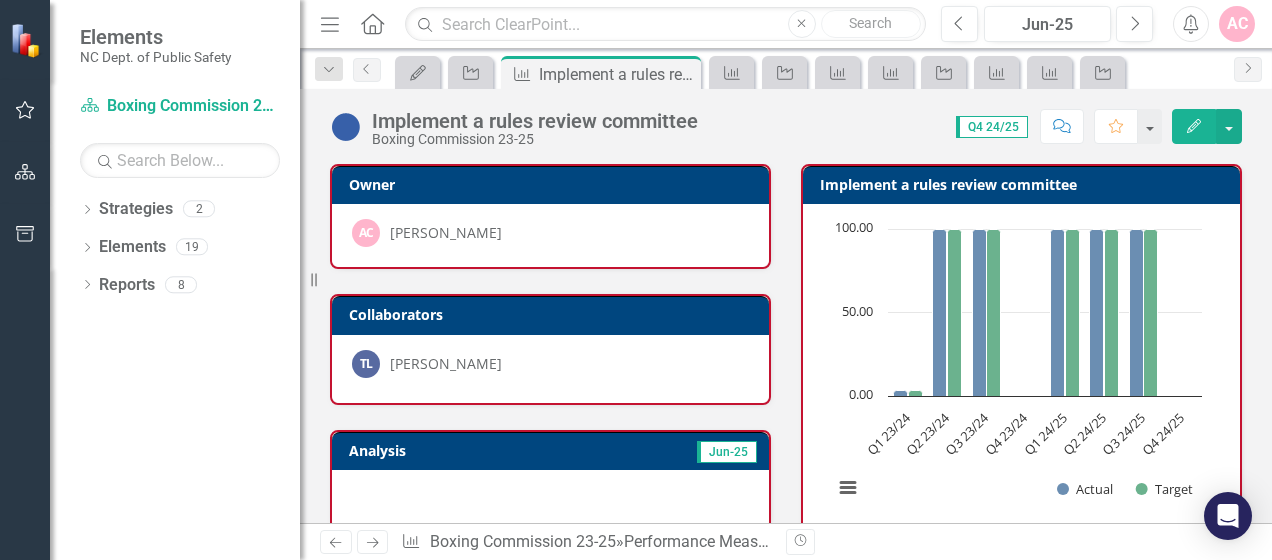 scroll, scrollTop: 356, scrollLeft: 0, axis: vertical 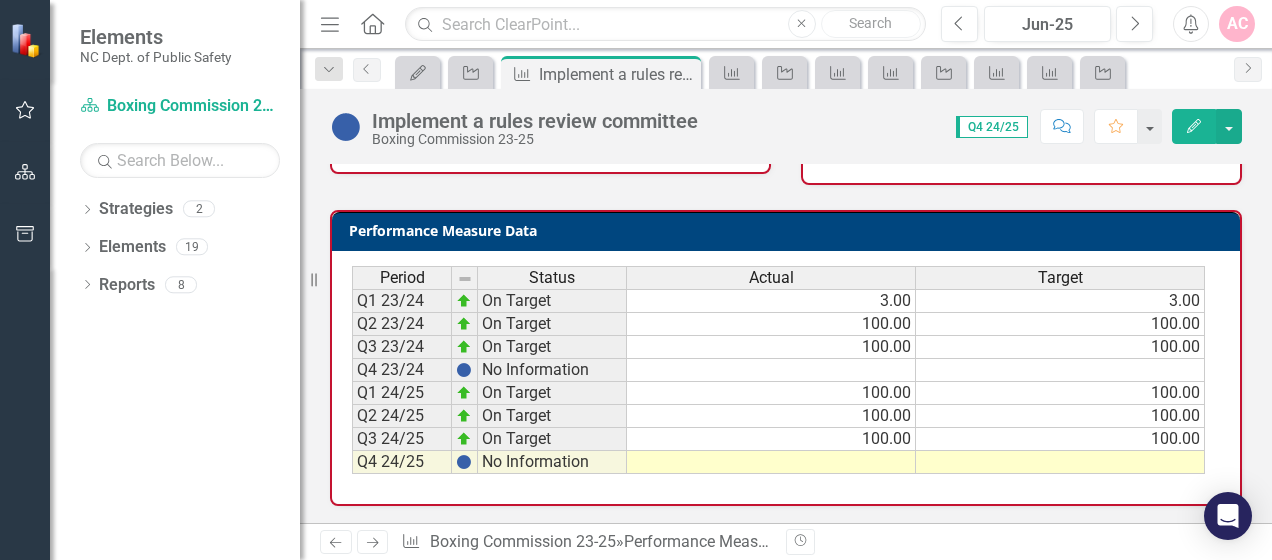 click at bounding box center (771, 462) 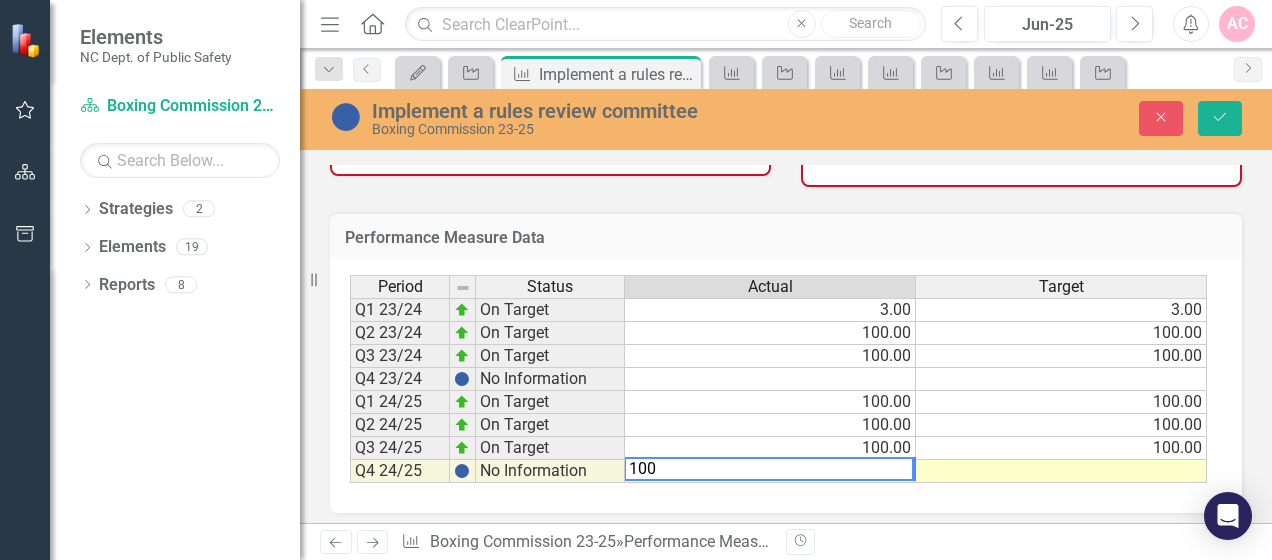 type on "100" 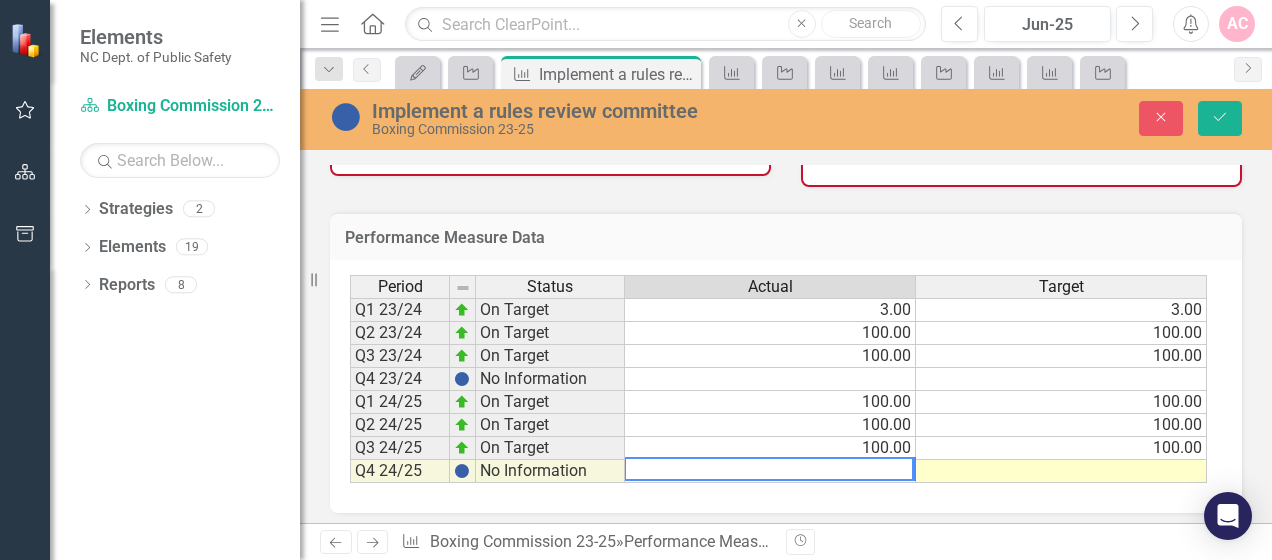 click at bounding box center [1061, 471] 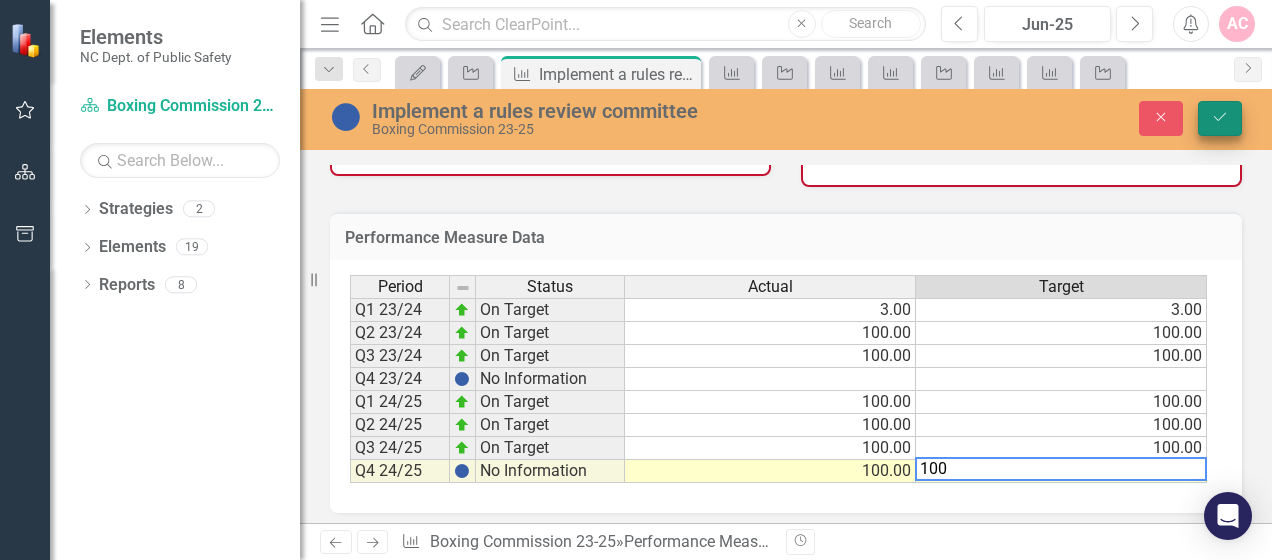 type on "100" 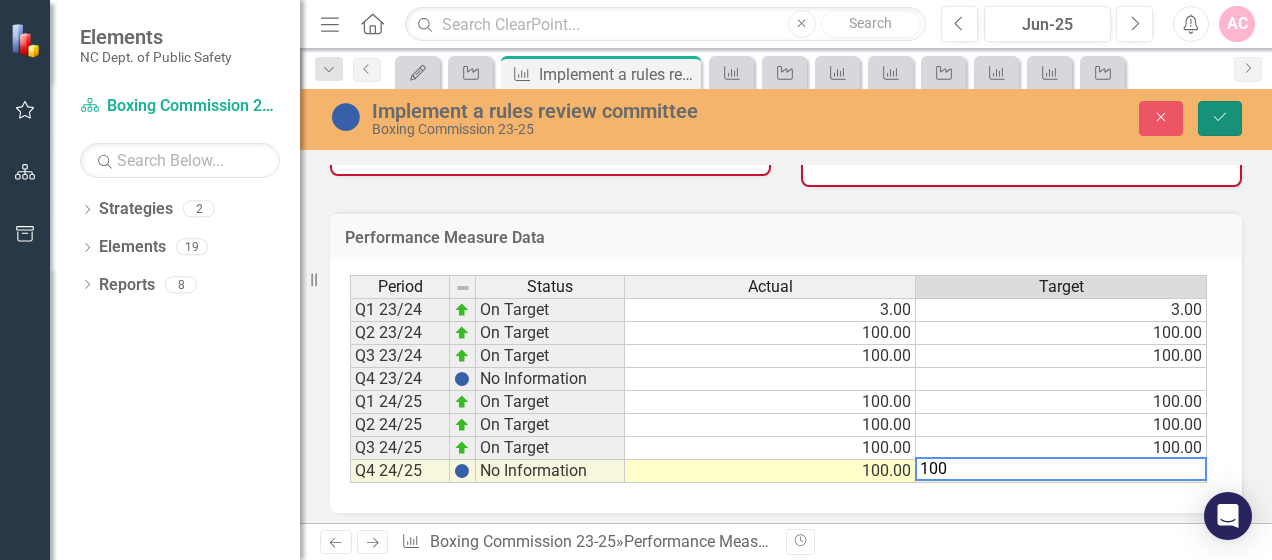 click on "Save" at bounding box center (1220, 118) 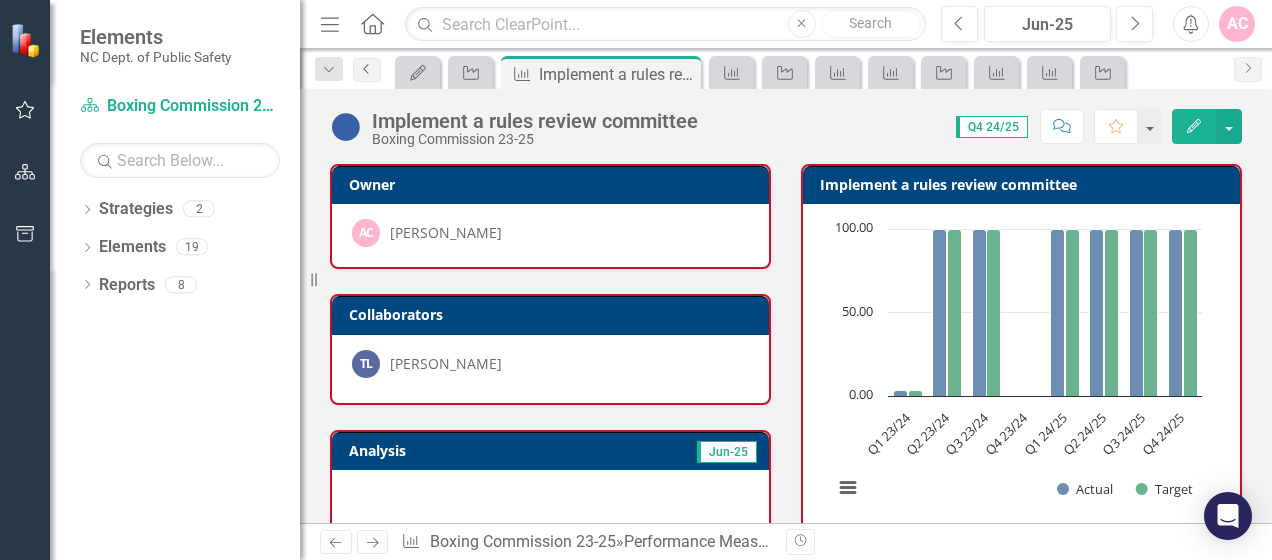 click on "Previous" 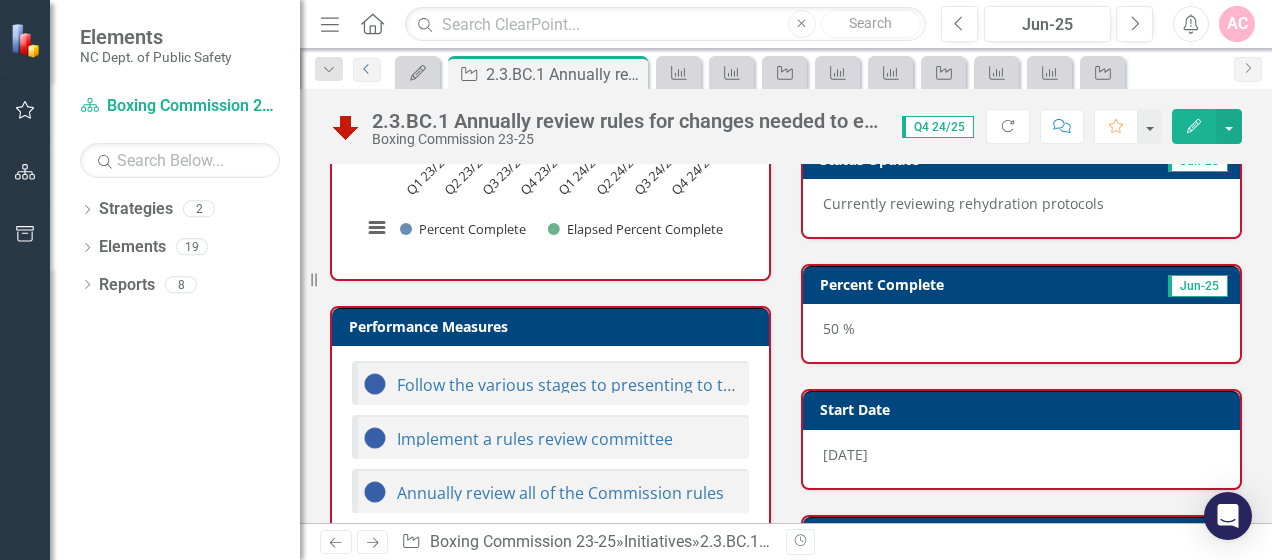 scroll, scrollTop: 700, scrollLeft: 0, axis: vertical 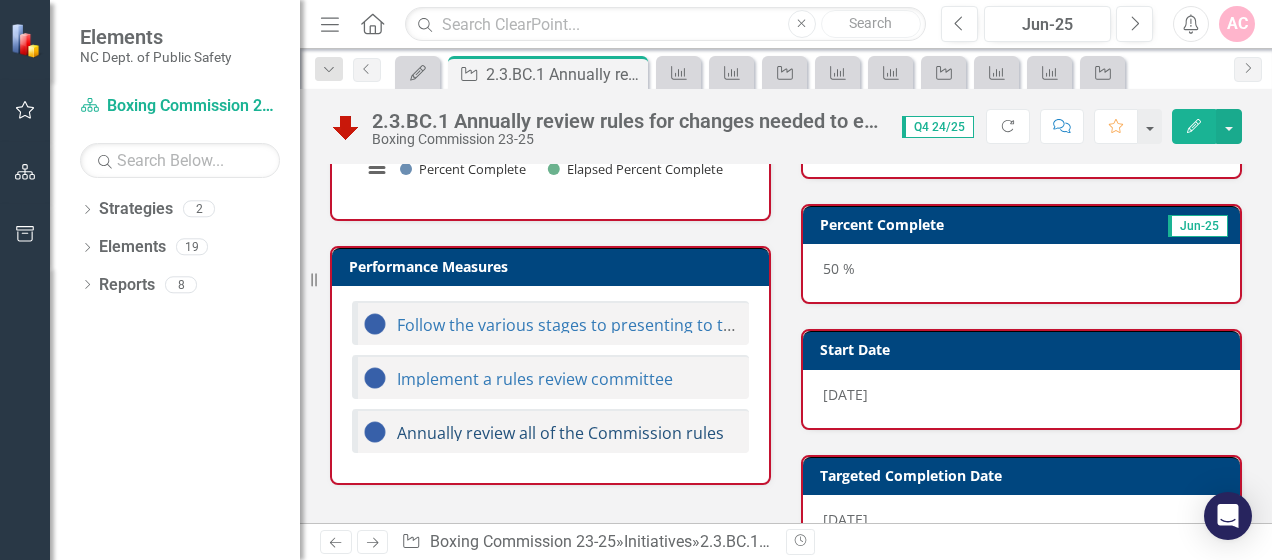 click on "Annually review all of the Commission rules" at bounding box center [560, 433] 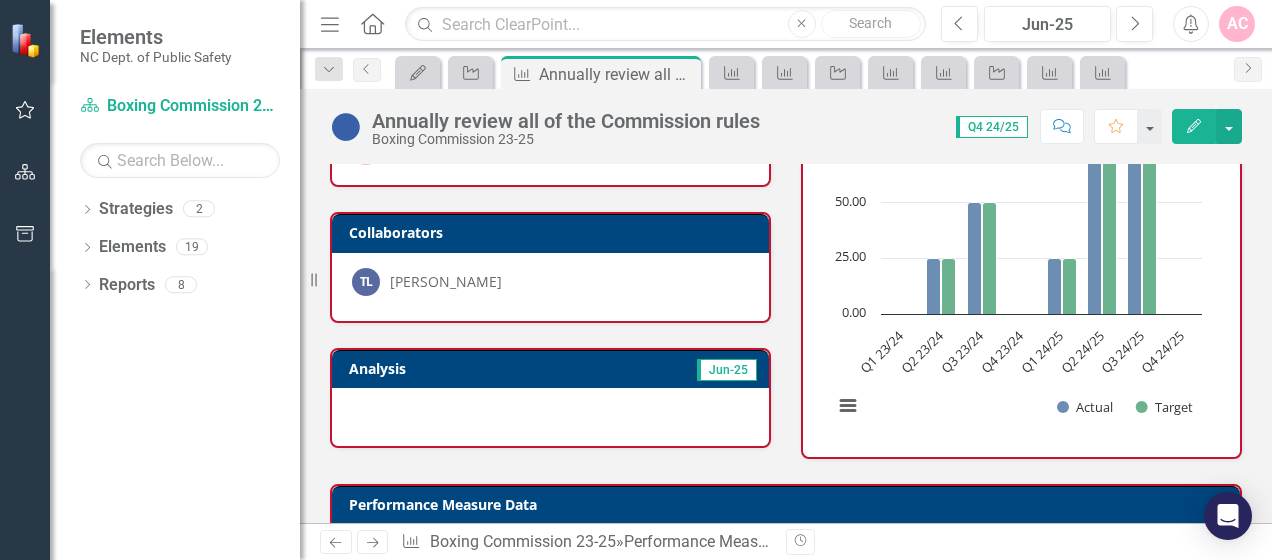 scroll, scrollTop: 348, scrollLeft: 0, axis: vertical 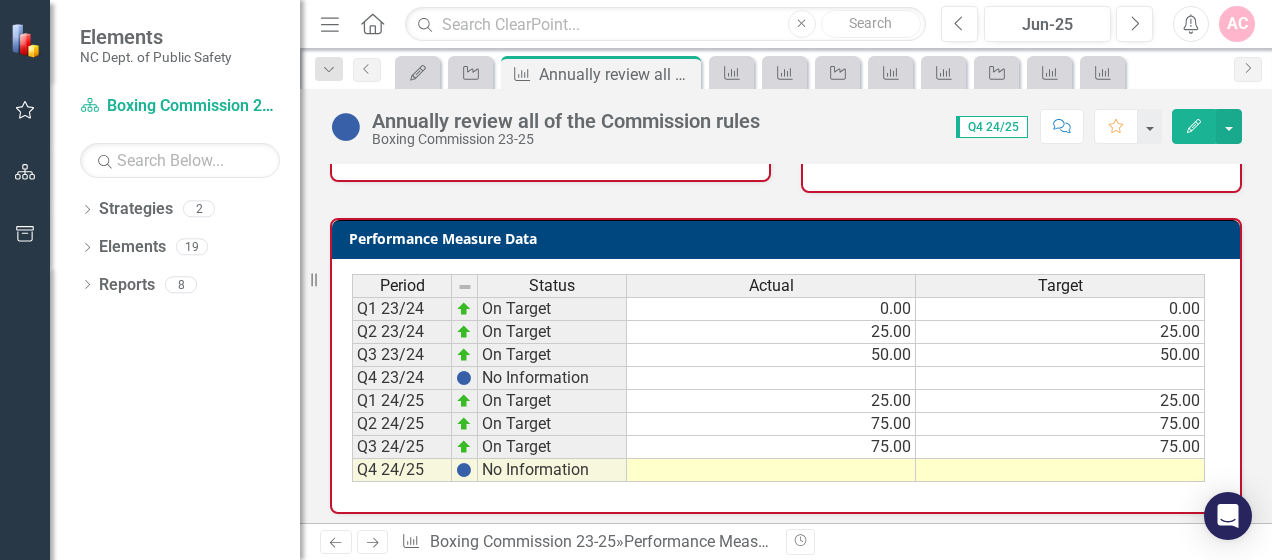 click at bounding box center [771, 470] 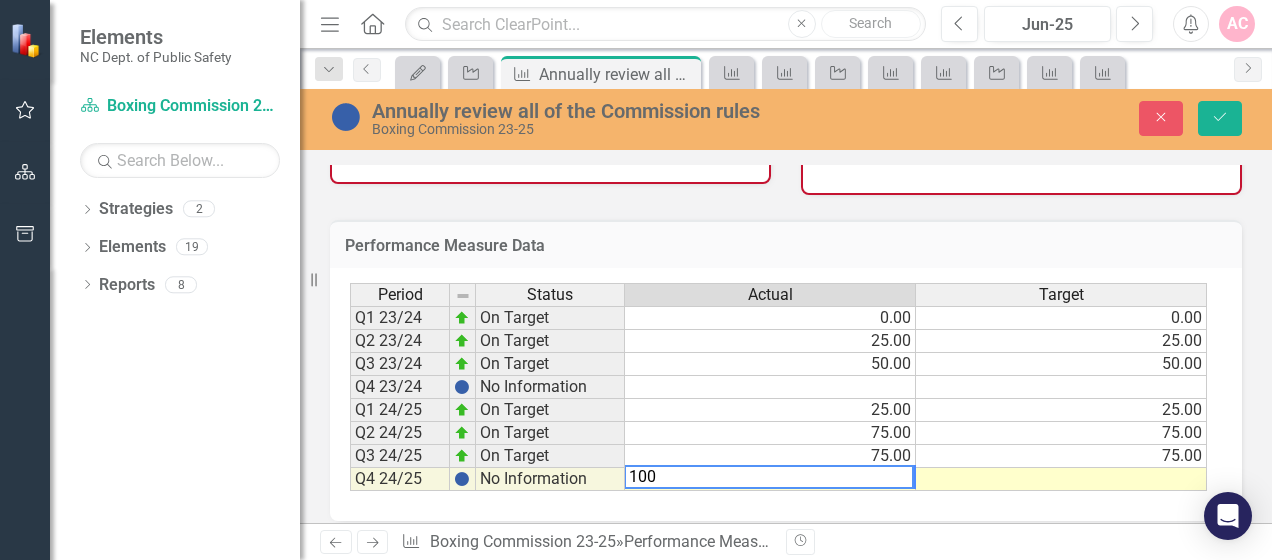 type on "100" 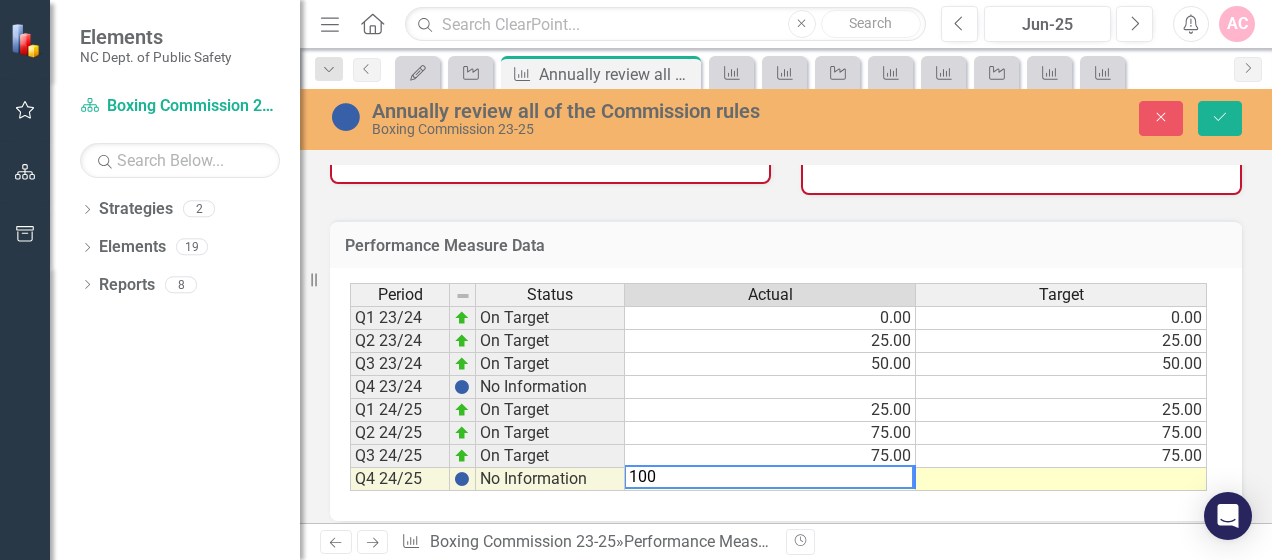 click at bounding box center [1061, 479] 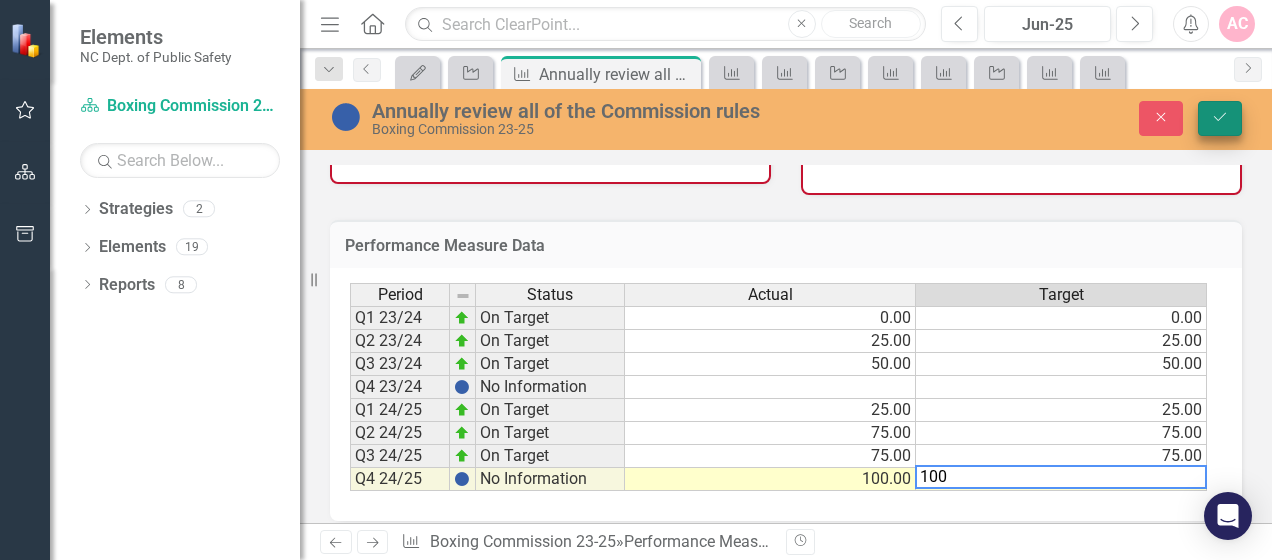 type on "100" 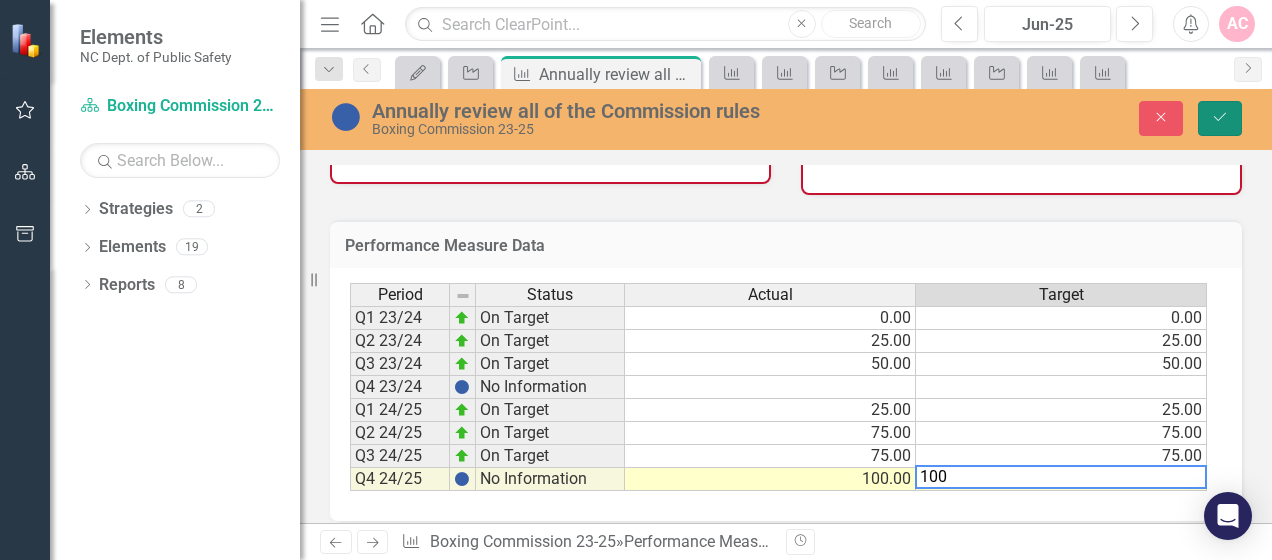 click on "Save" at bounding box center (1220, 118) 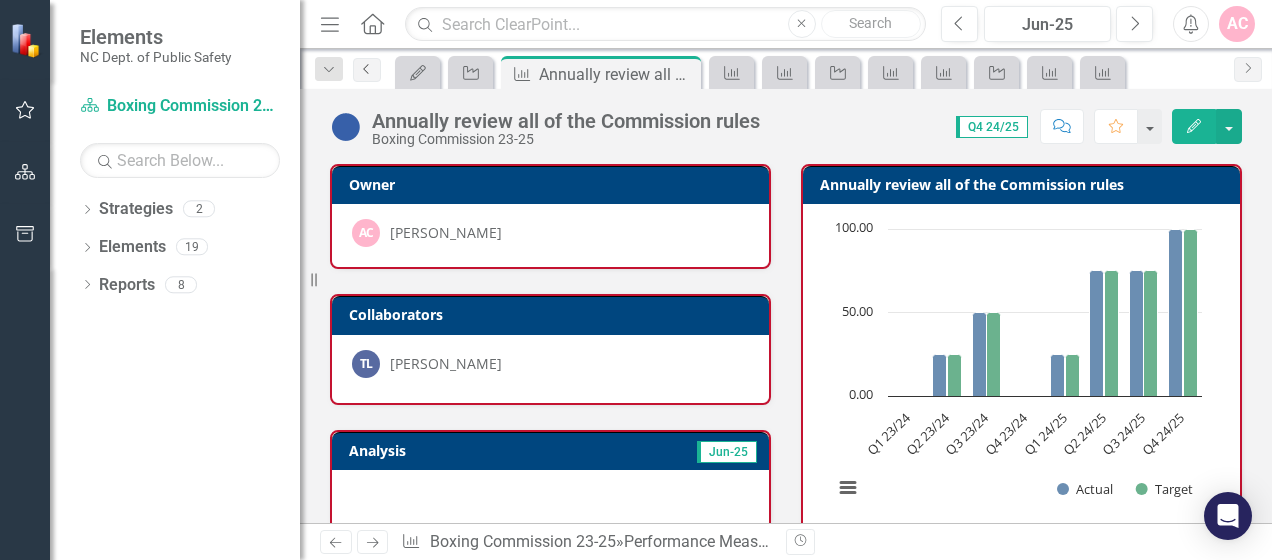 click on "Previous" at bounding box center (367, 70) 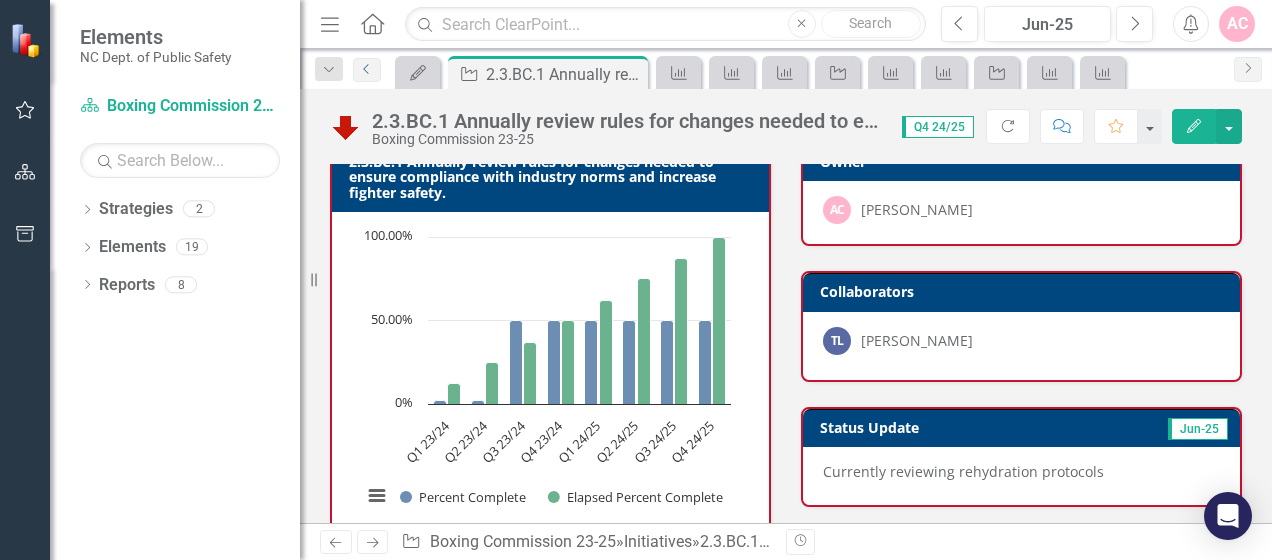 scroll, scrollTop: 500, scrollLeft: 0, axis: vertical 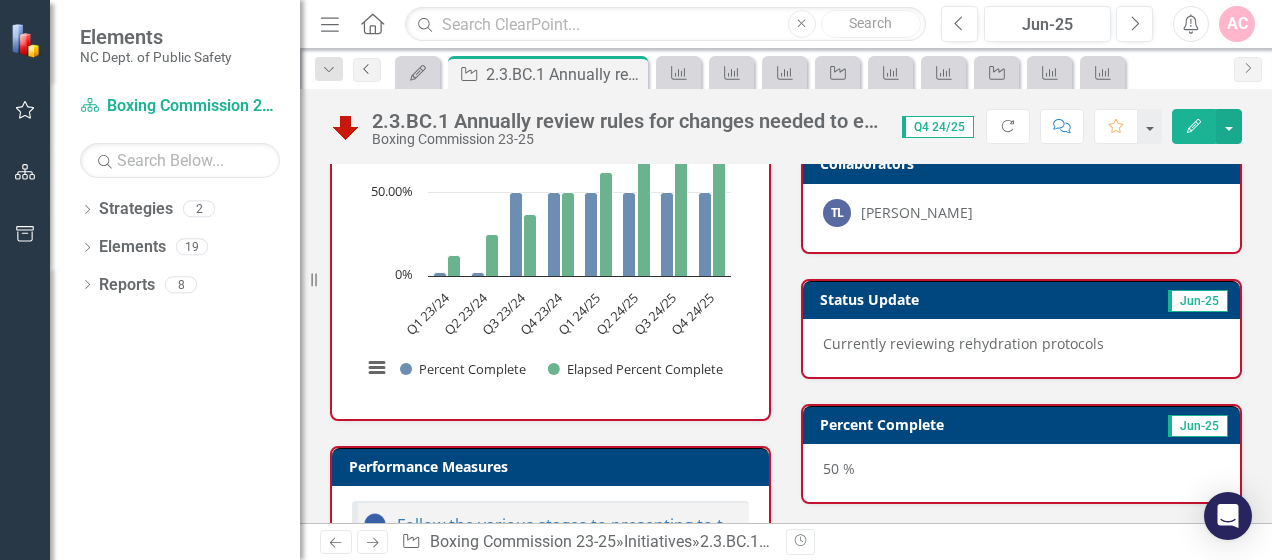 click on "Previous" at bounding box center (367, 70) 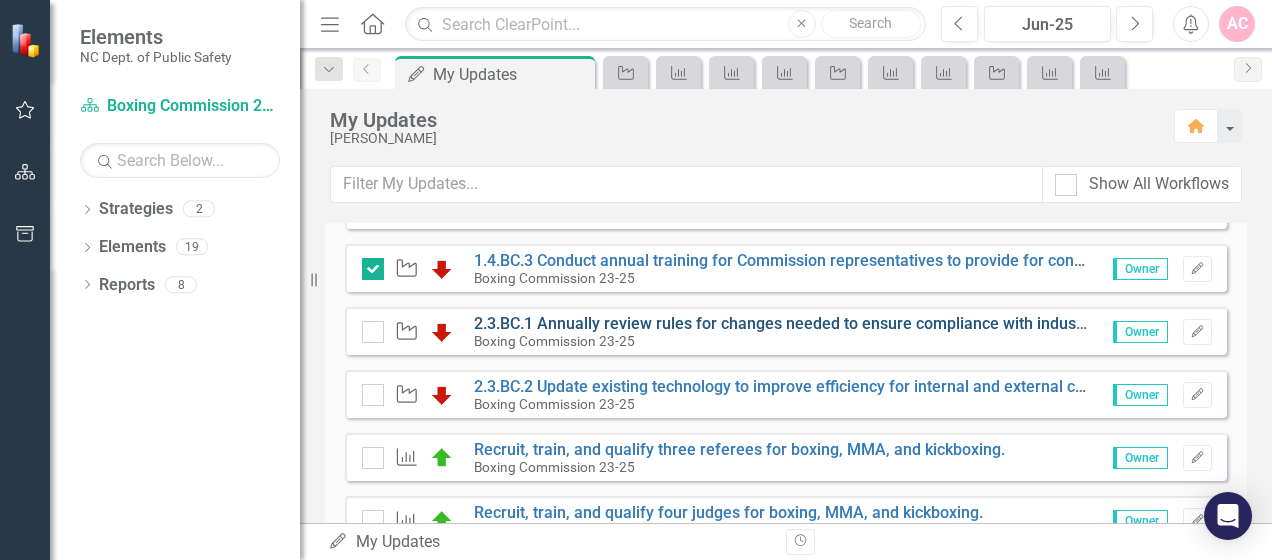 scroll, scrollTop: 600, scrollLeft: 0, axis: vertical 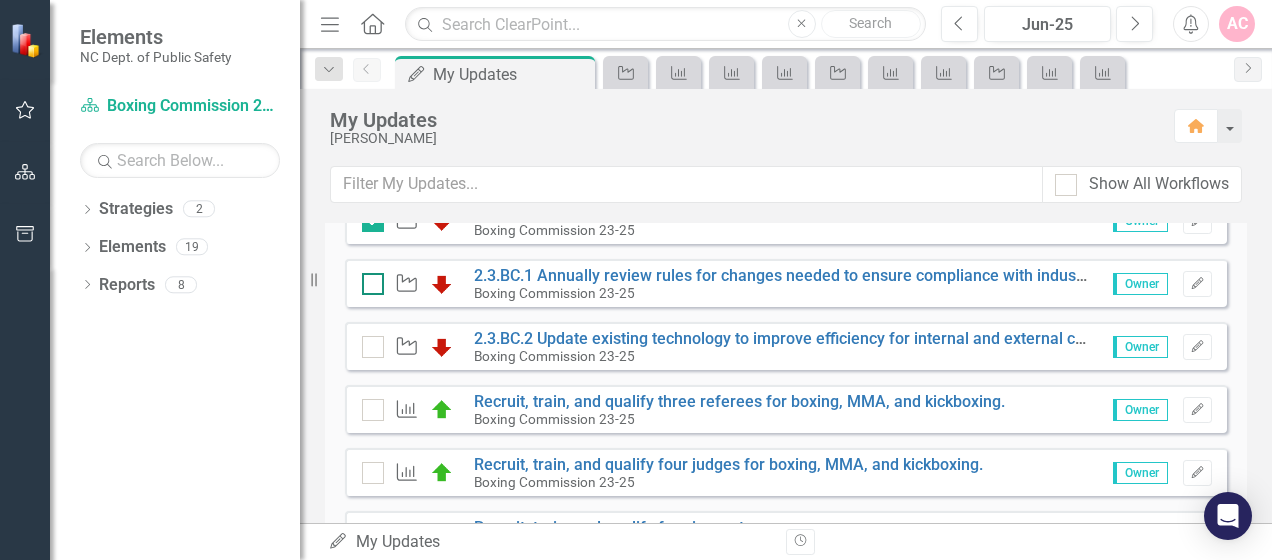 click at bounding box center [368, 279] 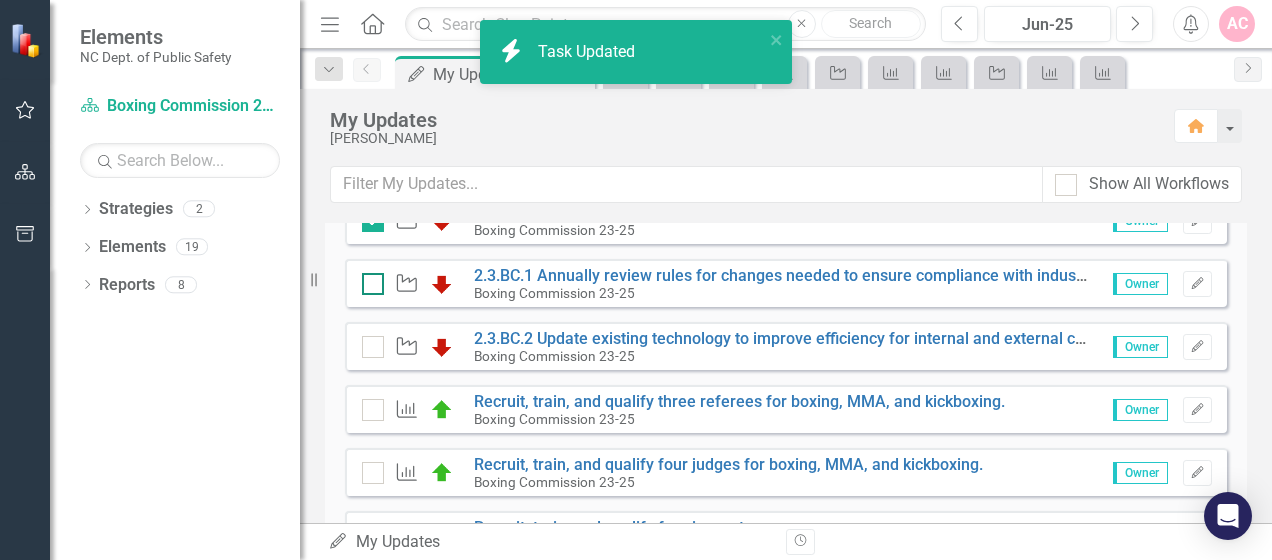 checkbox on "true" 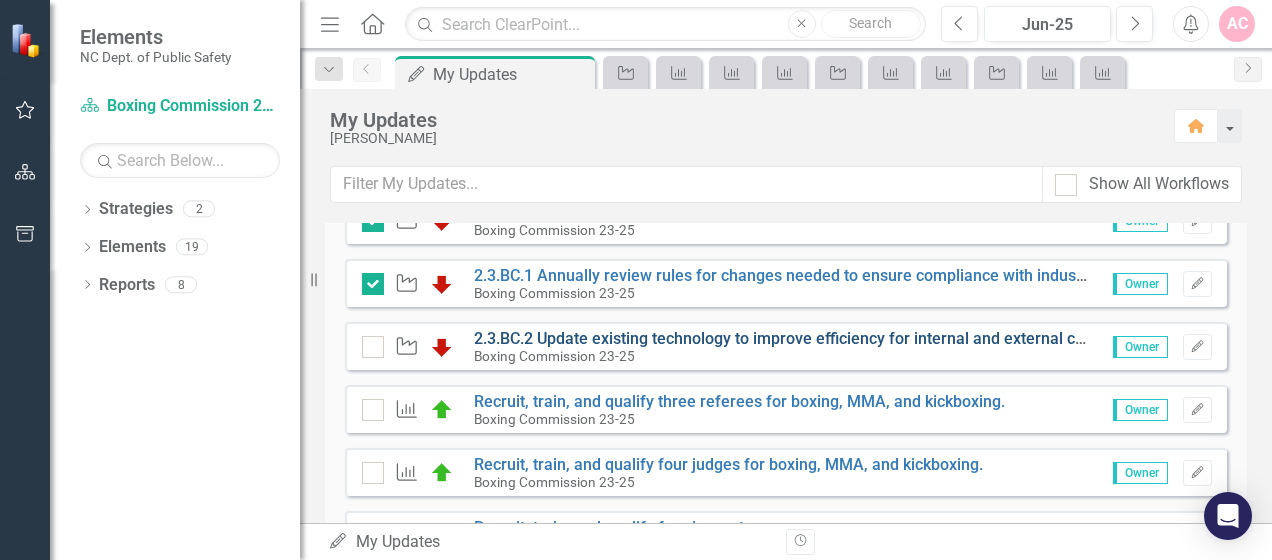 click on "2.3.BC.2 Update existing technology to improve efficiency for internal and external customers." at bounding box center (810, 338) 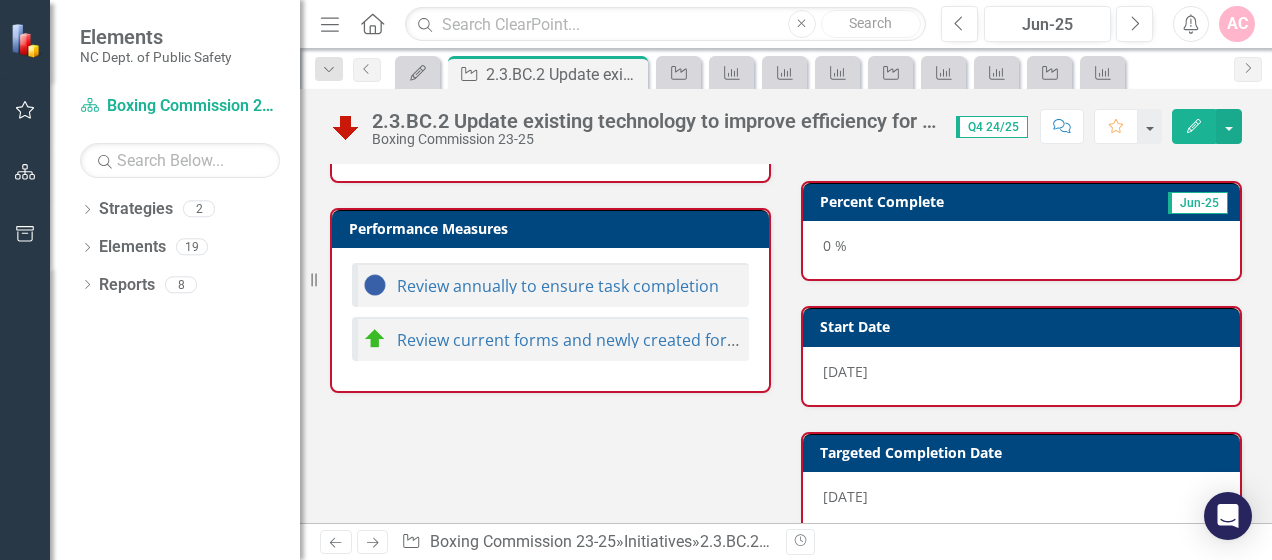 scroll, scrollTop: 731, scrollLeft: 0, axis: vertical 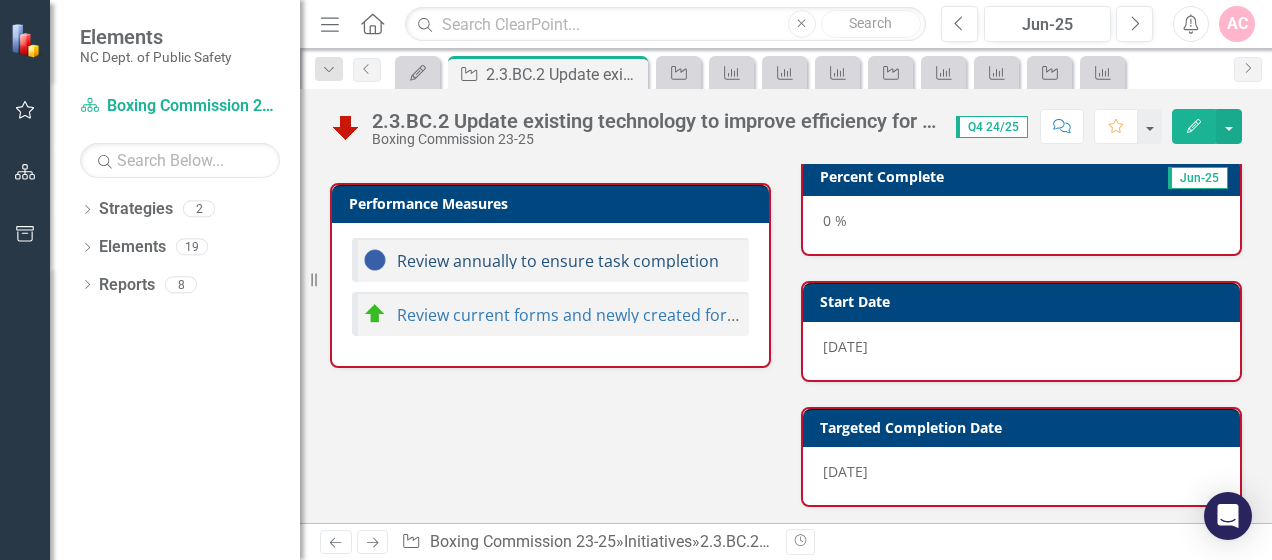 click on "Review annually to ensure task completion" at bounding box center (558, 261) 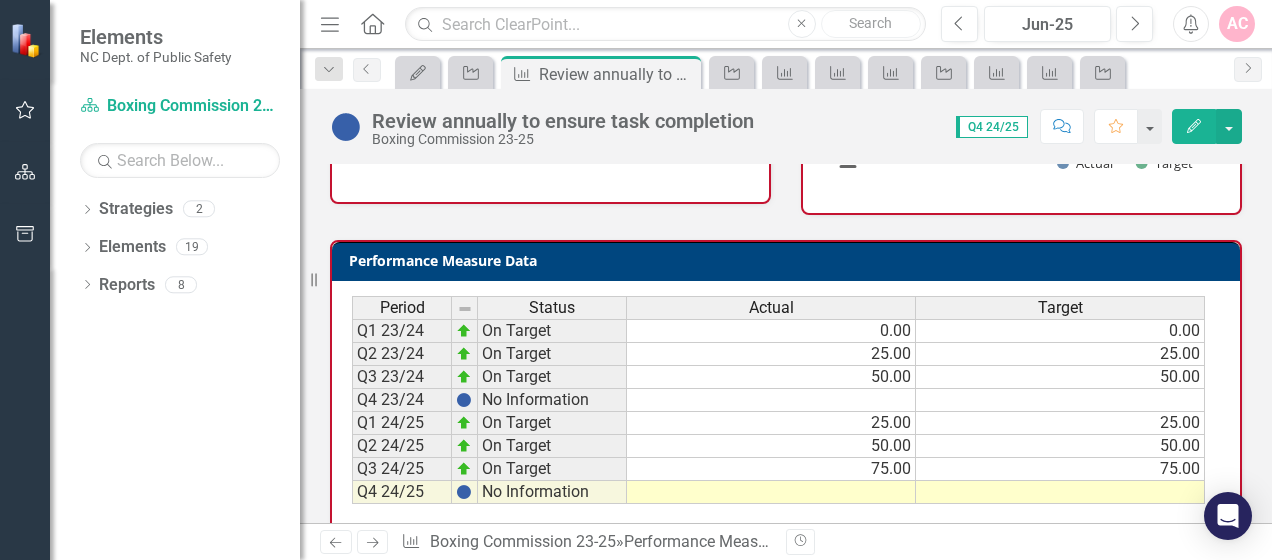 scroll, scrollTop: 356, scrollLeft: 0, axis: vertical 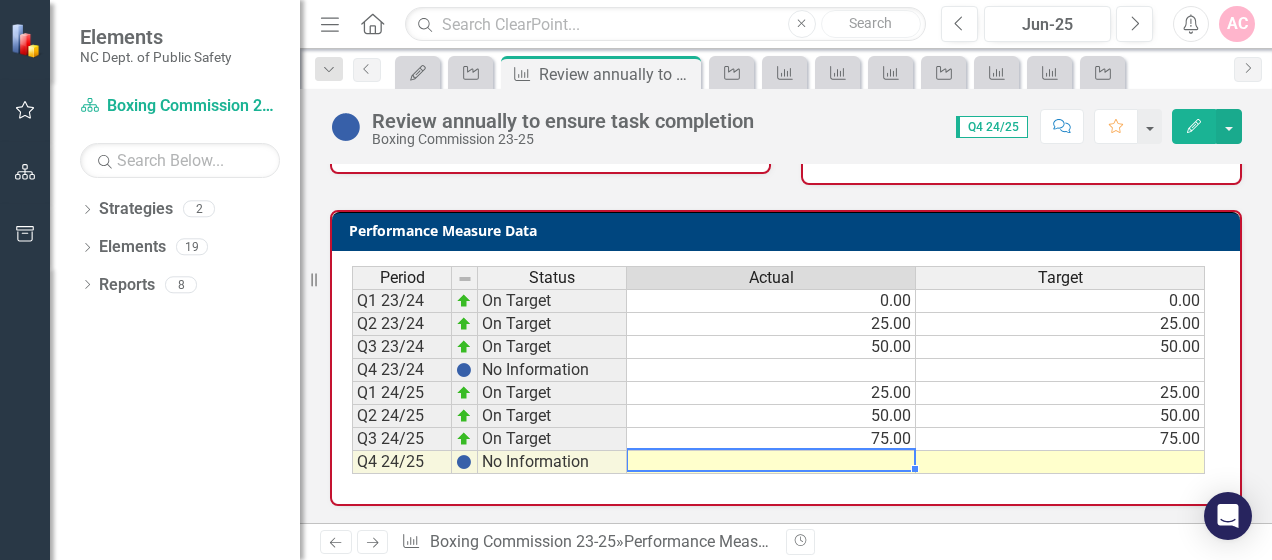 click at bounding box center [771, 462] 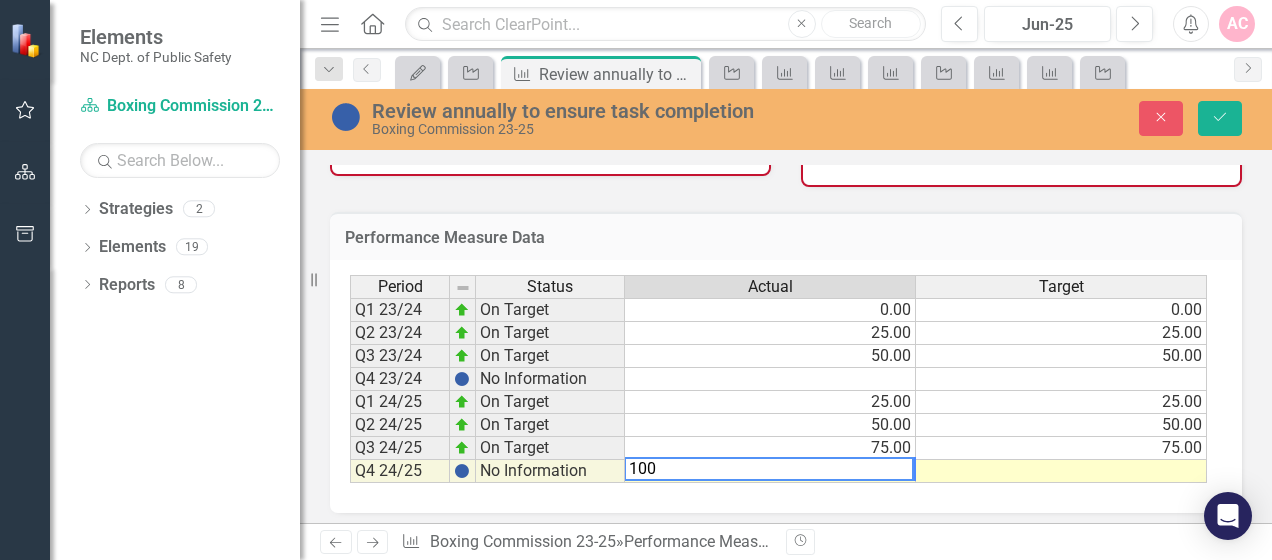 type on "100" 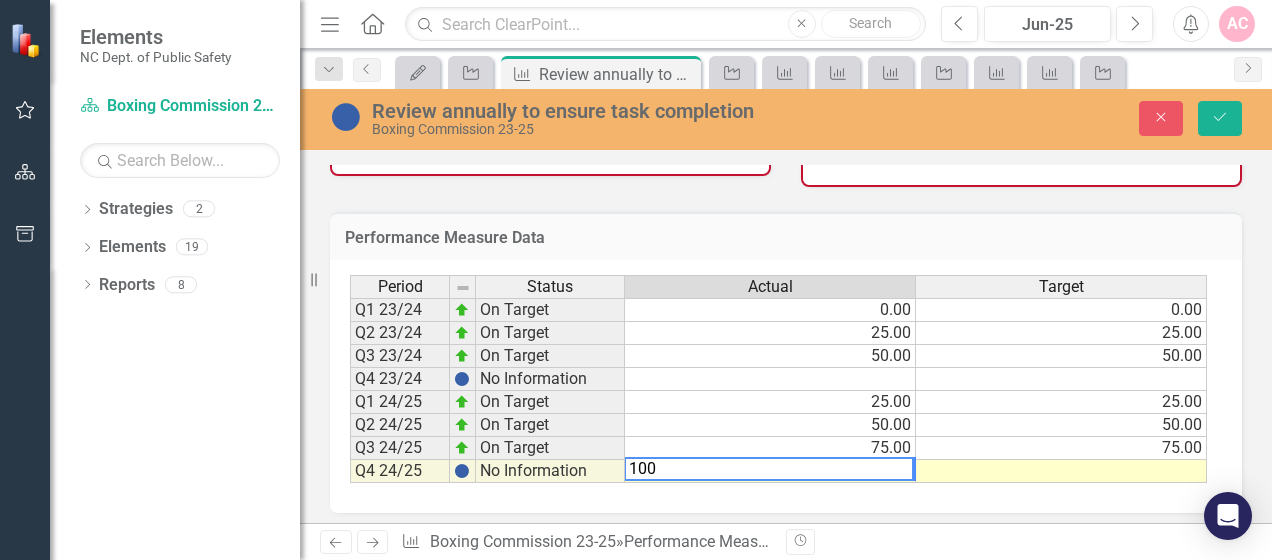 click at bounding box center [1061, 471] 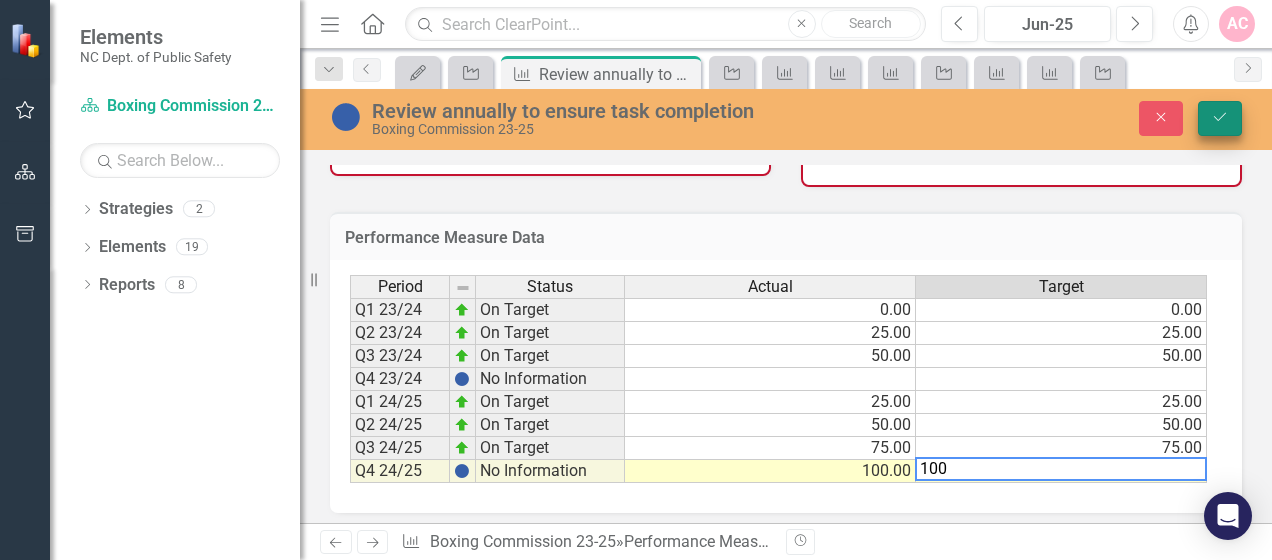 type on "100" 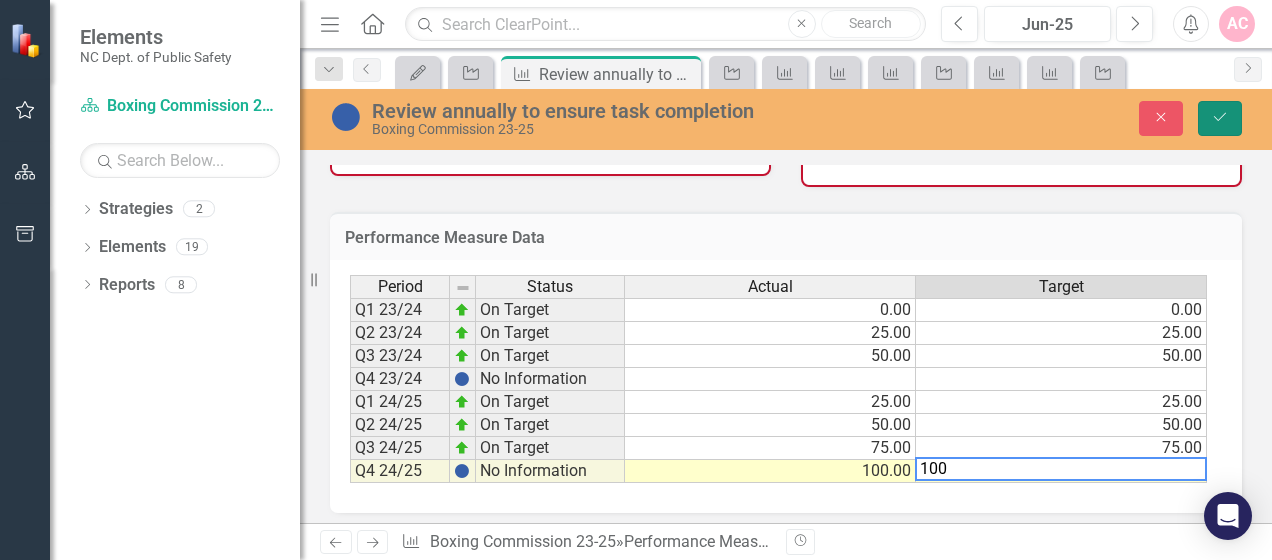 click on "Save" at bounding box center (1220, 118) 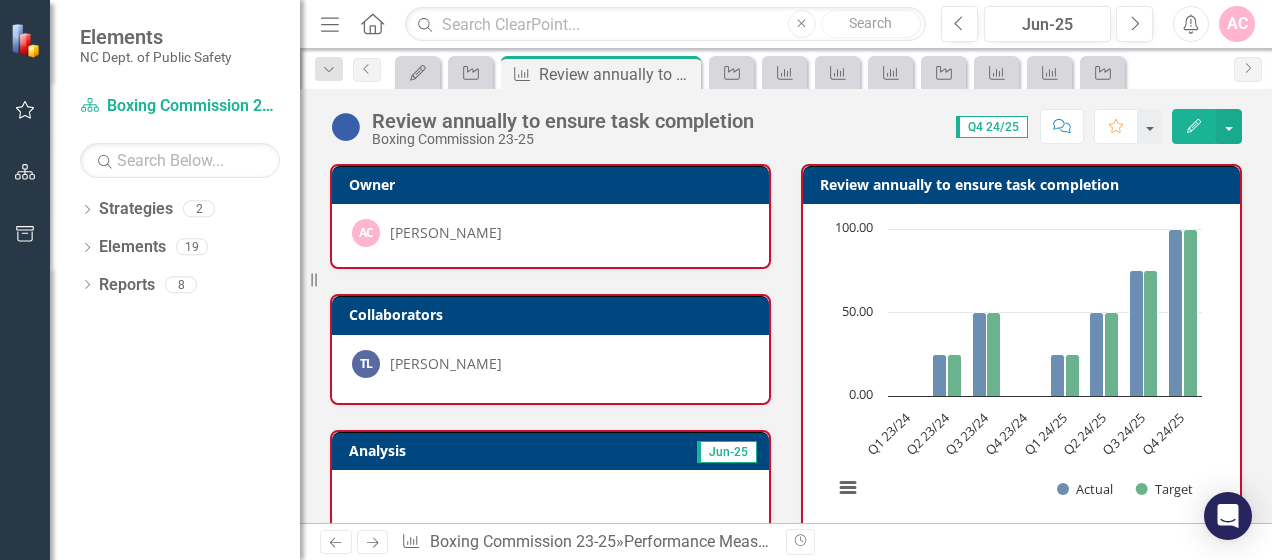 scroll, scrollTop: 356, scrollLeft: 0, axis: vertical 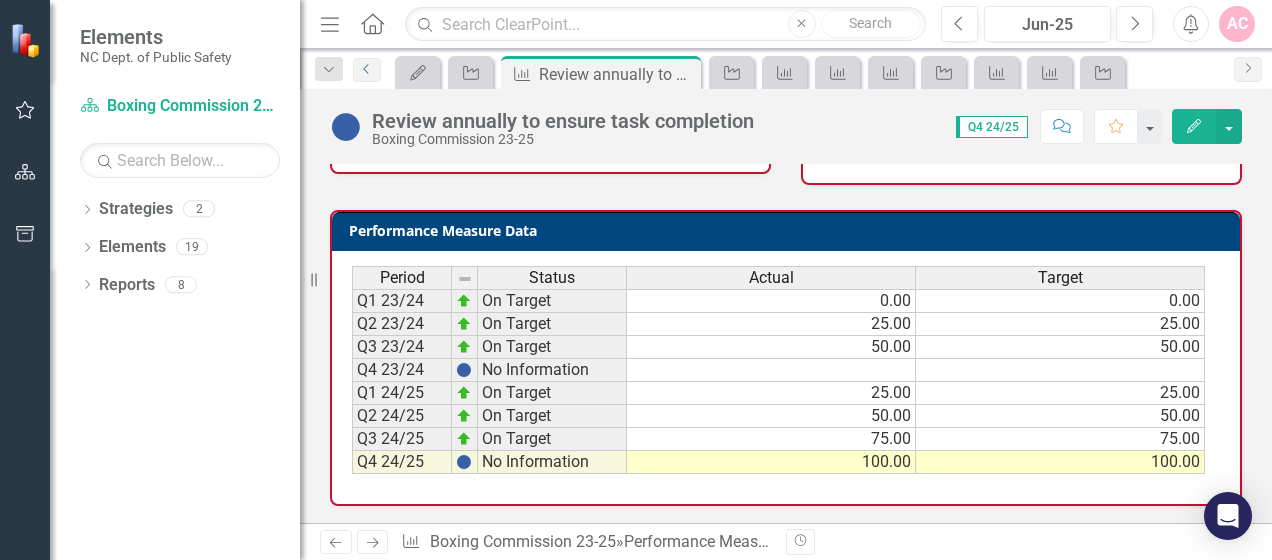 click on "Previous" at bounding box center [367, 70] 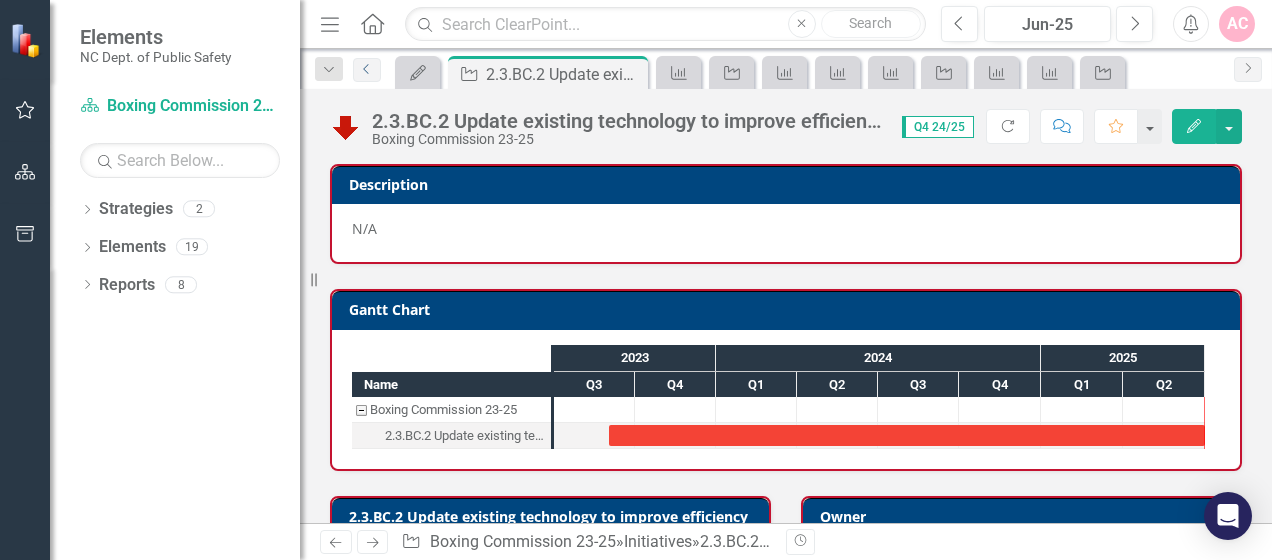 scroll, scrollTop: 600, scrollLeft: 0, axis: vertical 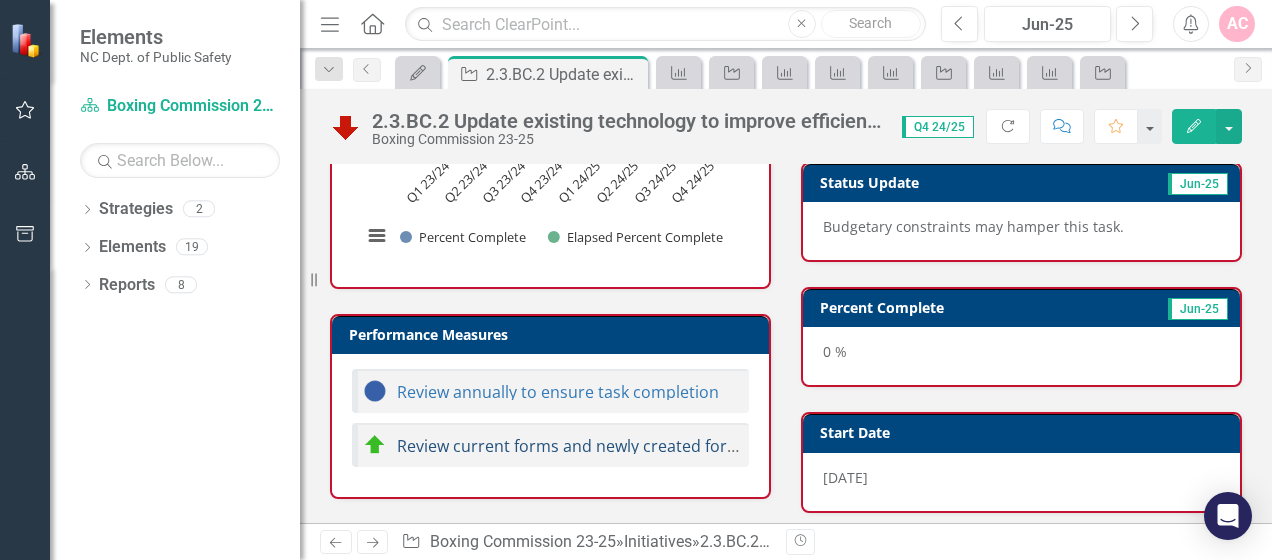 click on "Review current forms and newly created forms to be converted 50% by year 1 and the remaining forms by year 2" at bounding box center [821, 446] 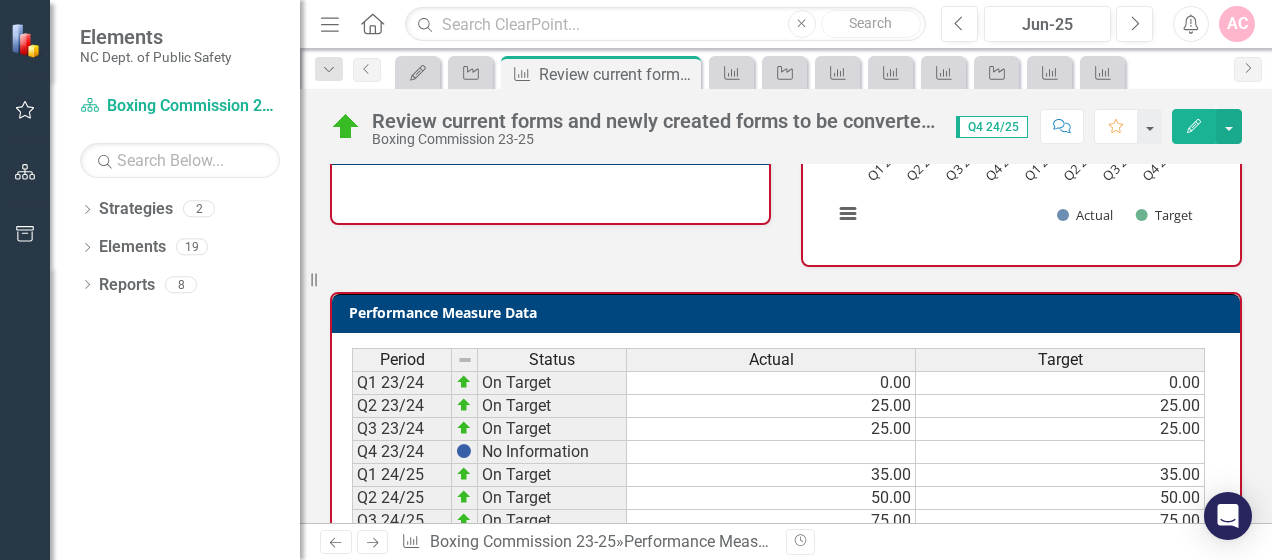 scroll, scrollTop: 287, scrollLeft: 0, axis: vertical 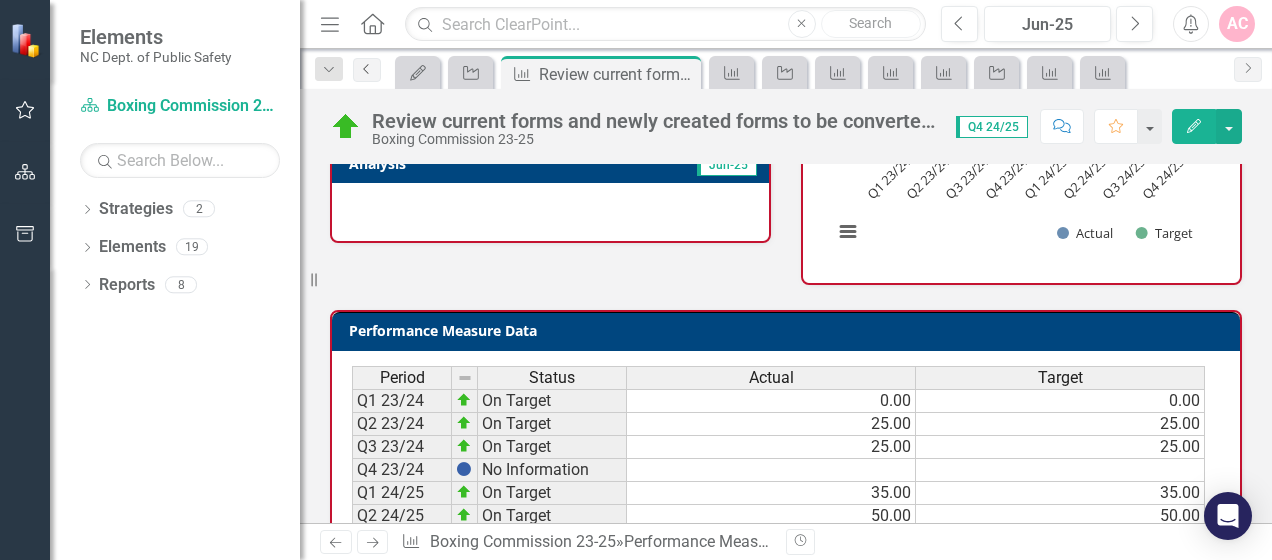 click on "Previous" 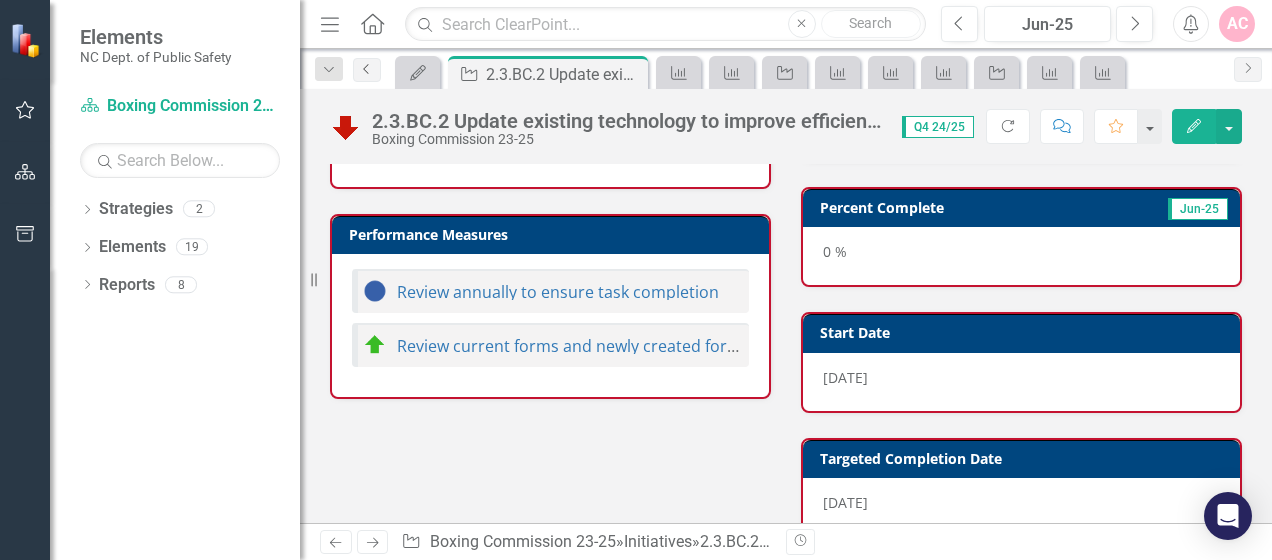 scroll, scrollTop: 731, scrollLeft: 0, axis: vertical 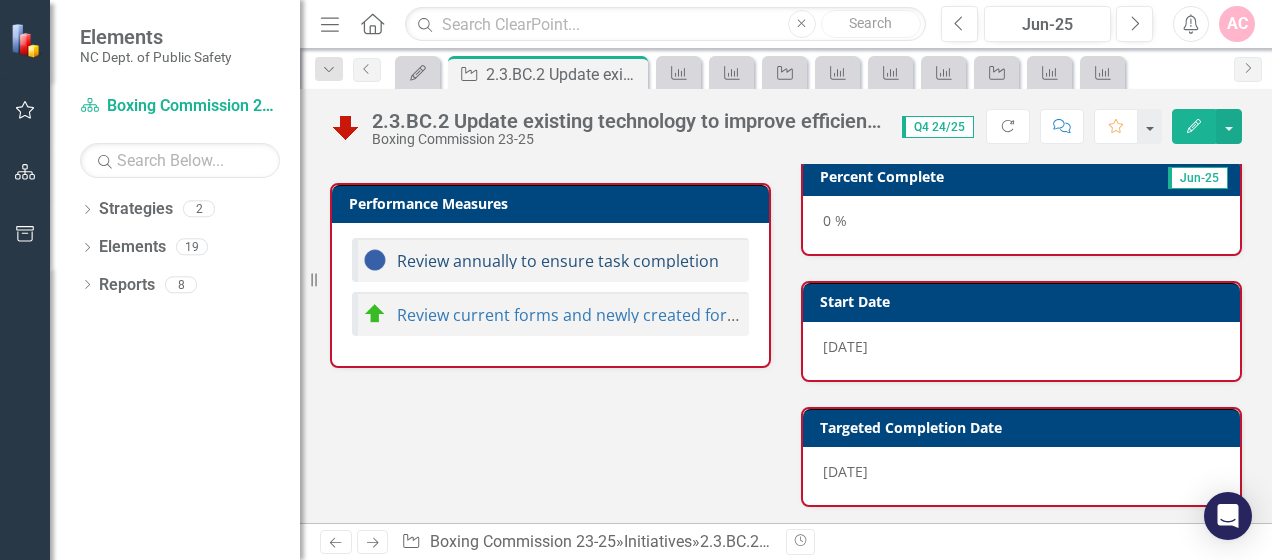 click on "Review annually to ensure task completion" at bounding box center (558, 261) 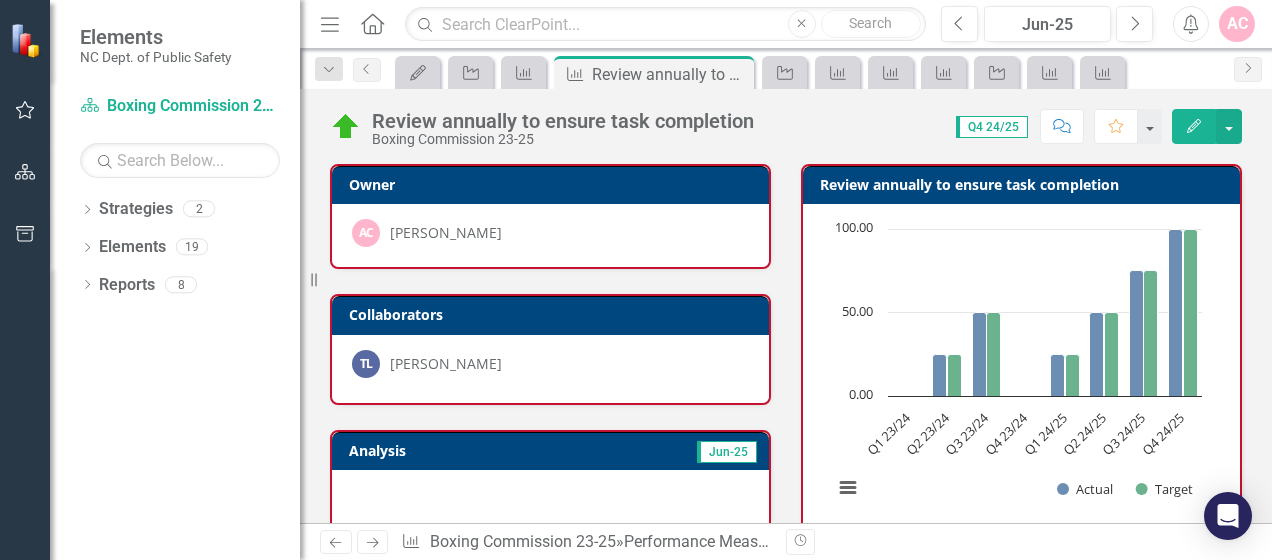 scroll, scrollTop: 348, scrollLeft: 0, axis: vertical 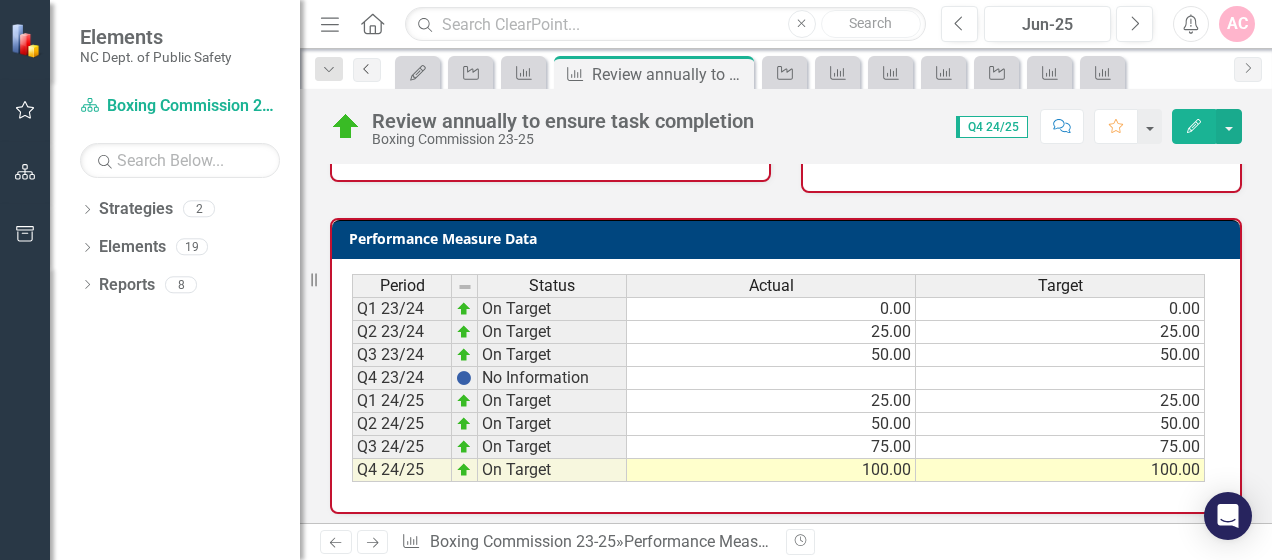 click on "Previous" 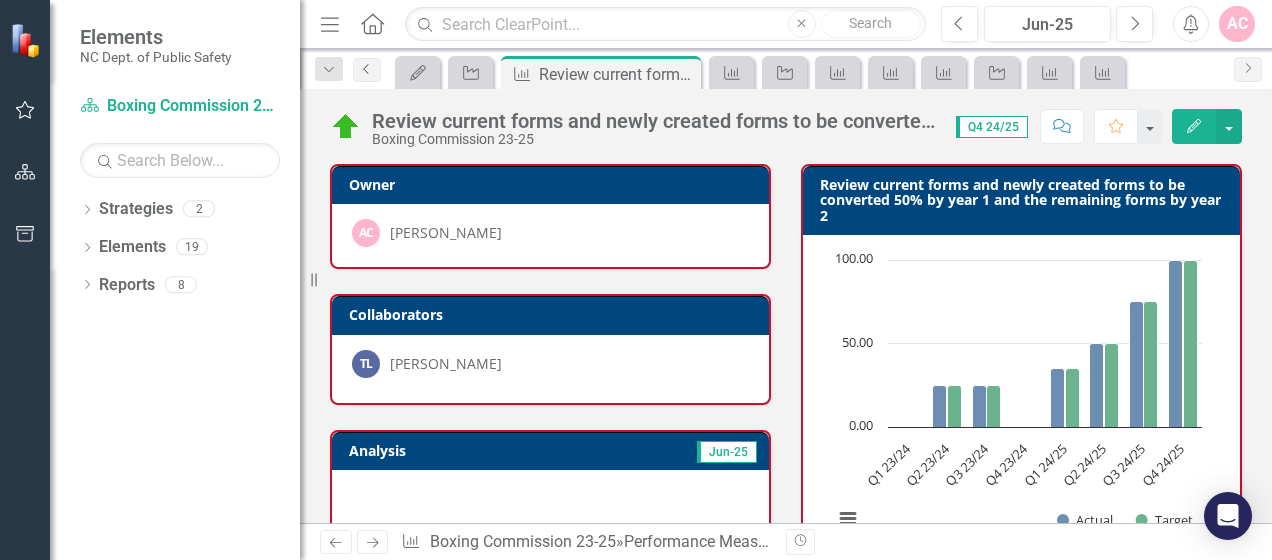 click on "Previous" 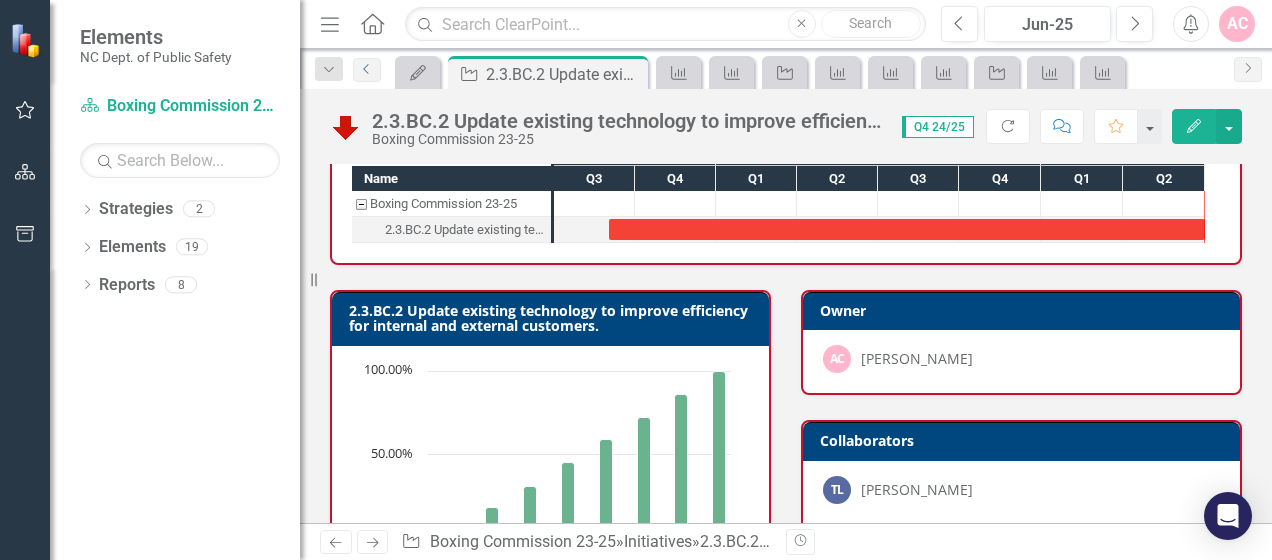 scroll, scrollTop: 100, scrollLeft: 0, axis: vertical 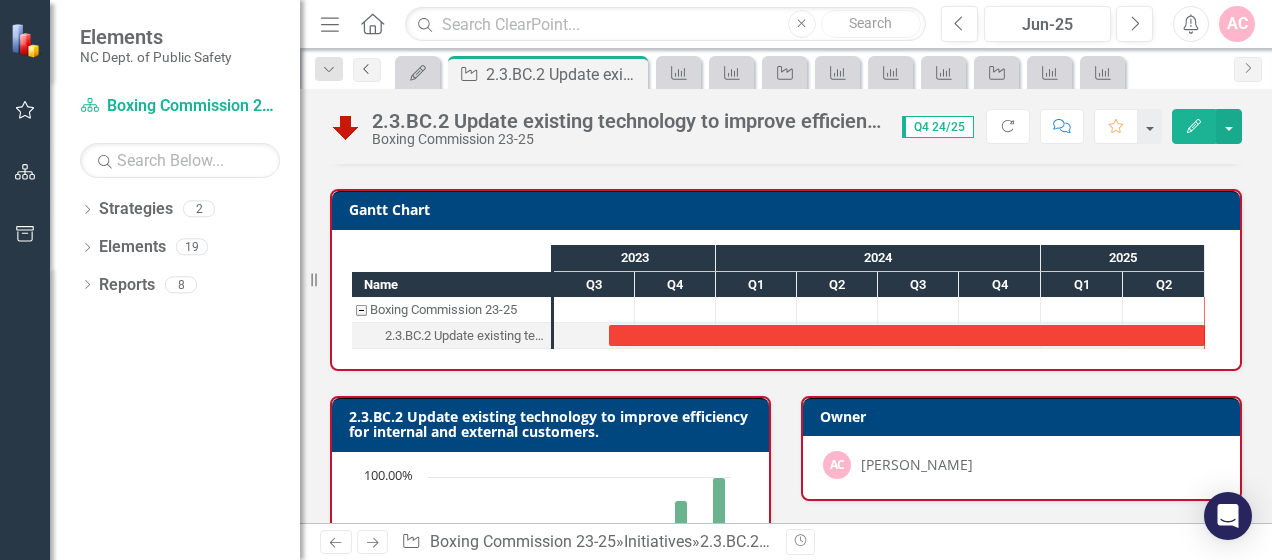 click on "Previous" 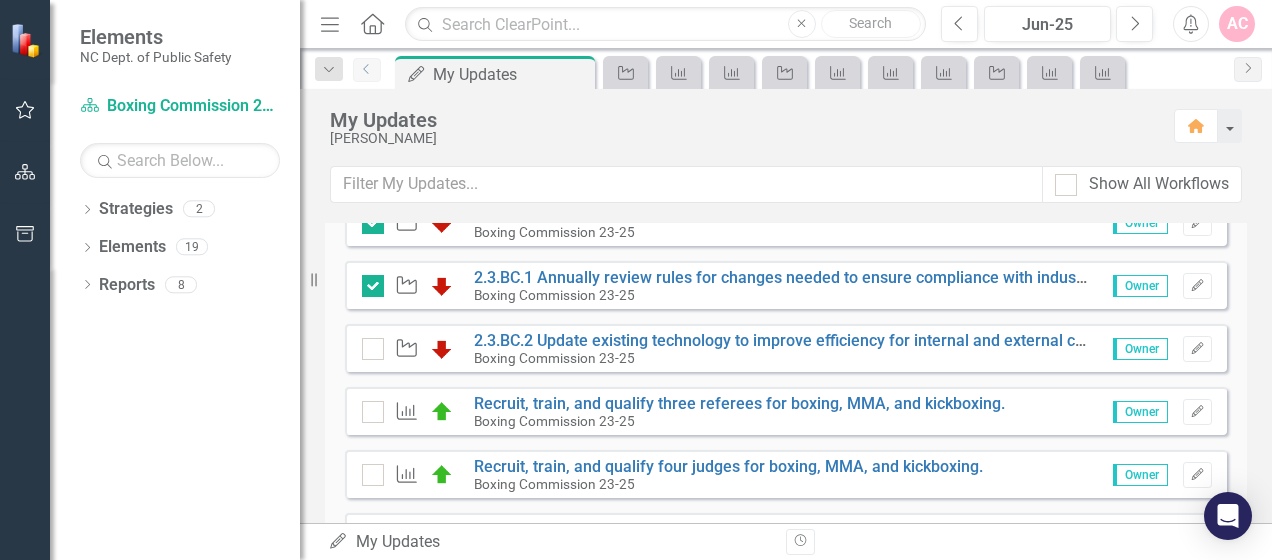 scroll, scrollTop: 600, scrollLeft: 0, axis: vertical 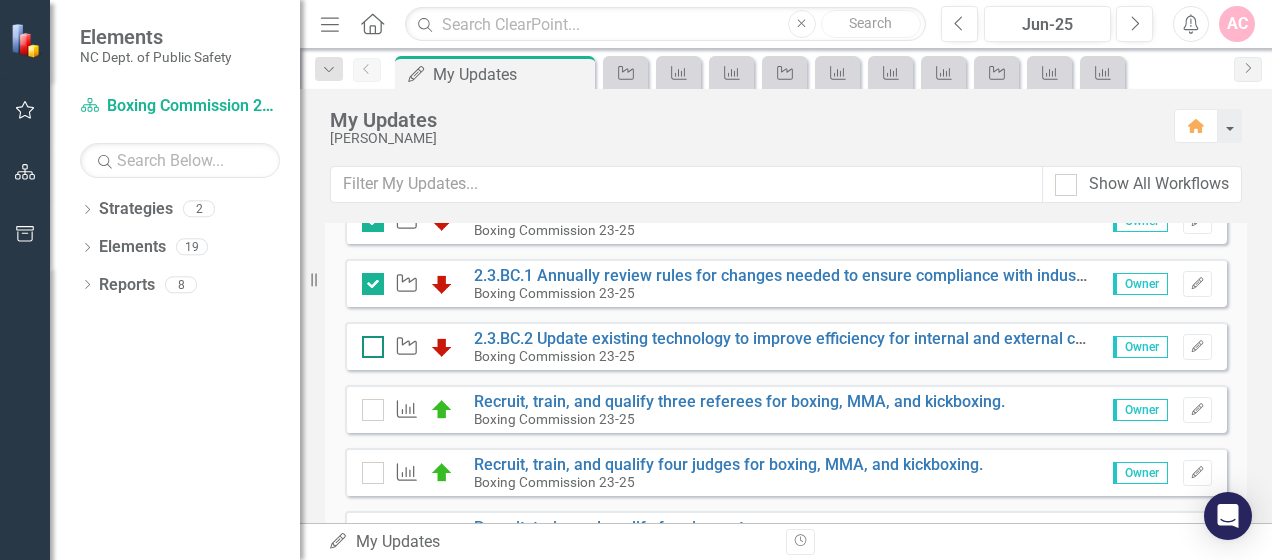 click at bounding box center (368, 342) 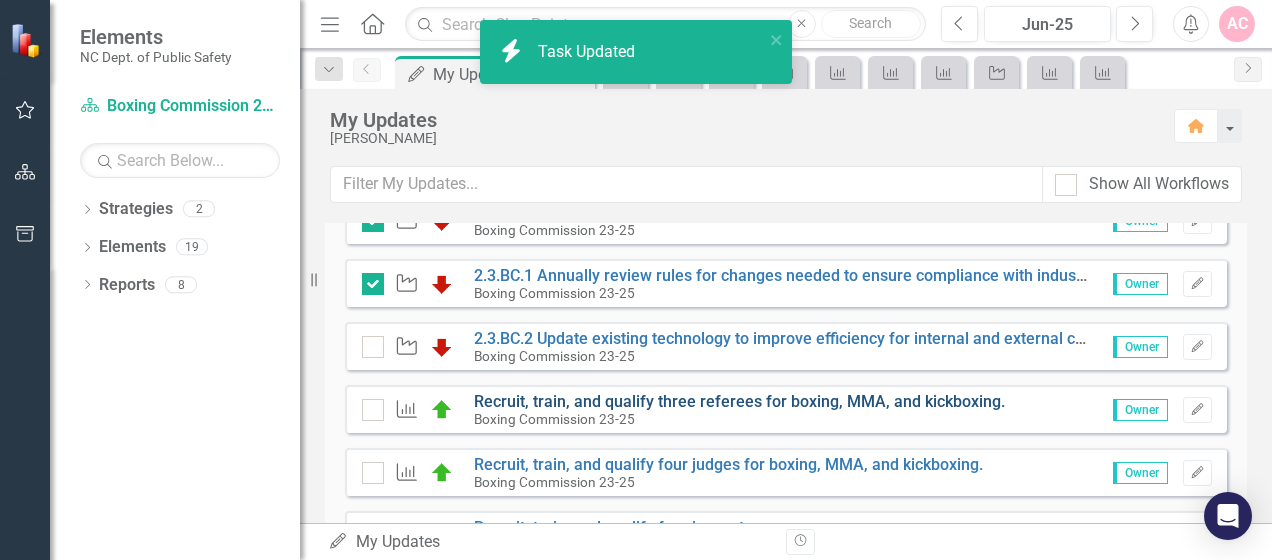 checkbox on "true" 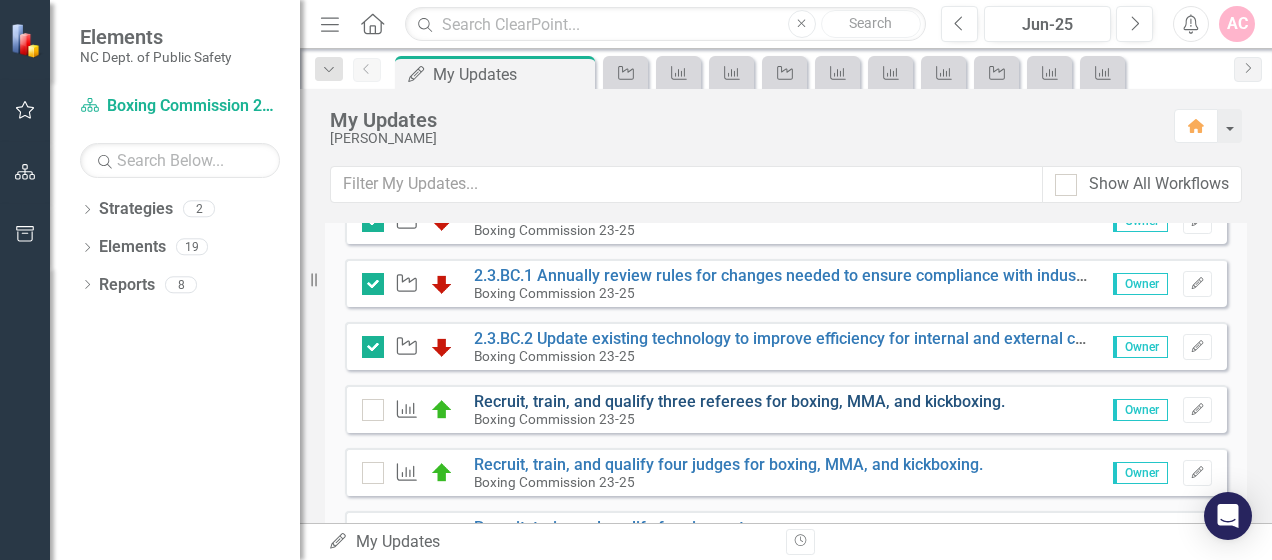 click on "Recruit, train, and qualify three referees for boxing, MMA, and kickboxing." at bounding box center (739, 401) 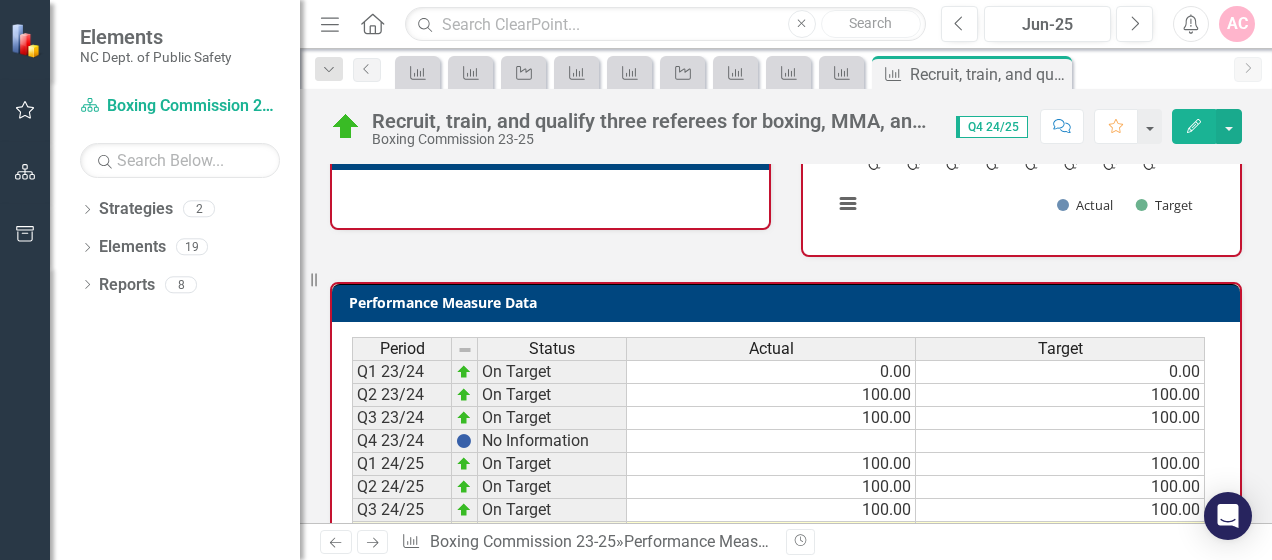 scroll, scrollTop: 272, scrollLeft: 0, axis: vertical 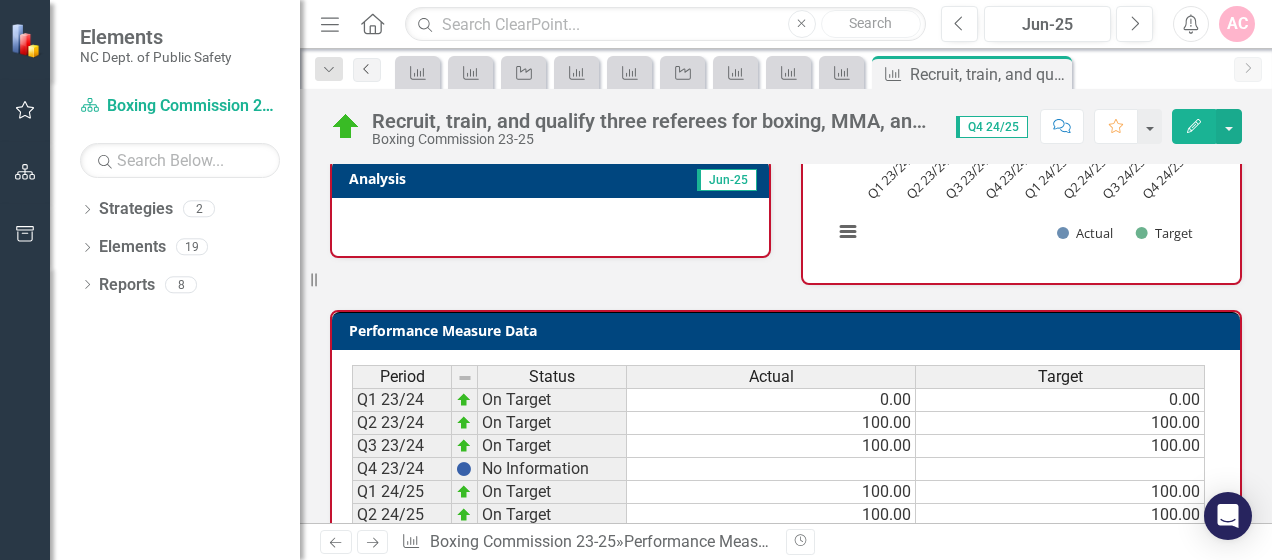 click on "Previous" 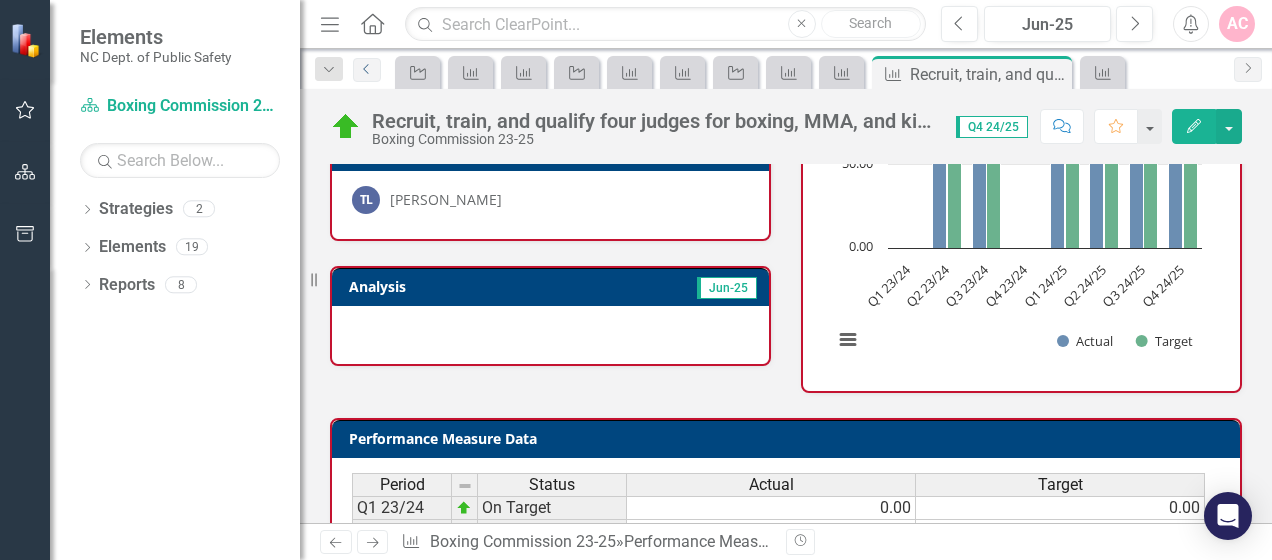 scroll, scrollTop: 72, scrollLeft: 0, axis: vertical 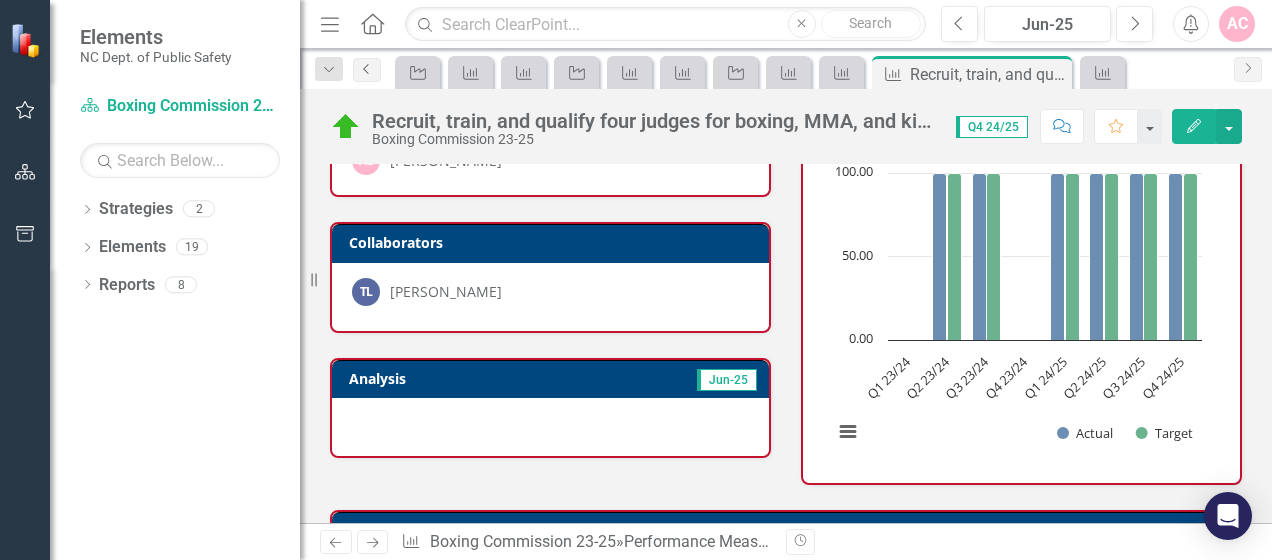click on "Previous" 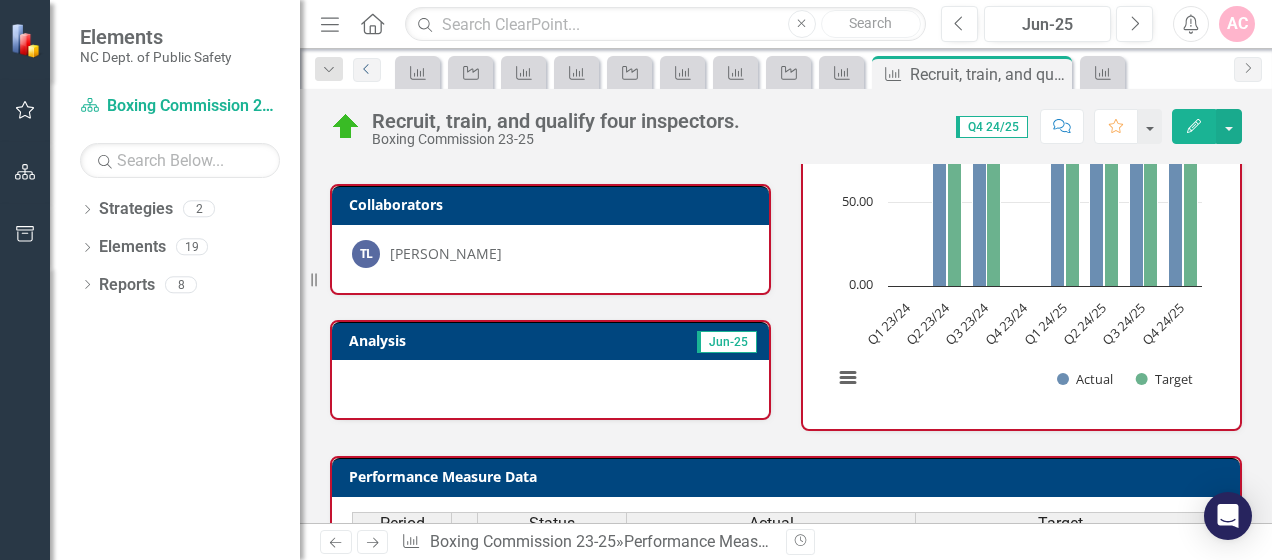scroll, scrollTop: 0, scrollLeft: 0, axis: both 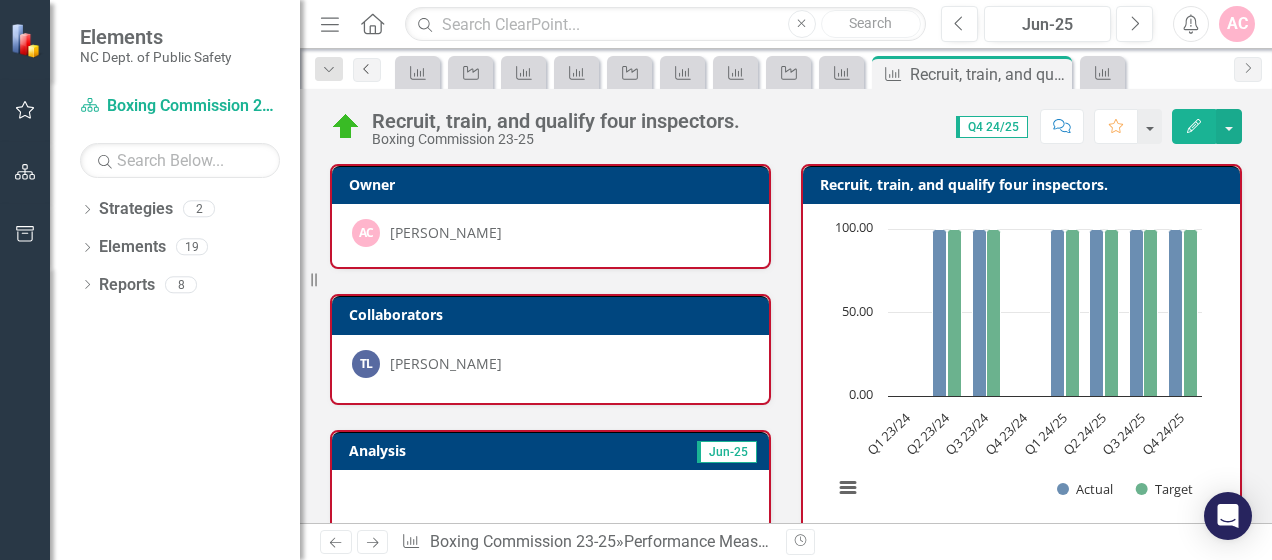 click on "Previous" 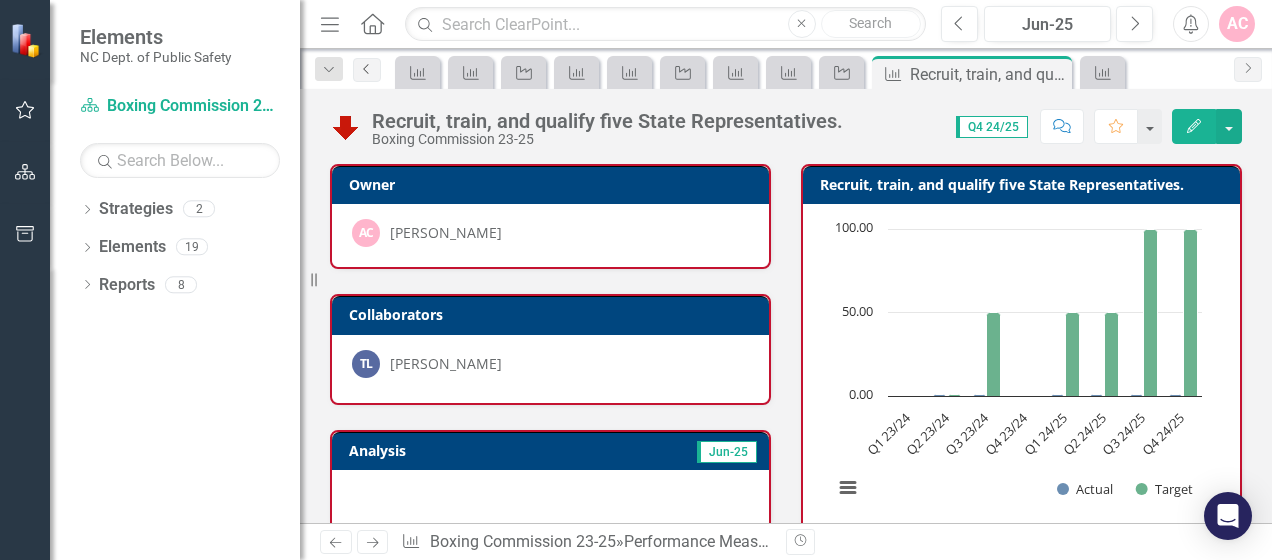 click on "Previous" 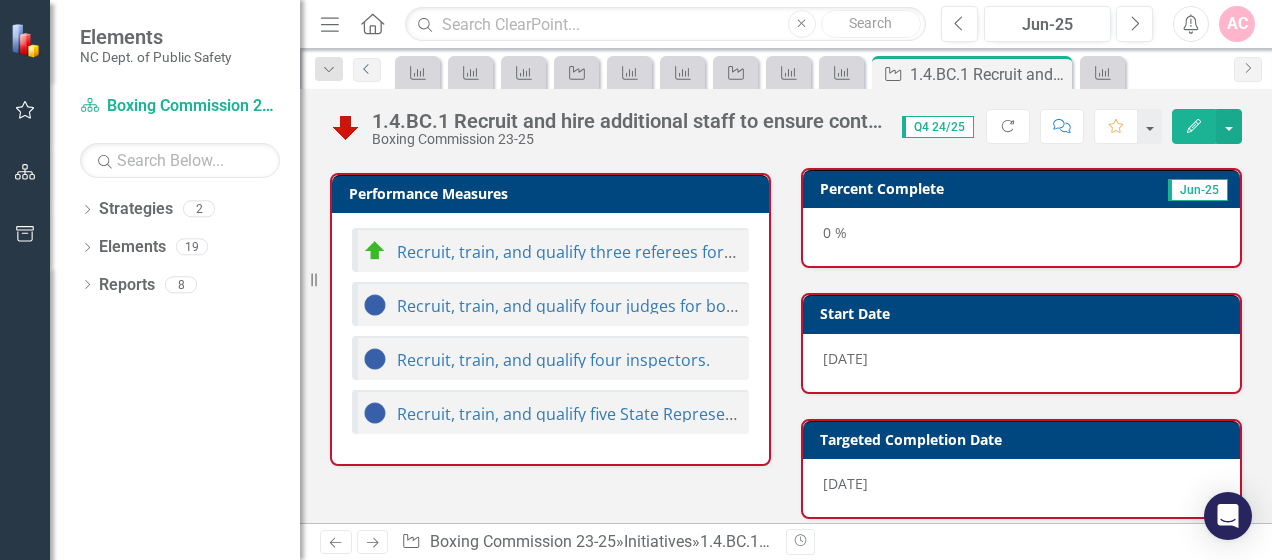 scroll, scrollTop: 768, scrollLeft: 0, axis: vertical 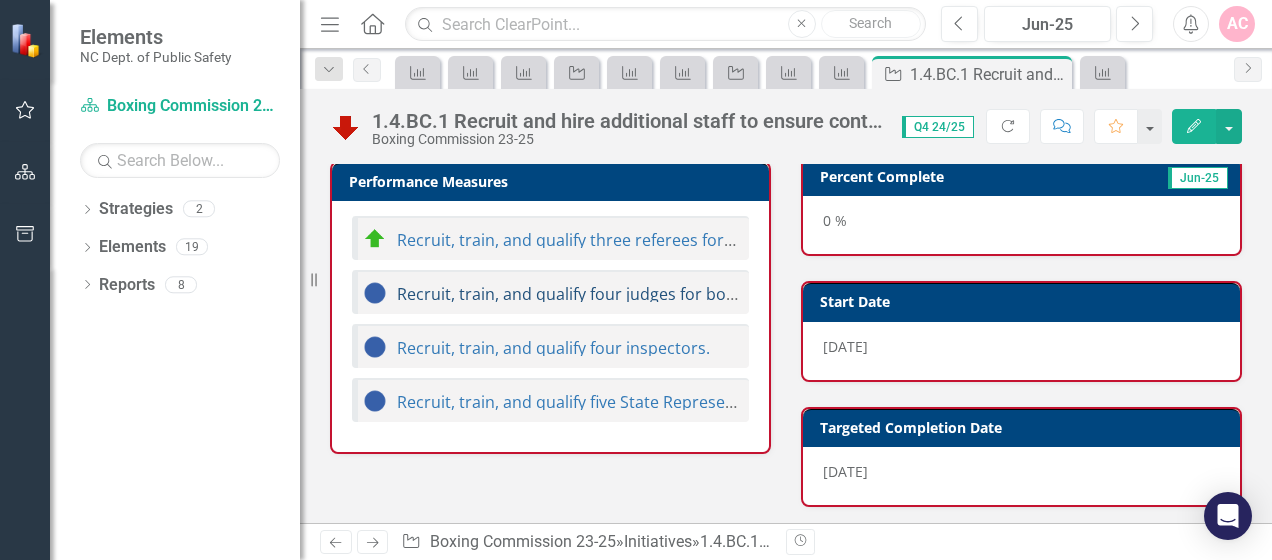 click on "Recruit, train, and qualify four judges for boxing, MMA, and kickboxing." at bounding box center [662, 294] 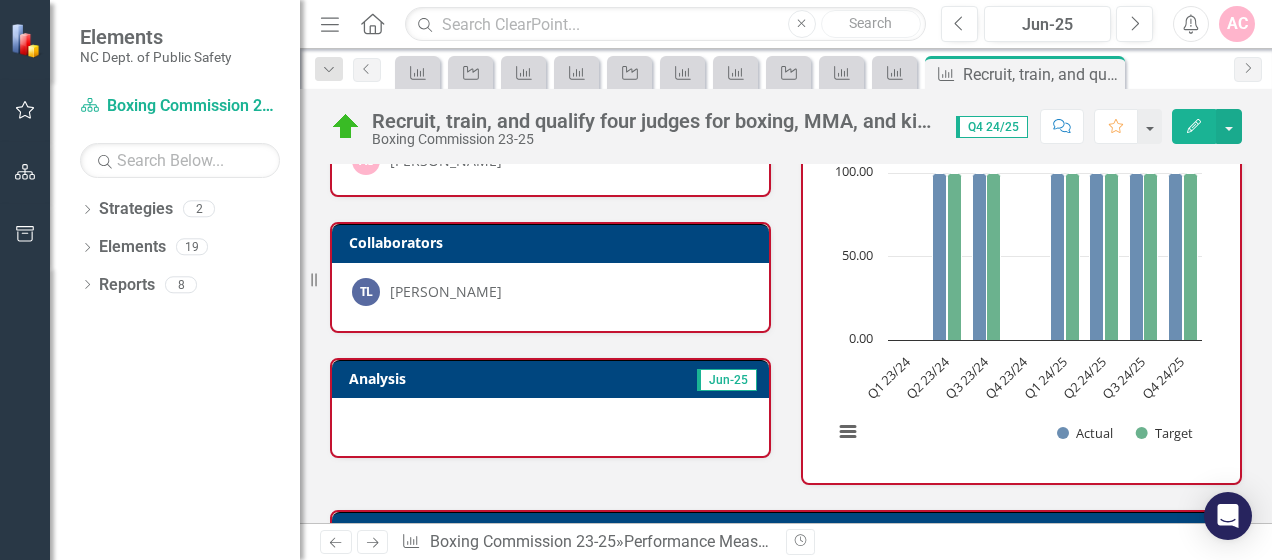 scroll, scrollTop: 0, scrollLeft: 0, axis: both 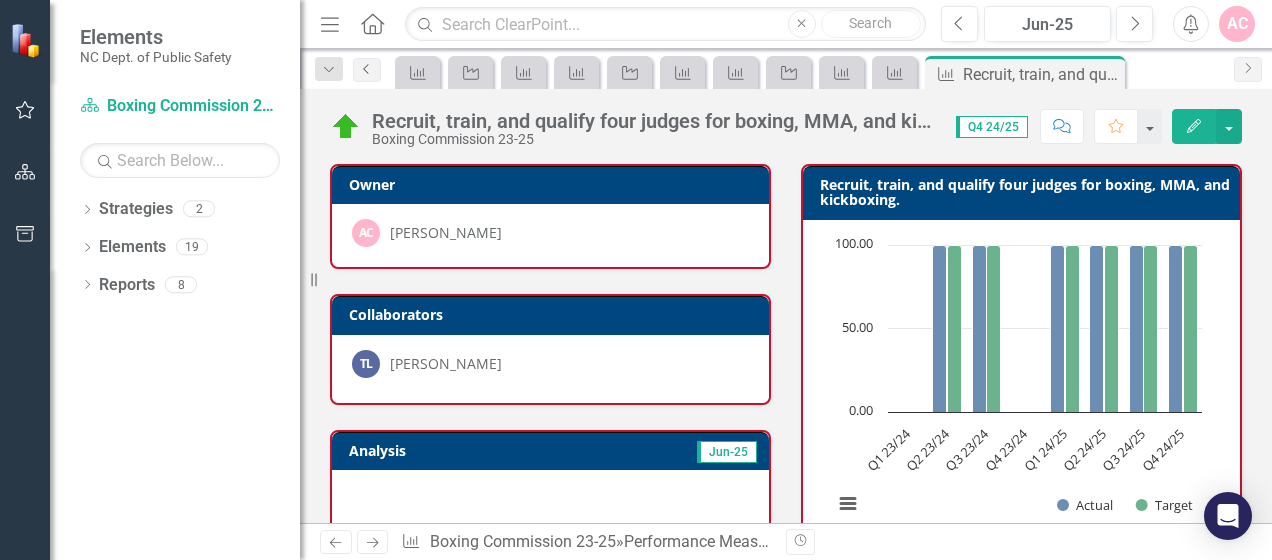 click on "Previous" 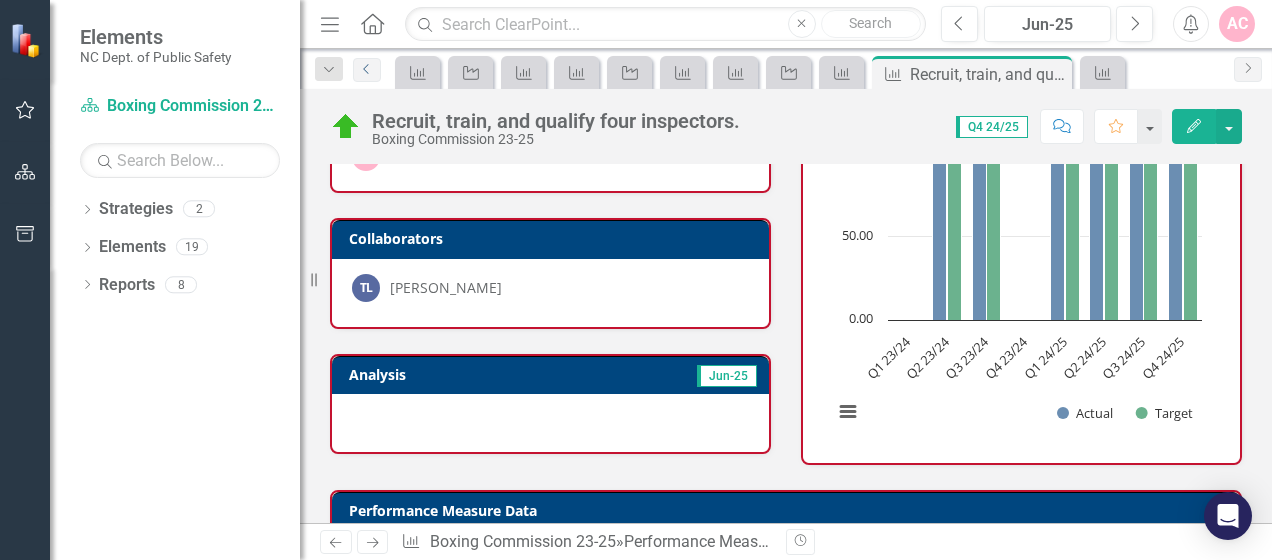 scroll, scrollTop: 56, scrollLeft: 0, axis: vertical 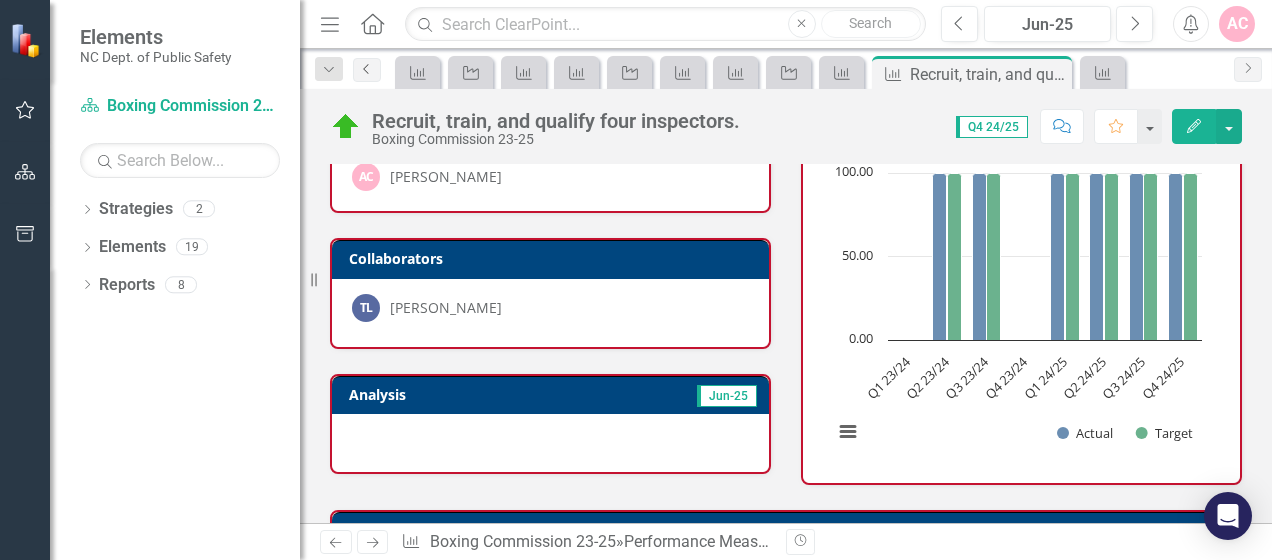 click on "Previous" 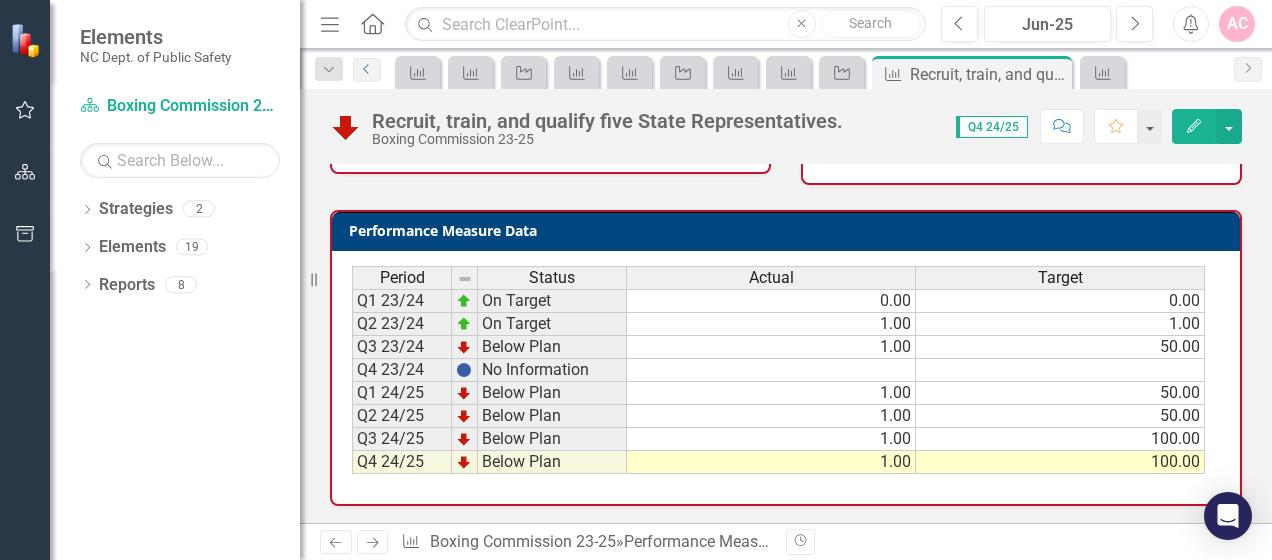 scroll, scrollTop: 0, scrollLeft: 0, axis: both 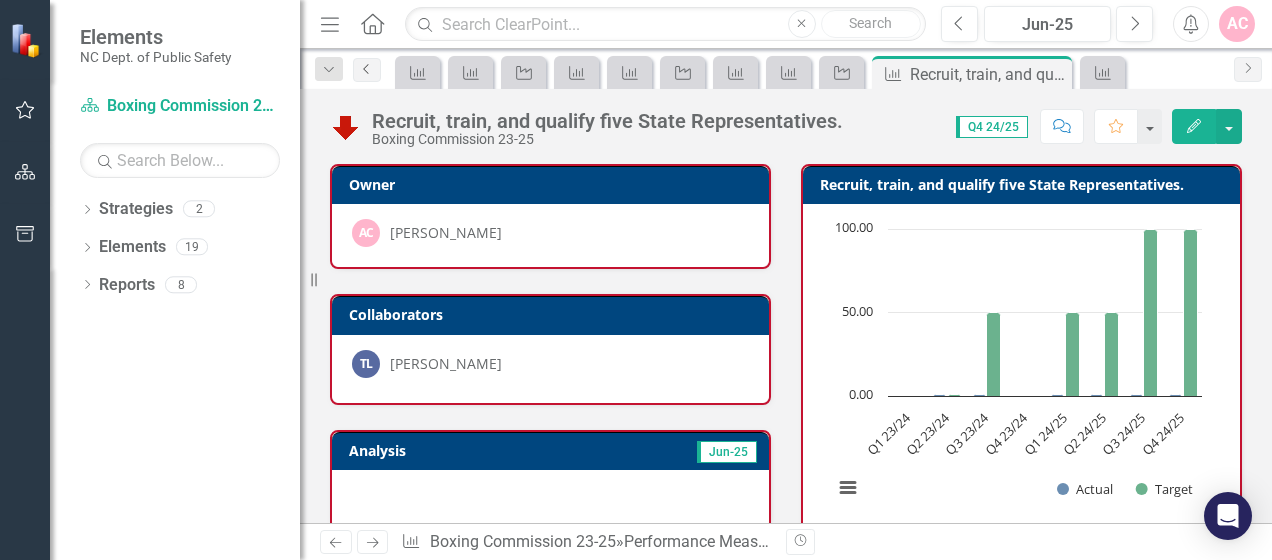 click on "Previous" 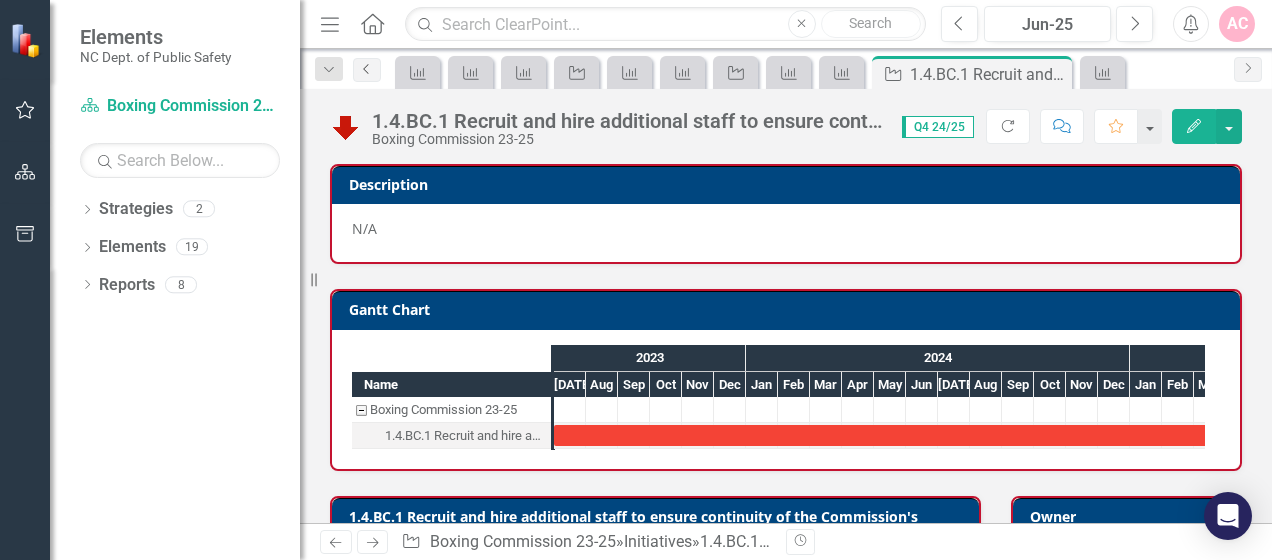click on "Previous" 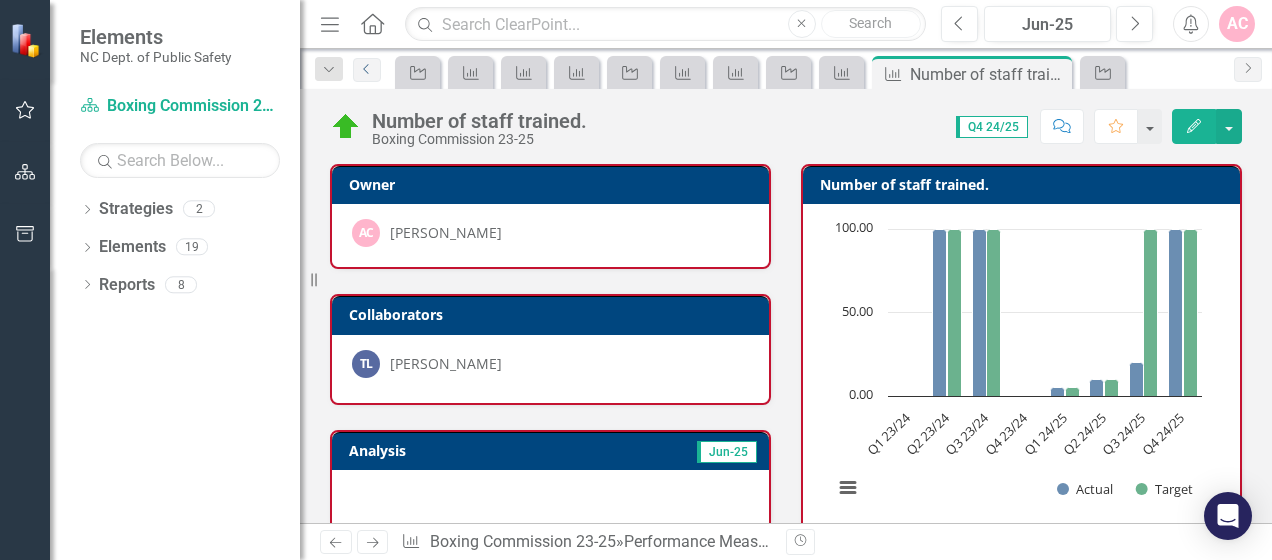 scroll, scrollTop: 0, scrollLeft: 0, axis: both 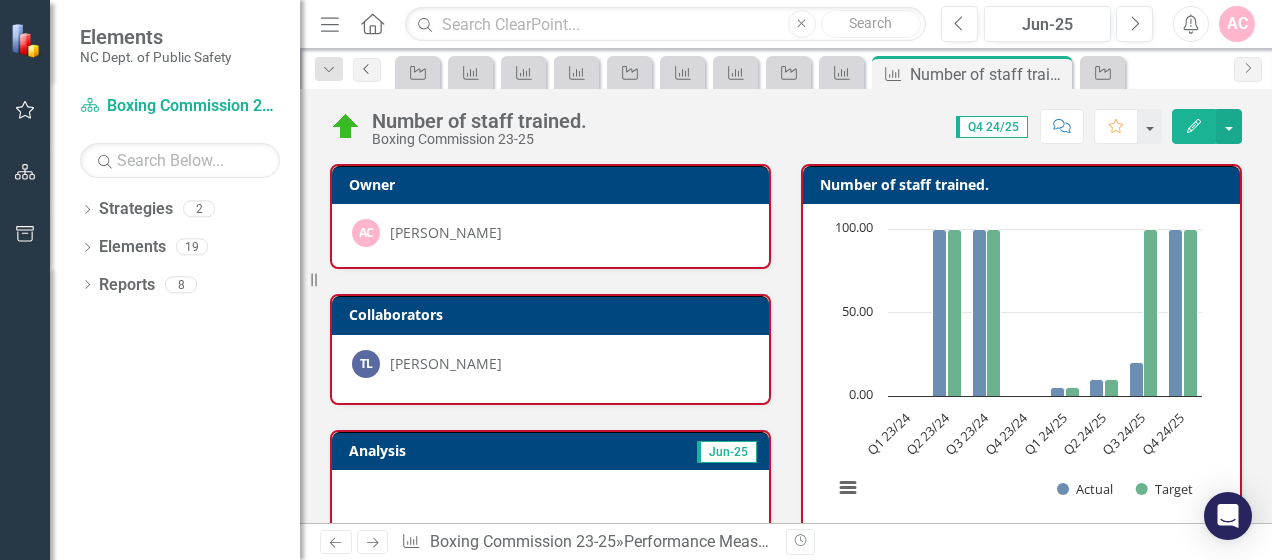 click on "Previous" 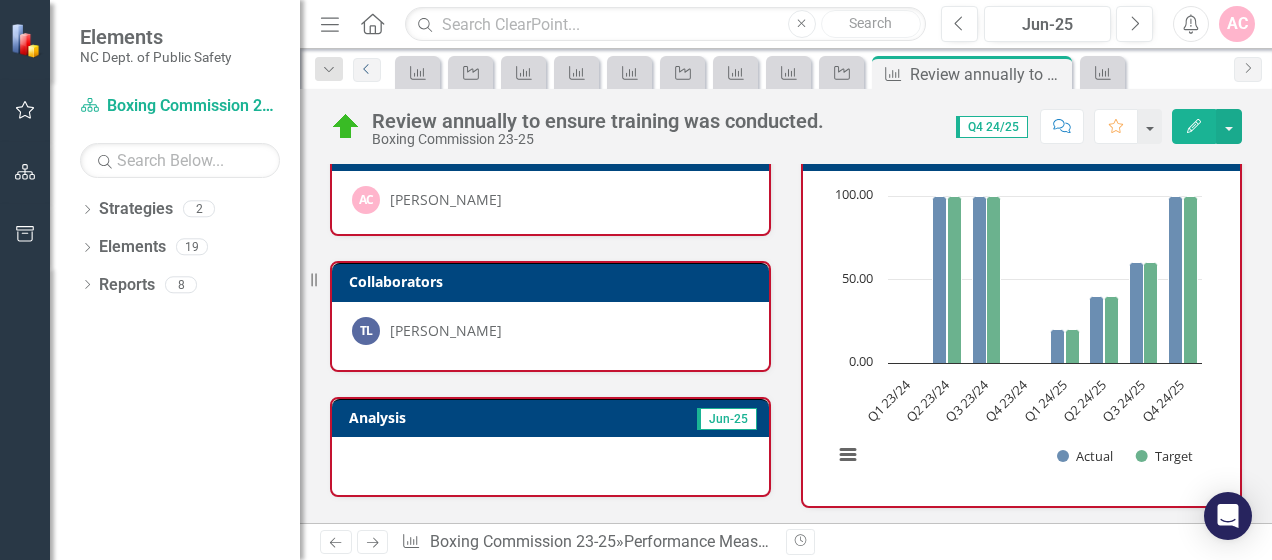 scroll, scrollTop: 0, scrollLeft: 0, axis: both 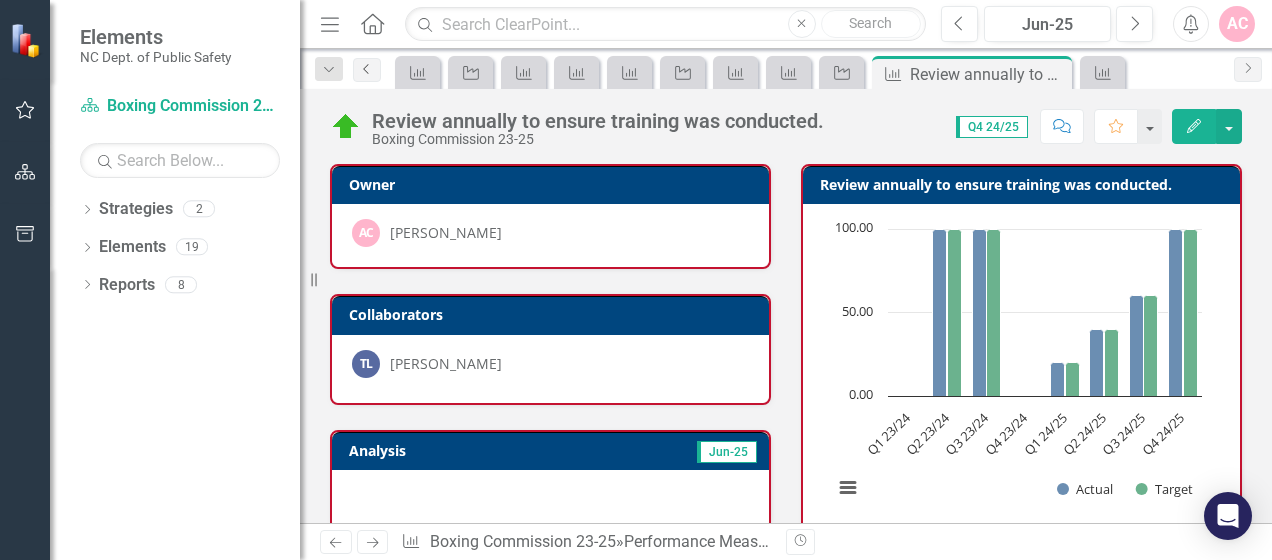 click 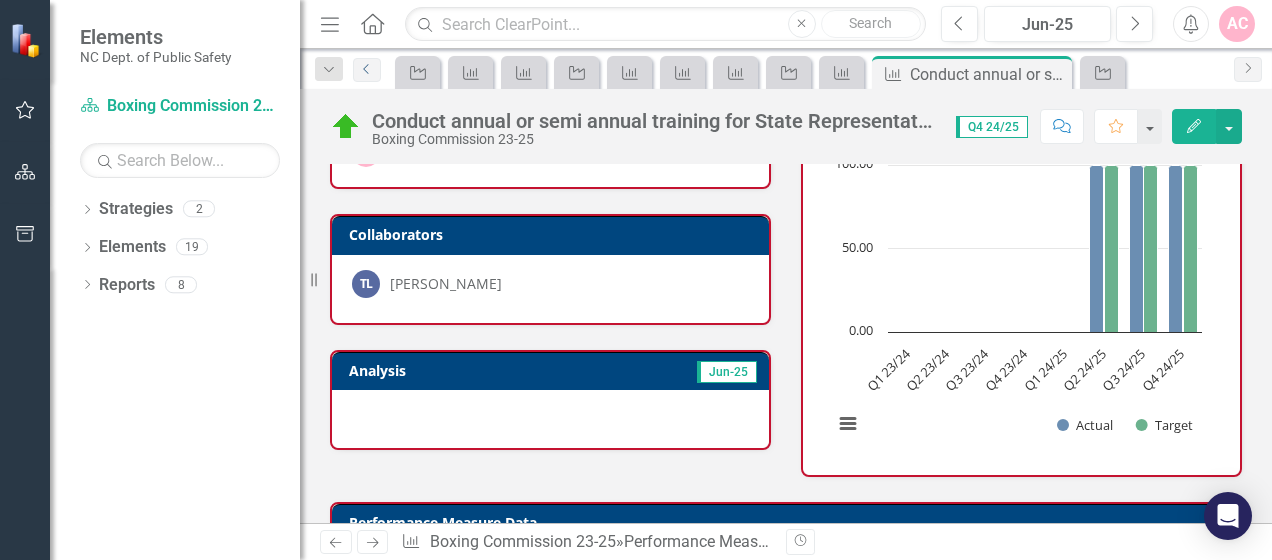 scroll, scrollTop: 0, scrollLeft: 0, axis: both 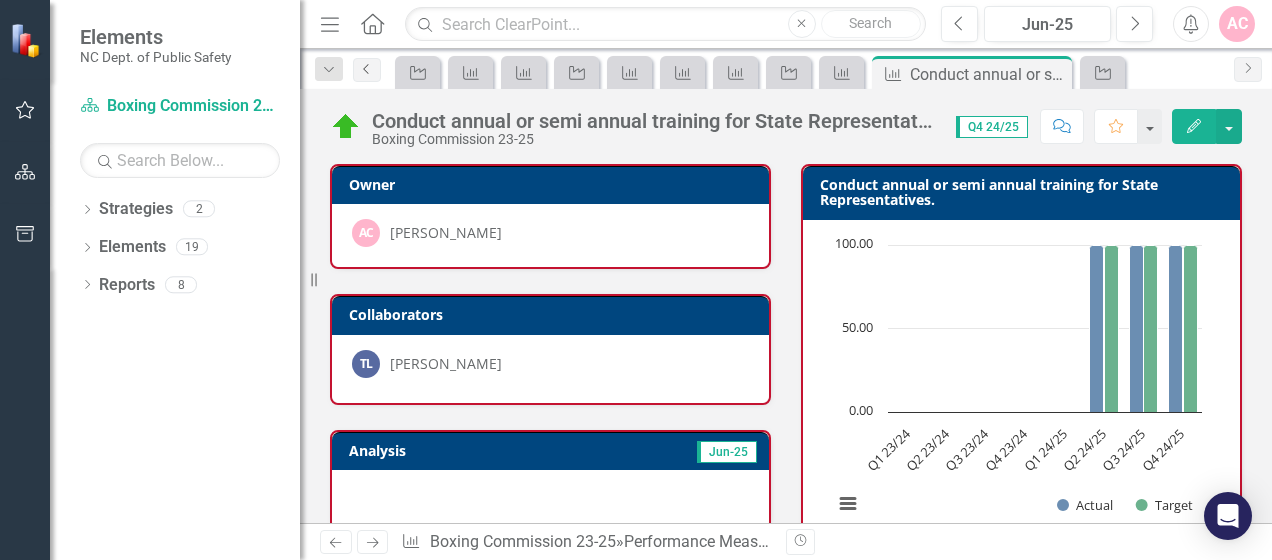 click on "Previous" at bounding box center (367, 70) 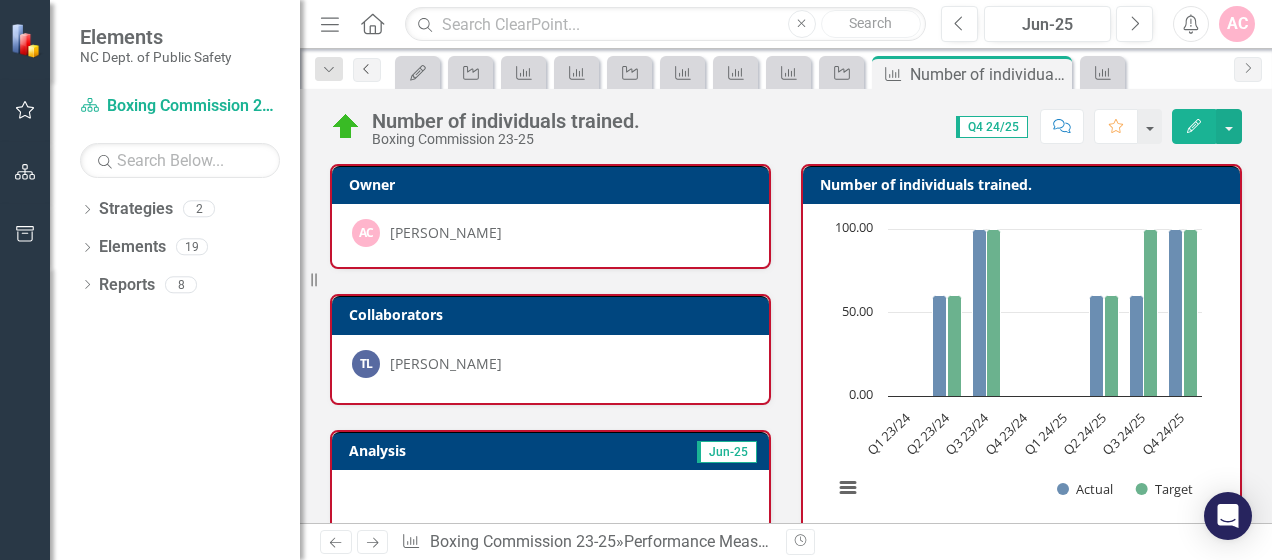 click on "Previous" at bounding box center [367, 70] 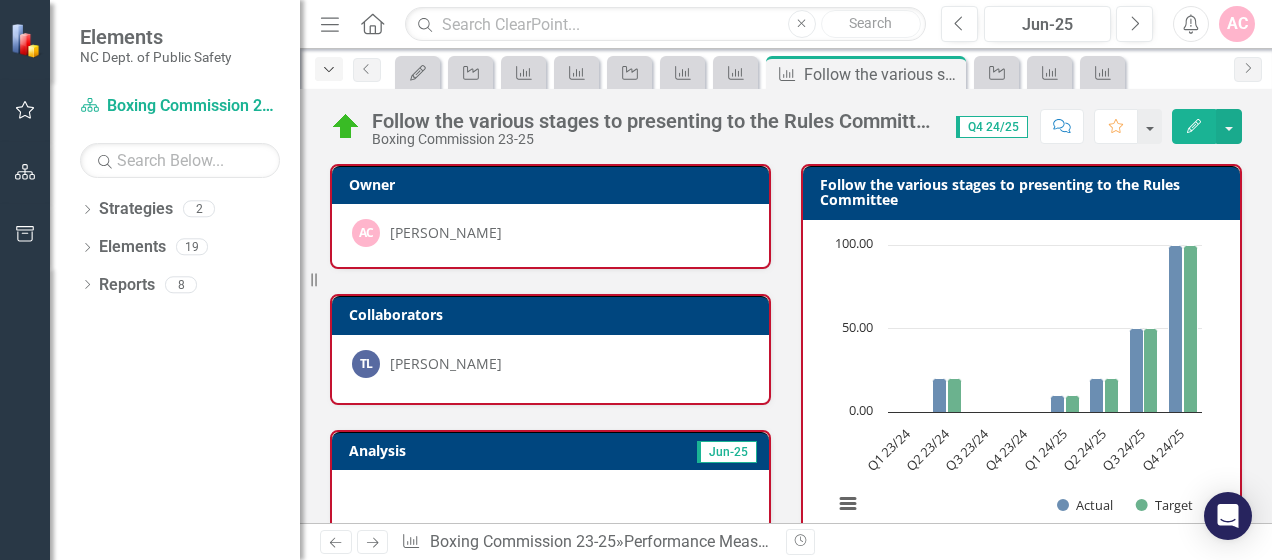 click on "Dropdown" 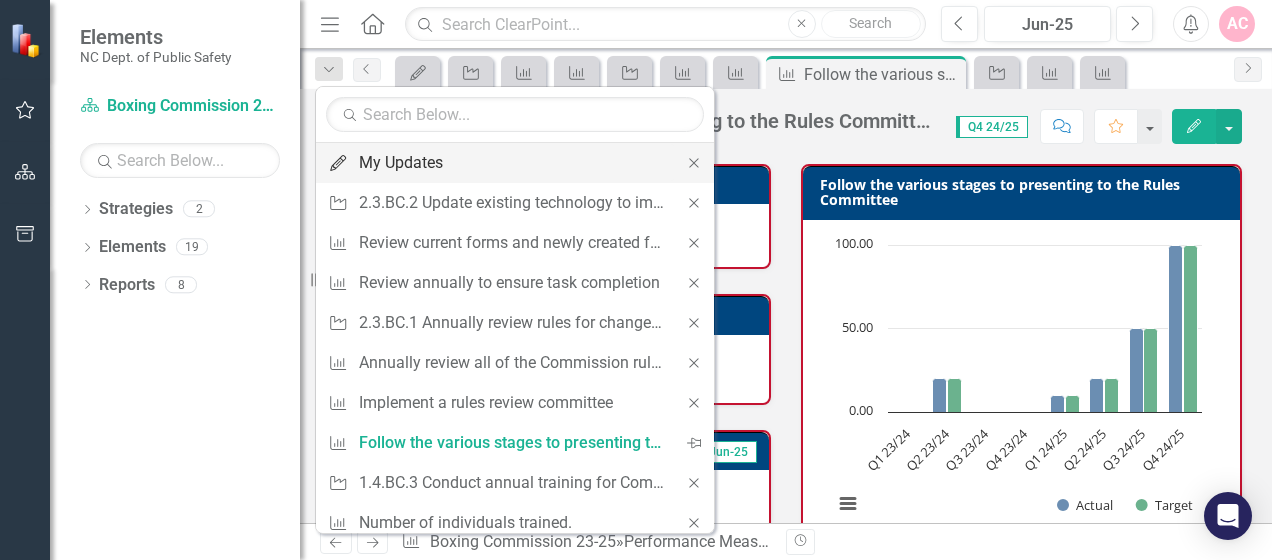 click on "My Updates" at bounding box center [511, 162] 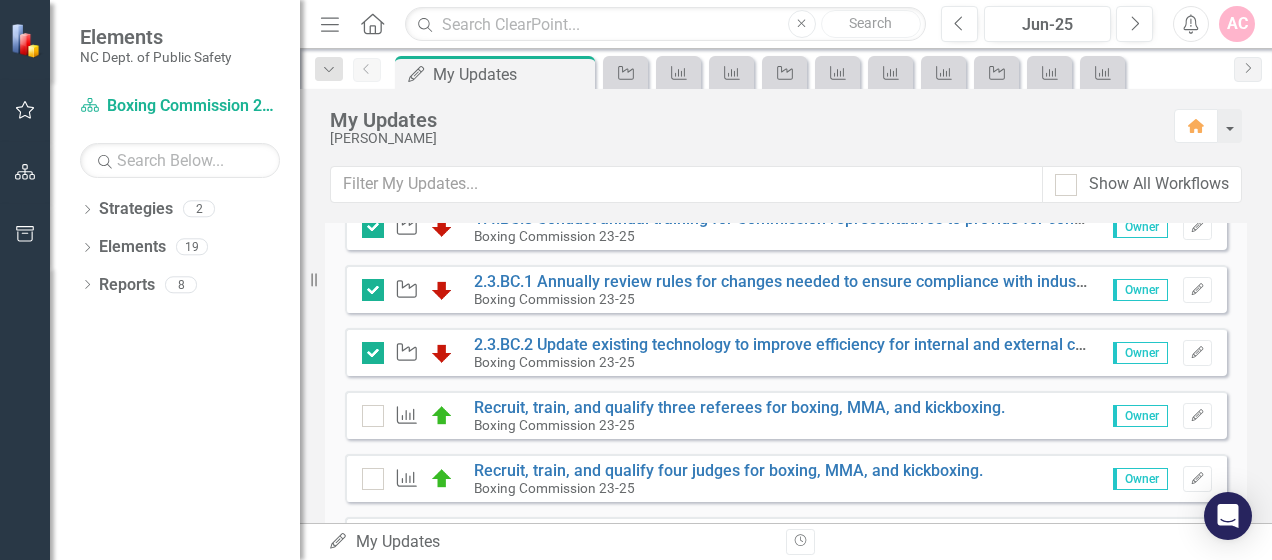scroll, scrollTop: 700, scrollLeft: 0, axis: vertical 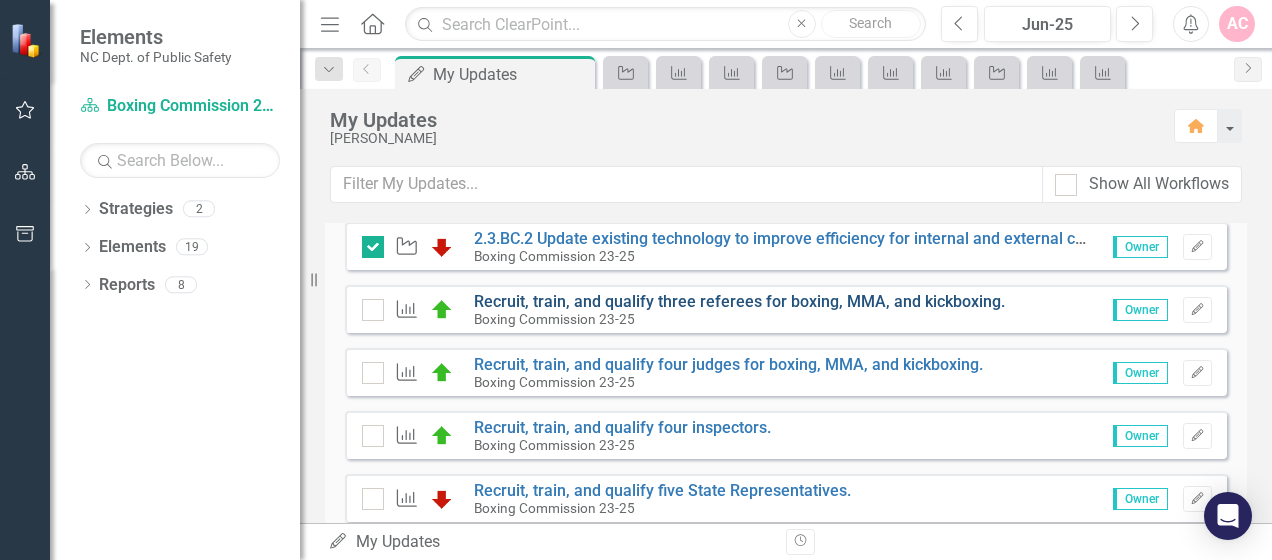 click on "Recruit, train, and qualify three referees for boxing, MMA, and kickboxing." at bounding box center (739, 301) 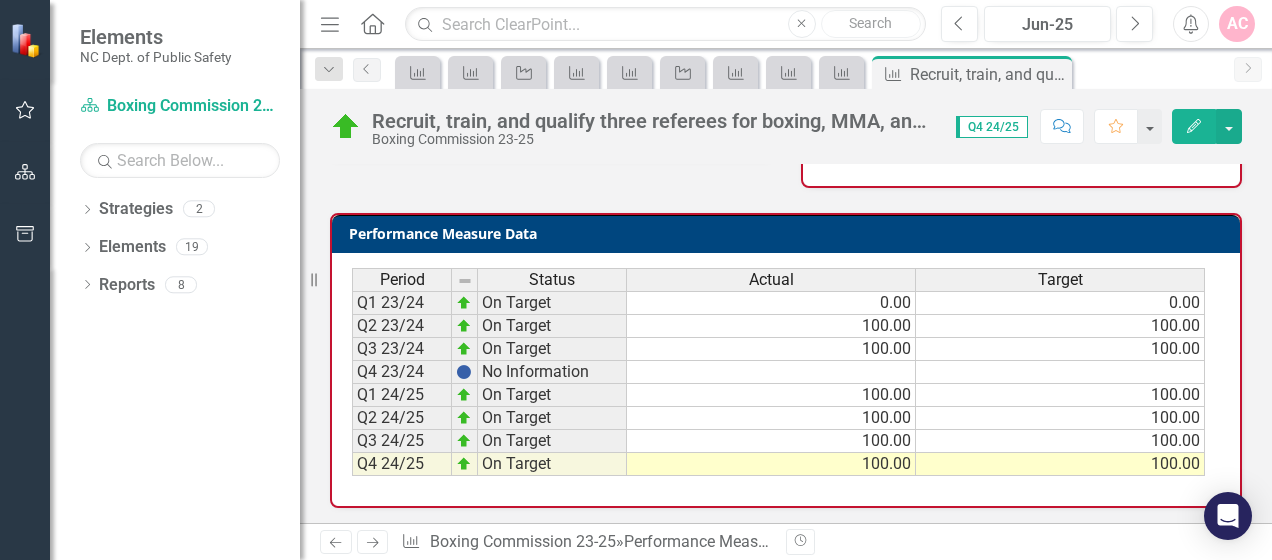 scroll, scrollTop: 372, scrollLeft: 0, axis: vertical 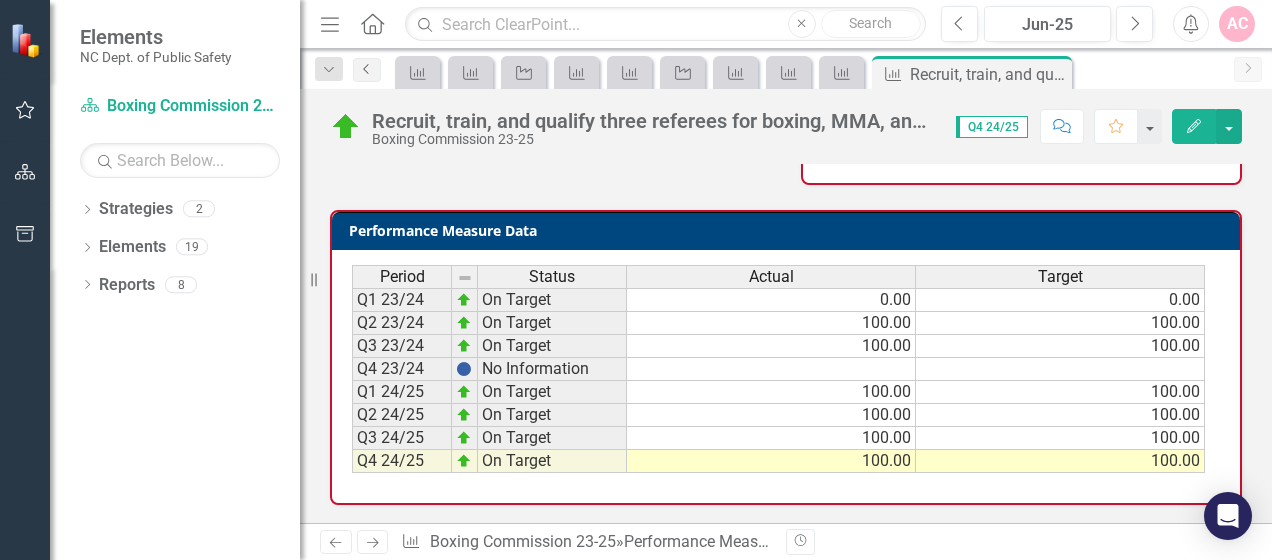 click on "Previous" 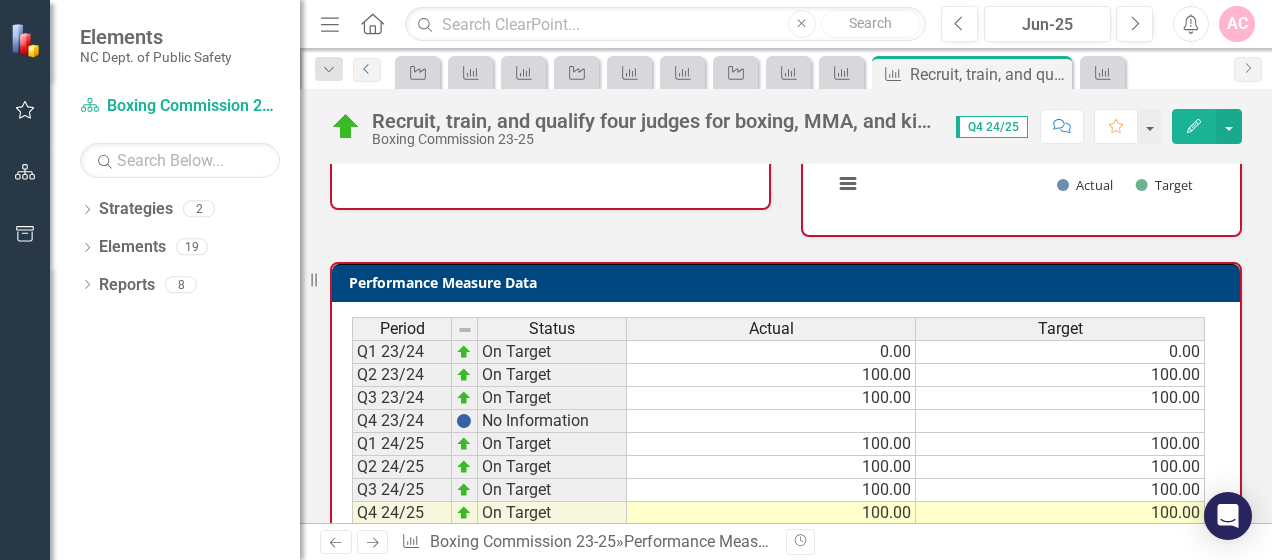 scroll, scrollTop: 372, scrollLeft: 0, axis: vertical 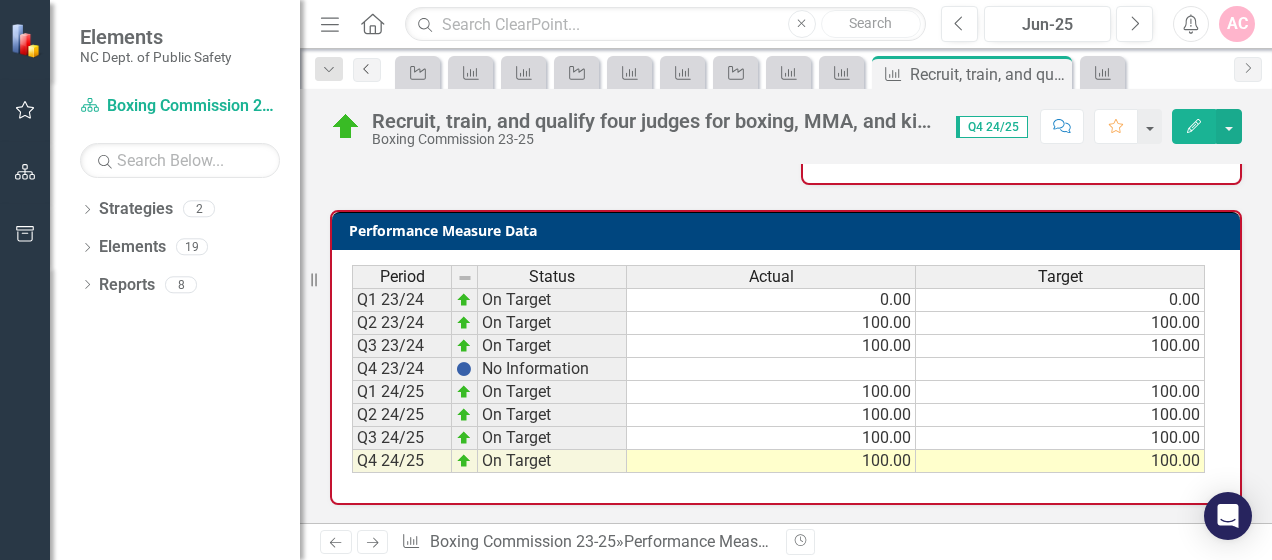click on "Previous" at bounding box center [367, 70] 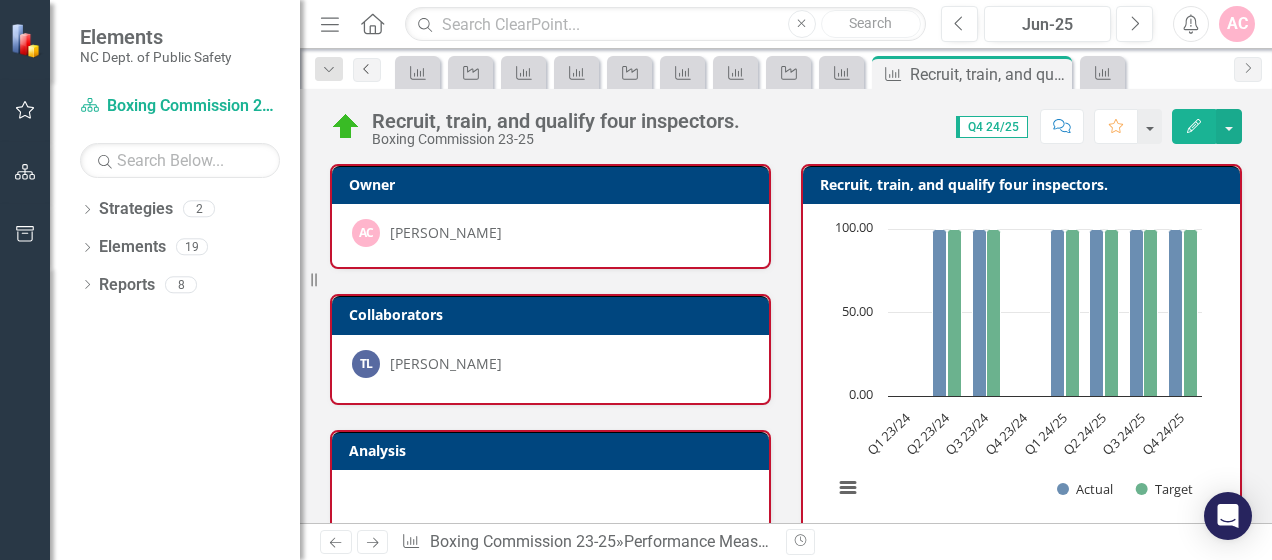 click on "Previous" at bounding box center [367, 70] 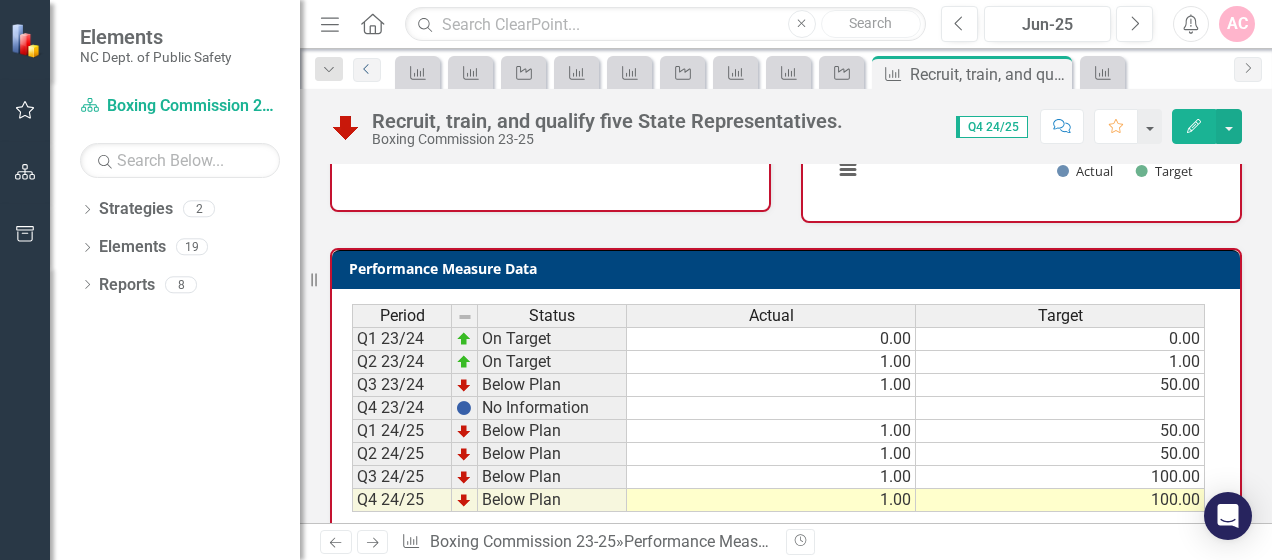 scroll, scrollTop: 356, scrollLeft: 0, axis: vertical 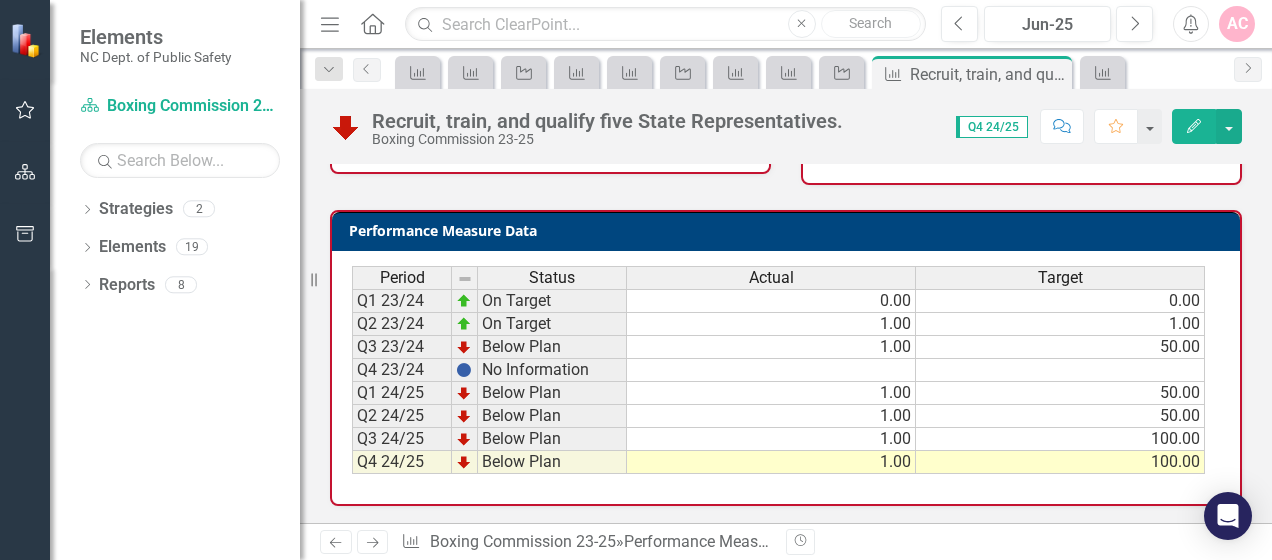 click on "1.00" at bounding box center (771, 462) 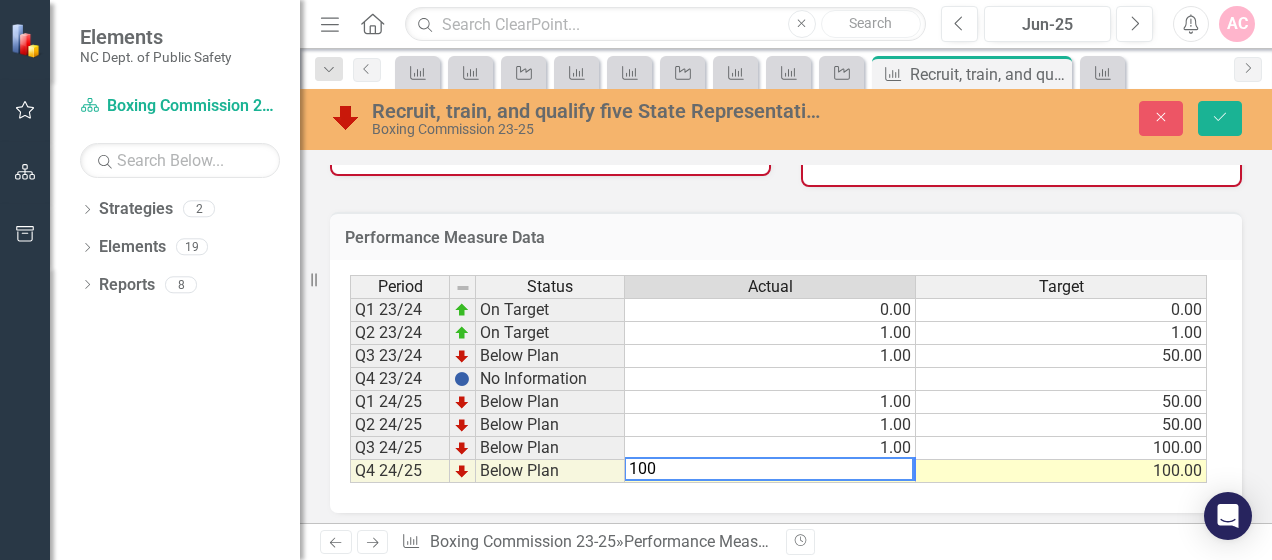 type on "100" 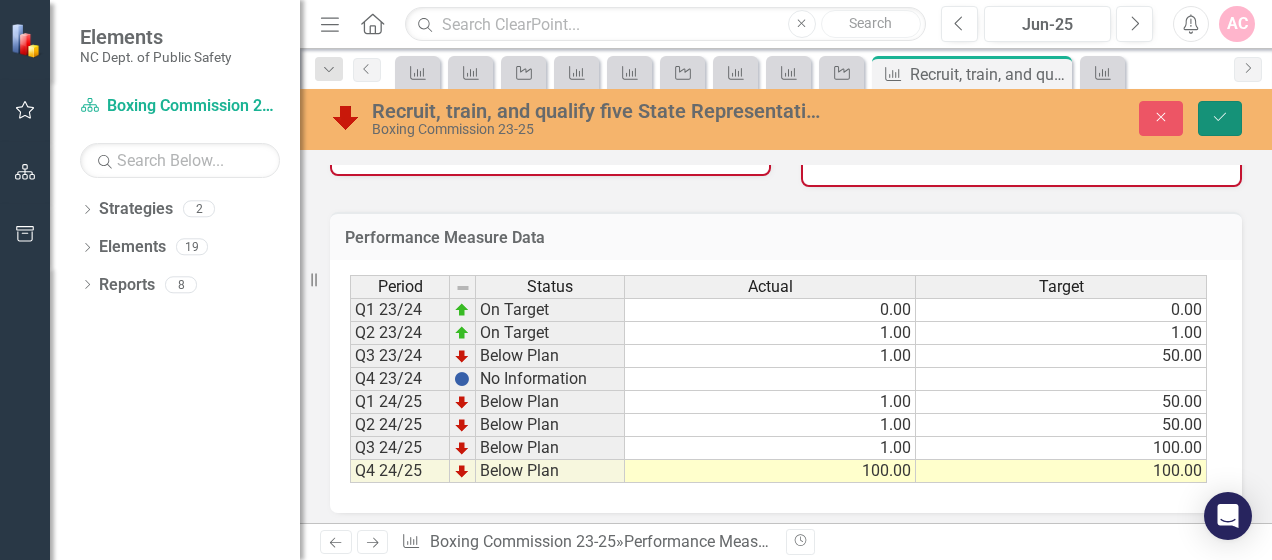 click on "Save" 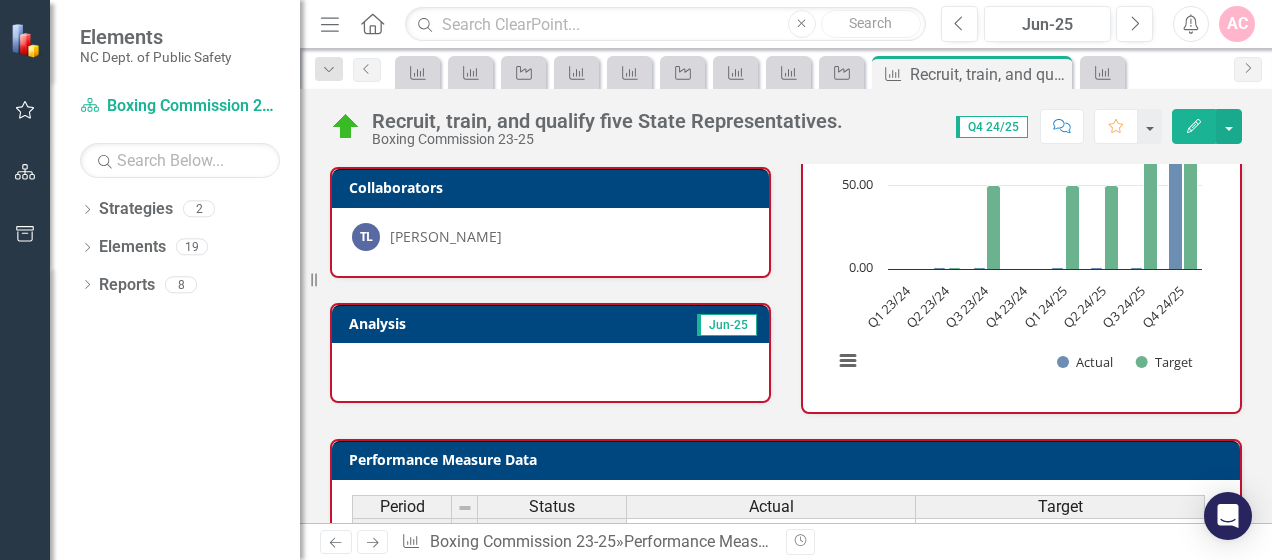 scroll, scrollTop: 356, scrollLeft: 0, axis: vertical 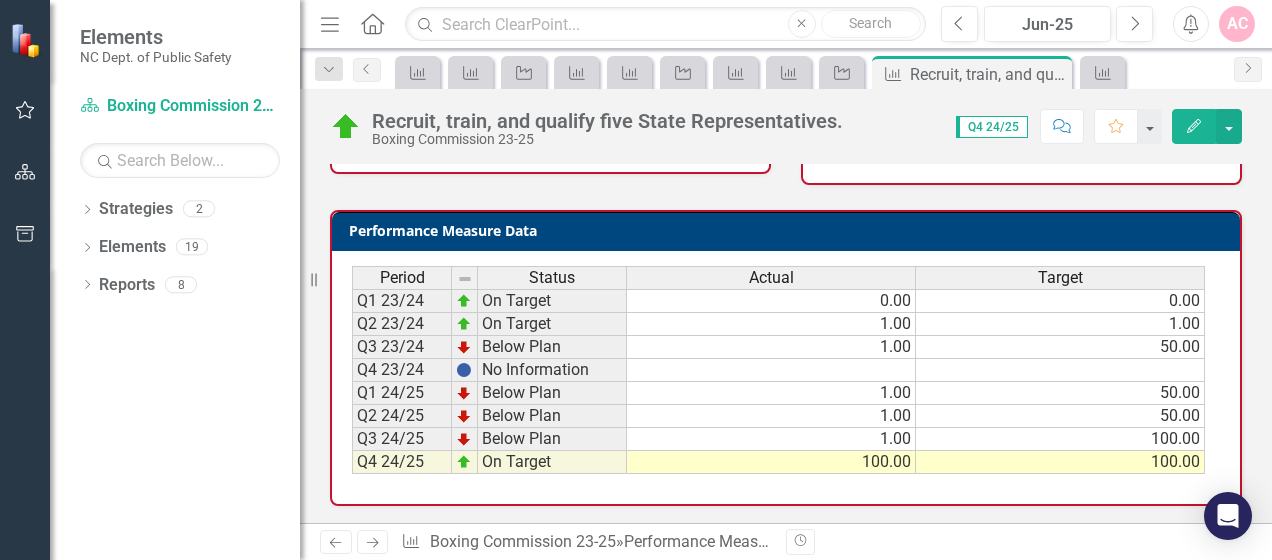 click on "100.00" at bounding box center (771, 462) 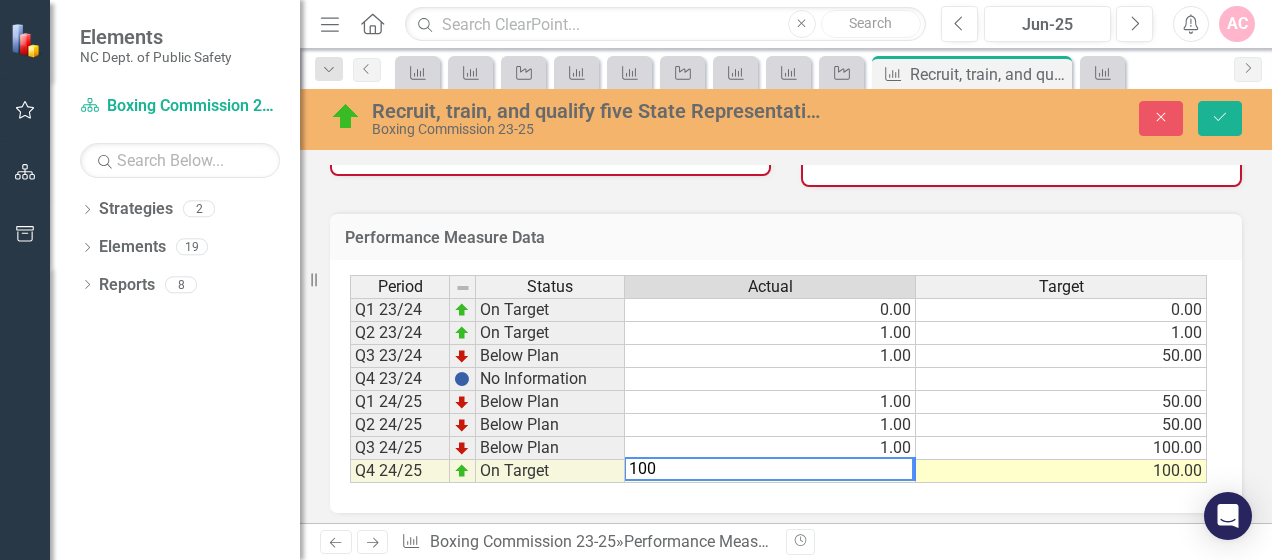 click on "100.00" at bounding box center (1061, 471) 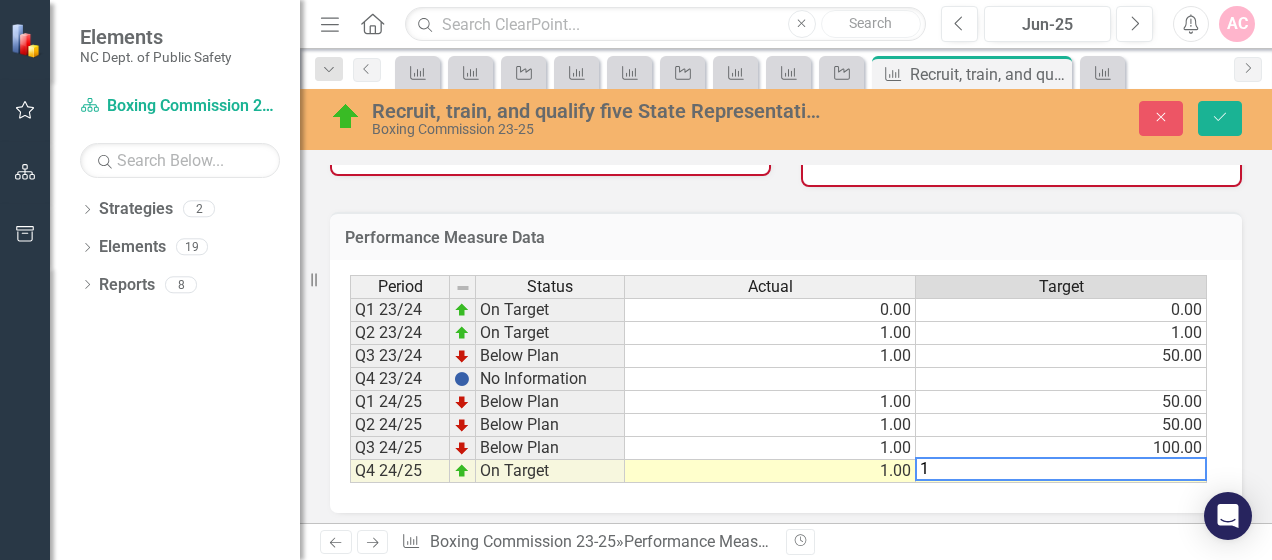 type on "1" 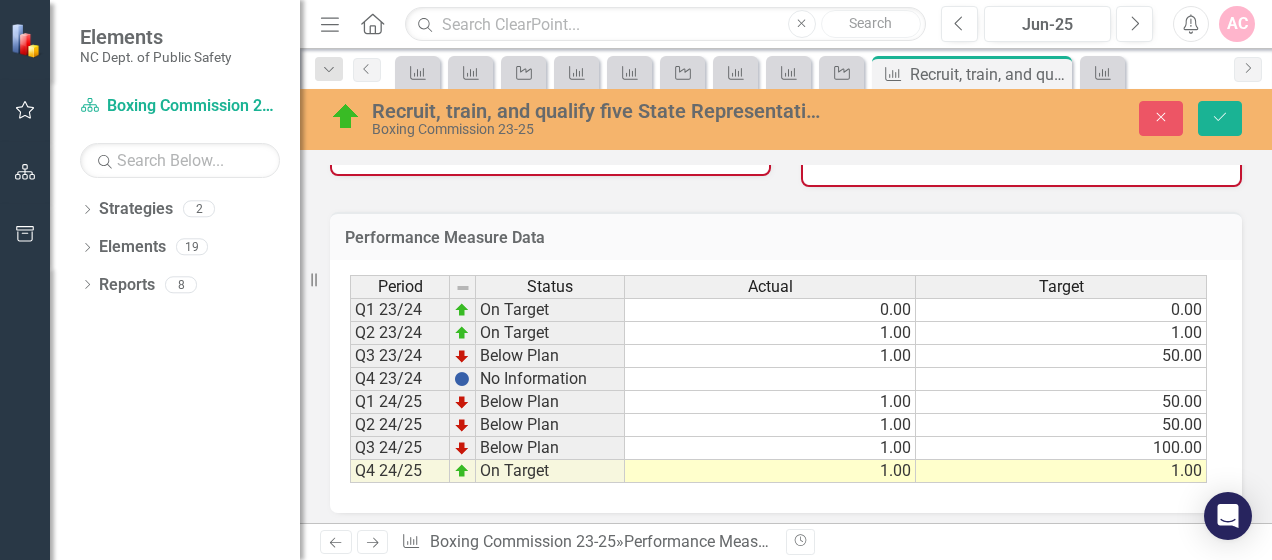 click on "Period Status Actual Target Q1 23/24 On Target 0.00 0.00 Q2 23/24 On Target 1.00 1.00 Q3 23/24 Below Plan 1.00 50.00 Q4 23/24 No Information Q1 24/25 Below Plan 1.00 50.00 Q2 24/25 Below Plan 1.00 50.00 Q3 24/25 Below Plan 1.00 100.00 Q4 24/25 On Target 1.00 1.00 Period Status Actual Target Period Status Q1 23/24 On Target Q2 23/24 On Target Q3 23/24 Below Plan Q4 23/24 No Information Q1 24/25 Below Plan Q2 24/25 Below Plan Q3 24/25 Below Plan Q4 24/25 On Target Period Status 1" at bounding box center (786, 386) 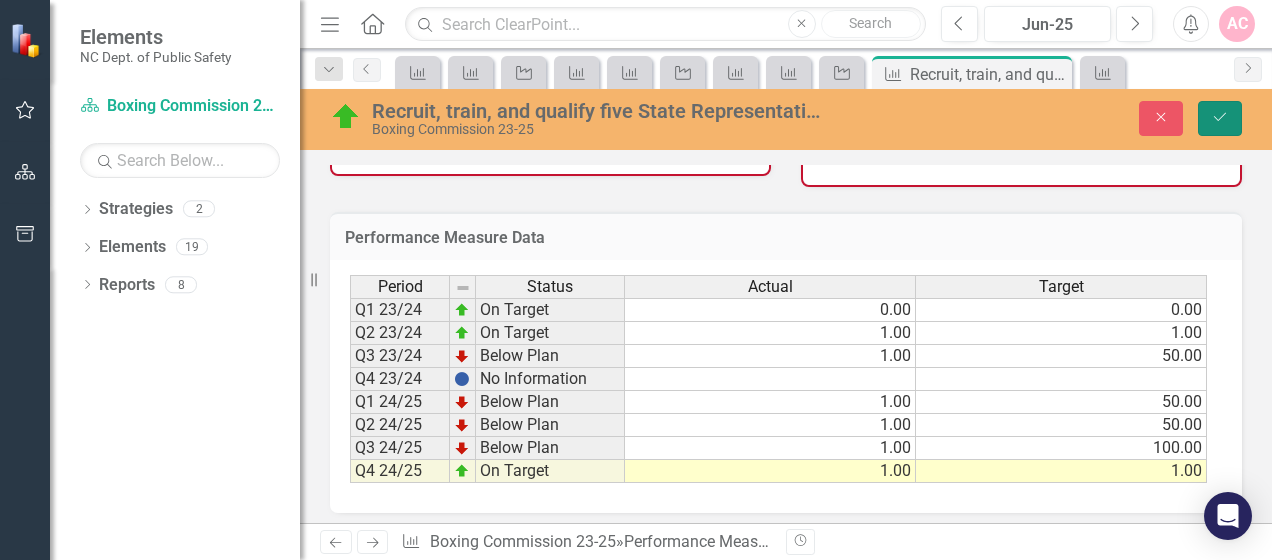 click 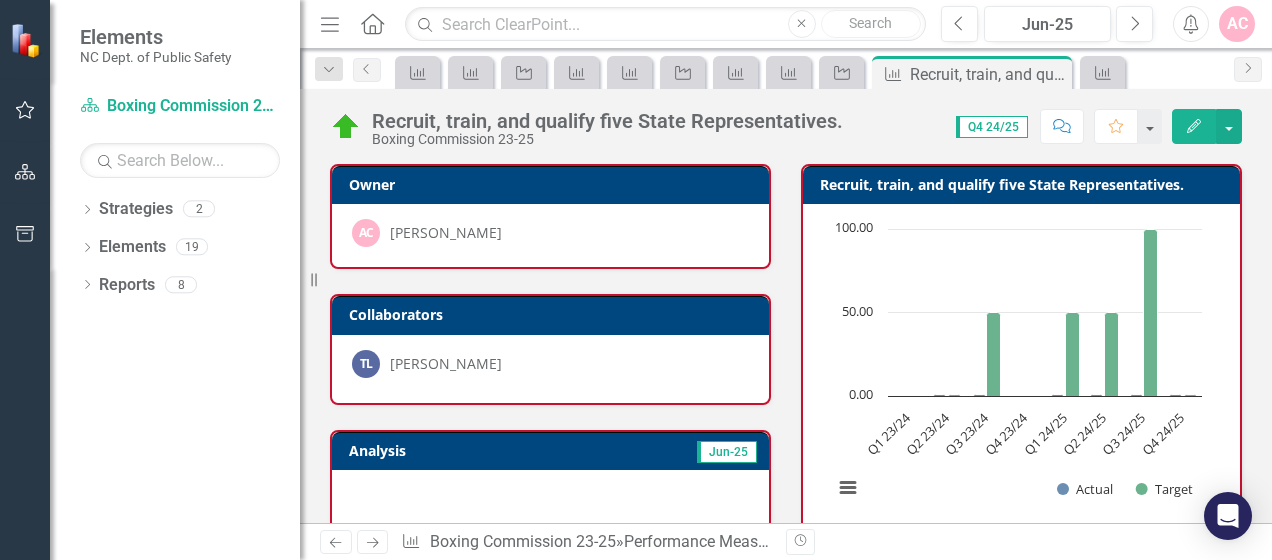 scroll, scrollTop: 356, scrollLeft: 0, axis: vertical 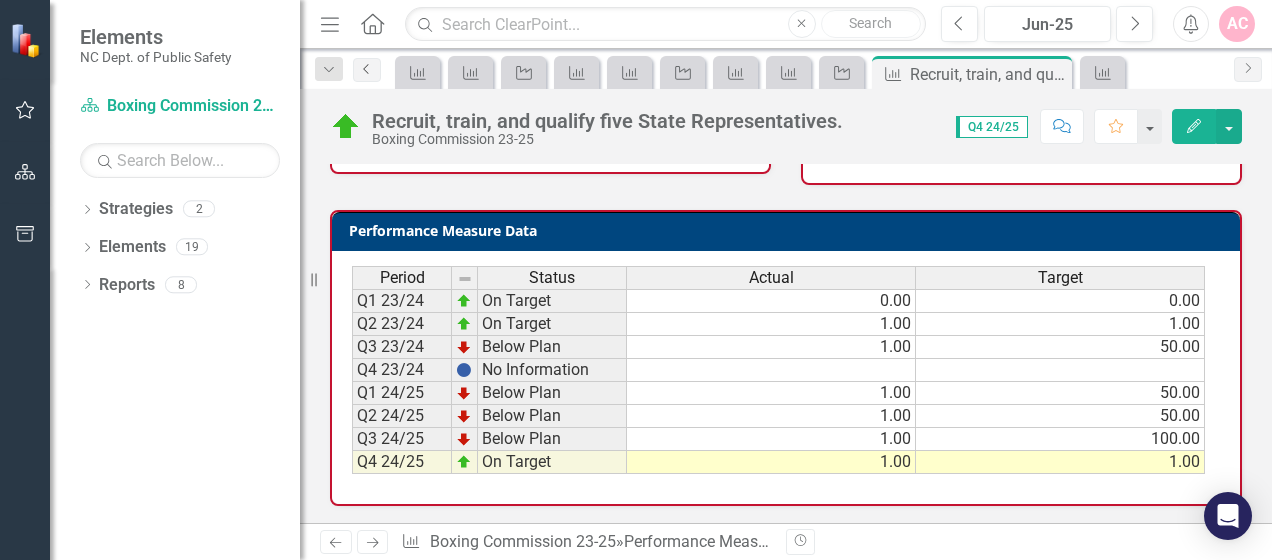 click on "Previous" at bounding box center (367, 70) 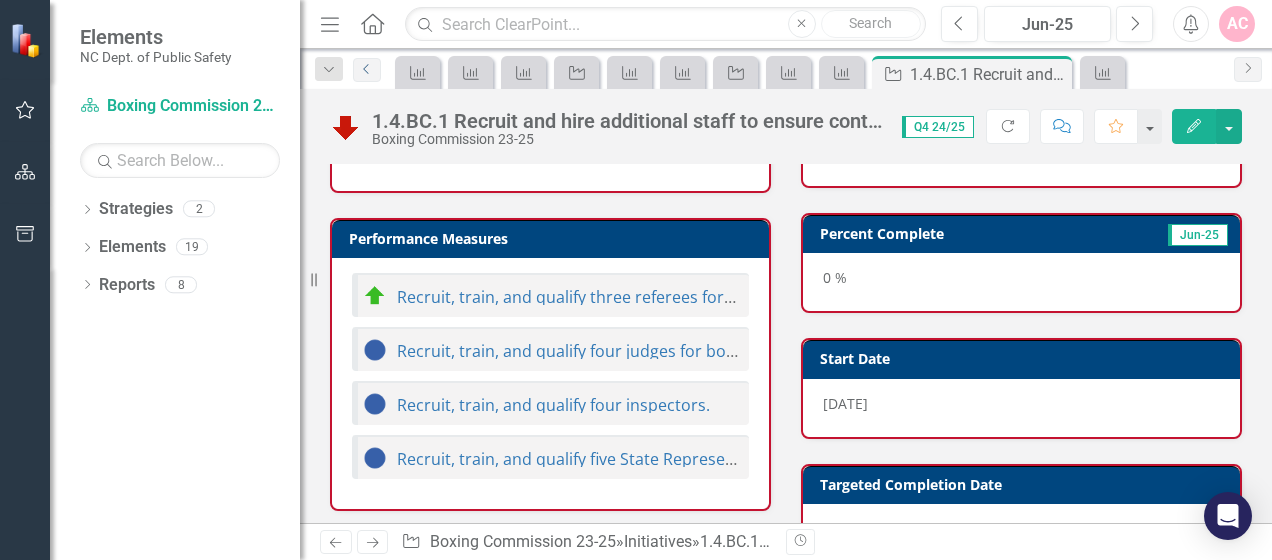 scroll, scrollTop: 768, scrollLeft: 0, axis: vertical 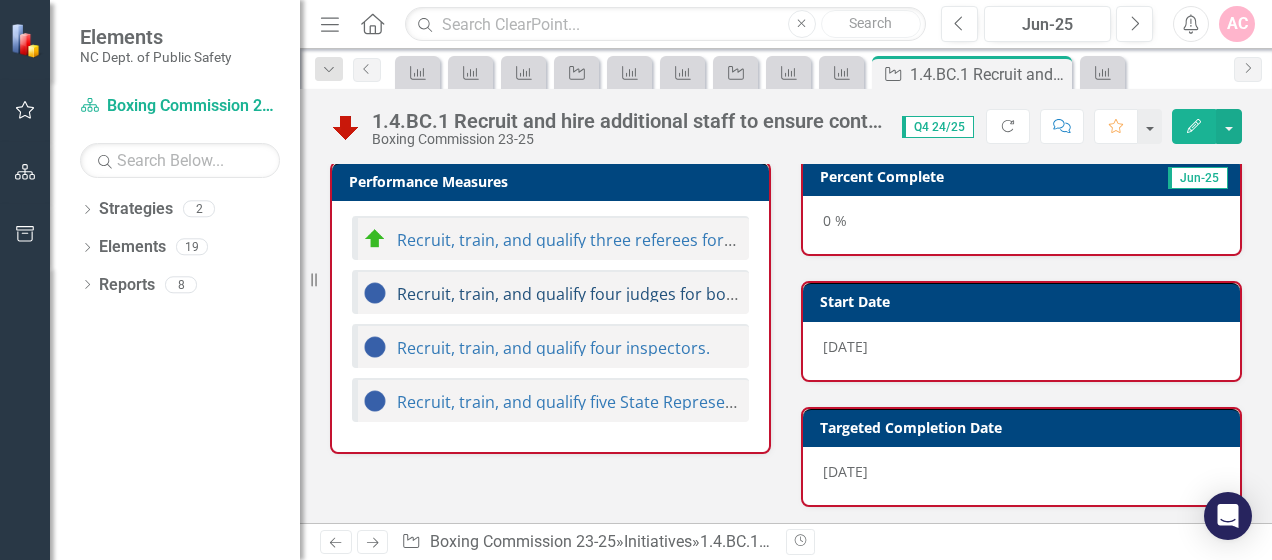 click on "Recruit, train, and qualify four judges for boxing, MMA, and kickboxing." at bounding box center [662, 294] 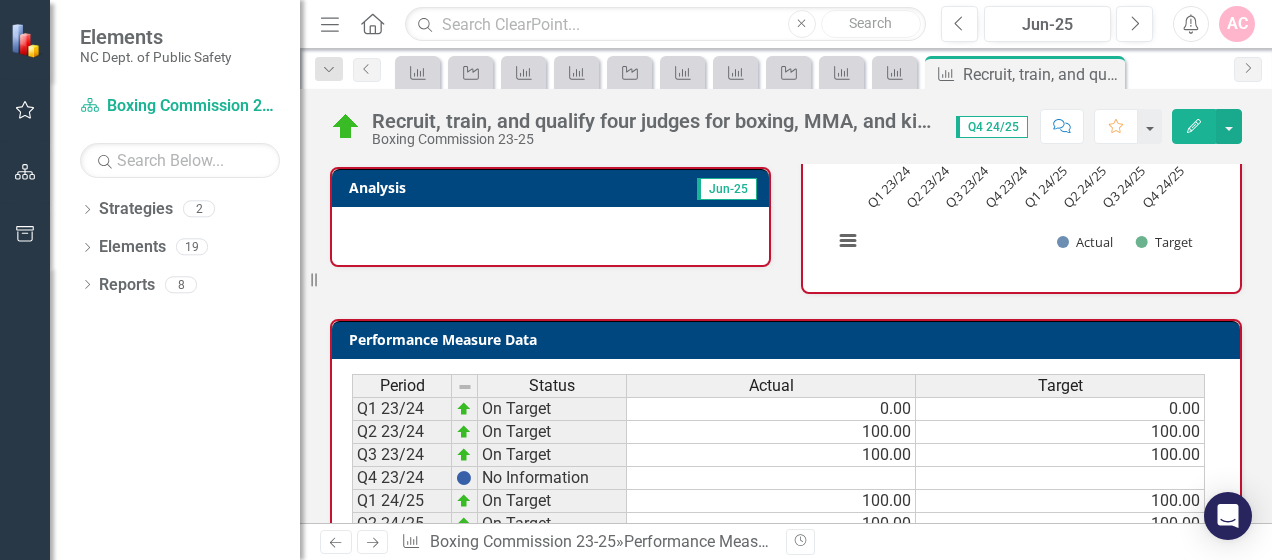 scroll, scrollTop: 172, scrollLeft: 0, axis: vertical 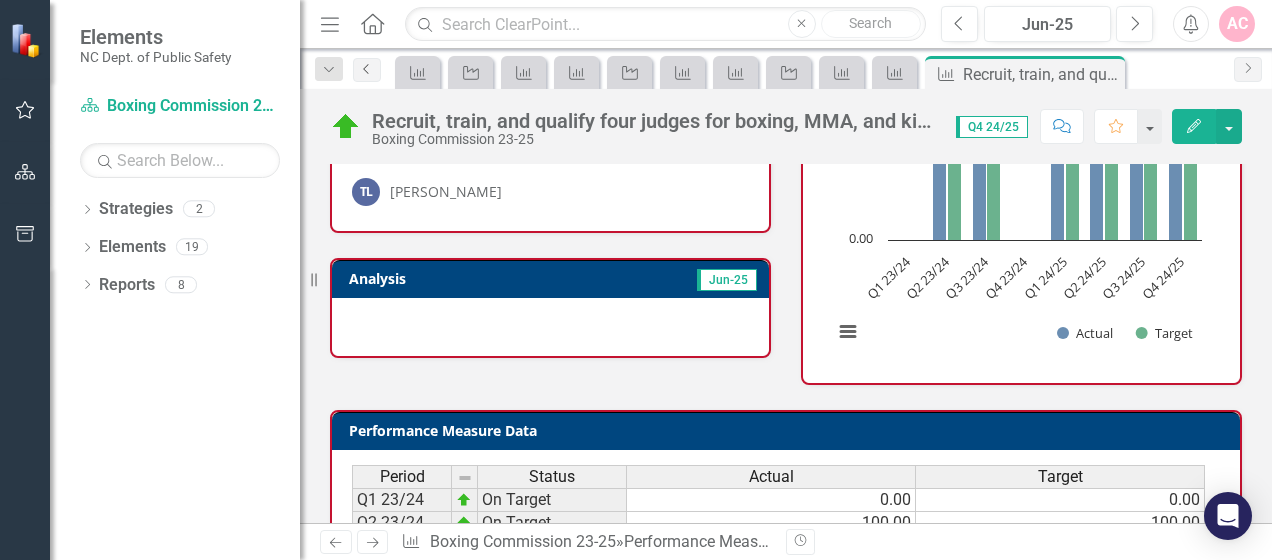click on "Previous" 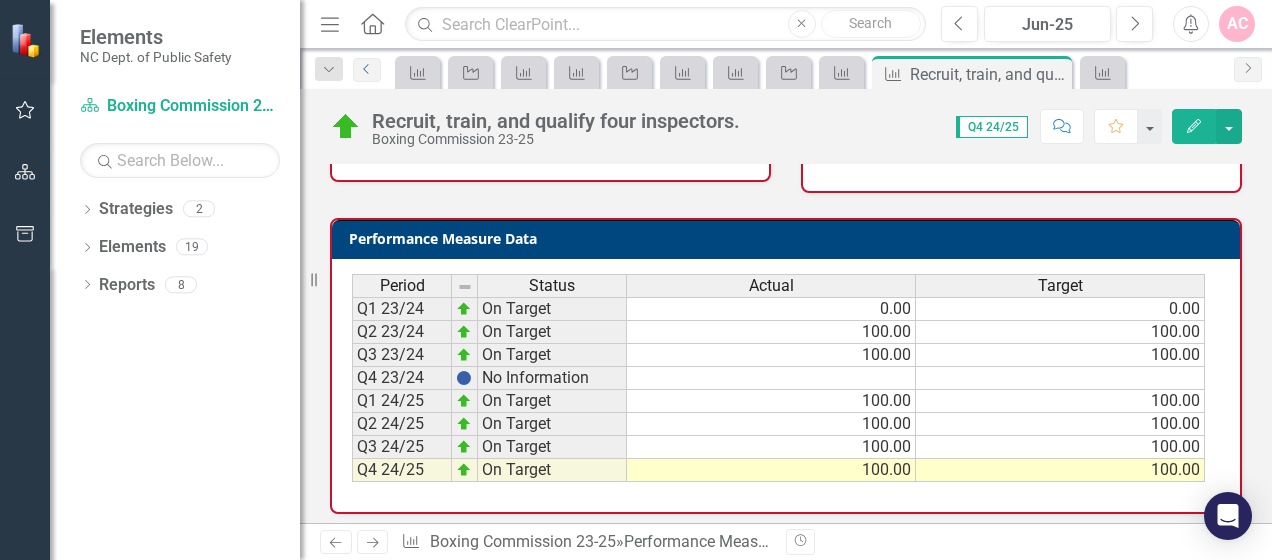 scroll, scrollTop: 356, scrollLeft: 0, axis: vertical 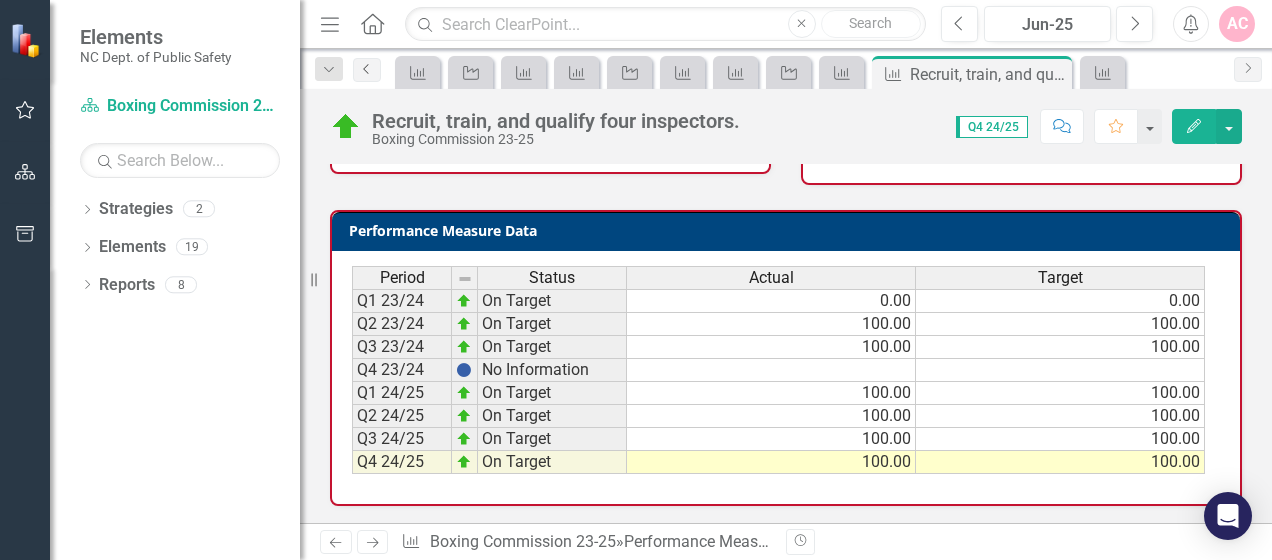 click on "Previous" 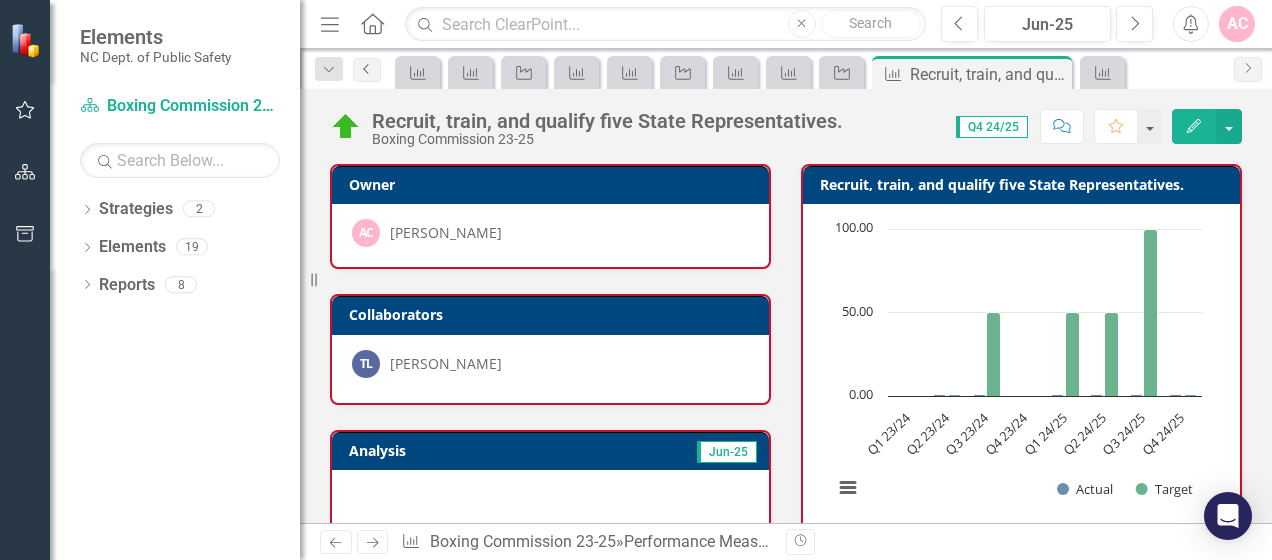 click on "Previous" 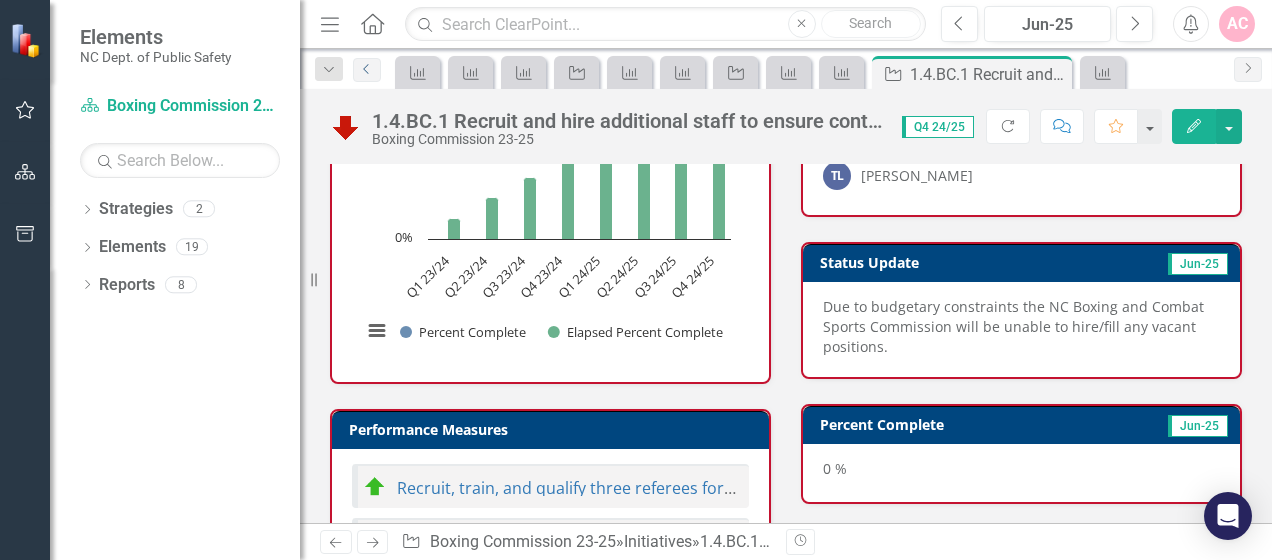scroll, scrollTop: 700, scrollLeft: 0, axis: vertical 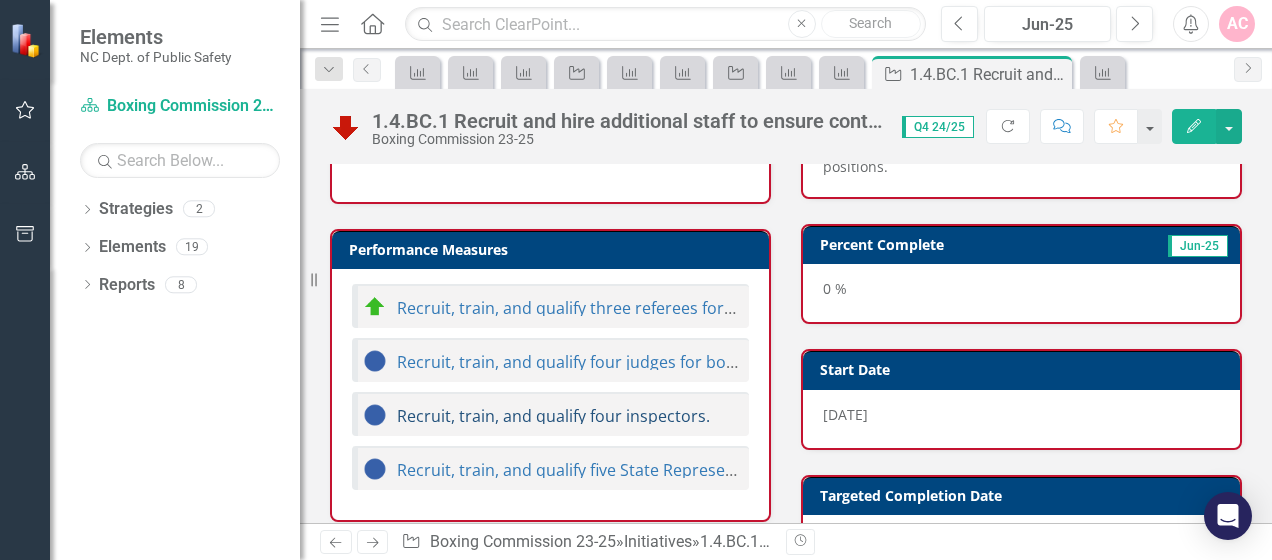 click on "Recruit, train, and qualify four inspectors." at bounding box center (553, 416) 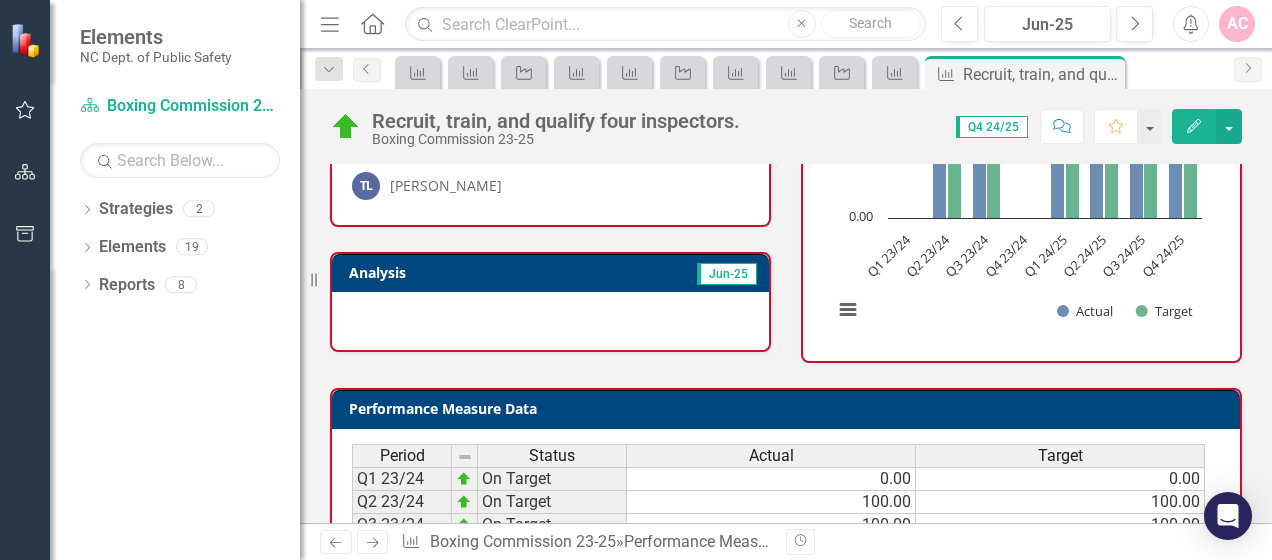 scroll, scrollTop: 0, scrollLeft: 0, axis: both 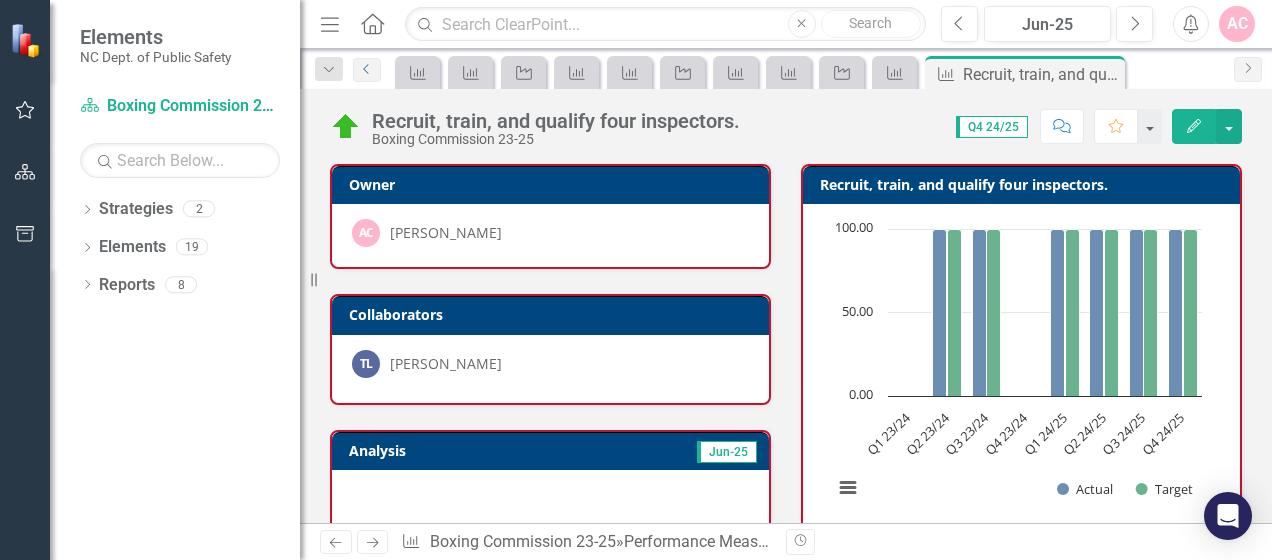 click 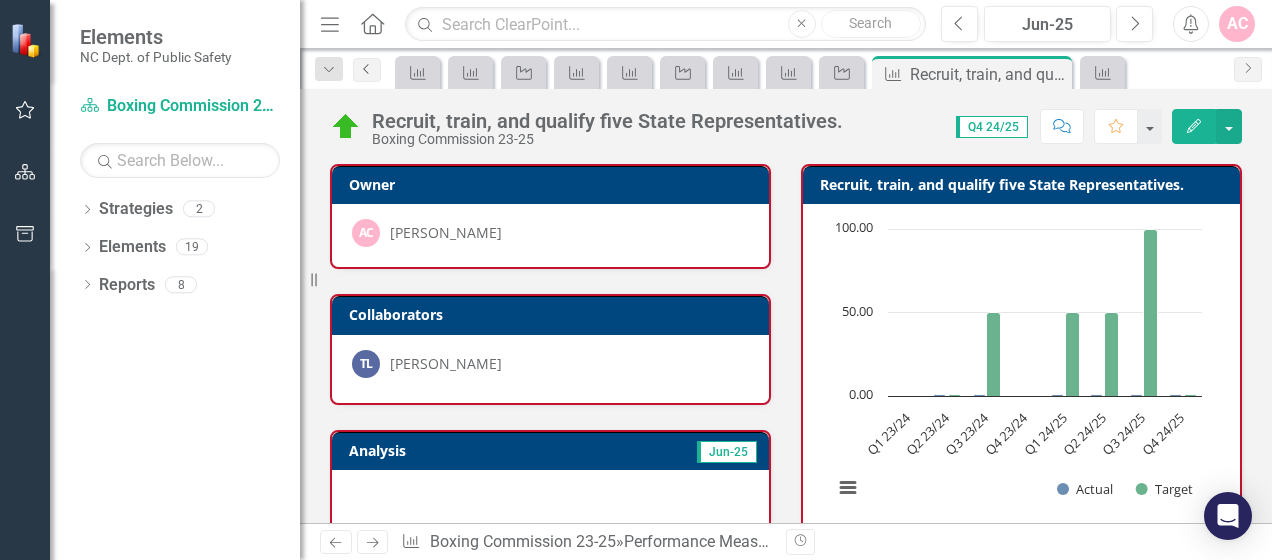 click on "Previous" 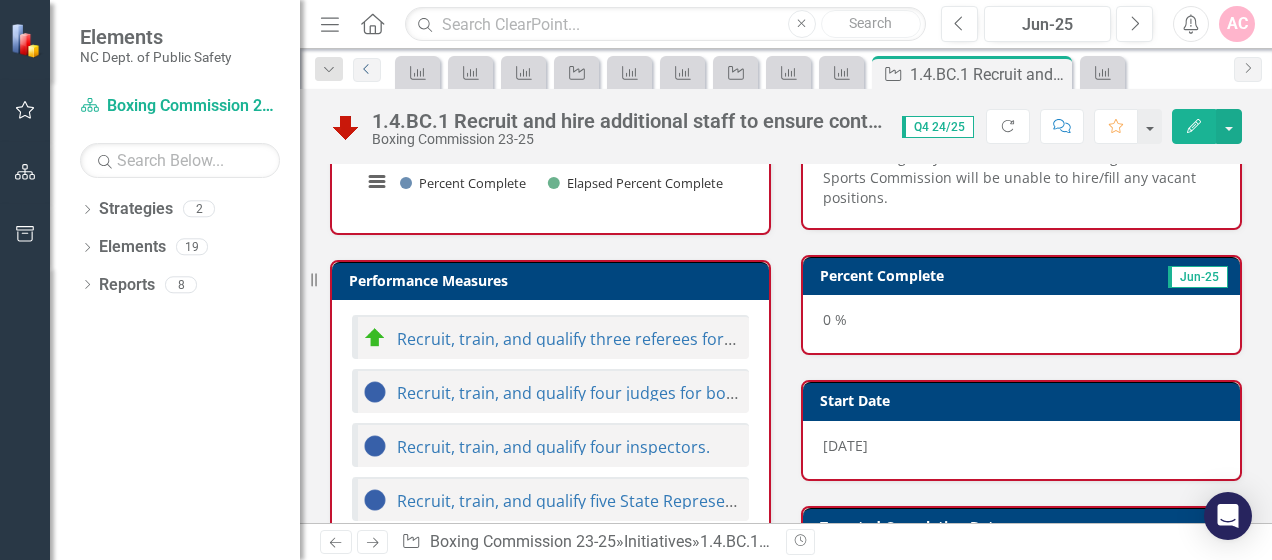 scroll, scrollTop: 668, scrollLeft: 0, axis: vertical 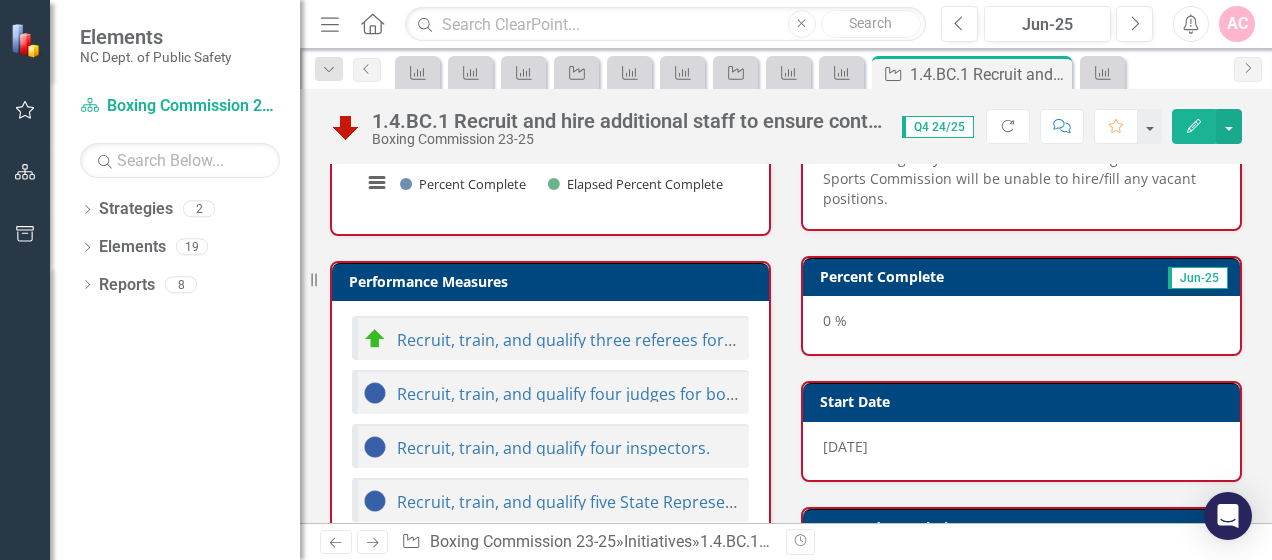 click on "0 %" at bounding box center (1021, 325) 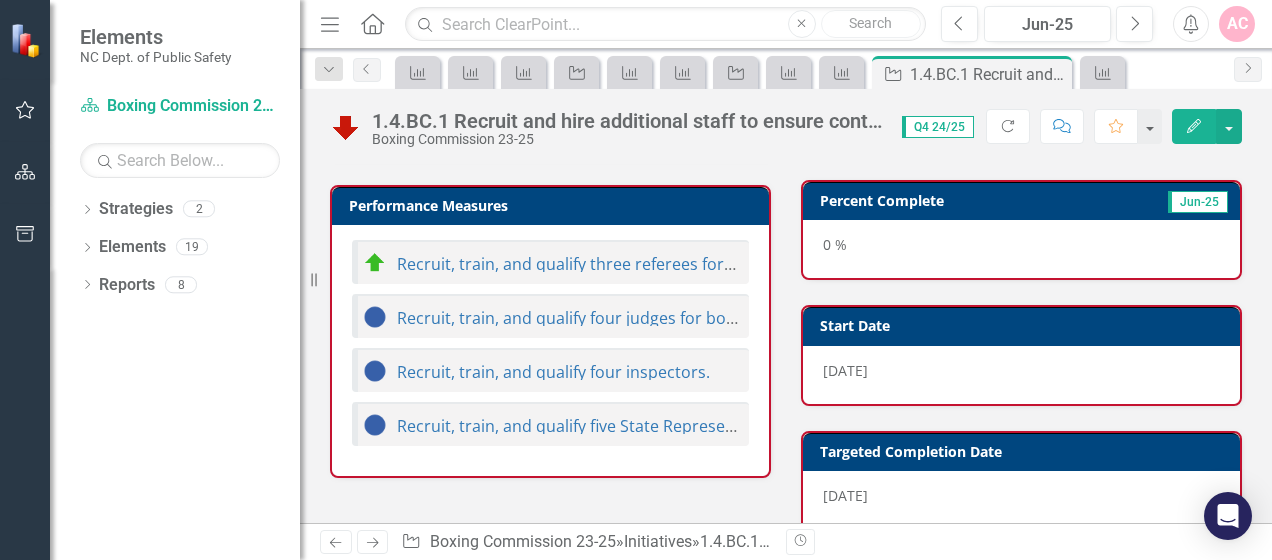 scroll, scrollTop: 768, scrollLeft: 0, axis: vertical 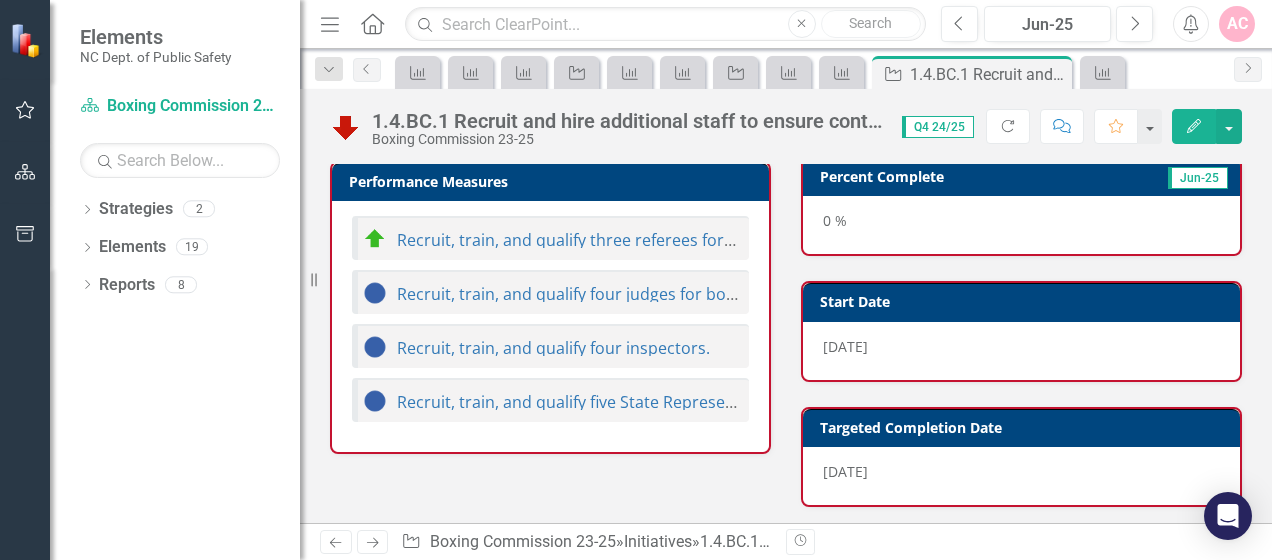 click on "0 %" at bounding box center (1021, 225) 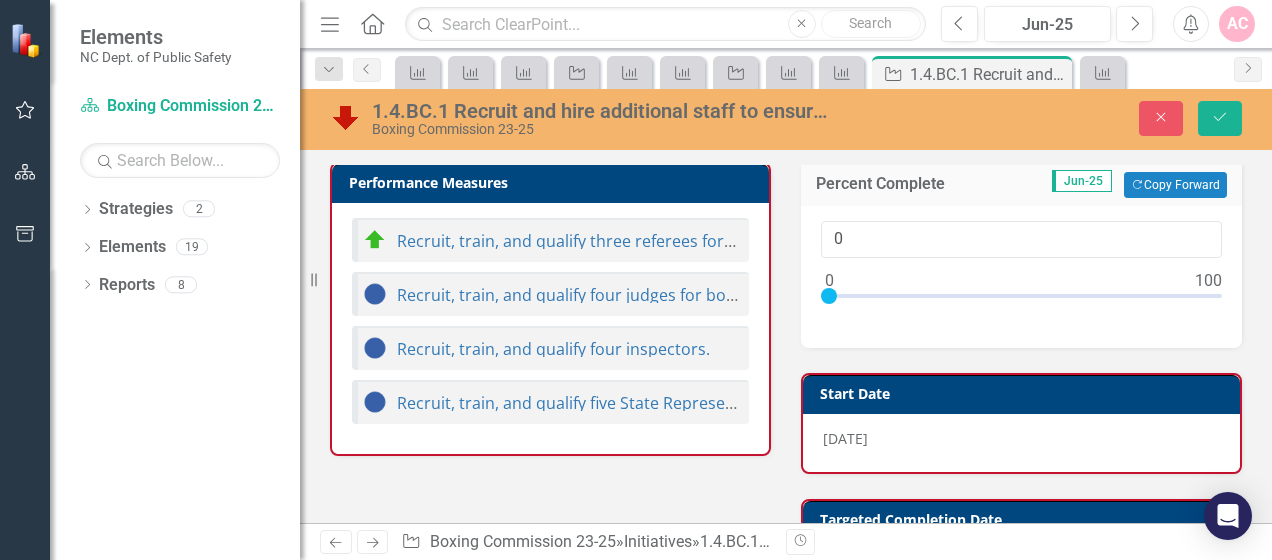drag, startPoint x: 902, startPoint y: 224, endPoint x: 776, endPoint y: 346, distance: 175.38528 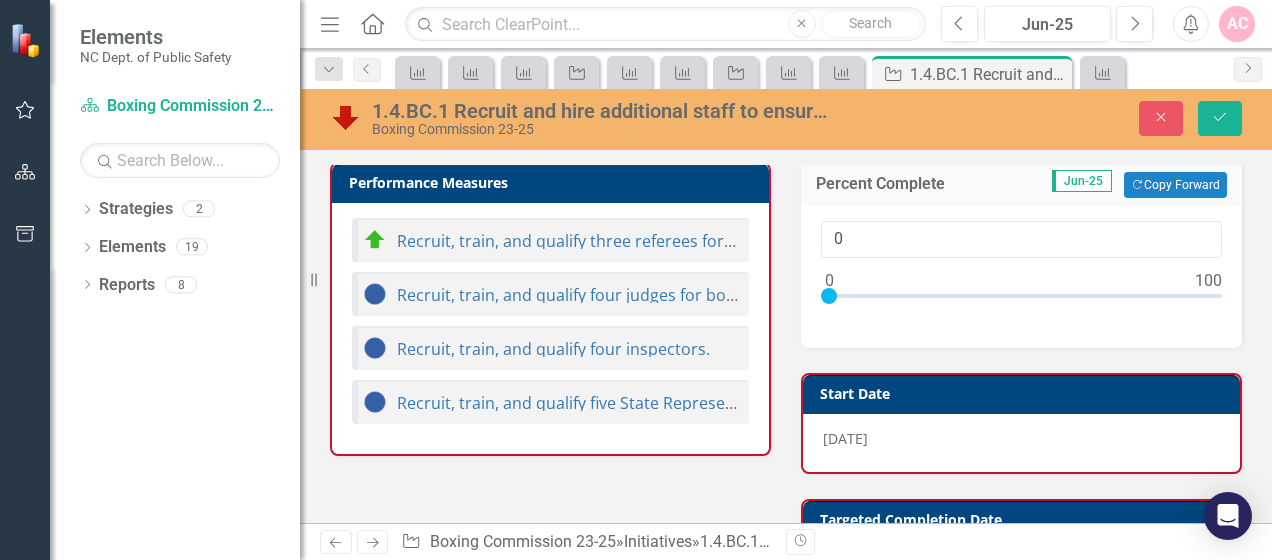 click on "Performance Measures Recruit, train, and qualify three referees for boxing, MMA, and kickboxing. Recruit, train, and qualify four judges for boxing, MMA, and kickboxing. Recruit, train, and qualify four inspectors. Recruit, train, and qualify five State Representatives." at bounding box center [550, 296] 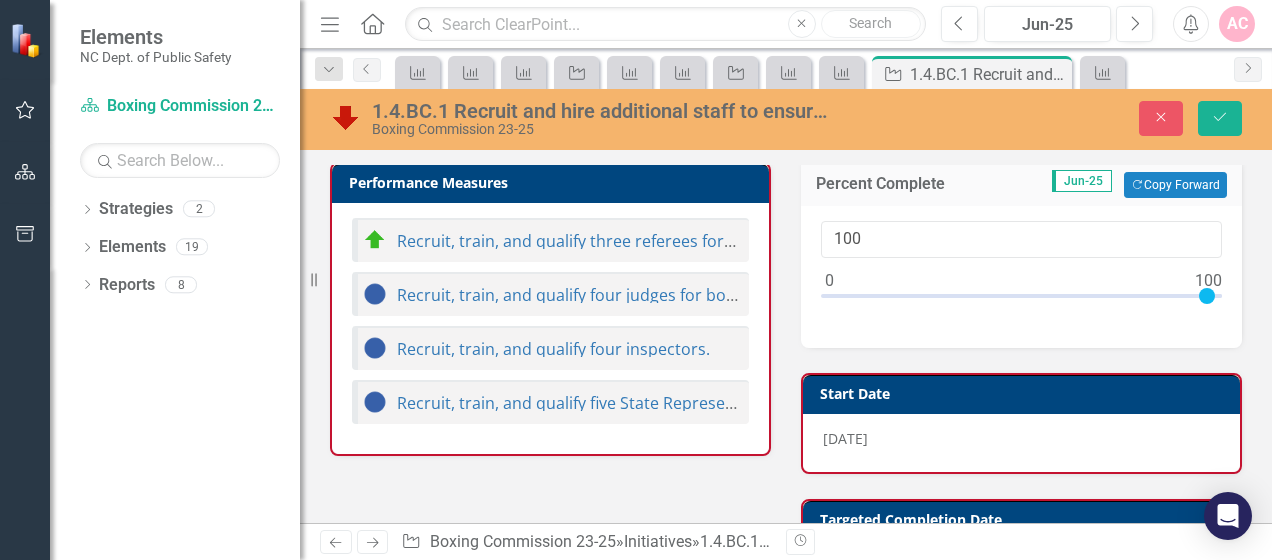 drag, startPoint x: 822, startPoint y: 292, endPoint x: 1202, endPoint y: 290, distance: 380.00525 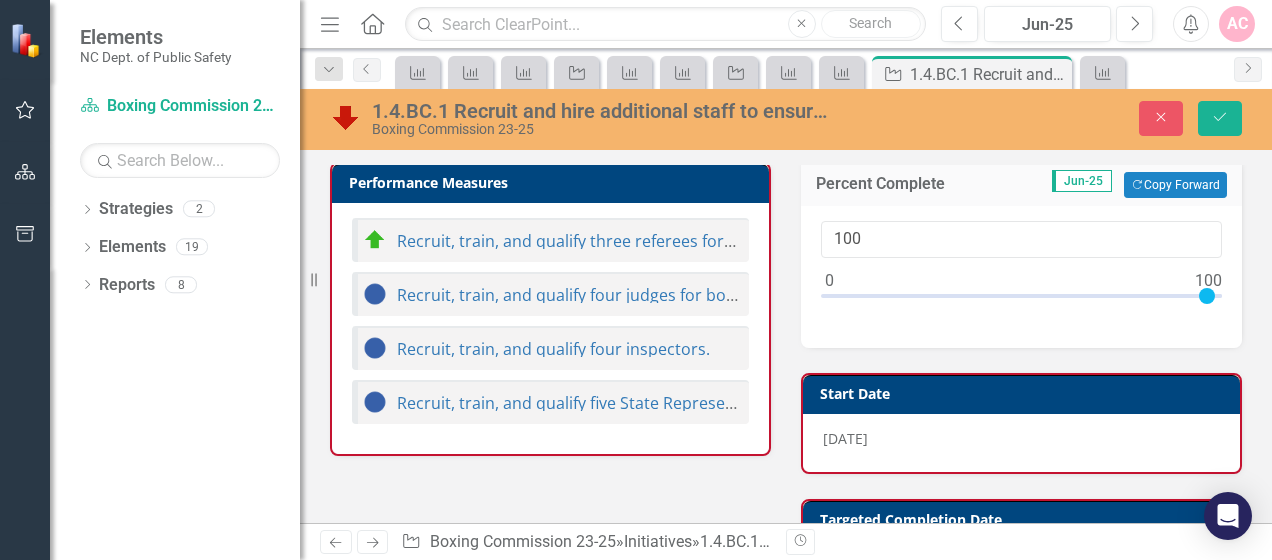 click at bounding box center [1207, 296] 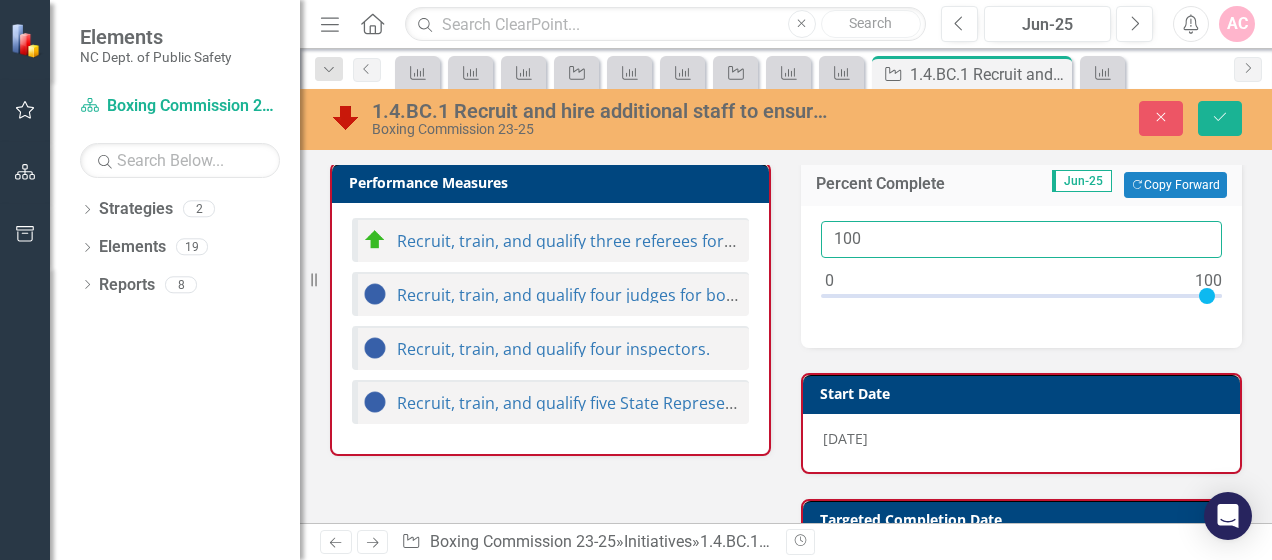 click on "100" at bounding box center (1021, 239) 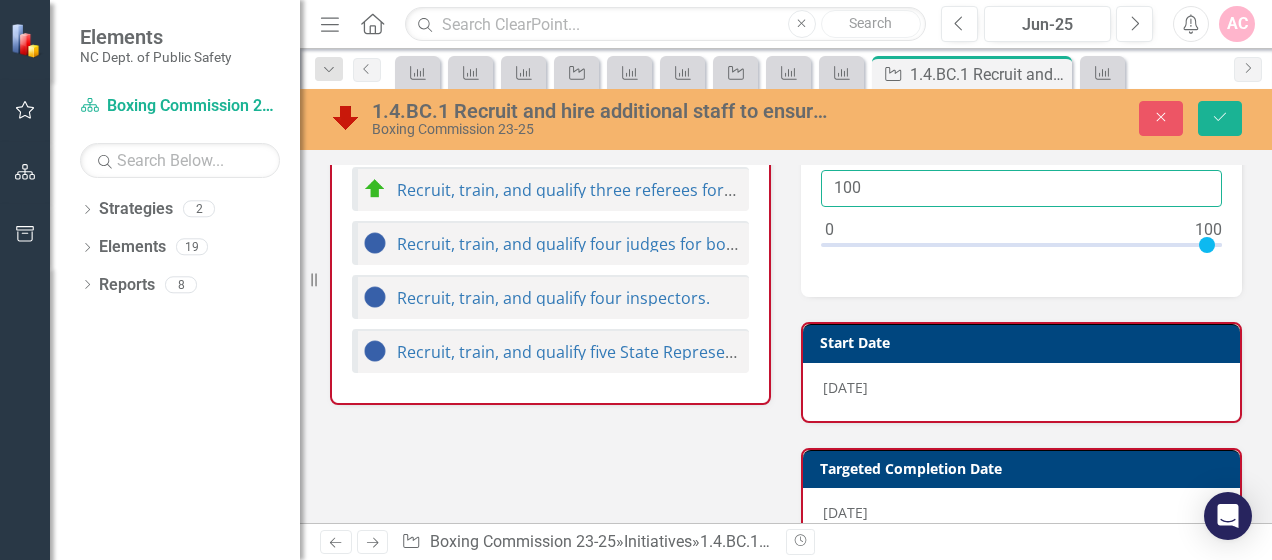scroll, scrollTop: 859, scrollLeft: 0, axis: vertical 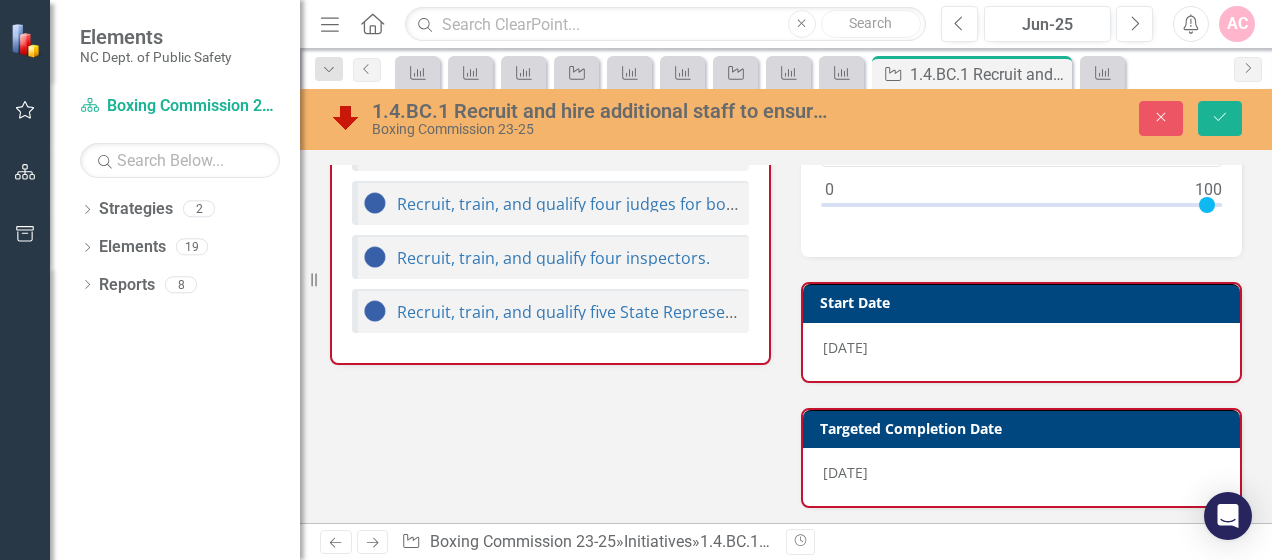 click on "1.4.BC.1 Recruit and hire additional staff to ensure continuity of the Commission's business operations in the supervision of combat sports. Chart Bar chart with 2 data series. 1.4.BC.1 Recruit and hire additional staff to ensure continuity of the Commission's business operations in the supervision of combat sports. (Chart Type: Column)
Plot Bands
Q1 23/24
Percent Complete: No Value	Elapsed Percent Complete: 12.00%
Q2 23/24
Percent Complete: 0%	Elapsed Percent Complete: 25.00%
Q3 23/24
Percent Complete: 0%	Elapsed Percent Complete: 37.00%
Q4 23/24
Percent Complete: 0%	Elapsed Percent Complete: 50.00%
Q1 24/25
Percent Complete: 0%	Elapsed Percent Complete: 62.00%
Q2 24/25
Percent Complete: 0%	Elapsed Percent Complete: 75.00%
Q3 24/25
Percent Complete: 0%	Elapsed Percent Complete: 87.00%
Q4 24/25
Percent Complete: 0%	Elapsed Percent Complete: 100.00% The chart has 1 X axis displaying categories.  The chart has 1 Y axis displaying values. Data ranges from 0 to 100. Chart context menu Percent Complete Q1 23/24" at bounding box center (786, 60) 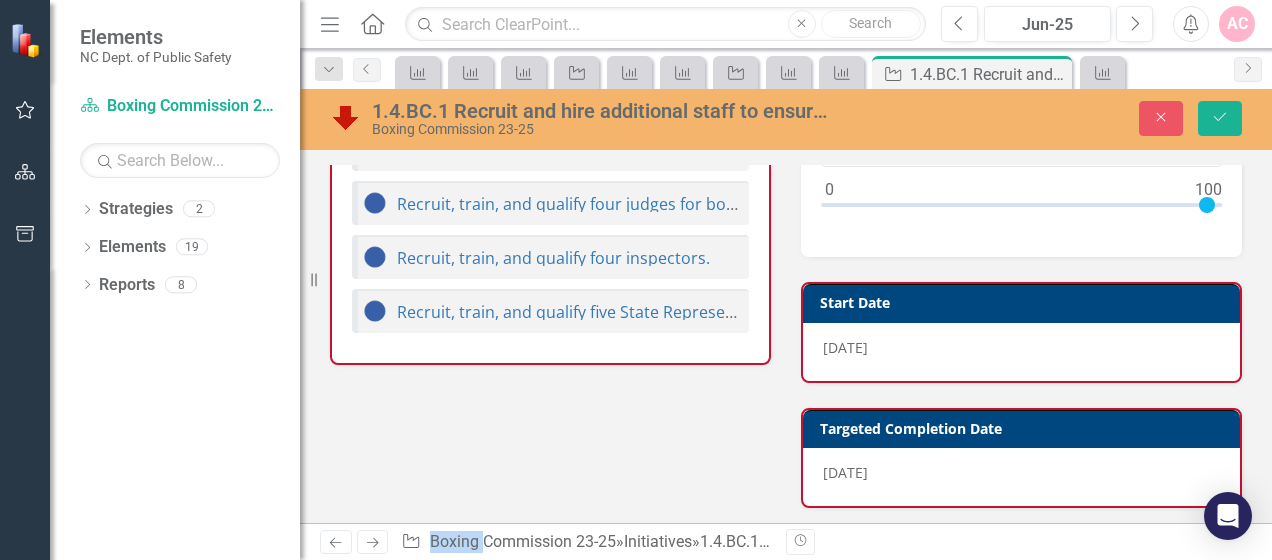 click on "1.4.BC.1 Recruit and hire additional staff to ensure continuity of the Commission's business operations in the supervision of combat sports. Chart Bar chart with 2 data series. 1.4.BC.1 Recruit and hire additional staff to ensure continuity of the Commission's business operations in the supervision of combat sports. (Chart Type: Column)
Plot Bands
Q1 23/24
Percent Complete: No Value	Elapsed Percent Complete: 12.00%
Q2 23/24
Percent Complete: 0%	Elapsed Percent Complete: 25.00%
Q3 23/24
Percent Complete: 0%	Elapsed Percent Complete: 37.00%
Q4 23/24
Percent Complete: 0%	Elapsed Percent Complete: 50.00%
Q1 24/25
Percent Complete: 0%	Elapsed Percent Complete: 62.00%
Q2 24/25
Percent Complete: 0%	Elapsed Percent Complete: 75.00%
Q3 24/25
Percent Complete: 0%	Elapsed Percent Complete: 87.00%
Q4 24/25
Percent Complete: 0%	Elapsed Percent Complete: 100.00% The chart has 1 X axis displaying categories.  The chart has 1 Y axis displaying values. Data ranges from 0 to 100. Chart context menu Percent Complete Q1 23/24" at bounding box center [786, 60] 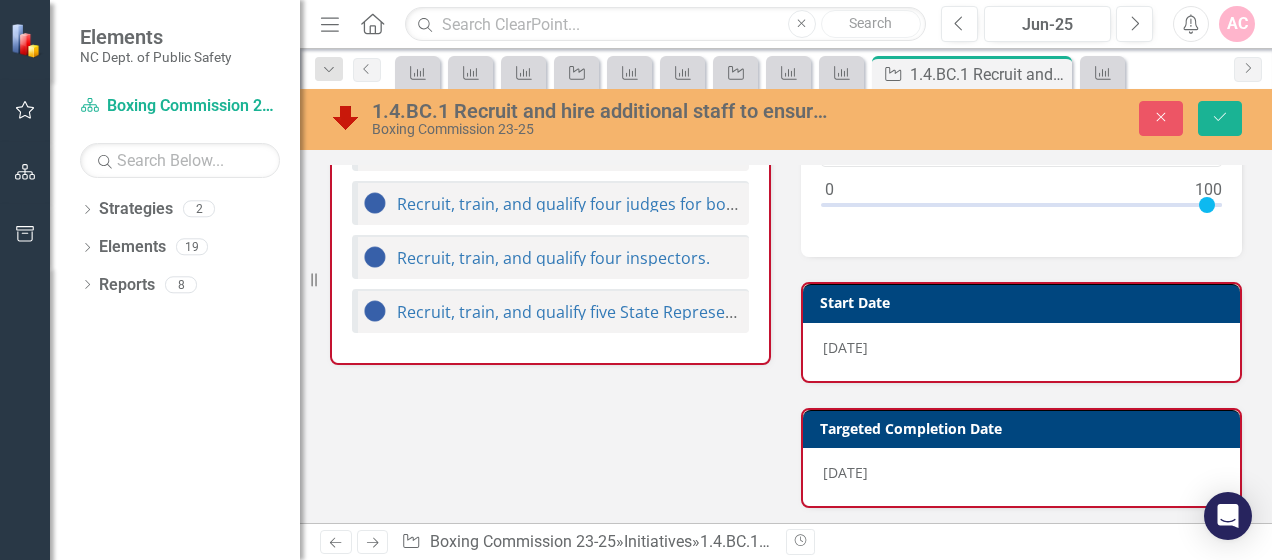 drag, startPoint x: 739, startPoint y: 406, endPoint x: 1069, endPoint y: 265, distance: 358.8607 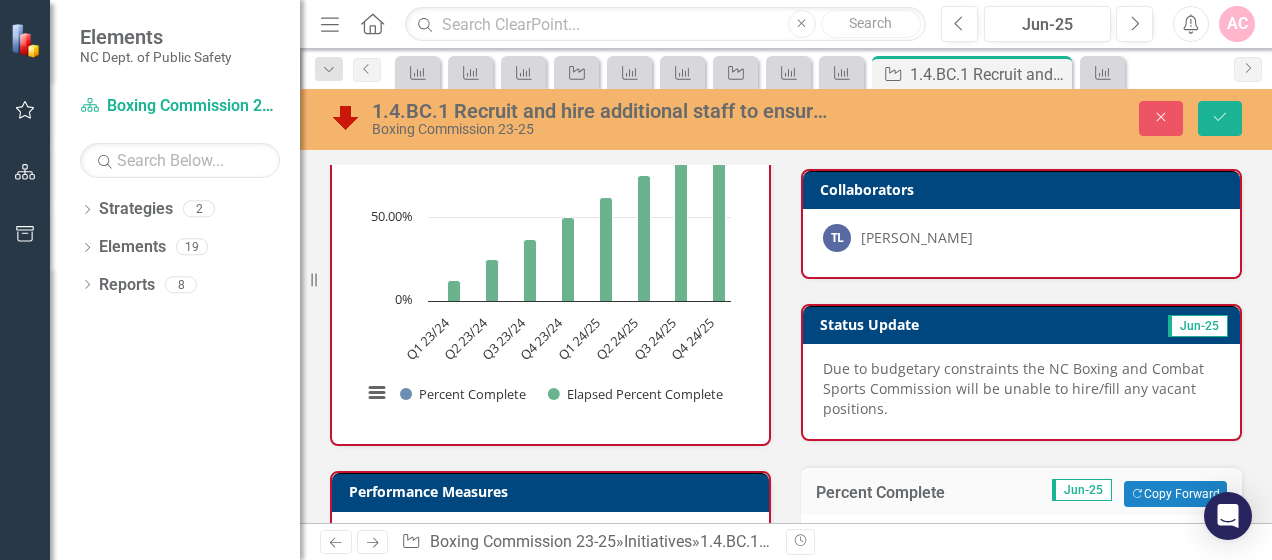 scroll, scrollTop: 559, scrollLeft: 0, axis: vertical 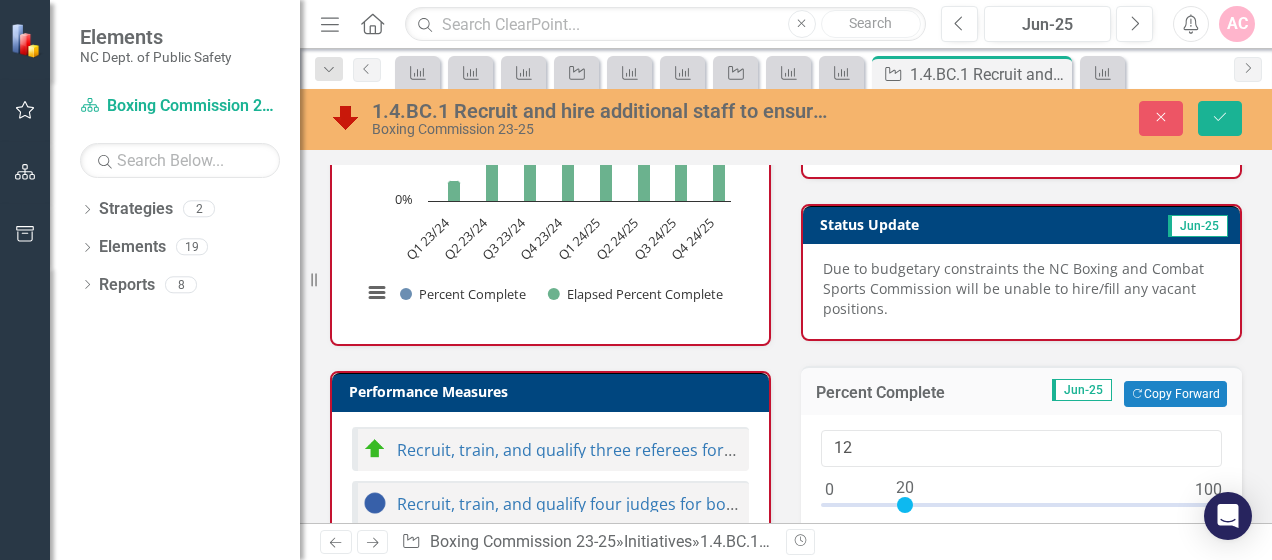 type on "0" 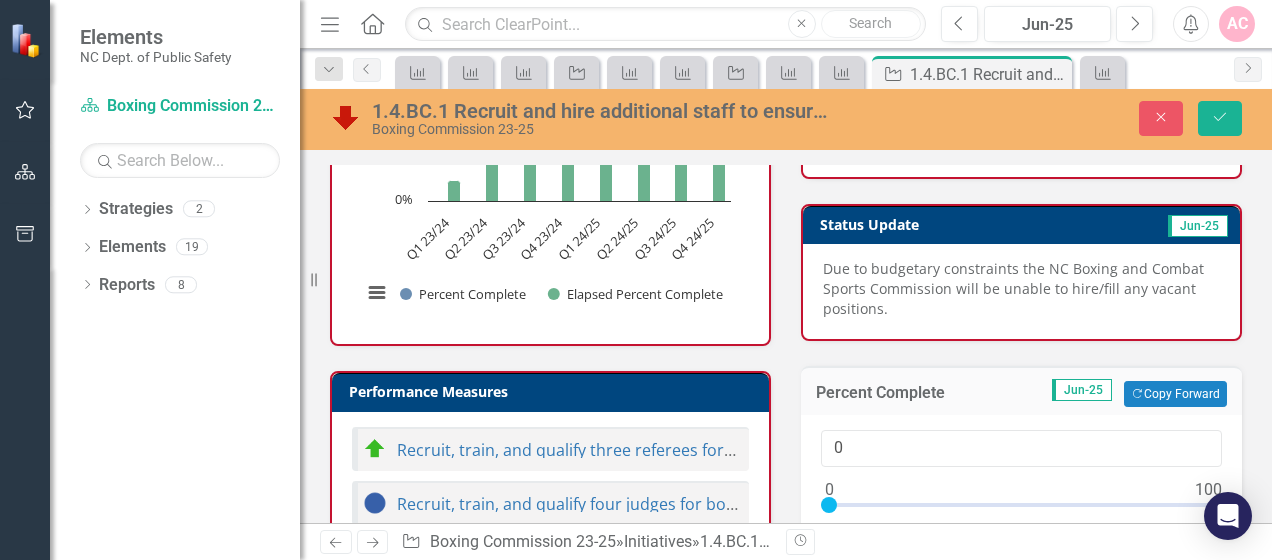 drag, startPoint x: 1195, startPoint y: 498, endPoint x: 788, endPoint y: 506, distance: 407.0786 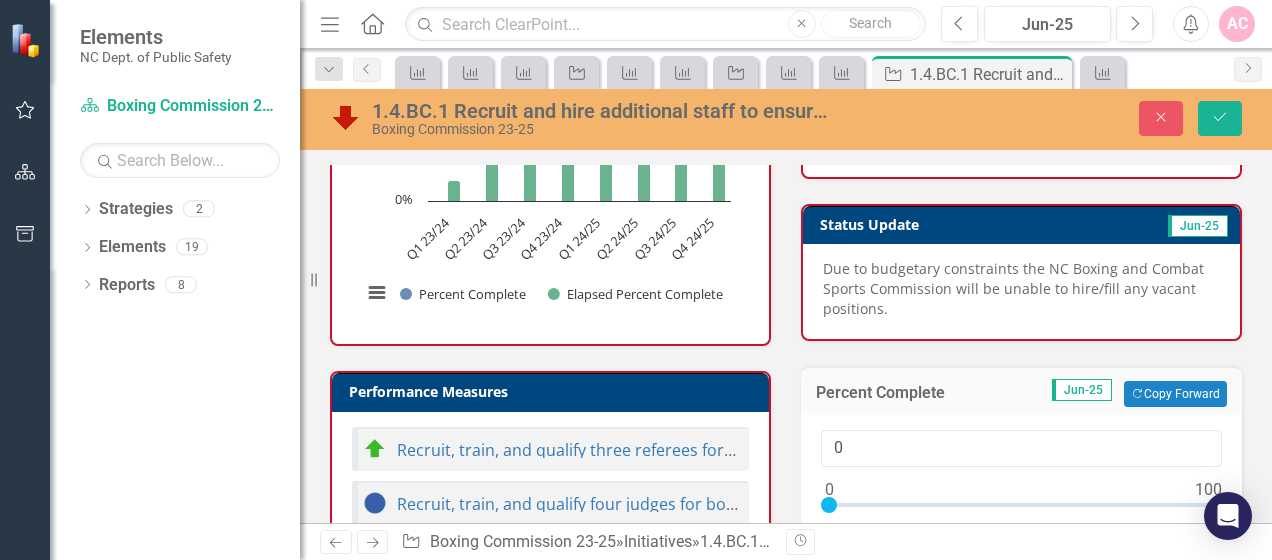 click on "Percent Complete Jun-25 Copy Forward  Copy Forward  0" at bounding box center [1021, 449] 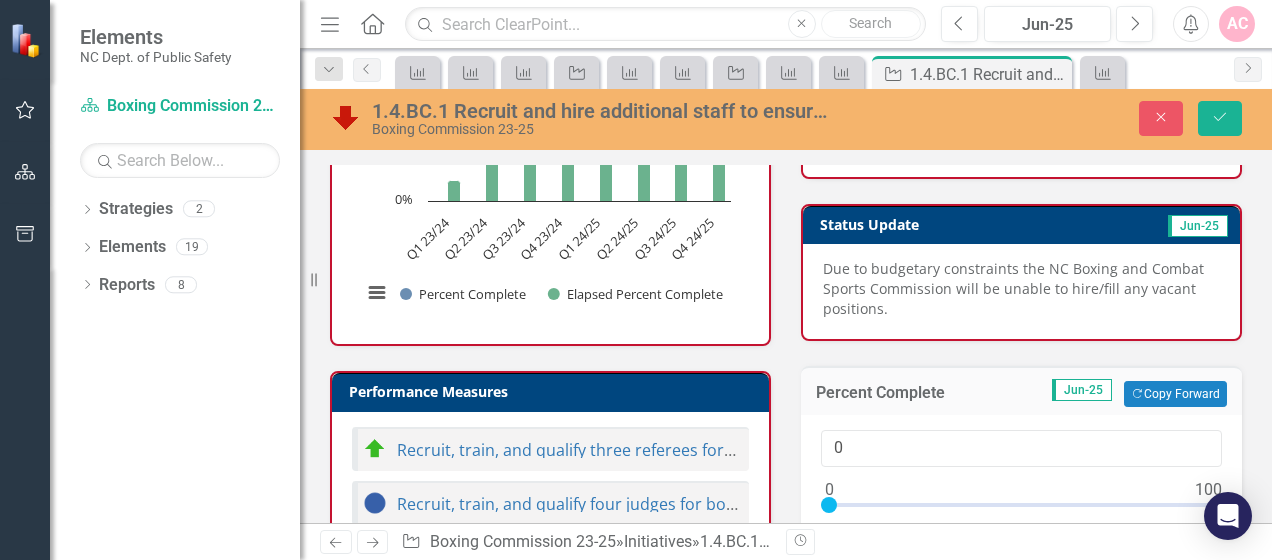 click on "Performance Measures Recruit, train, and qualify three referees for boxing, MMA, and kickboxing. Recruit, train, and qualify four judges for boxing, MMA, and kickboxing. Recruit, train, and qualify four inspectors. Recruit, train, and qualify five State Representatives." at bounding box center (550, 505) 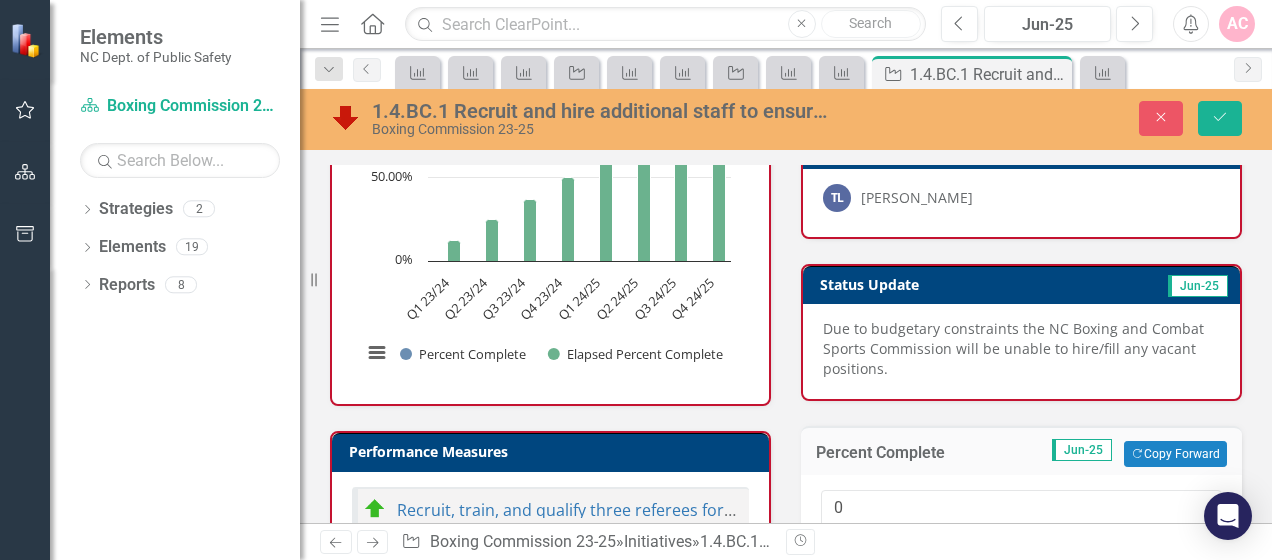 scroll, scrollTop: 359, scrollLeft: 0, axis: vertical 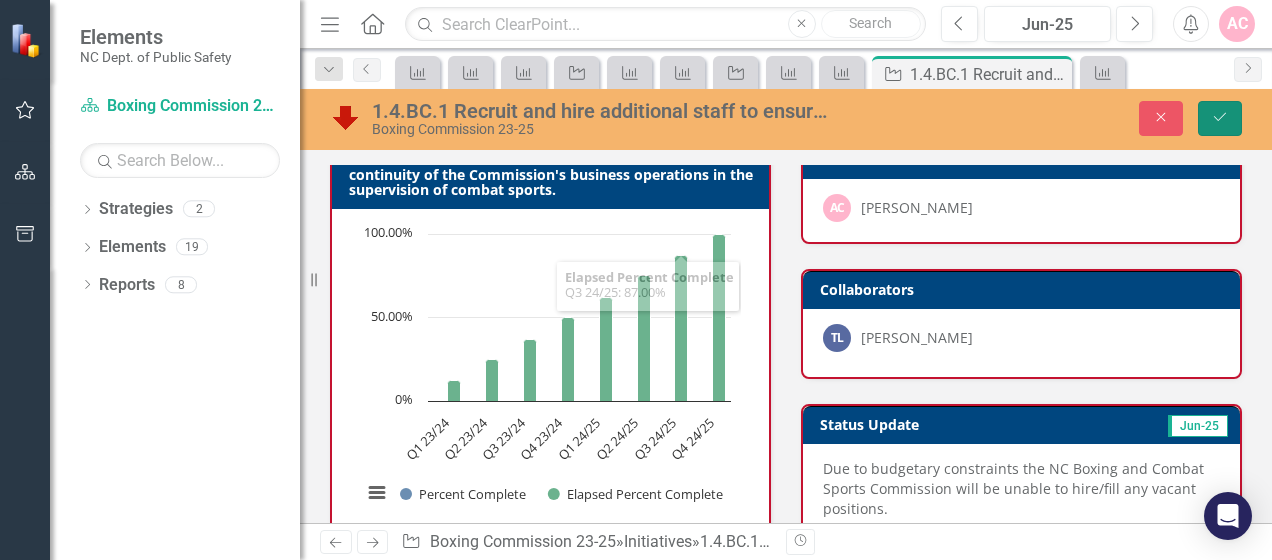 drag, startPoint x: 1223, startPoint y: 118, endPoint x: 1208, endPoint y: 131, distance: 19.849434 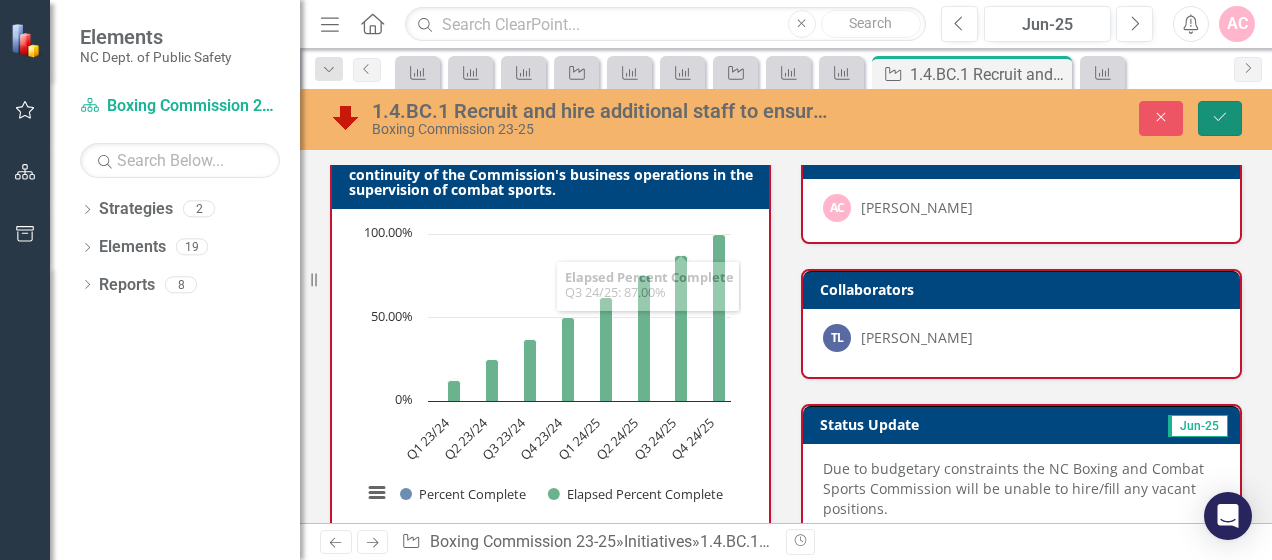 click on "Save" 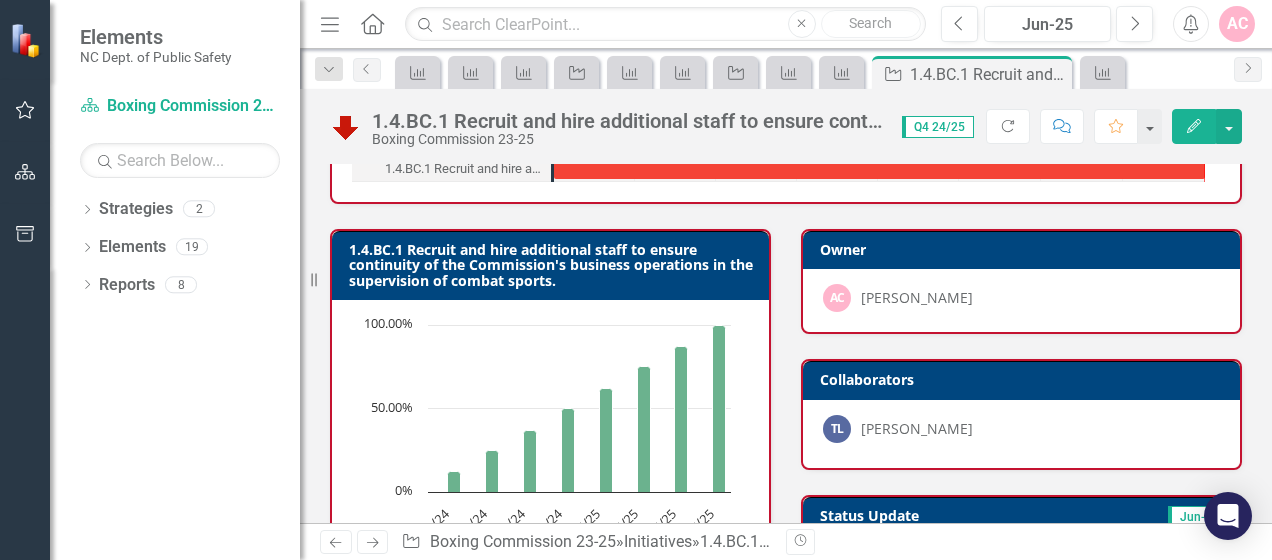 scroll, scrollTop: 168, scrollLeft: 0, axis: vertical 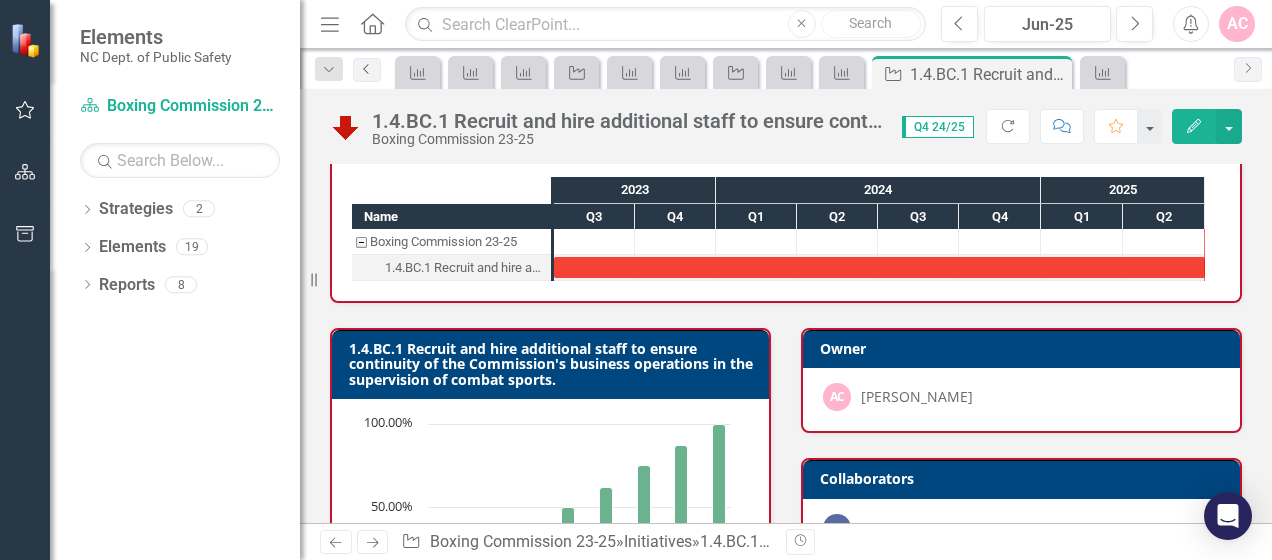 click on "Previous" 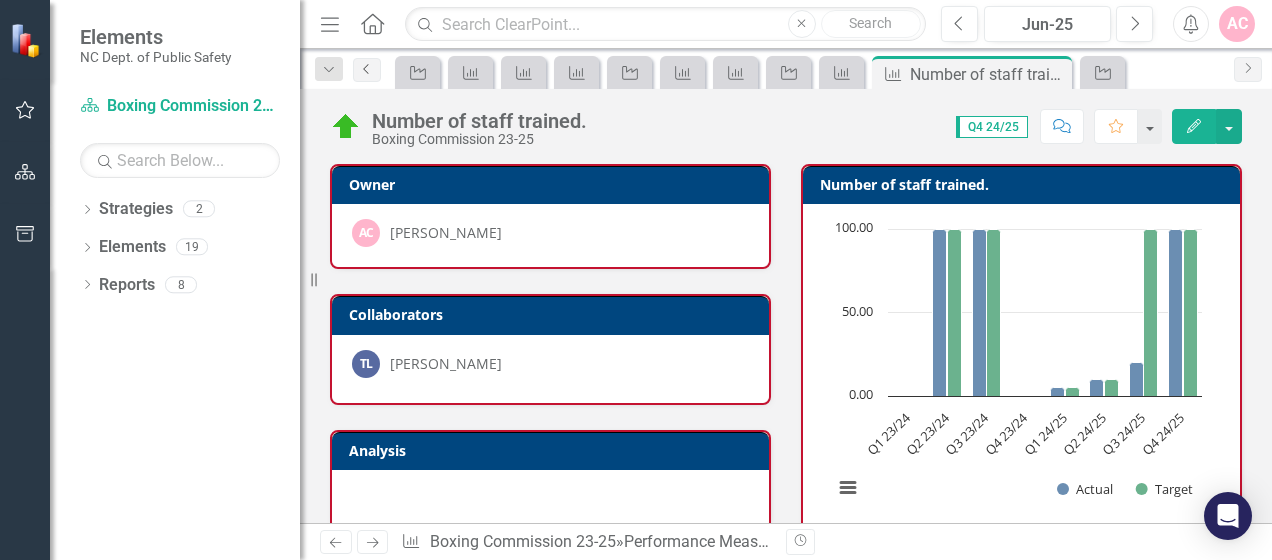 click on "Previous" 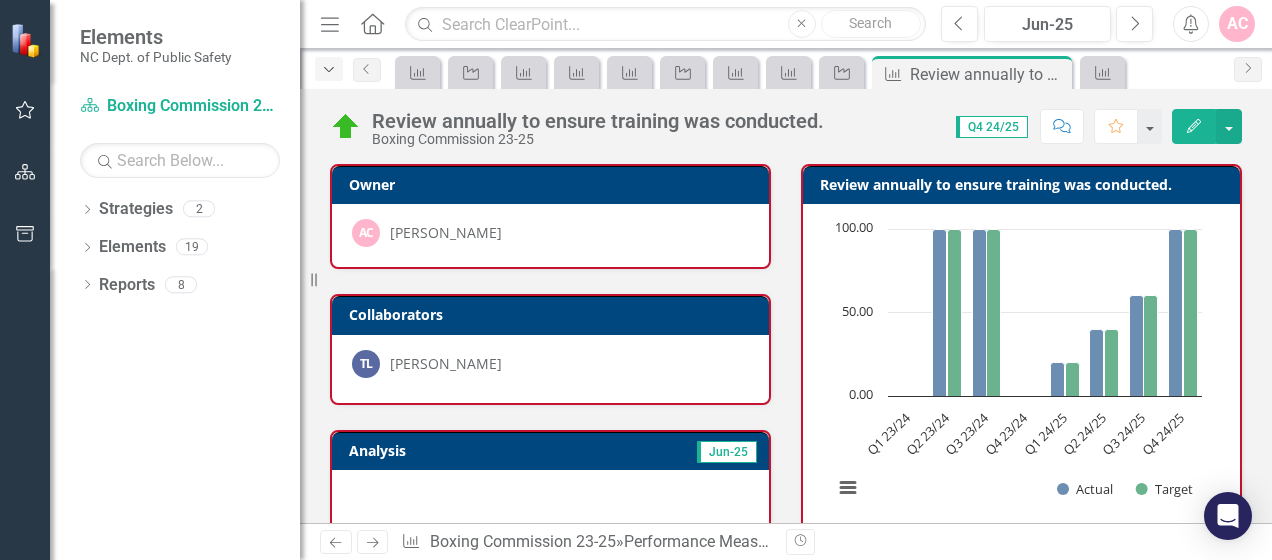 click on "Dropdown" at bounding box center [329, 69] 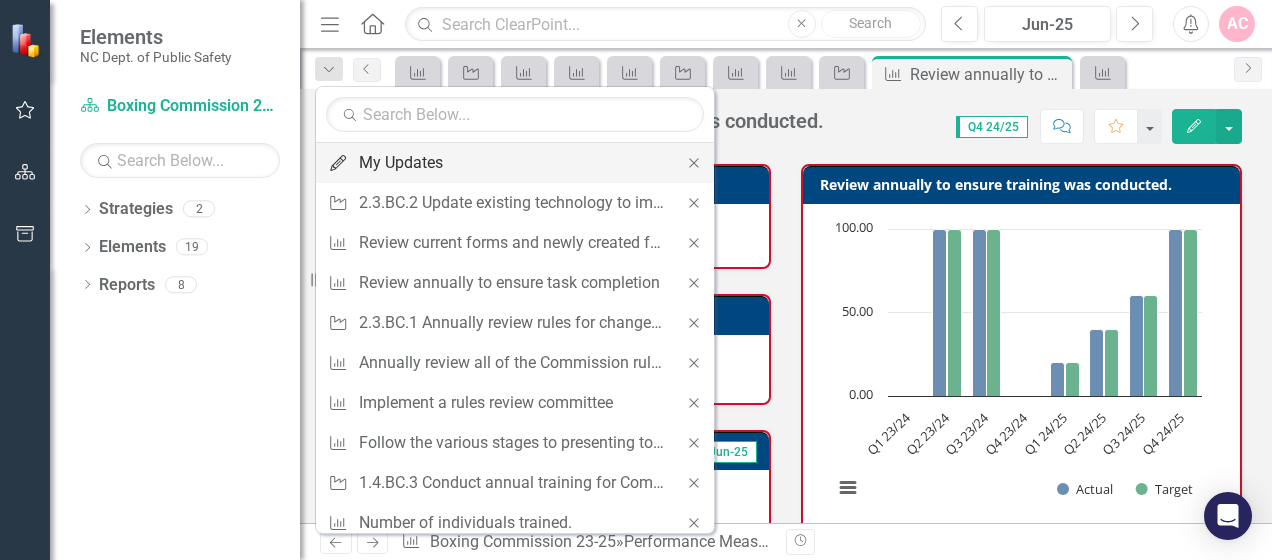 click on "My Updates" at bounding box center (511, 162) 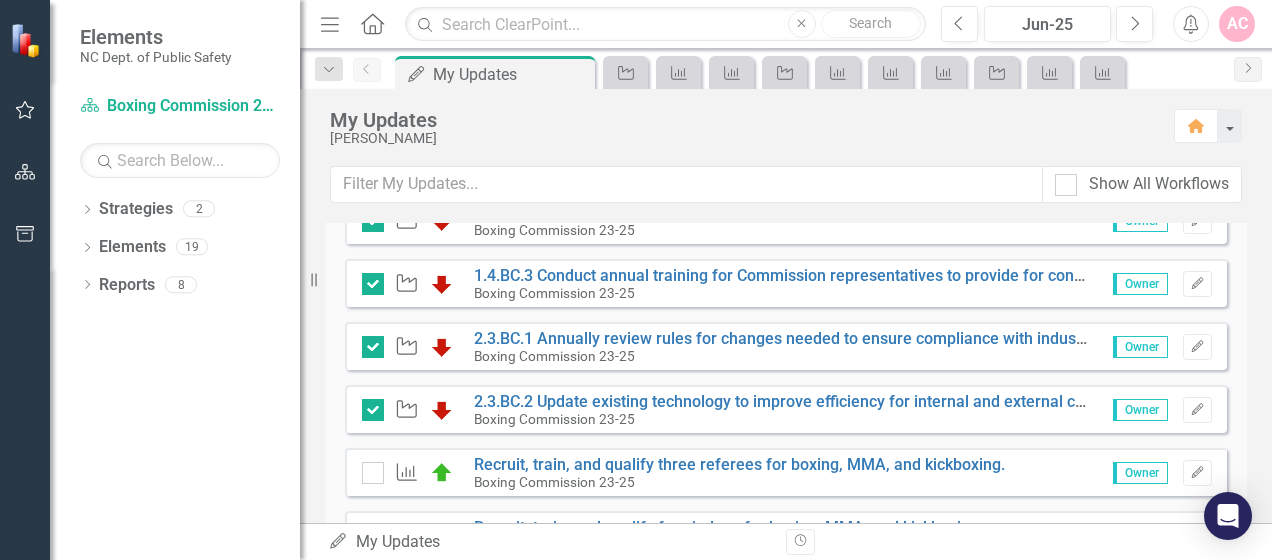 scroll, scrollTop: 600, scrollLeft: 0, axis: vertical 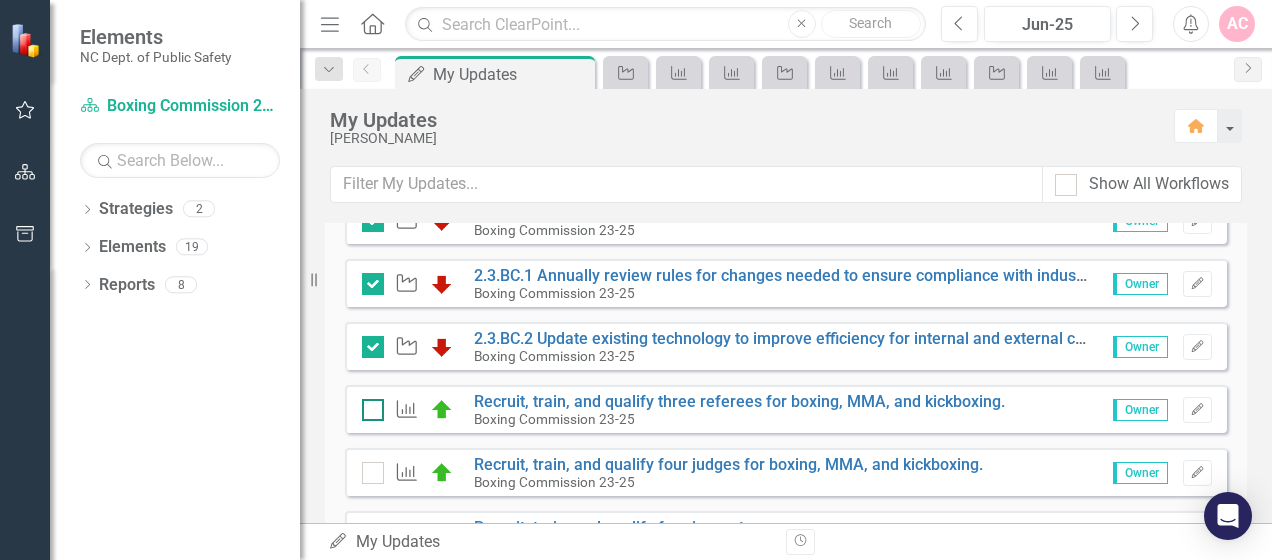 click at bounding box center [373, 410] 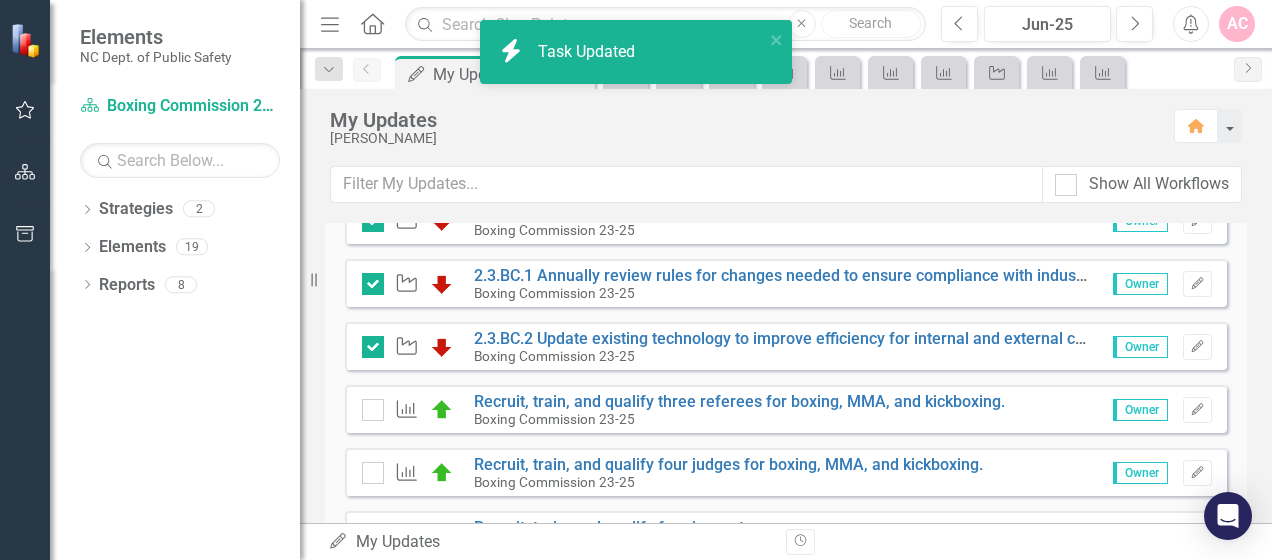 checkbox on "true" 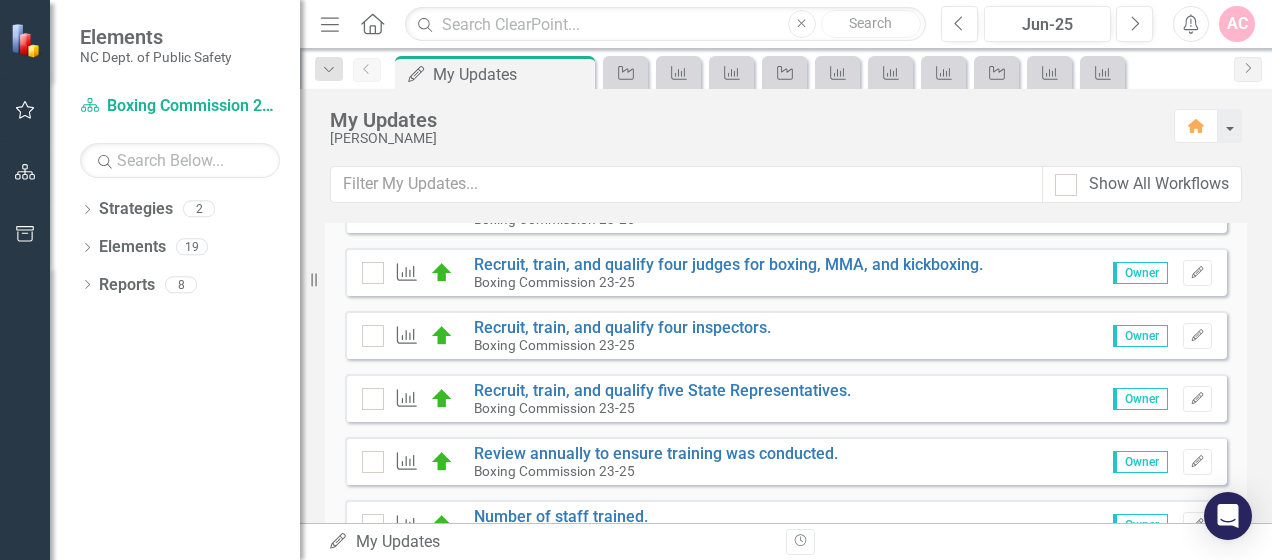 scroll, scrollTop: 700, scrollLeft: 0, axis: vertical 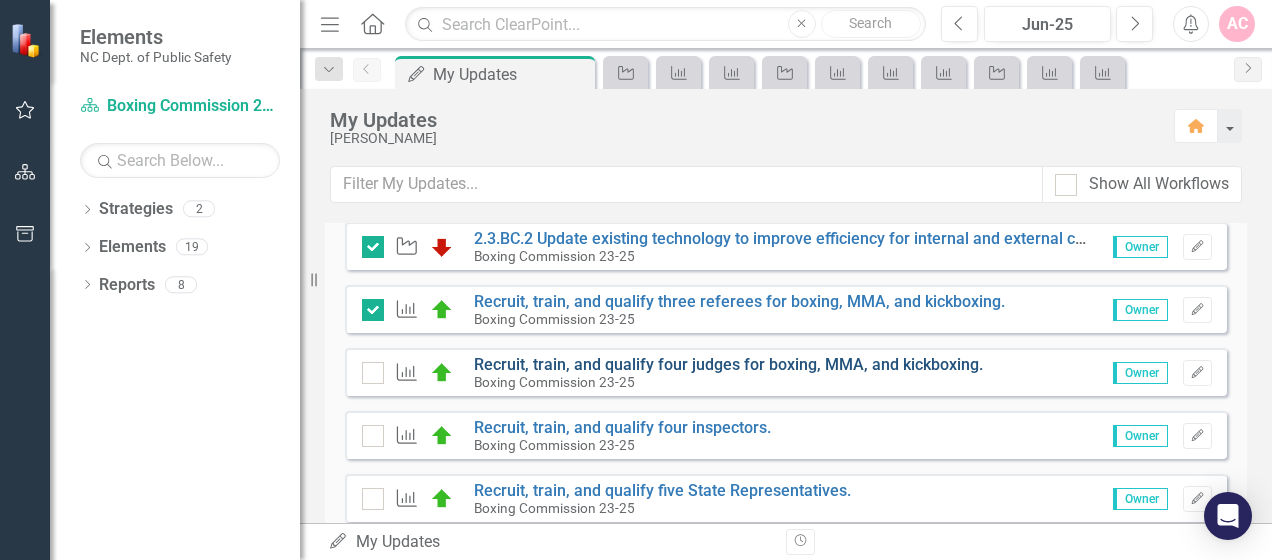 click on "Recruit, train, and qualify four judges for boxing, MMA, and kickboxing." at bounding box center [728, 364] 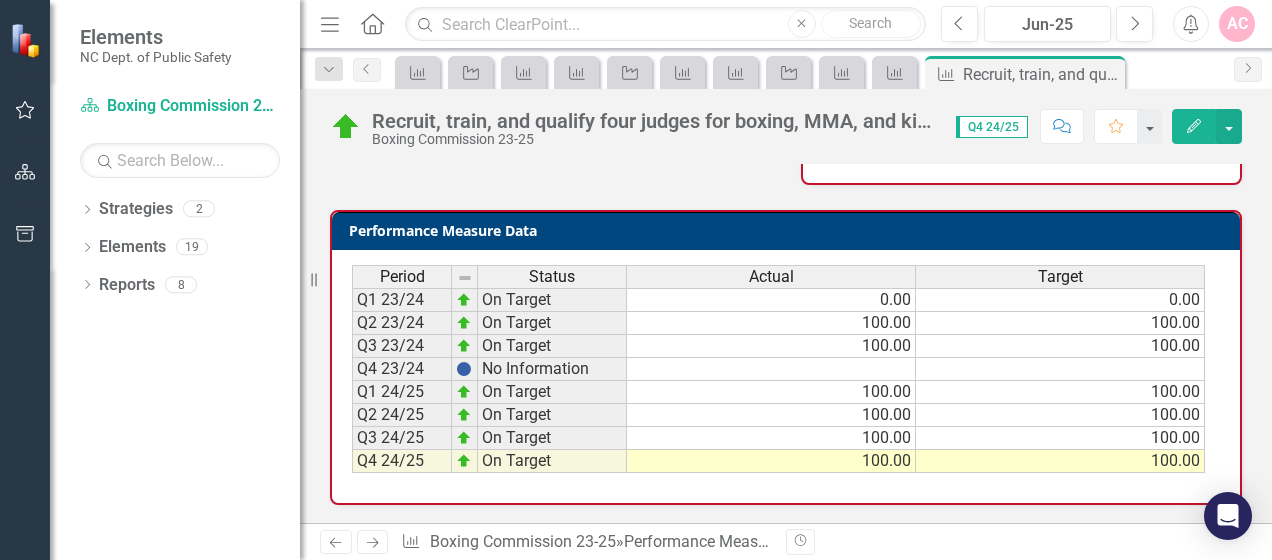 scroll, scrollTop: 0, scrollLeft: 0, axis: both 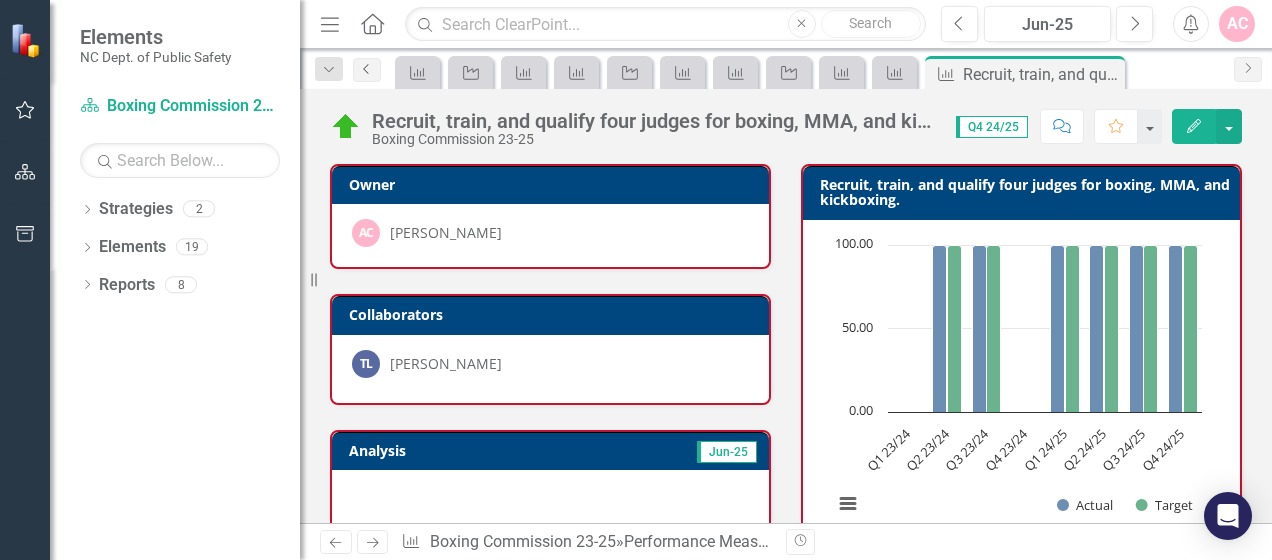 click on "Previous" 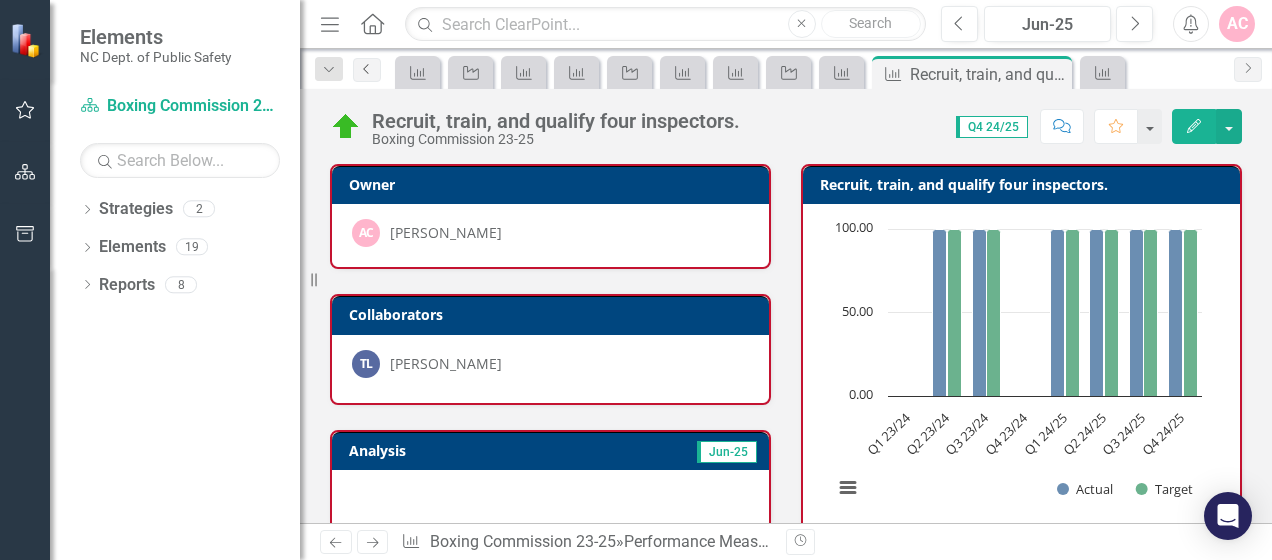 click on "Previous" 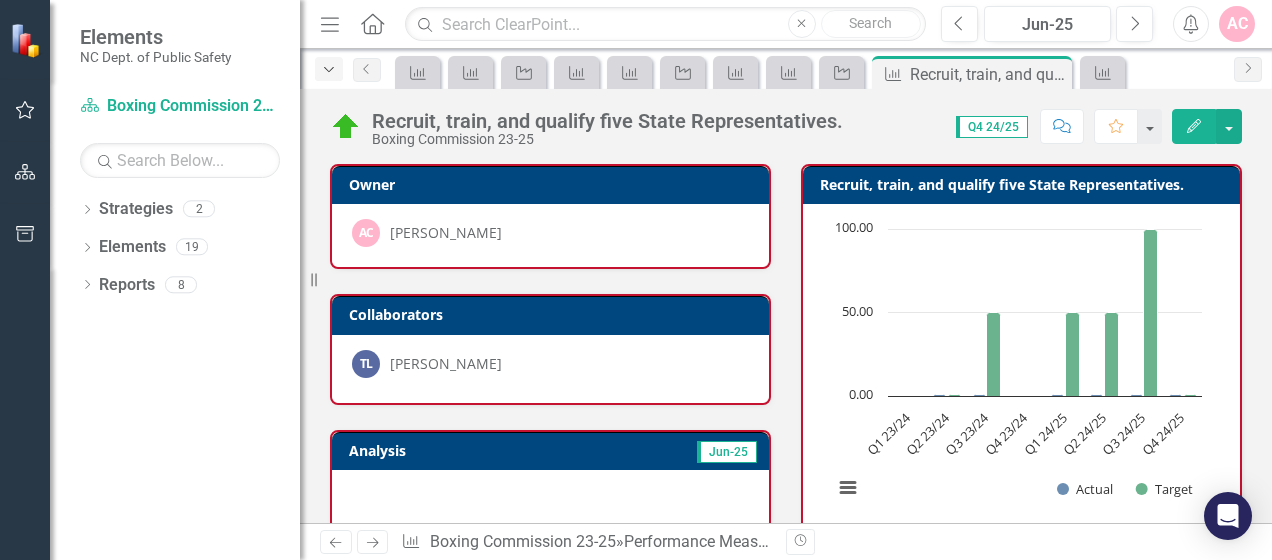 click on "Dropdown" 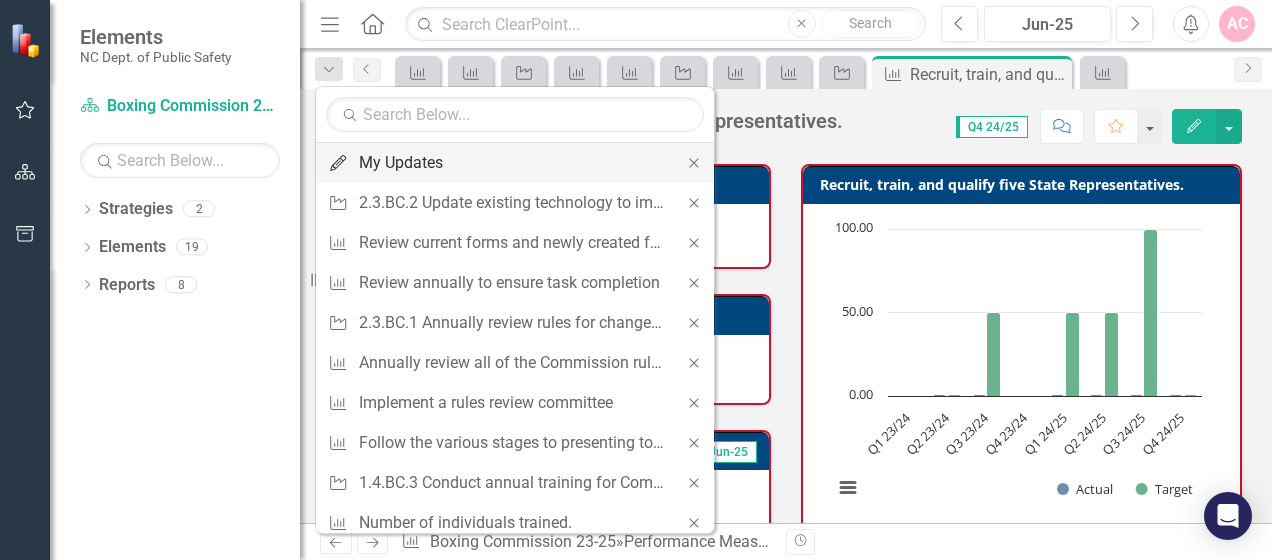 click on "My Updates" at bounding box center (511, 162) 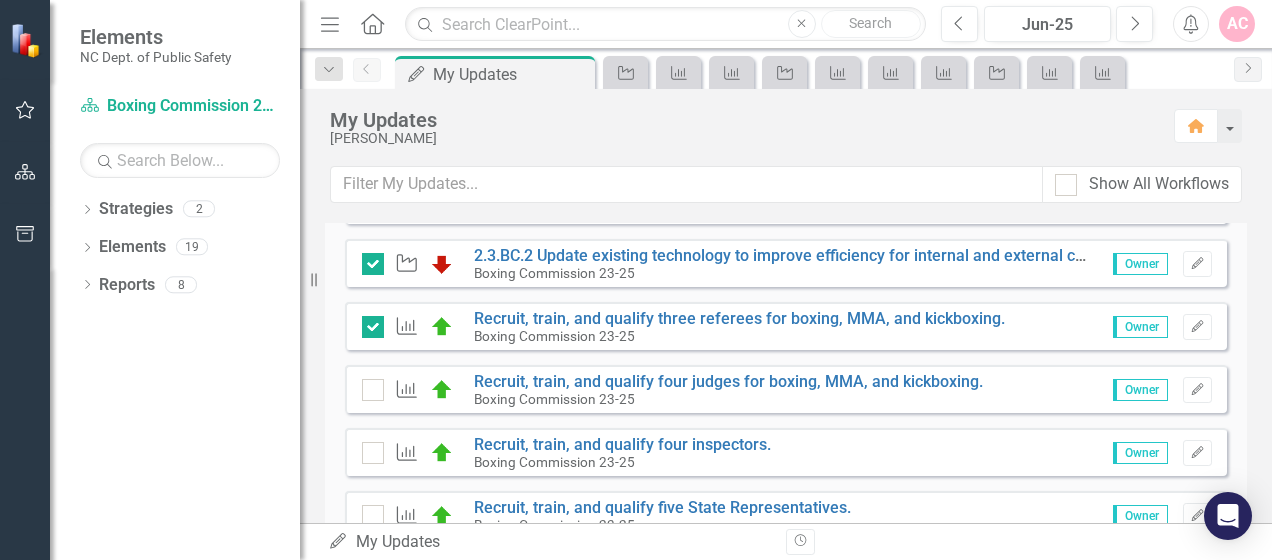 scroll, scrollTop: 700, scrollLeft: 0, axis: vertical 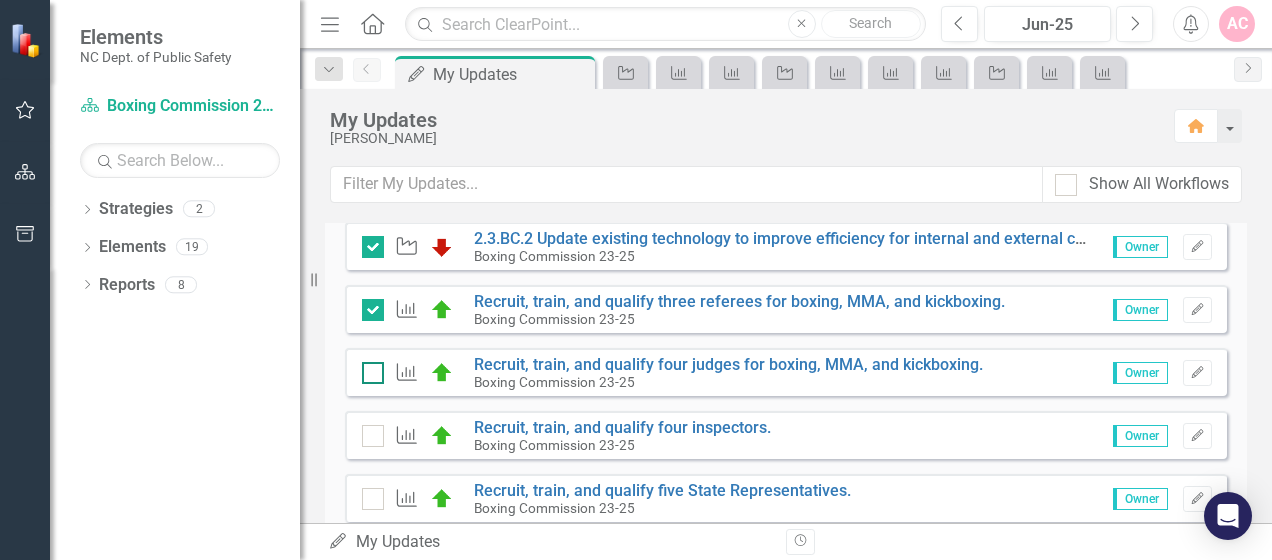 click at bounding box center [368, 368] 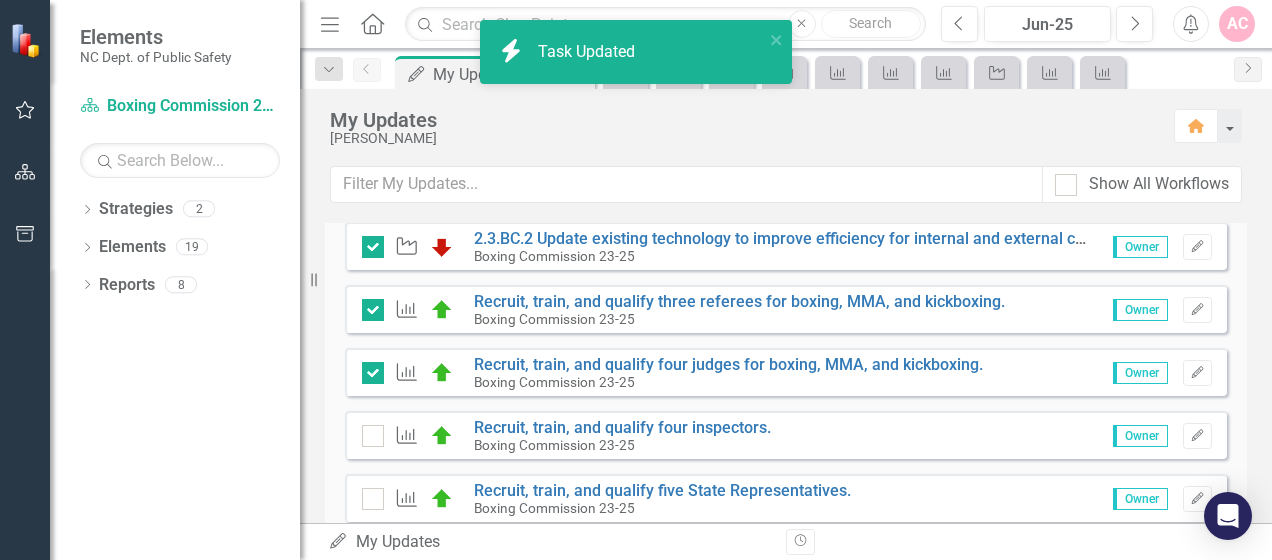 checkbox on "true" 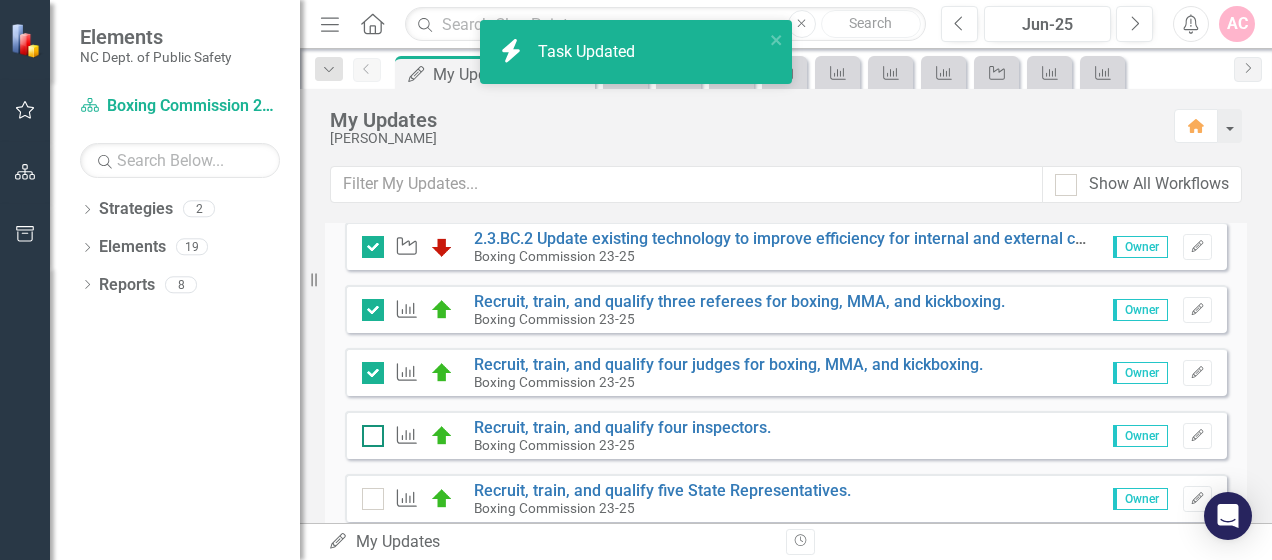 click at bounding box center (373, 436) 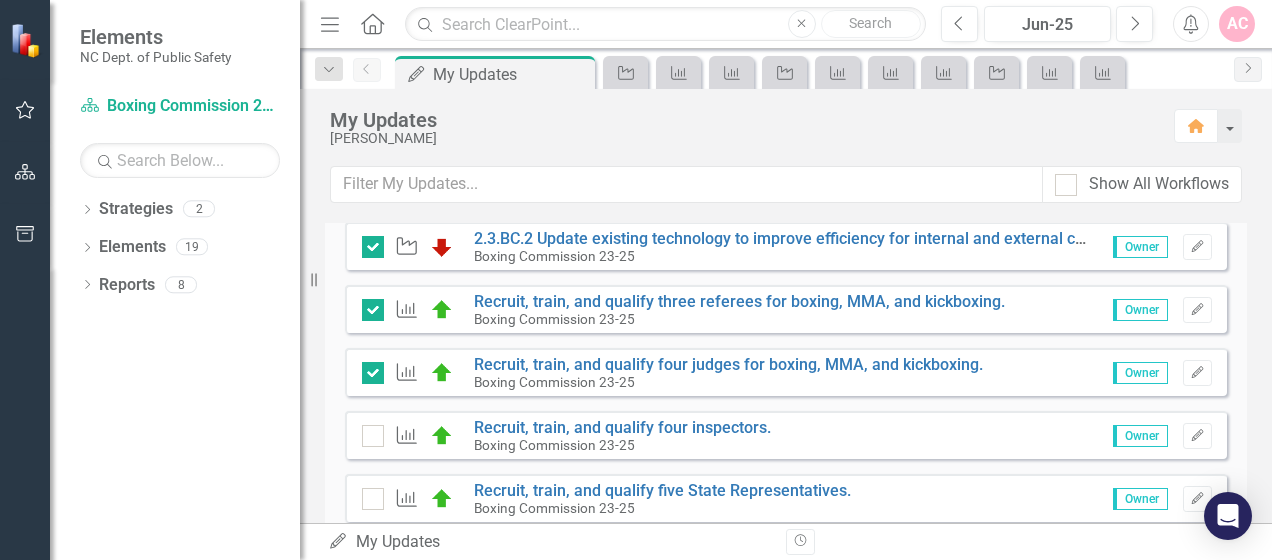 checkbox on "true" 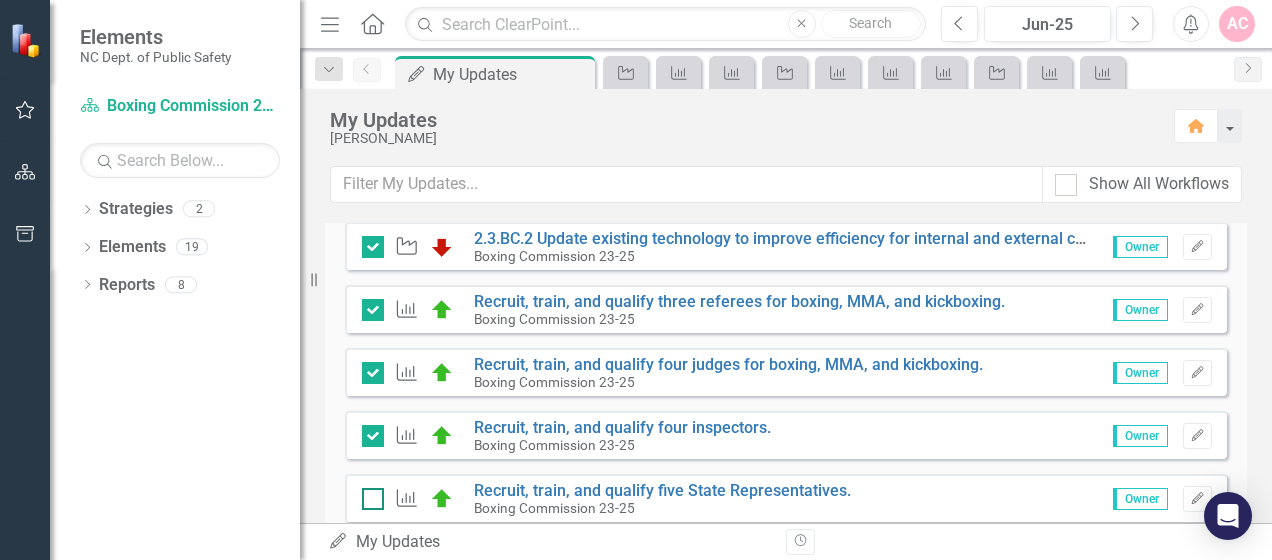 click at bounding box center [373, 499] 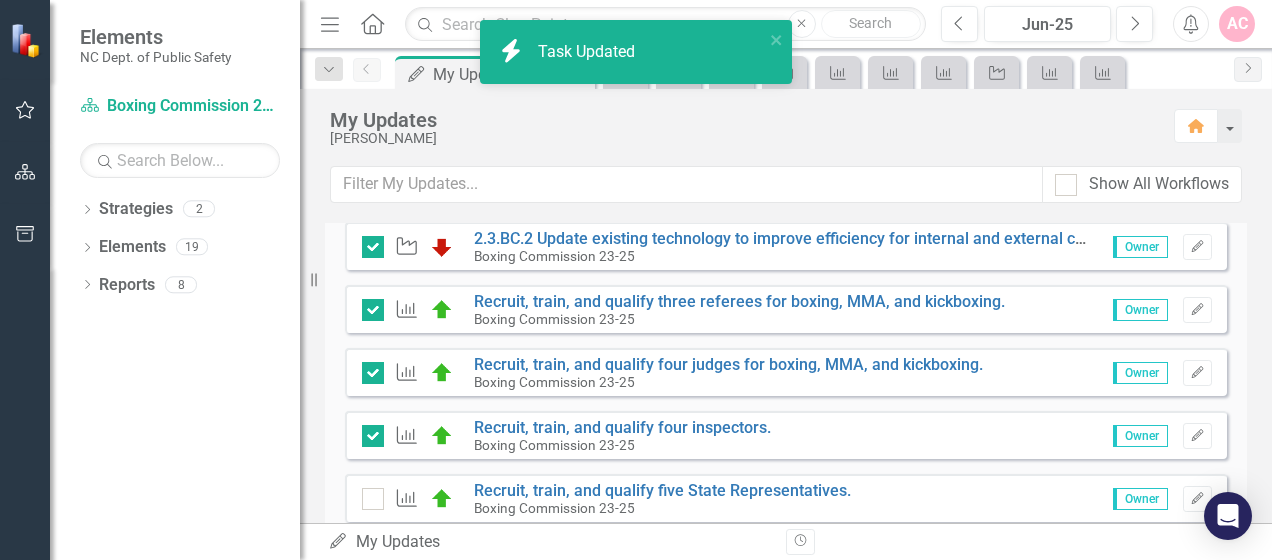 checkbox on "true" 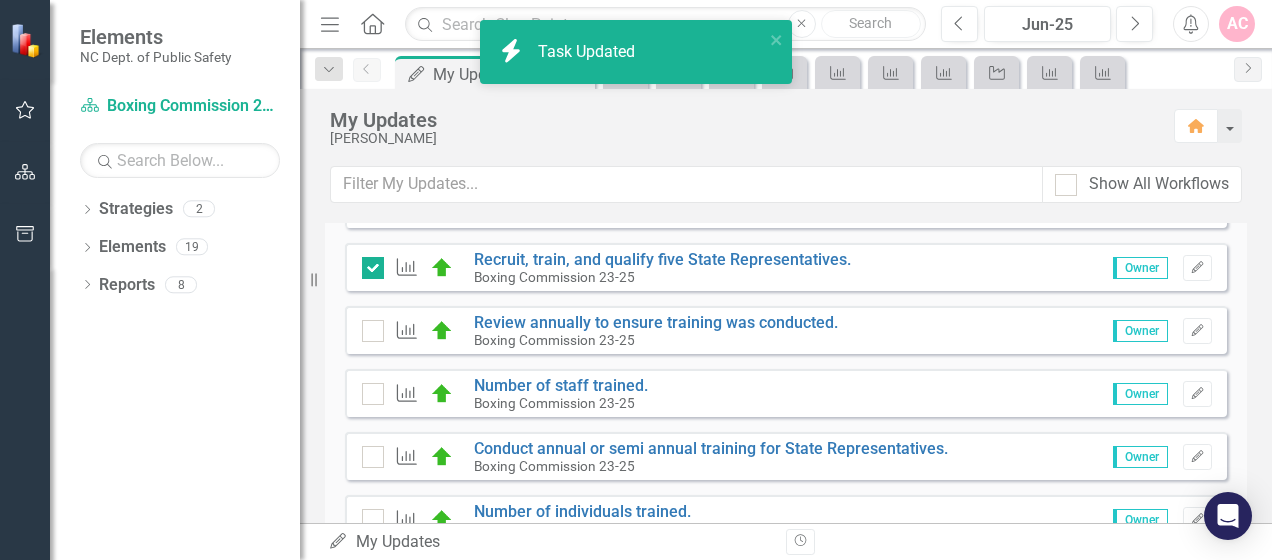 scroll, scrollTop: 900, scrollLeft: 0, axis: vertical 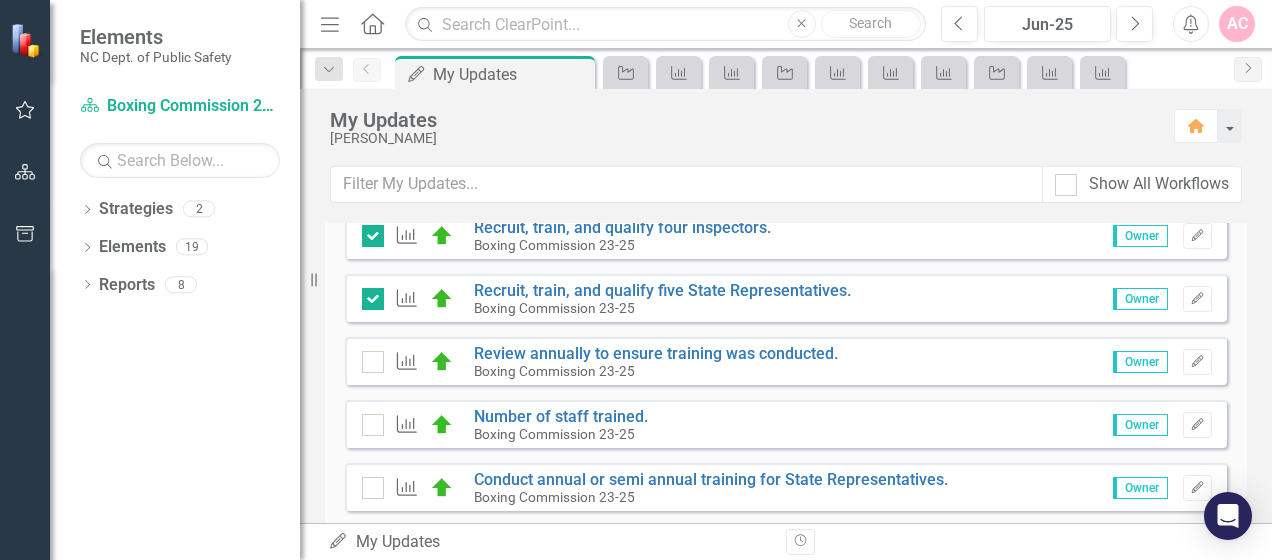 click on "Performance Measure" 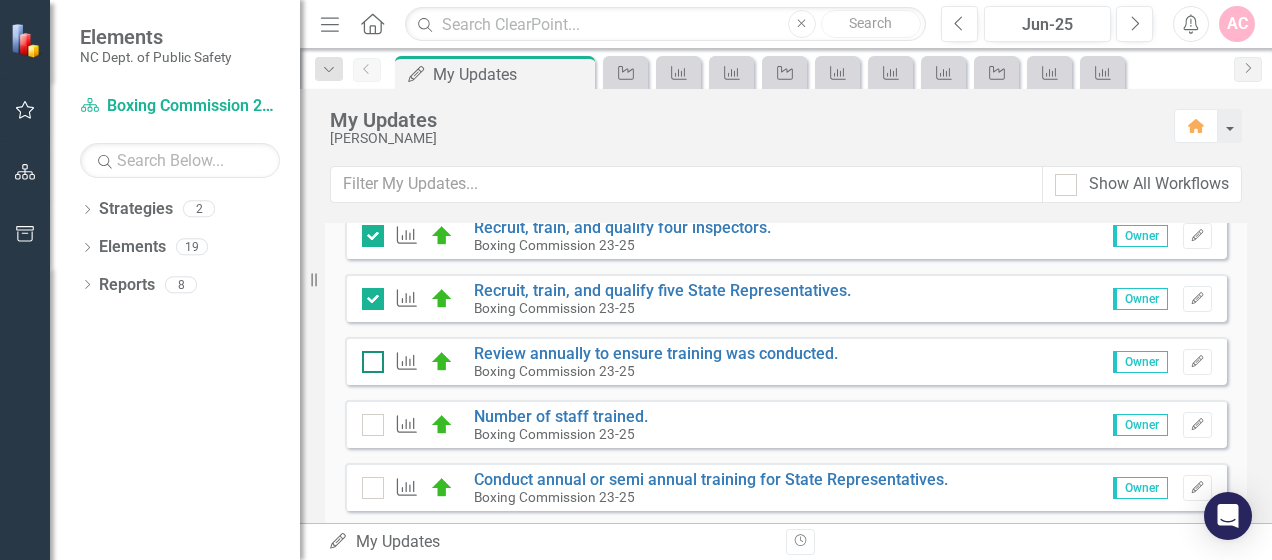 click at bounding box center (373, 362) 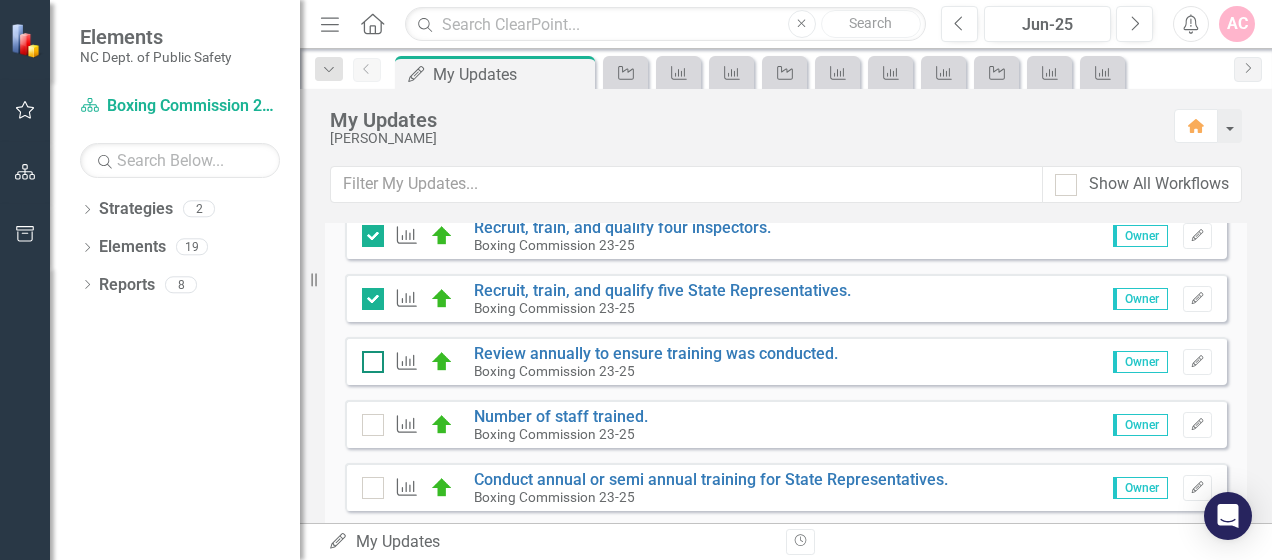 click at bounding box center (368, 357) 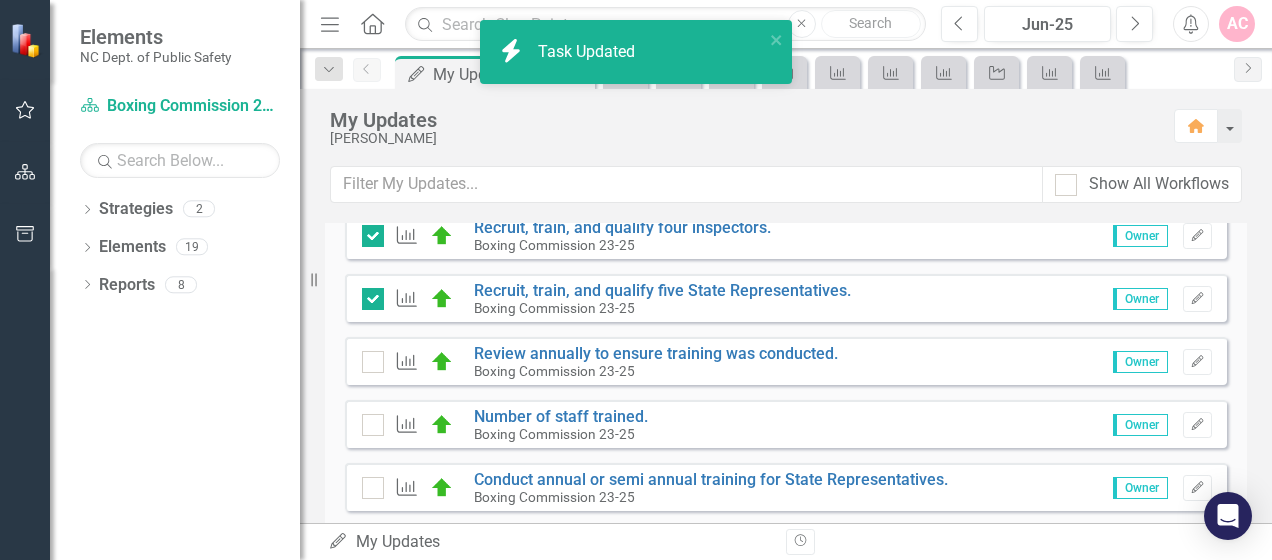 checkbox on "true" 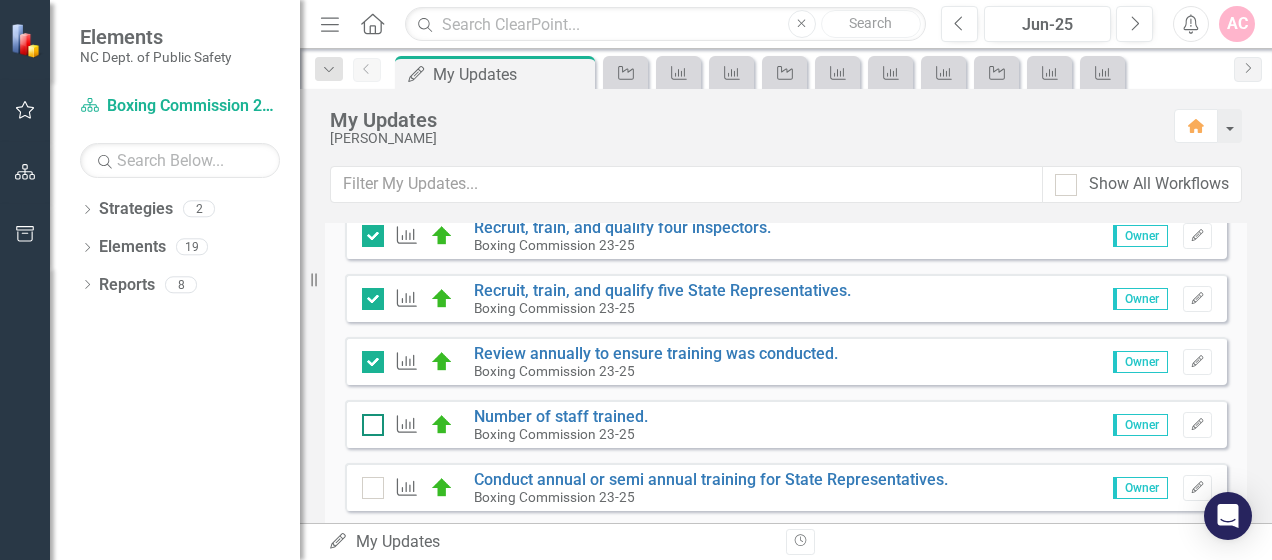 click at bounding box center (373, 425) 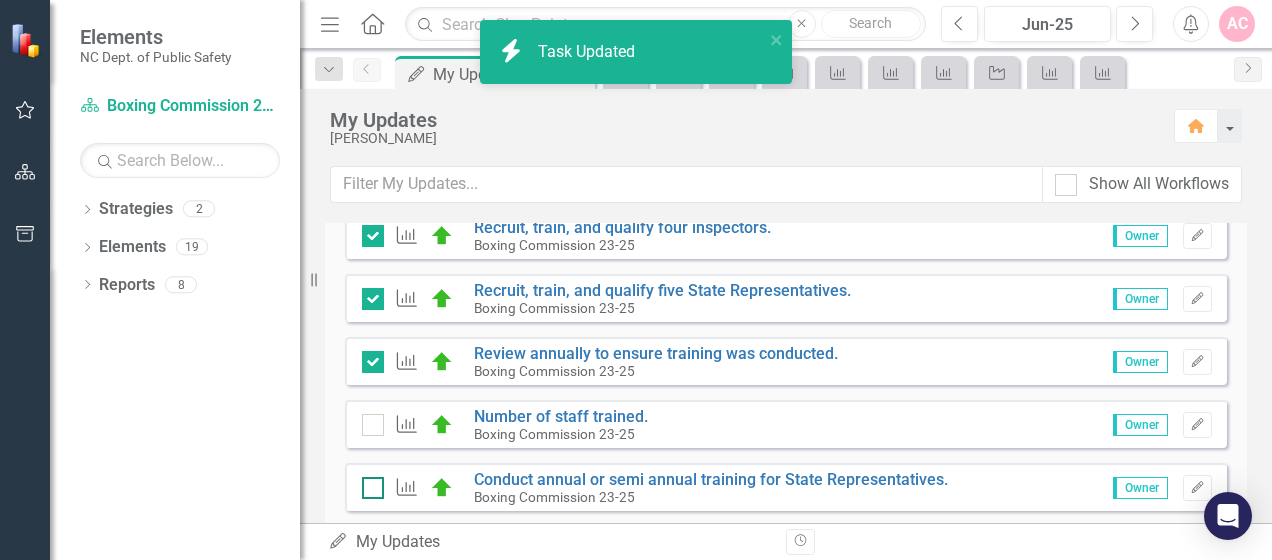 checkbox on "true" 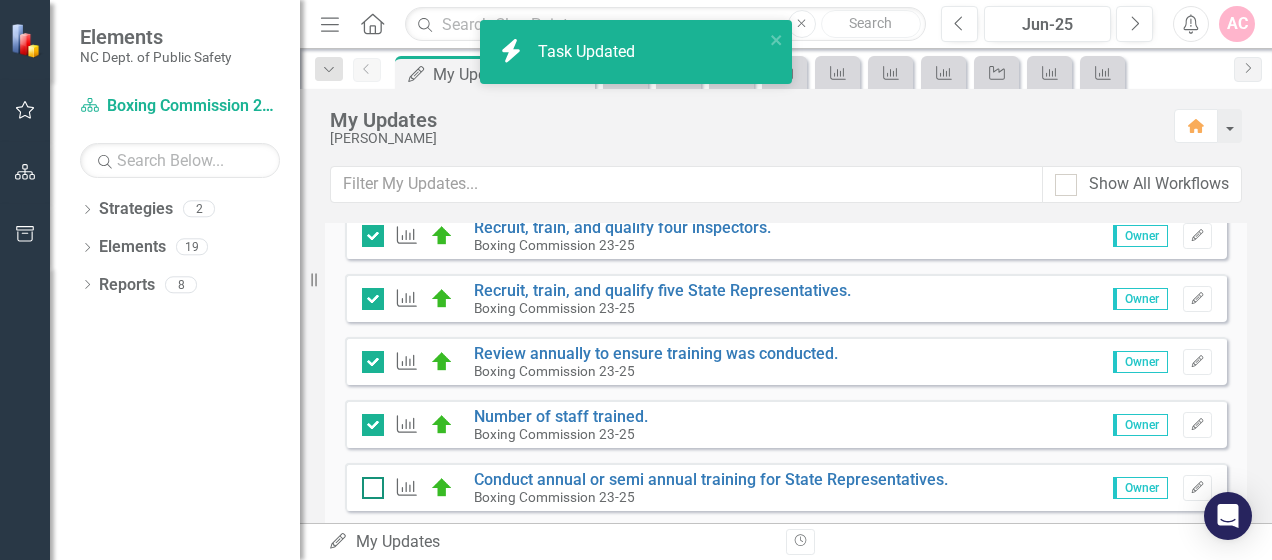 click at bounding box center (368, 483) 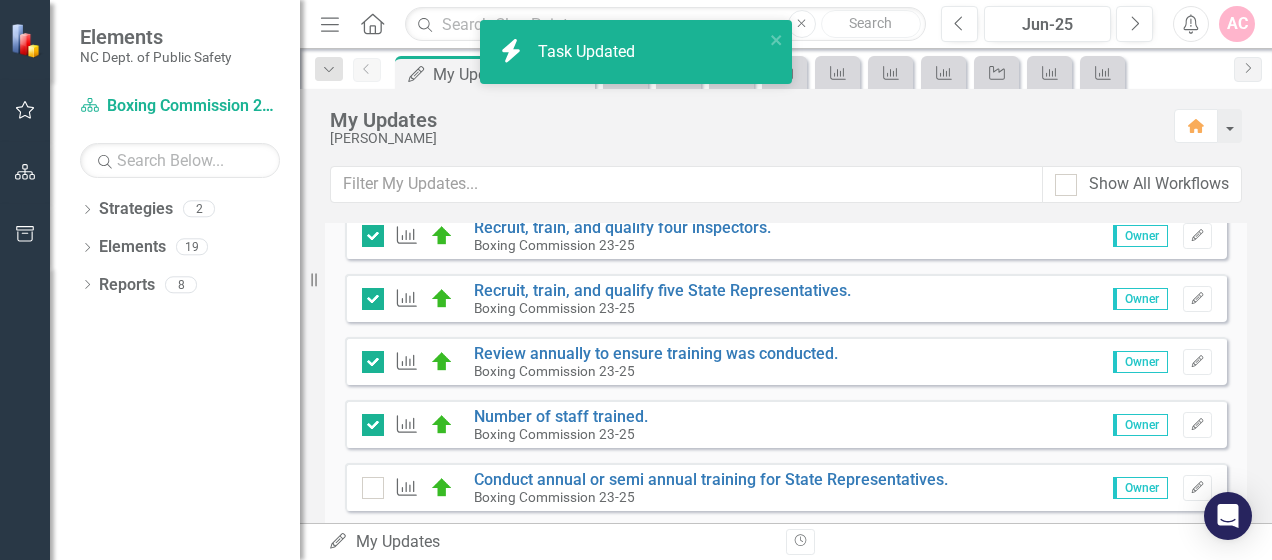 checkbox on "true" 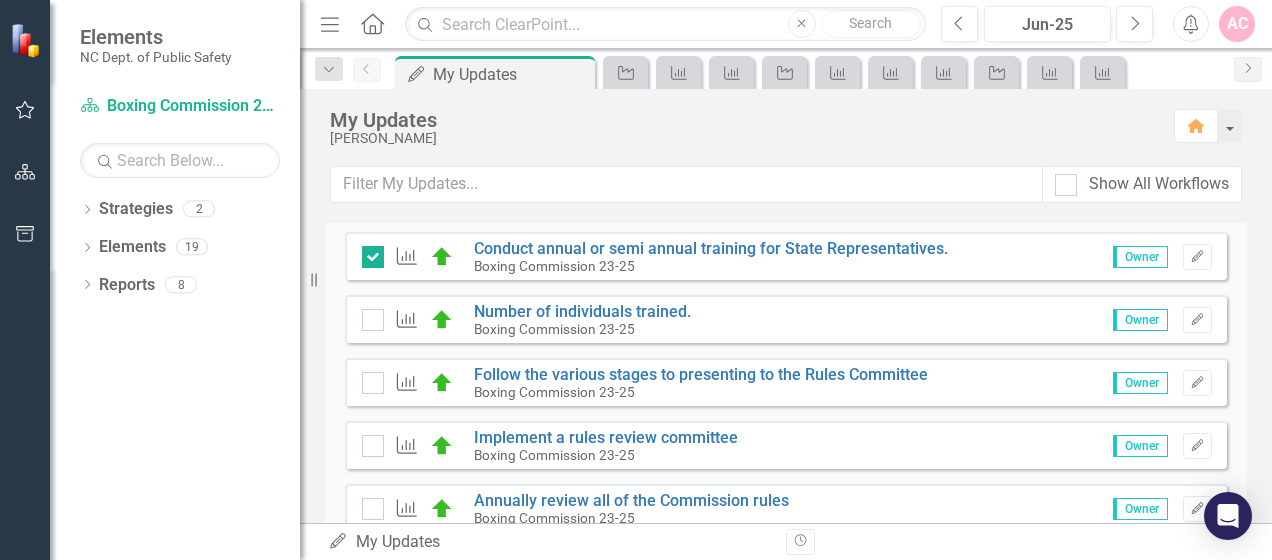 scroll, scrollTop: 1100, scrollLeft: 0, axis: vertical 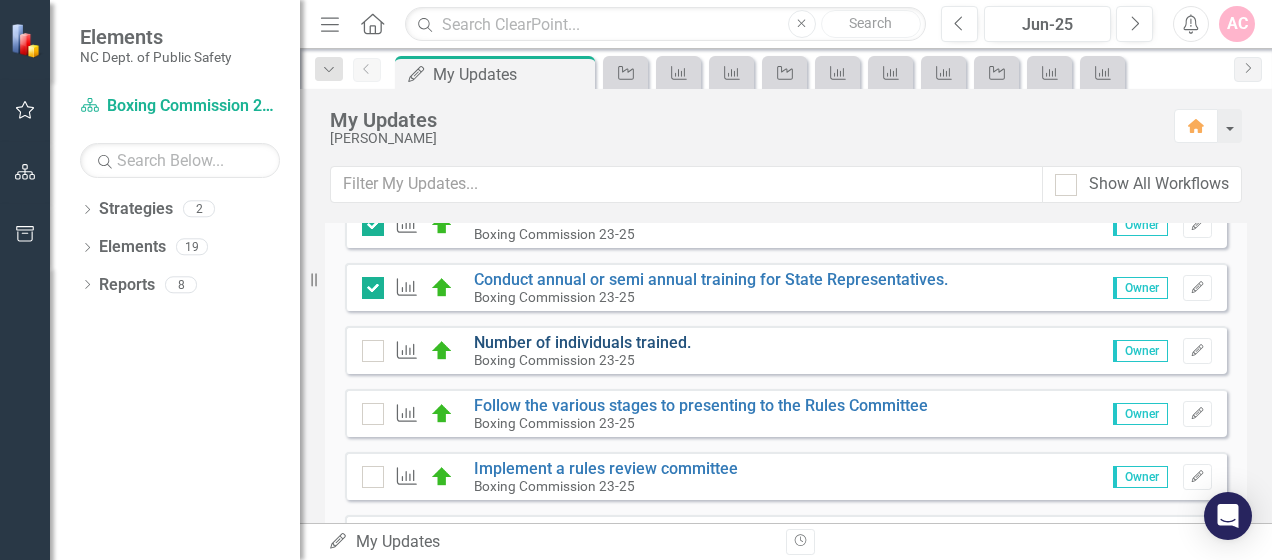 click on "Number of individuals trained." at bounding box center (582, 342) 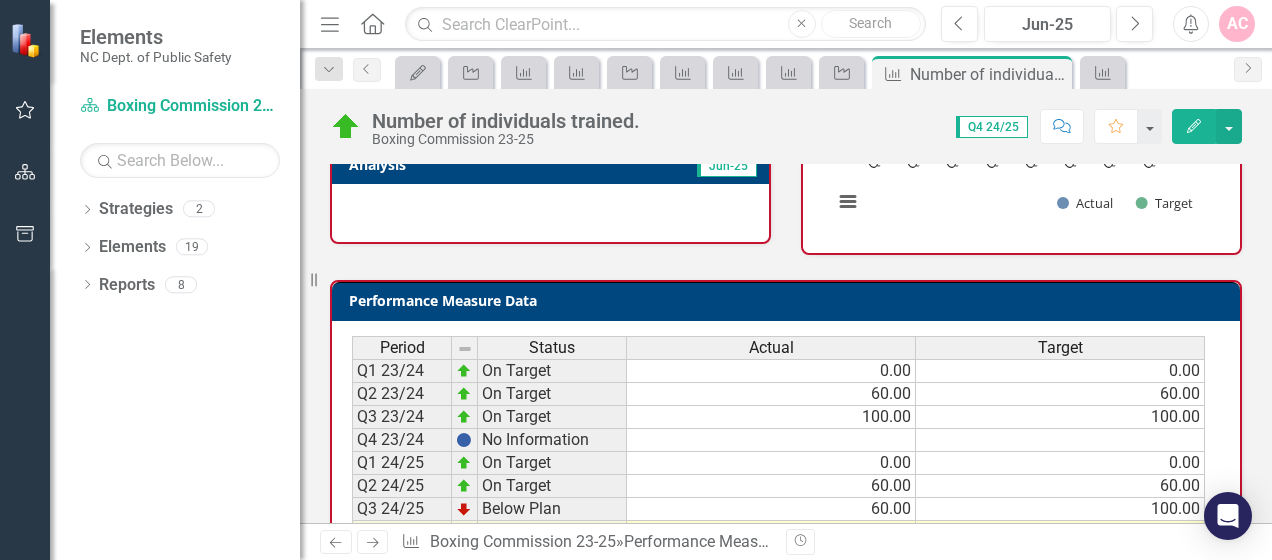 scroll, scrollTop: 256, scrollLeft: 0, axis: vertical 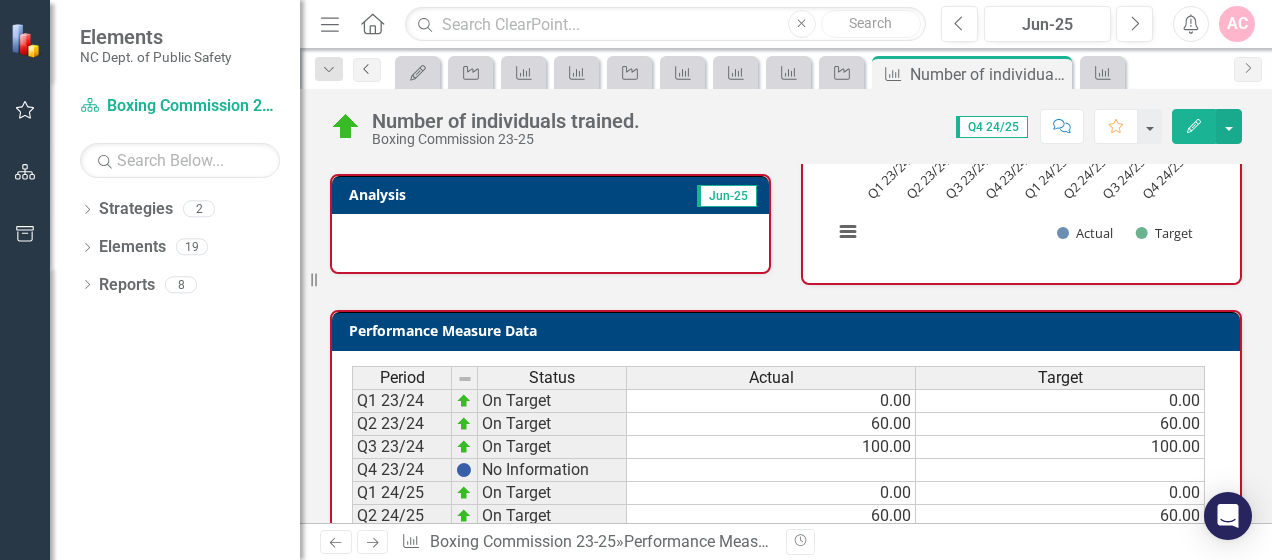 click on "Previous" 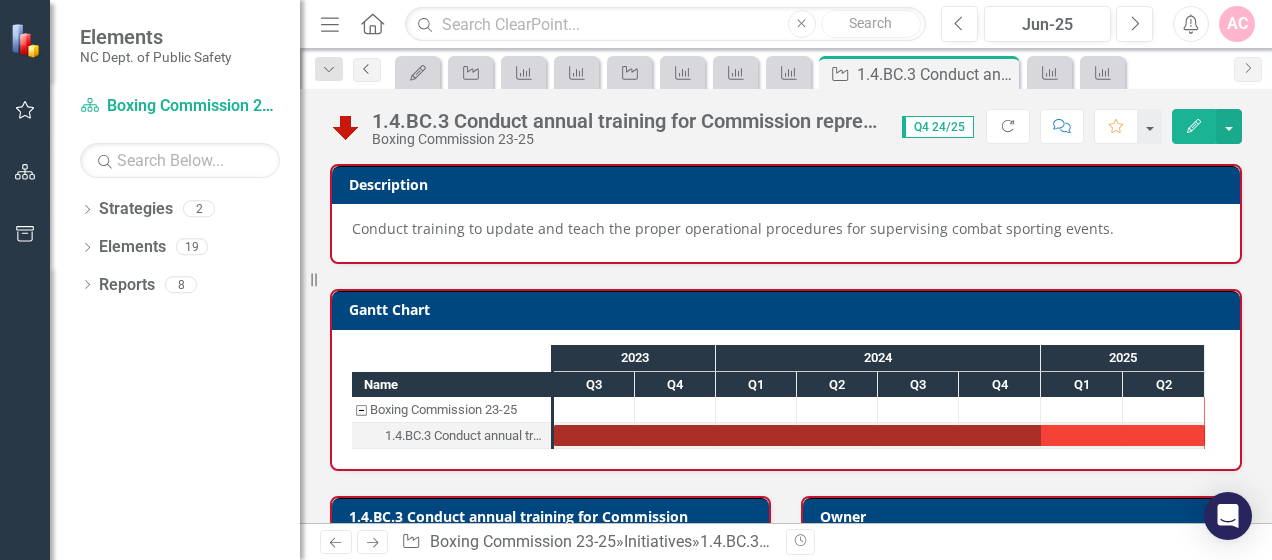 click on "Previous" 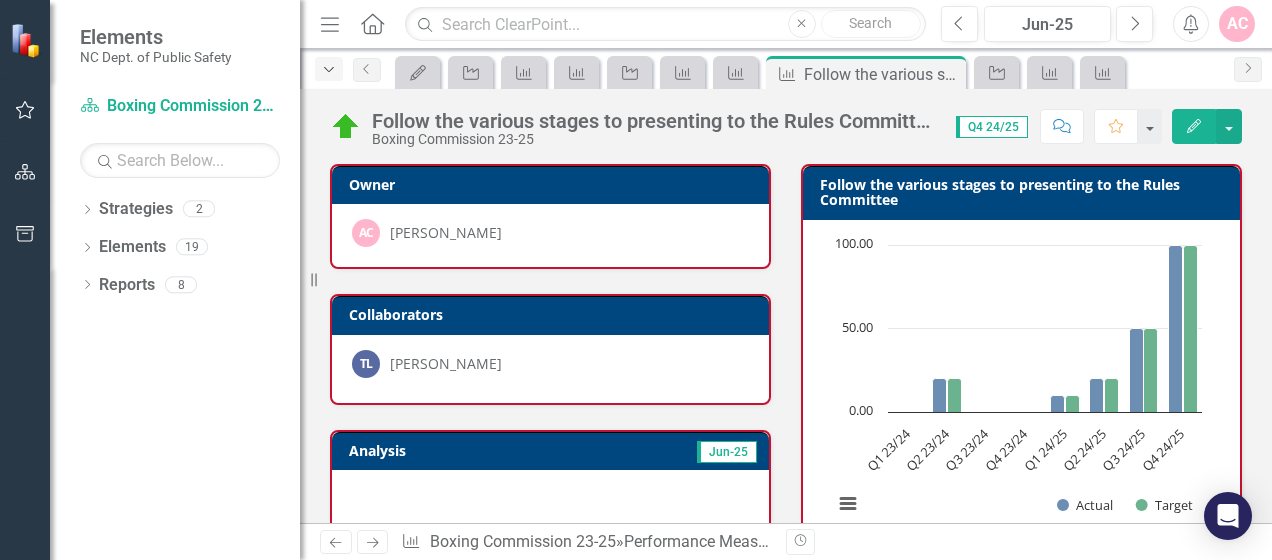 click on "Dropdown" 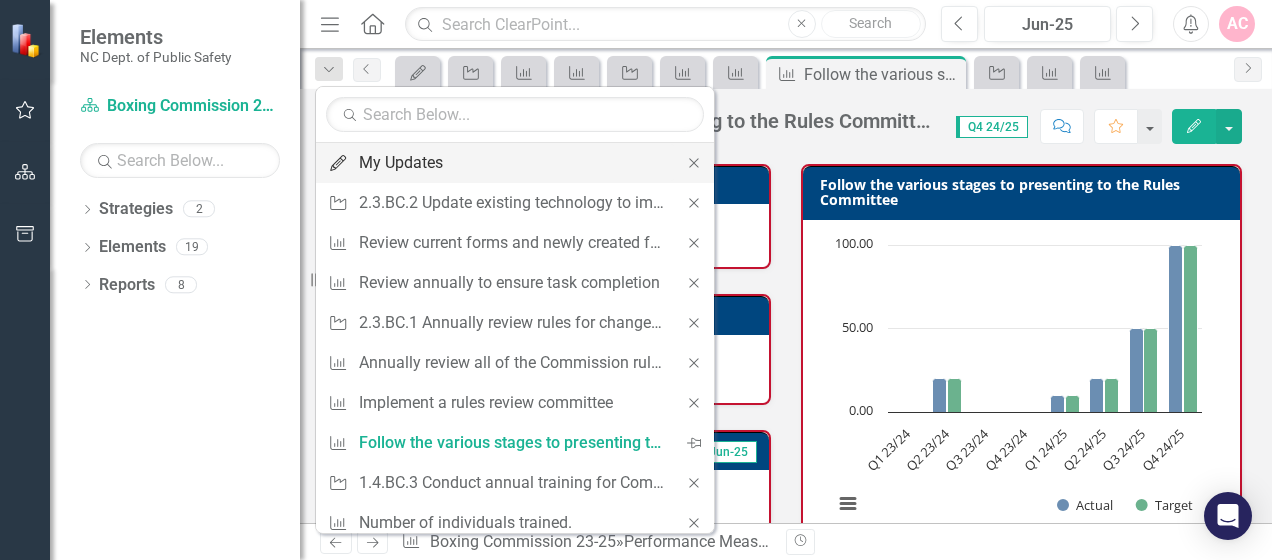 click on "My Updates" at bounding box center [511, 162] 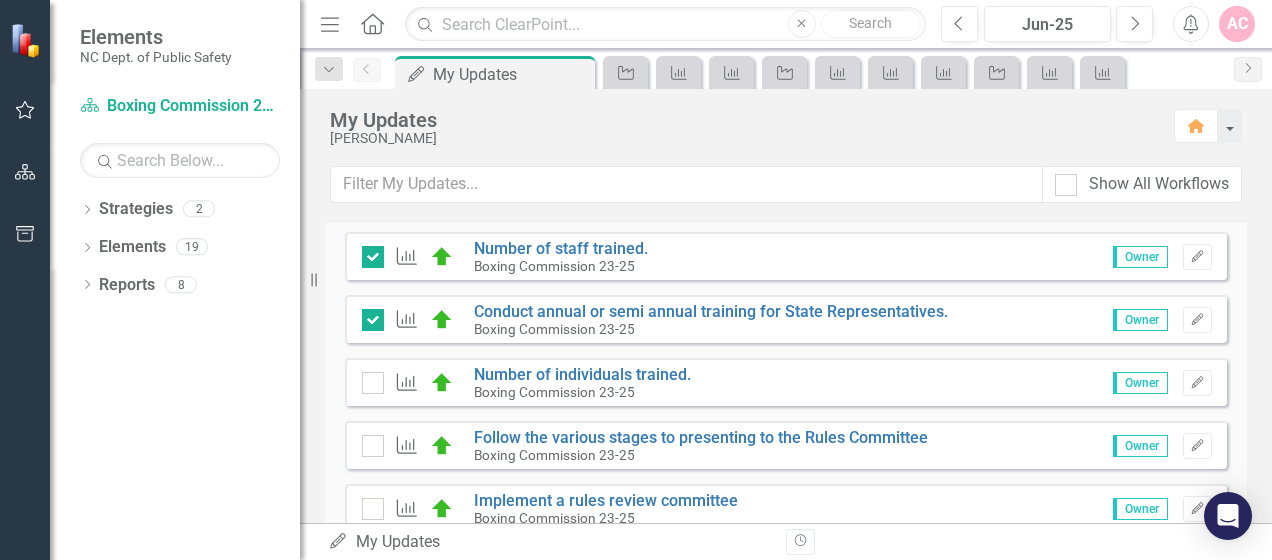 scroll, scrollTop: 1100, scrollLeft: 0, axis: vertical 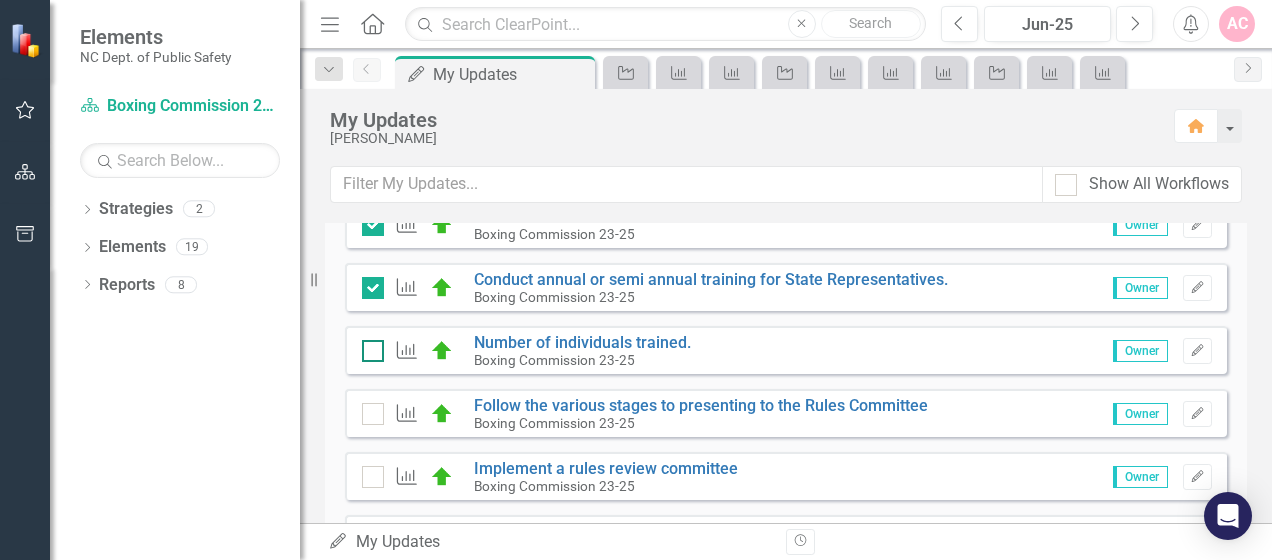 click at bounding box center (373, 351) 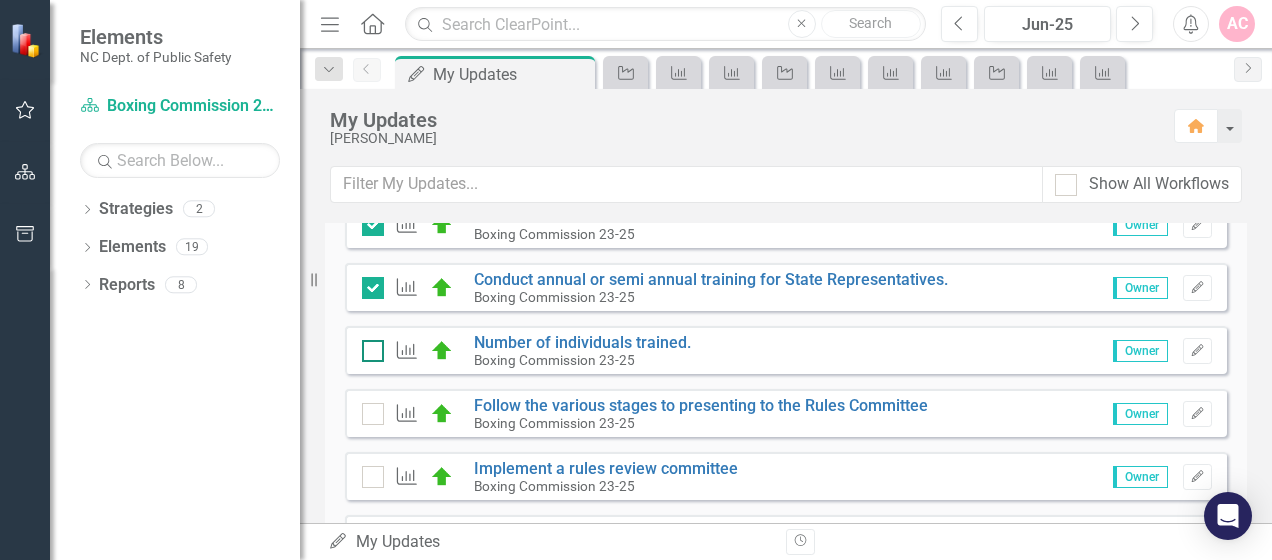 click at bounding box center (368, 346) 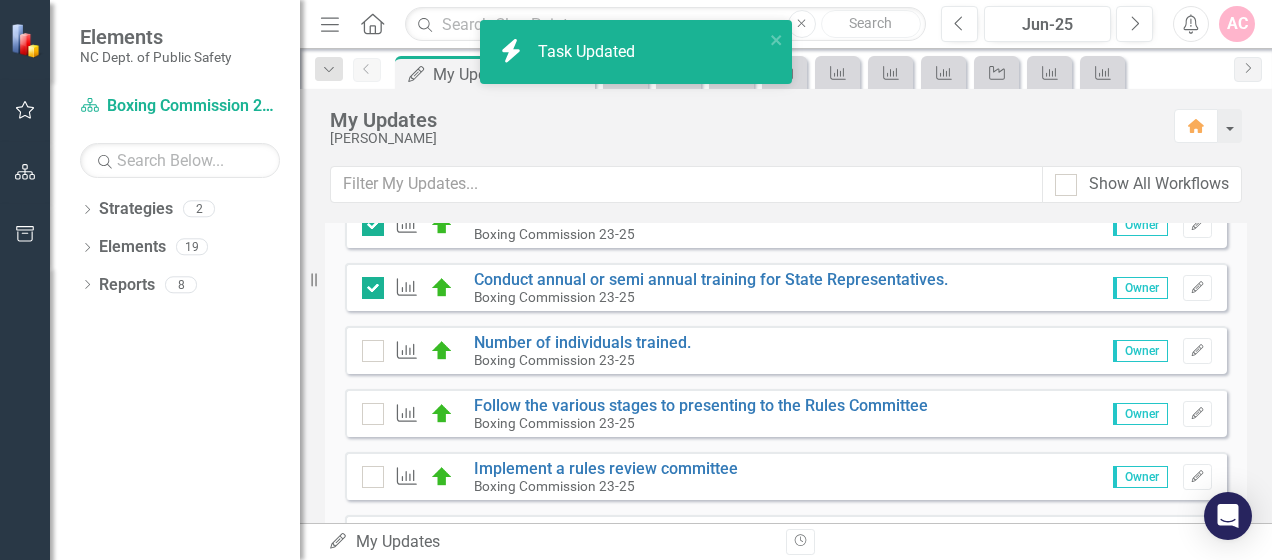 checkbox on "true" 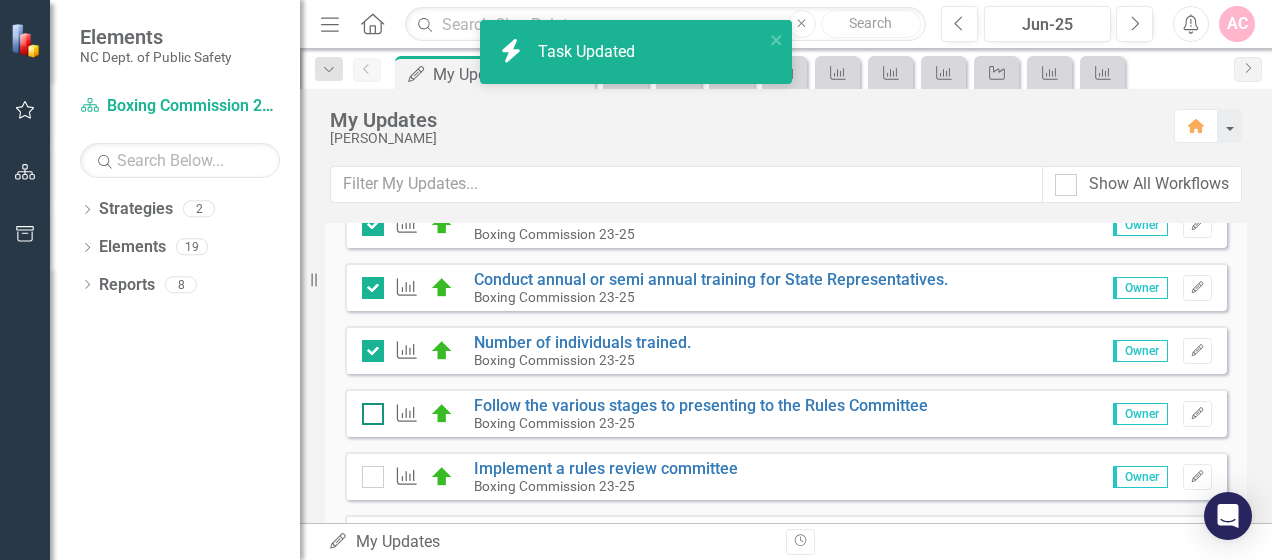 click at bounding box center [368, 409] 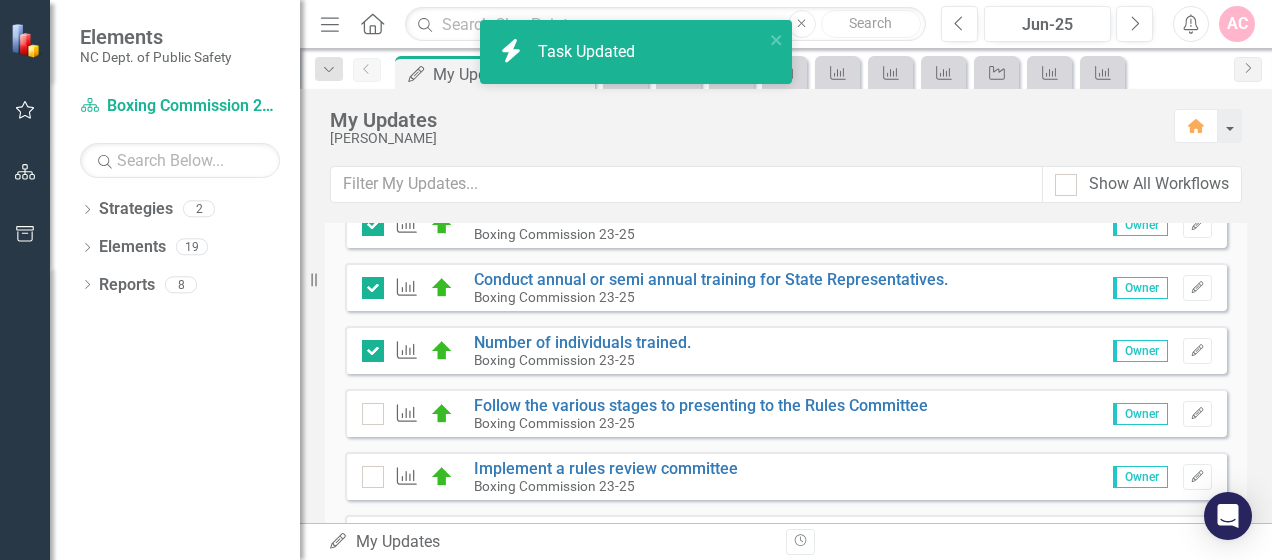 checkbox on "true" 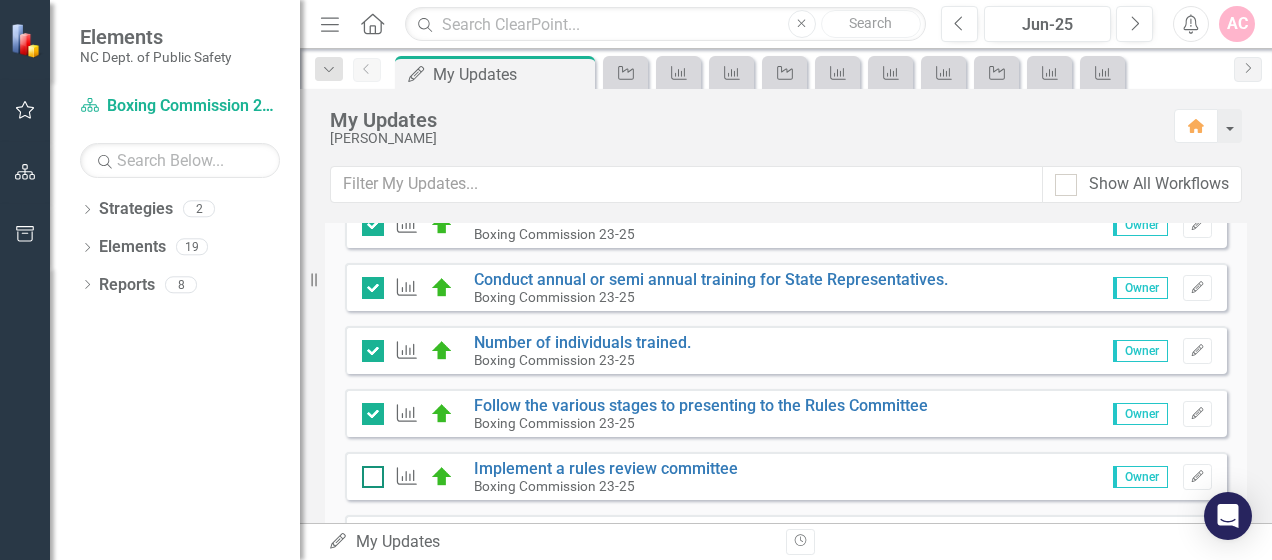 click at bounding box center (373, 477) 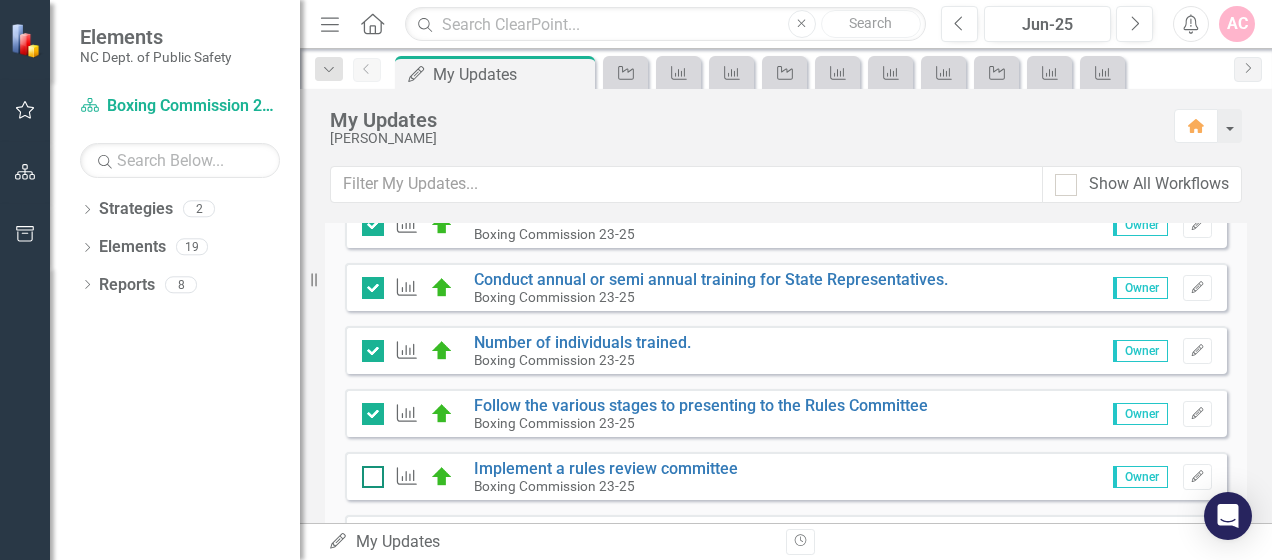 click at bounding box center (368, 472) 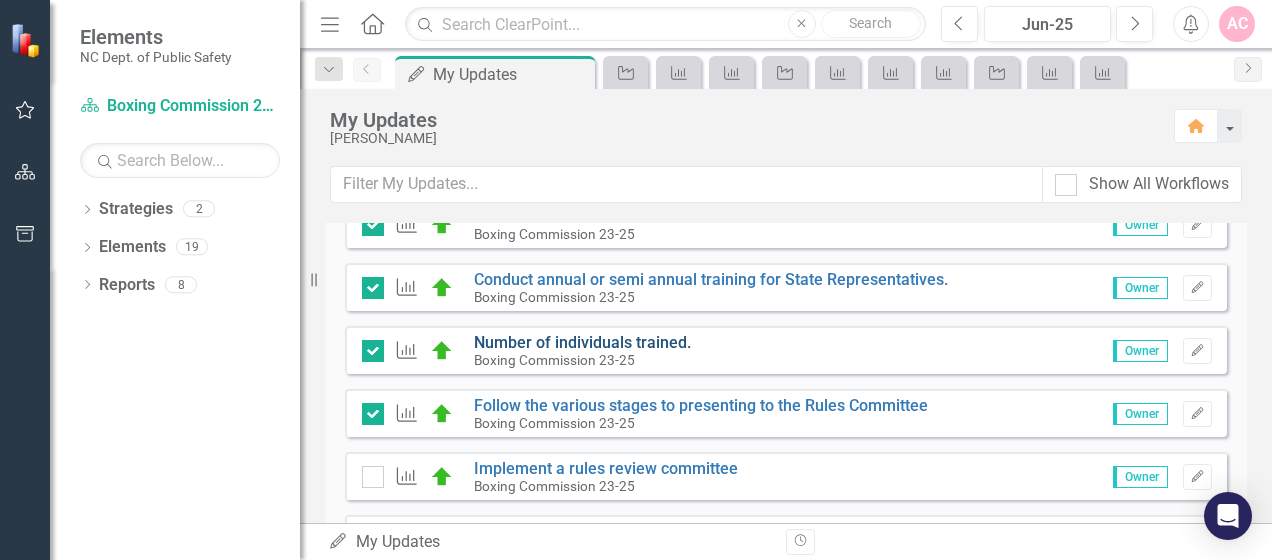 checkbox on "true" 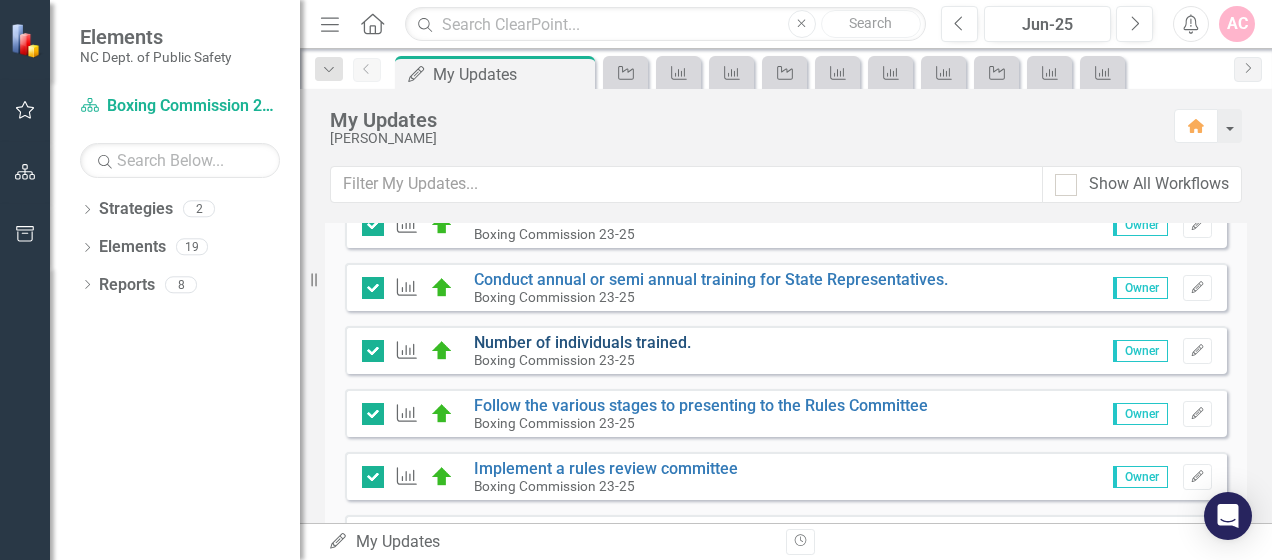 scroll, scrollTop: 1300, scrollLeft: 0, axis: vertical 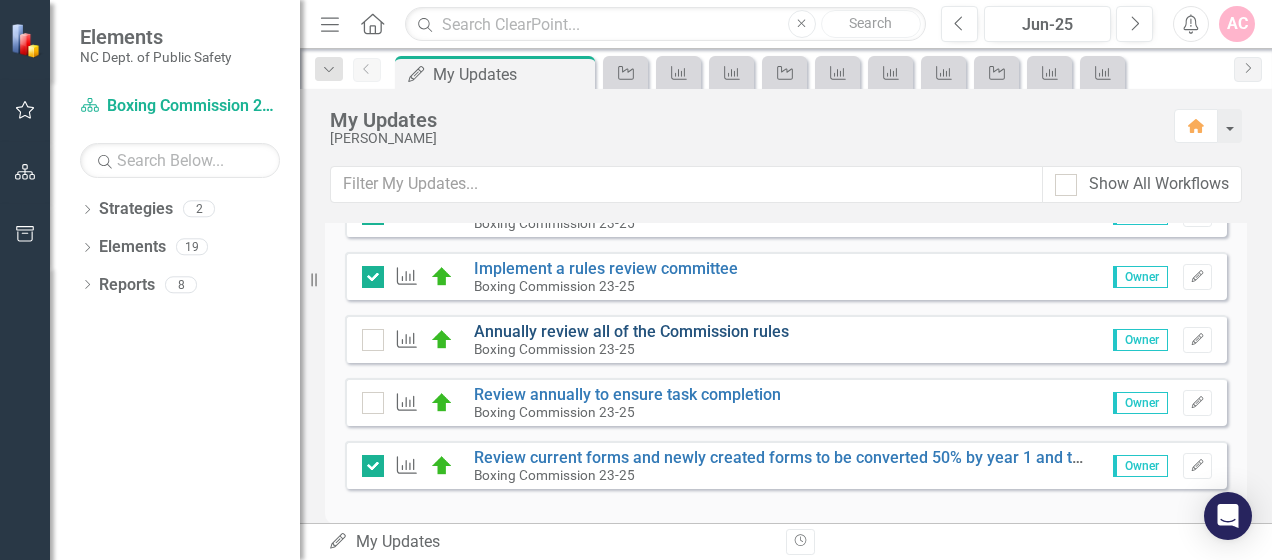 click on "Annually review all of the Commission rules" at bounding box center [631, 331] 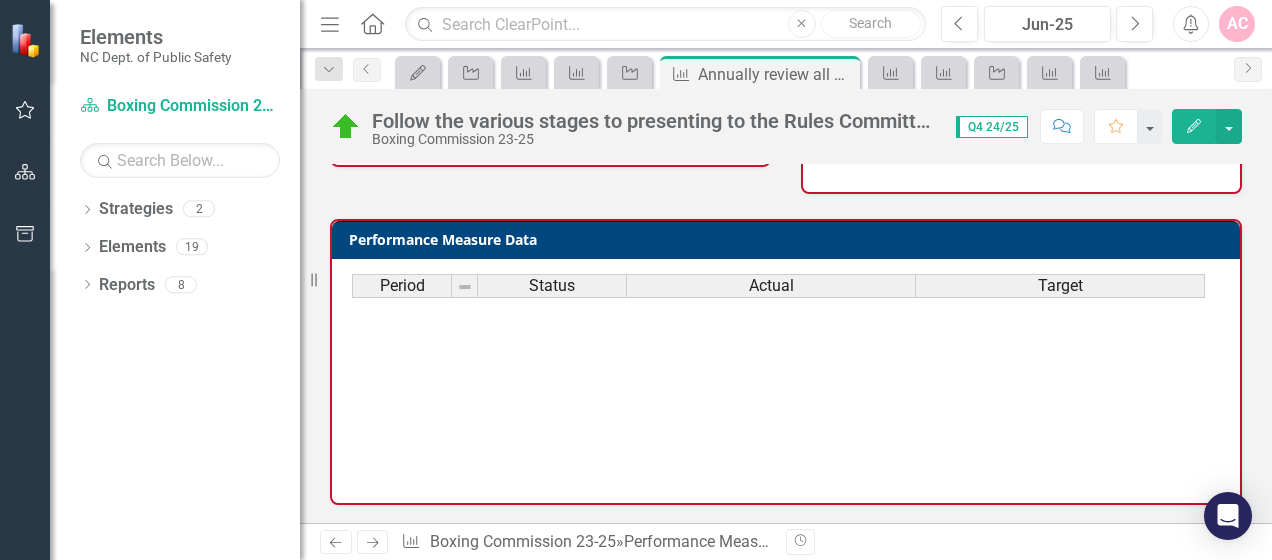 scroll, scrollTop: 357, scrollLeft: 0, axis: vertical 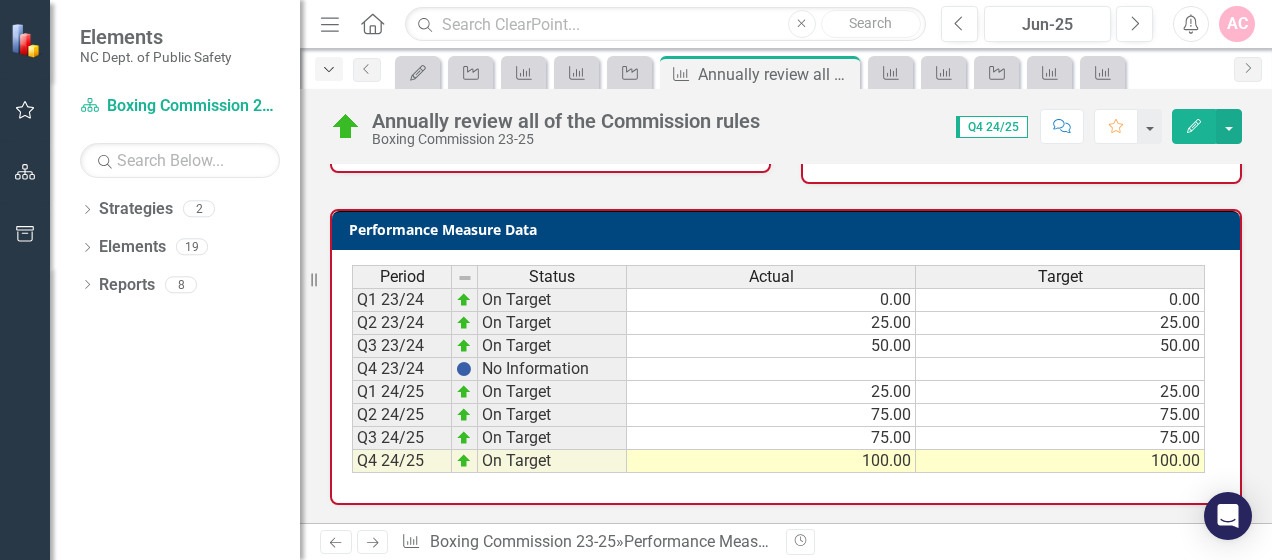 click on "Dropdown" 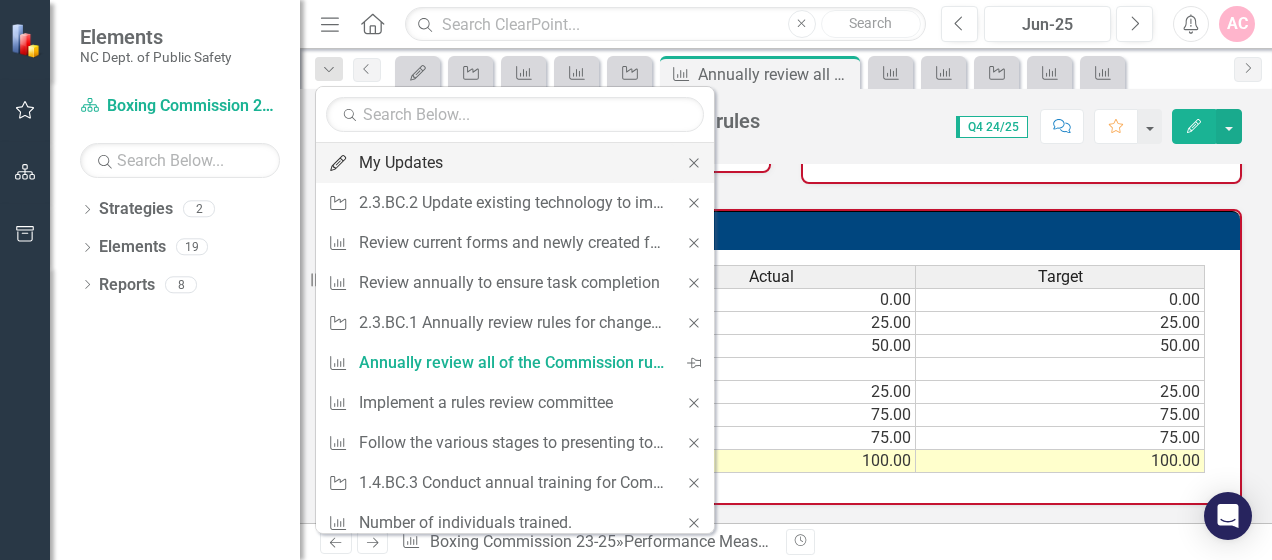 click on "My Updates" at bounding box center (511, 162) 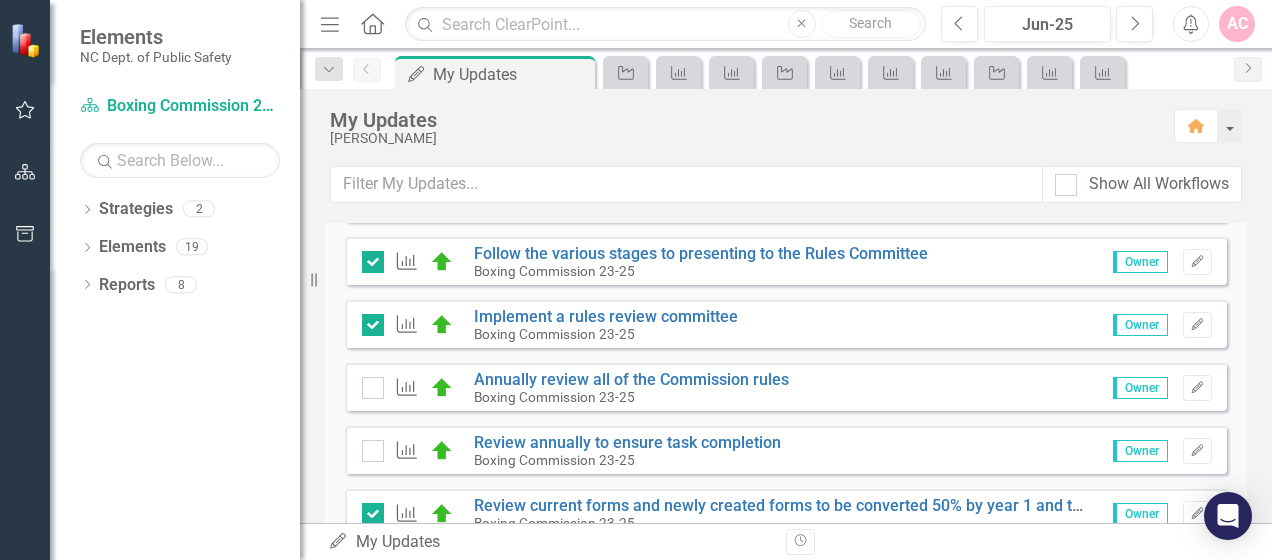 scroll, scrollTop: 1300, scrollLeft: 0, axis: vertical 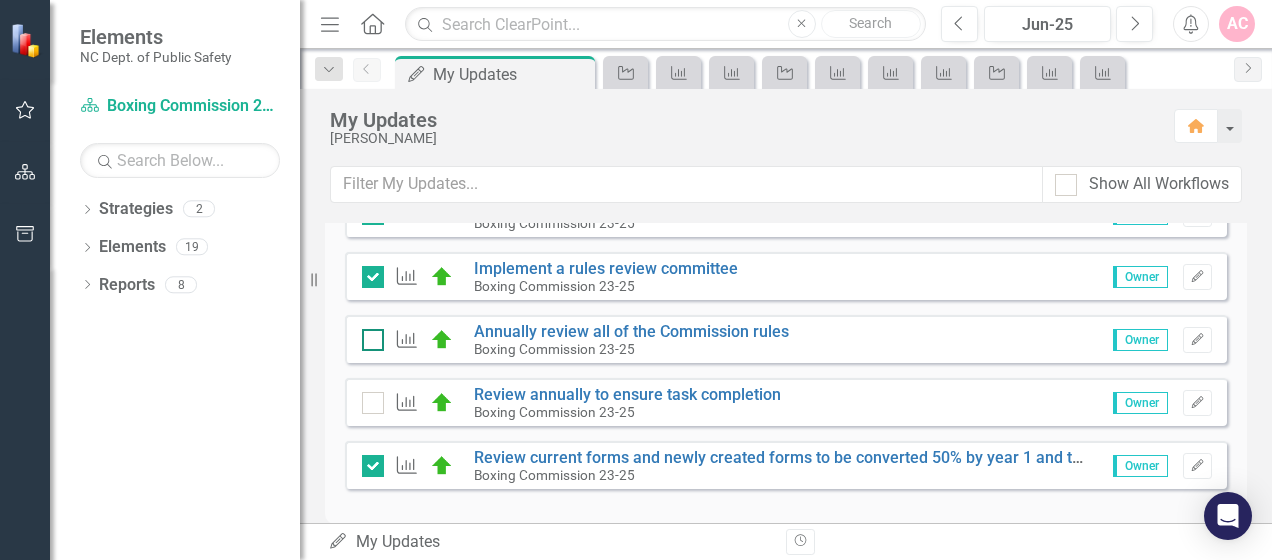 click at bounding box center (373, 340) 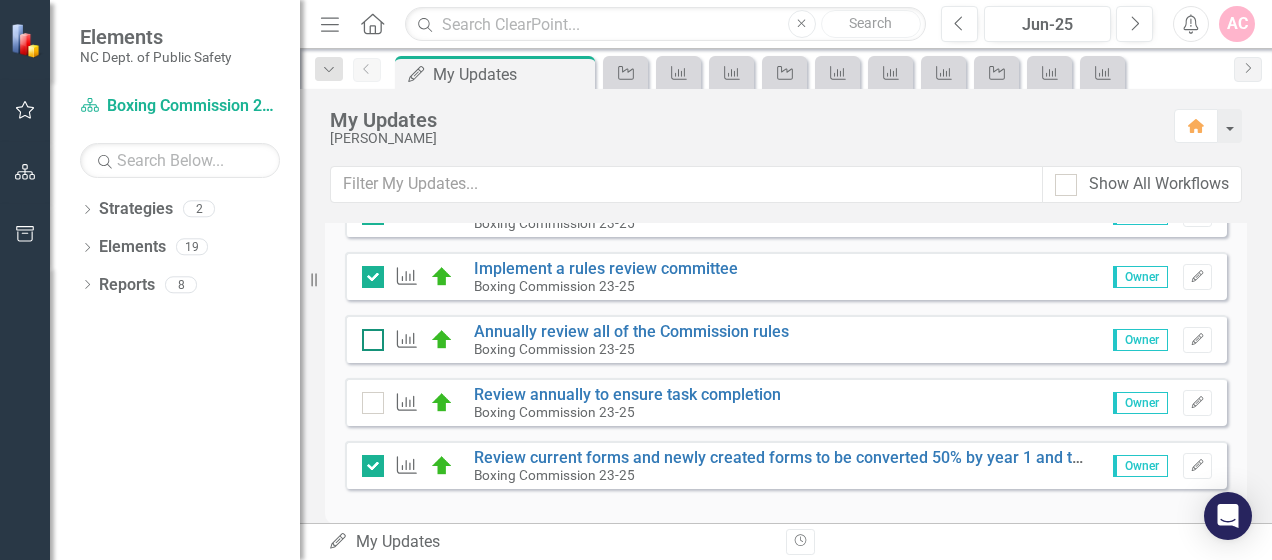 click at bounding box center (368, 335) 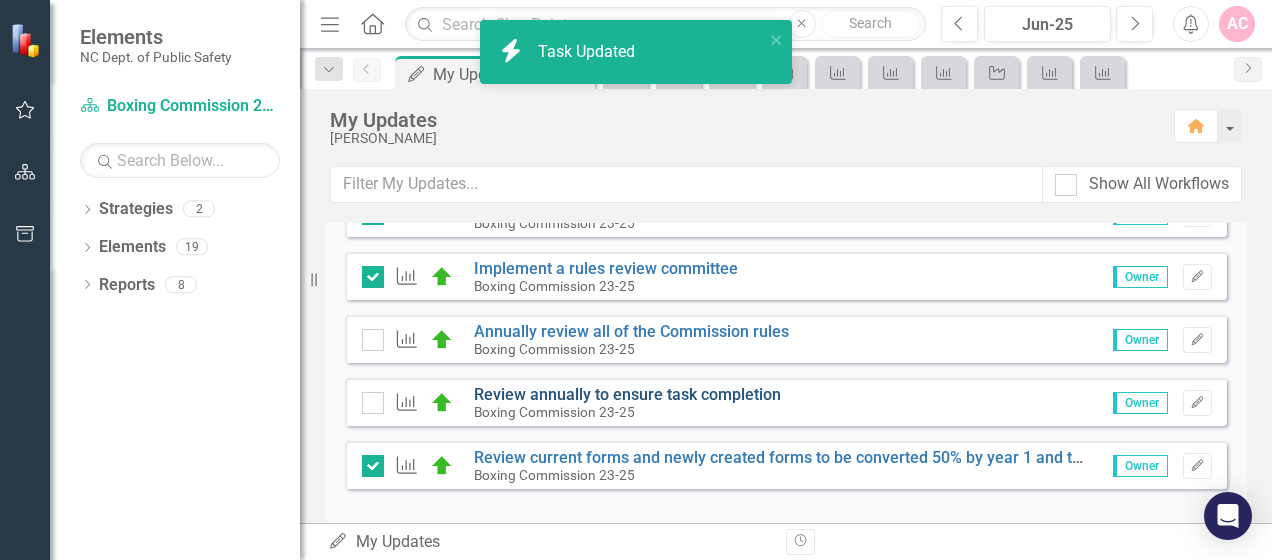 checkbox on "true" 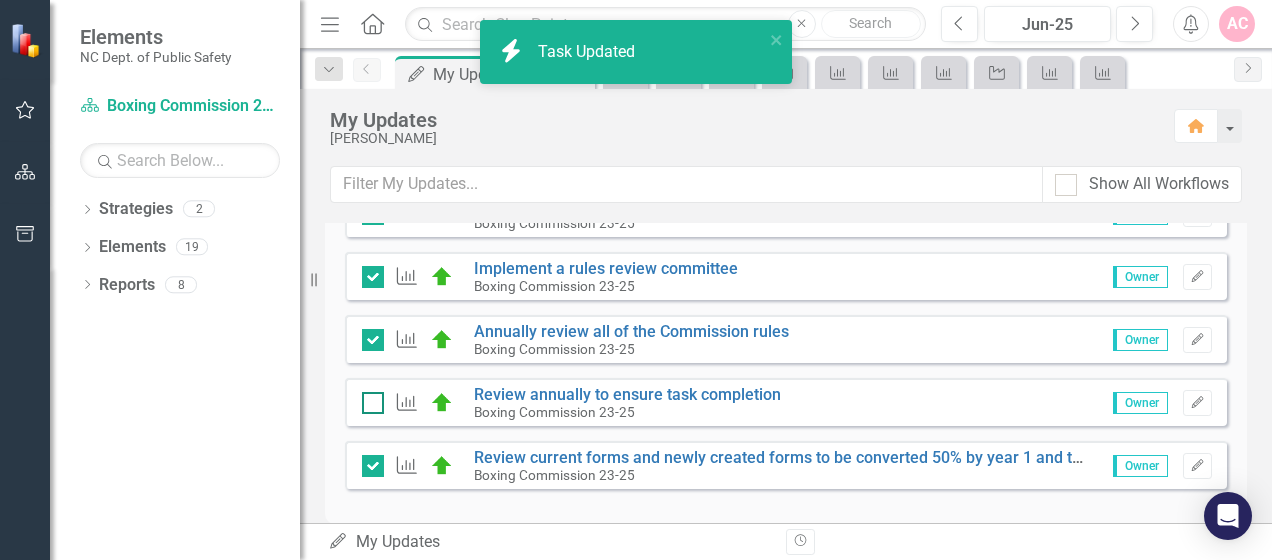 click at bounding box center [373, 403] 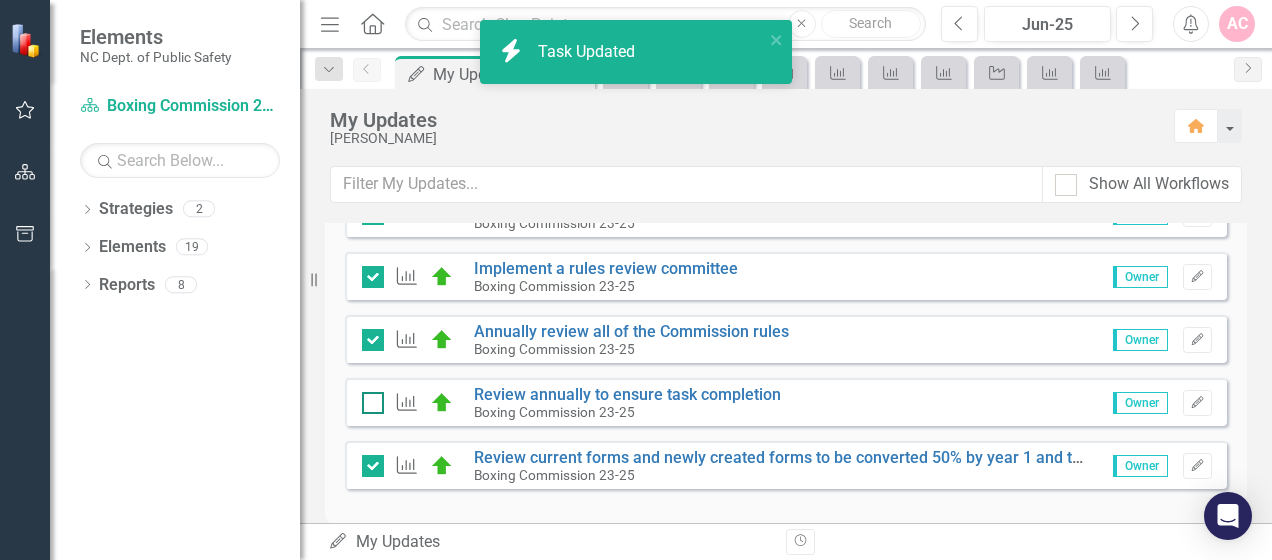 click at bounding box center [368, 398] 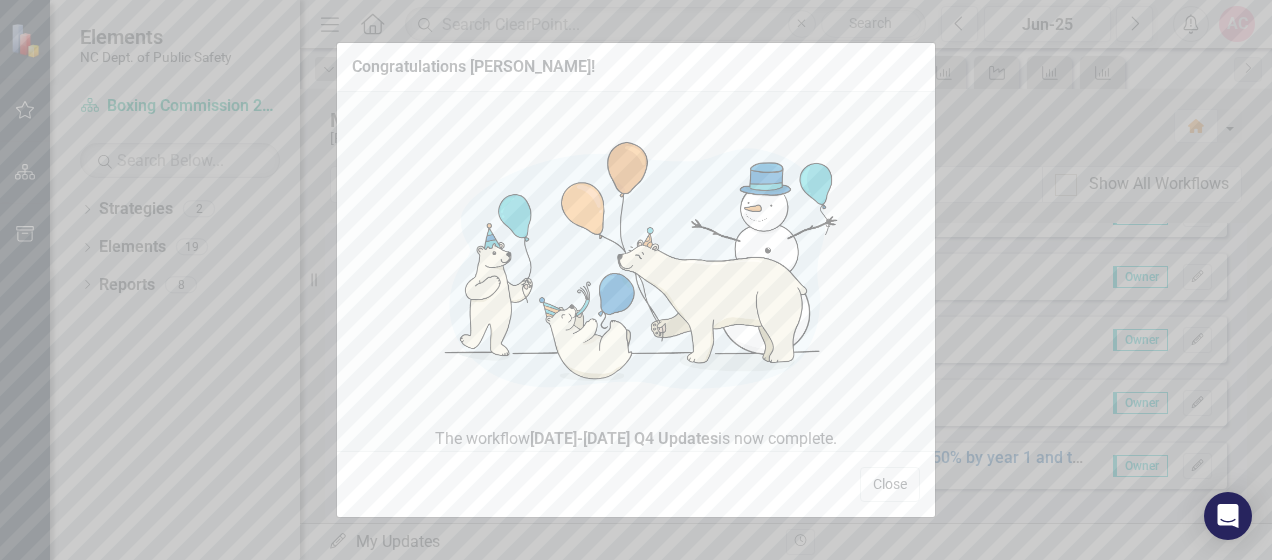 checkbox on "true" 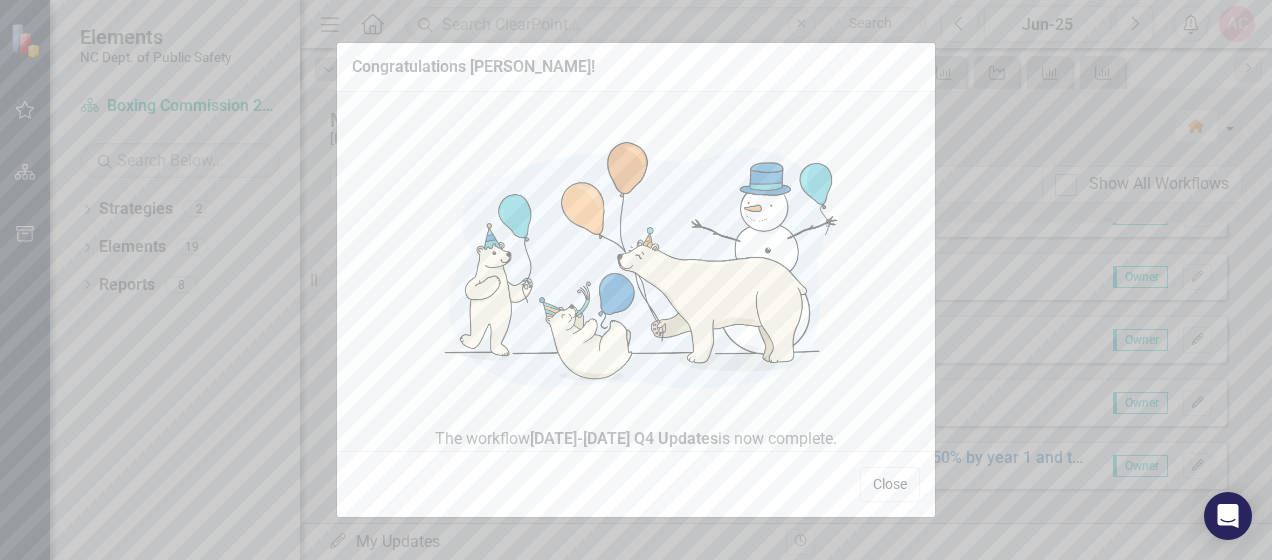 click on "Close" at bounding box center [890, 484] 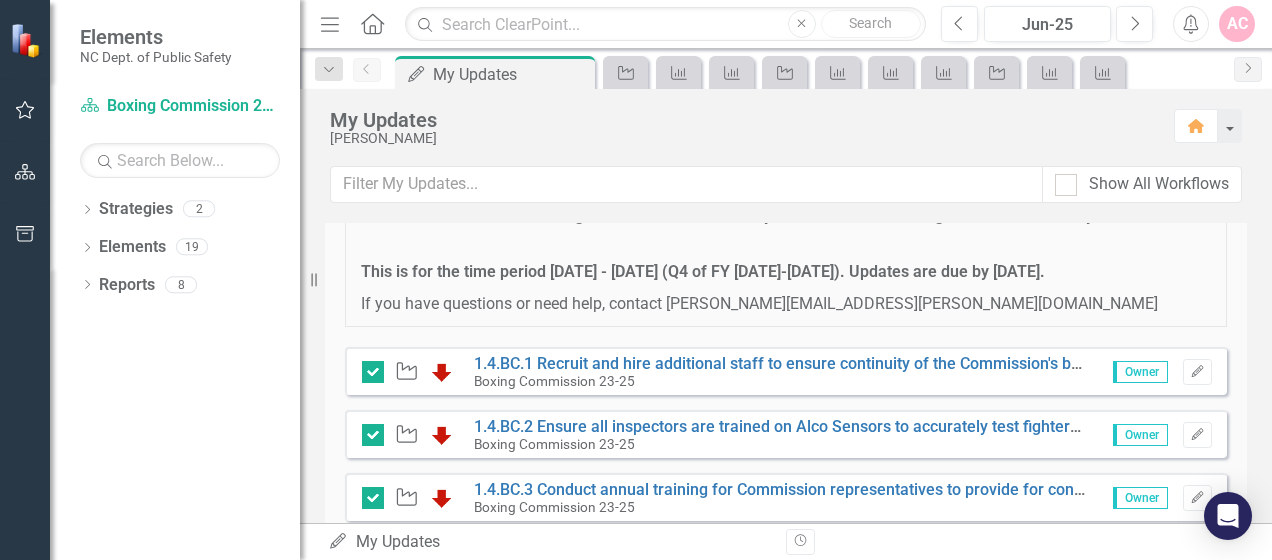 scroll, scrollTop: 423, scrollLeft: 0, axis: vertical 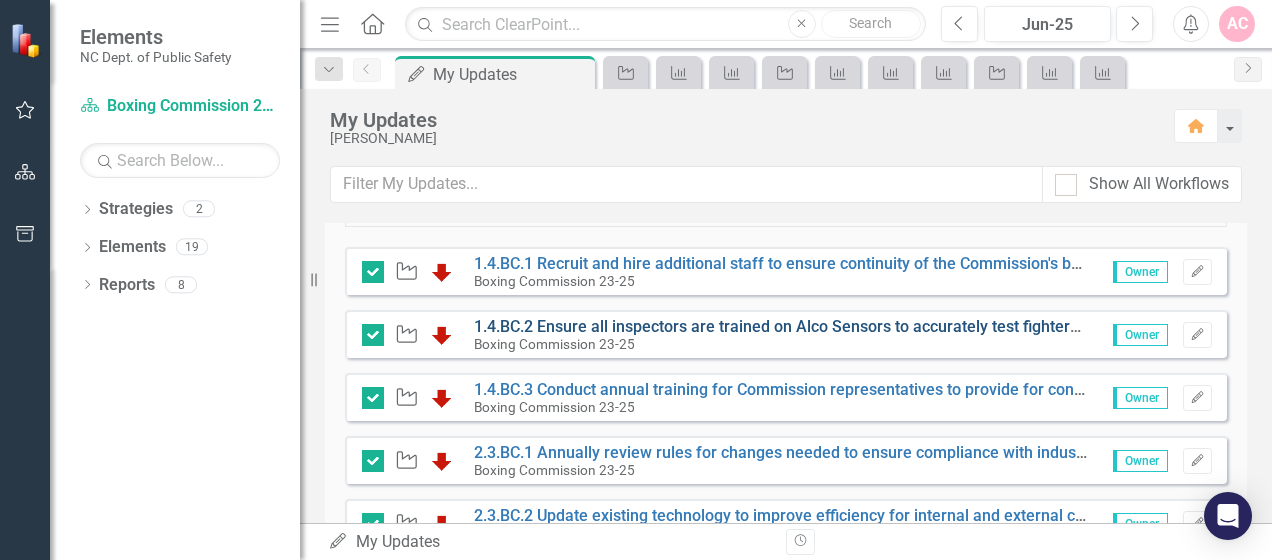 click on "1.4.BC.2 Ensure all inspectors are trained on Alco Sensors to accurately test fighters and reduce chances of severe injury." at bounding box center (910, 326) 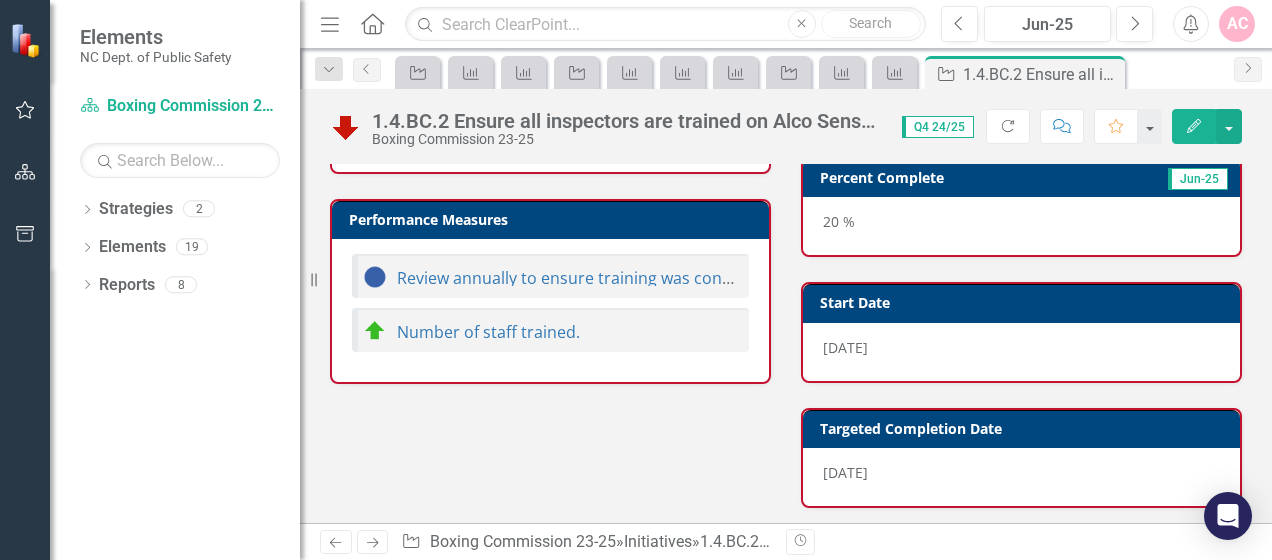 scroll, scrollTop: 731, scrollLeft: 0, axis: vertical 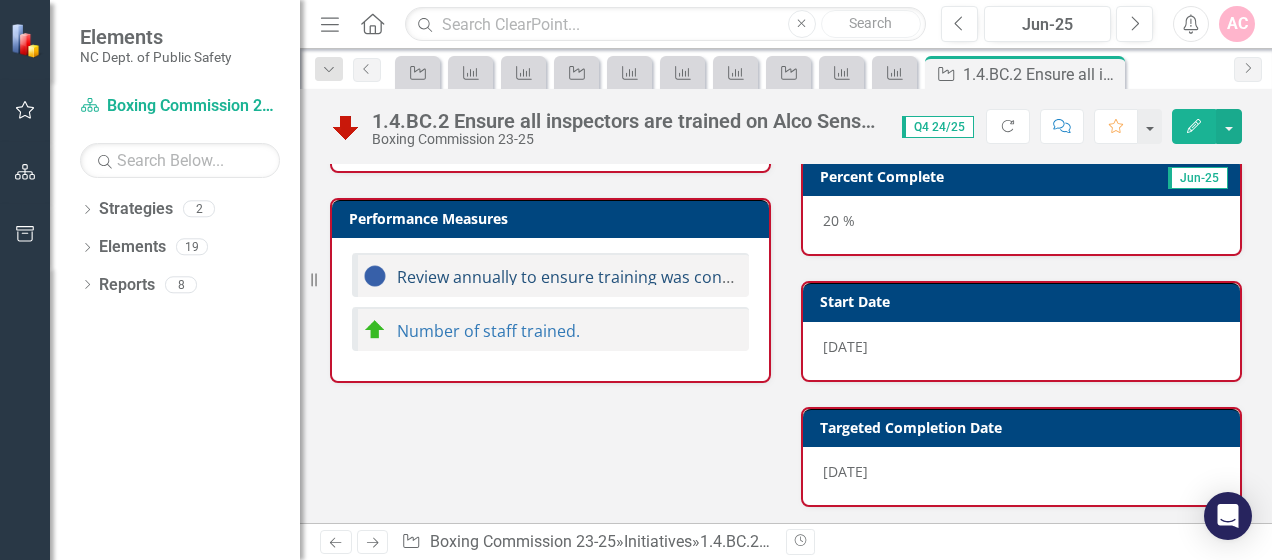 click on "Review annually to ensure training was conducted." at bounding box center (588, 277) 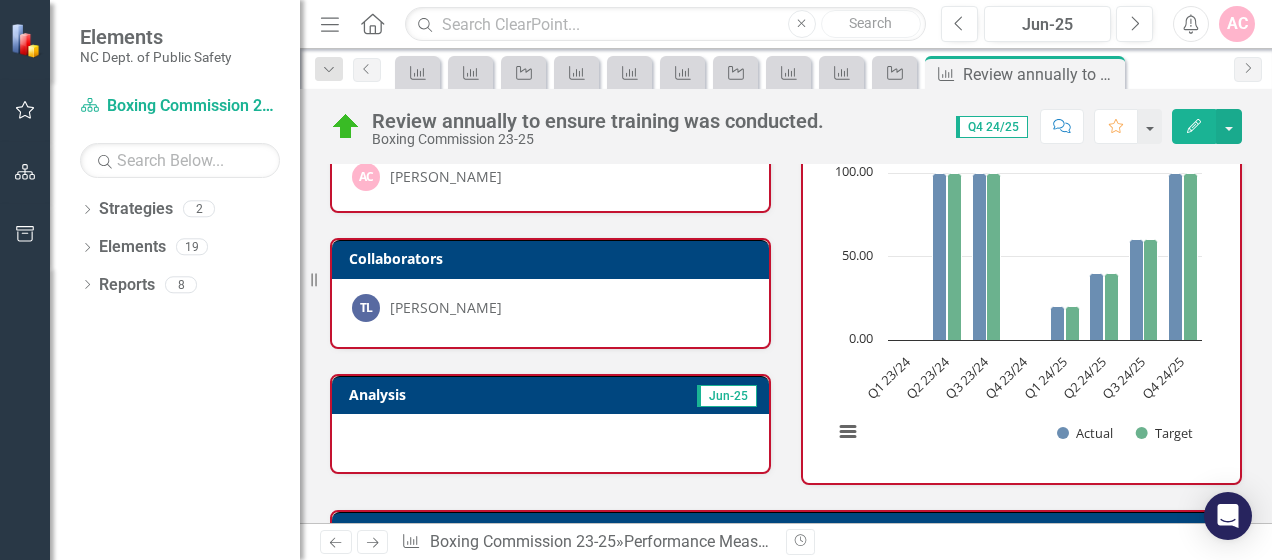 scroll, scrollTop: 0, scrollLeft: 0, axis: both 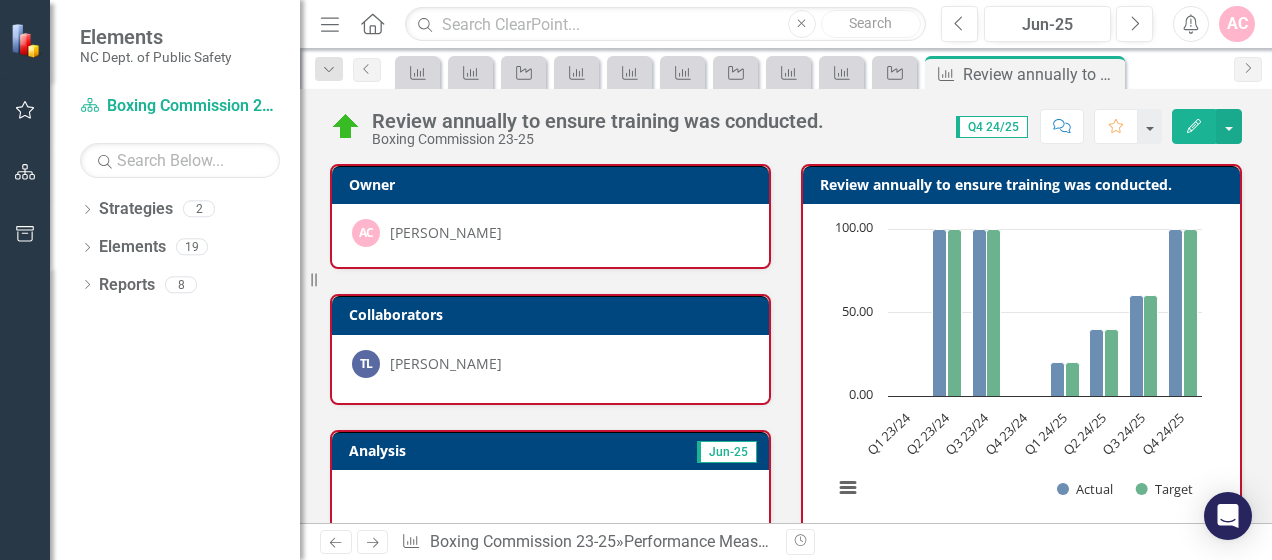 click on "Dropdown Strategies 2 Dropdown NCDPS 23-25 Boxing Commission 23-25 Dropdown Elements 19 Dropdown Performance Measure Measures 14 Initiative Update Recruit, train, and qualify three referees for boxing, MMA, and kickboxing. Recruit, train, and qualify four judges for boxing, MMA, and kickboxing. Recruit, train, and qualify four inspectors. Recruit, train, and qualify five State Representatives. Review annually to ensure training was conducted. Number of staff trained. Conduct annual or semi annual training for State Representatives. Number of individuals trained. Follow the various stages to presenting to the Rules Committee Implement a rules review committee Annually review all of the Commission rules Review annually to ensure task completion Review current forms and newly created forms to be converted 50% by year 1 and the remaining forms by year 2 Dropdown Initiative Initiatives 5     1.4.BC.2 Ensure all inspectors are trained on Alco Sensors to accurately test fighters and reduce chances of severe injury." at bounding box center [175, 376] 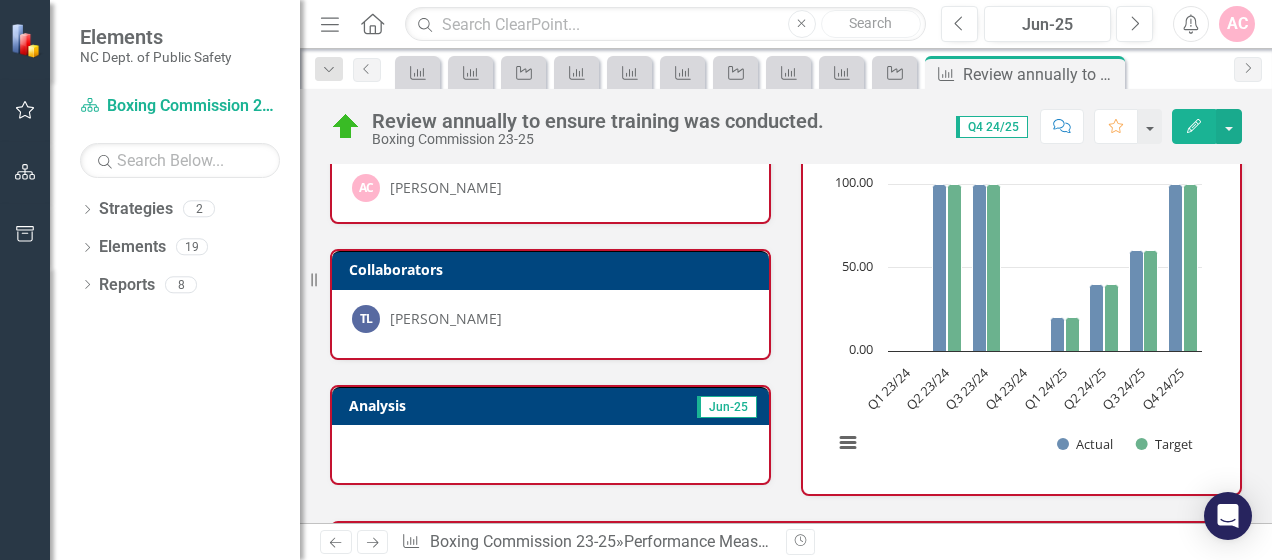 scroll, scrollTop: 0, scrollLeft: 0, axis: both 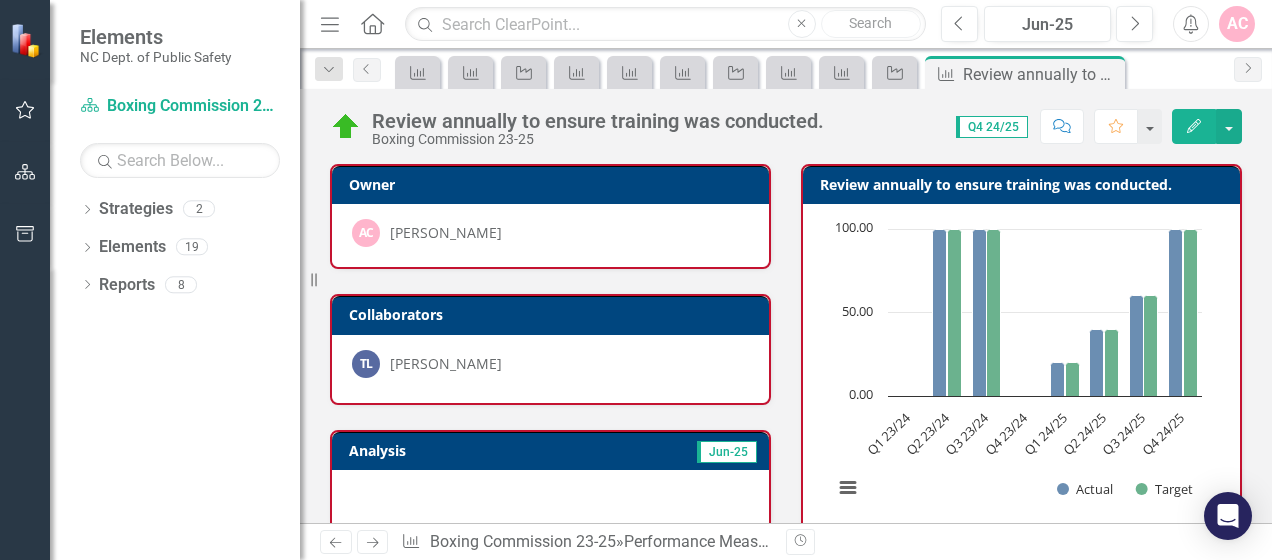 click on "AC" at bounding box center [1237, 24] 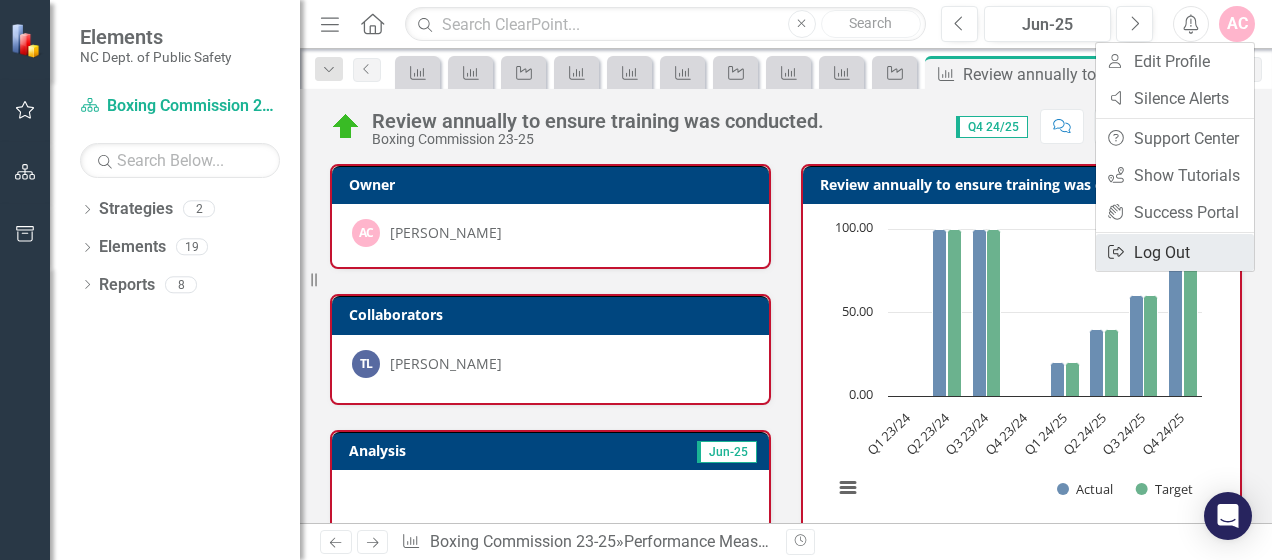 click on "Logout Log Out" at bounding box center [1175, 252] 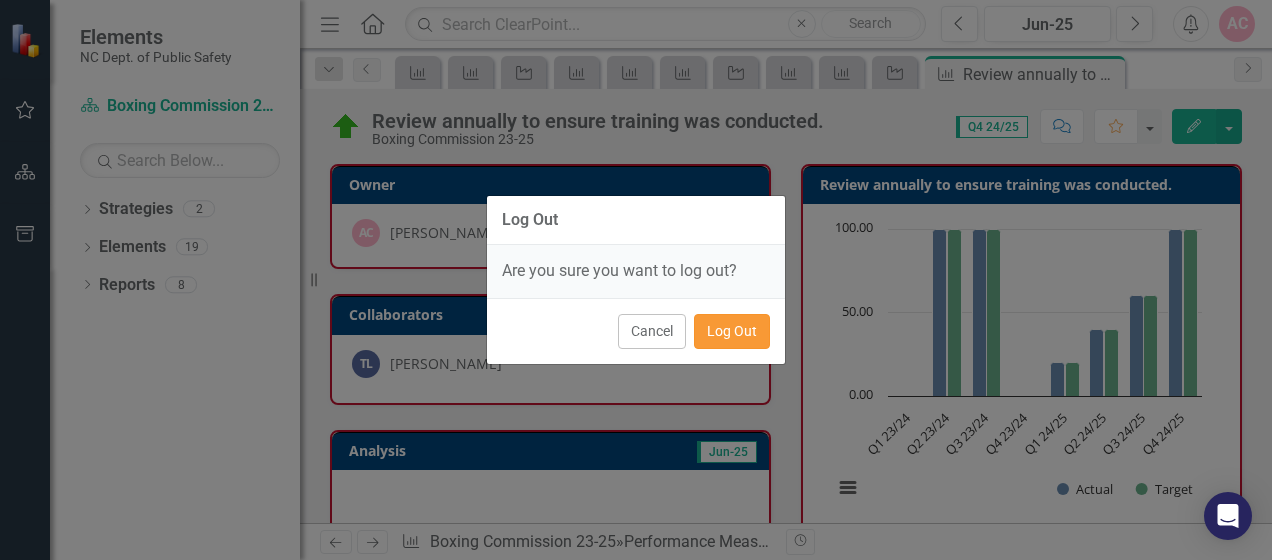 click on "Log Out" at bounding box center (732, 331) 